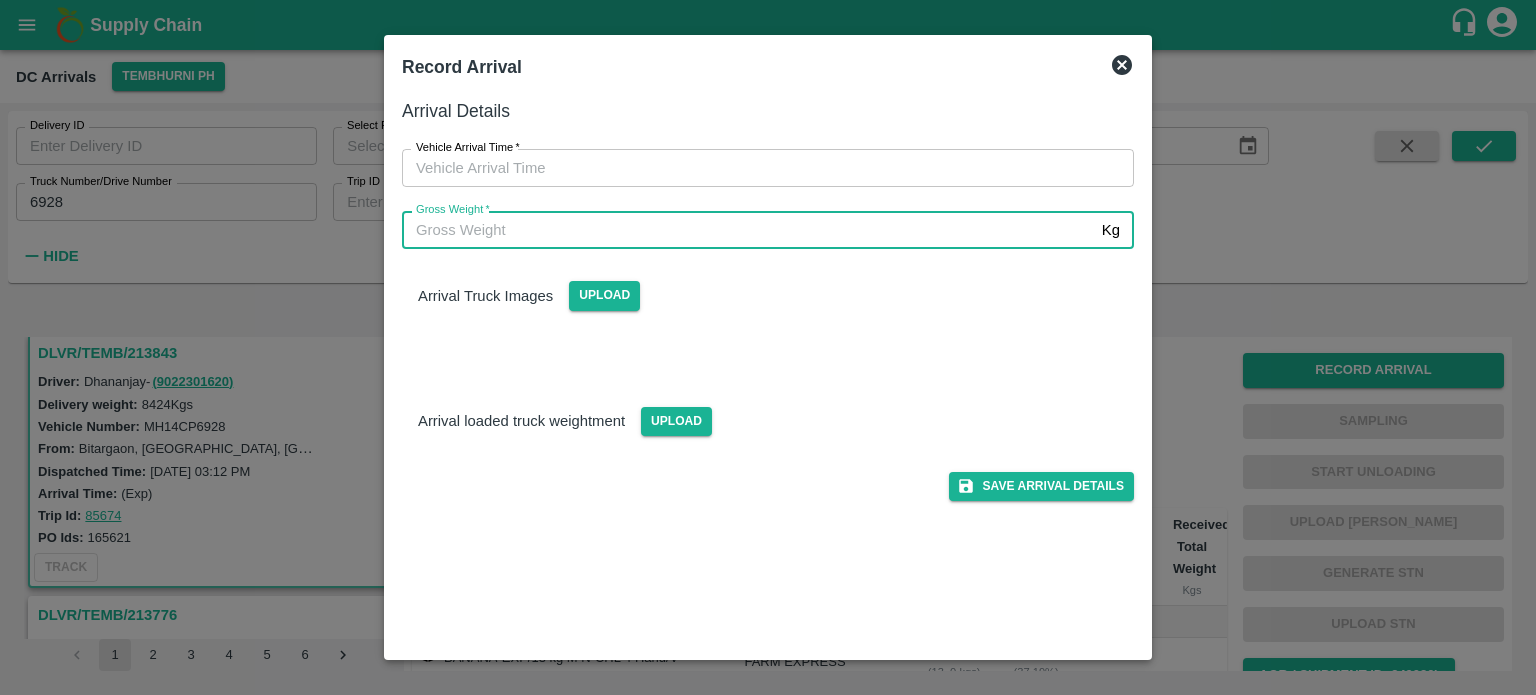 click on "Gross Weight   *" at bounding box center [748, 230] 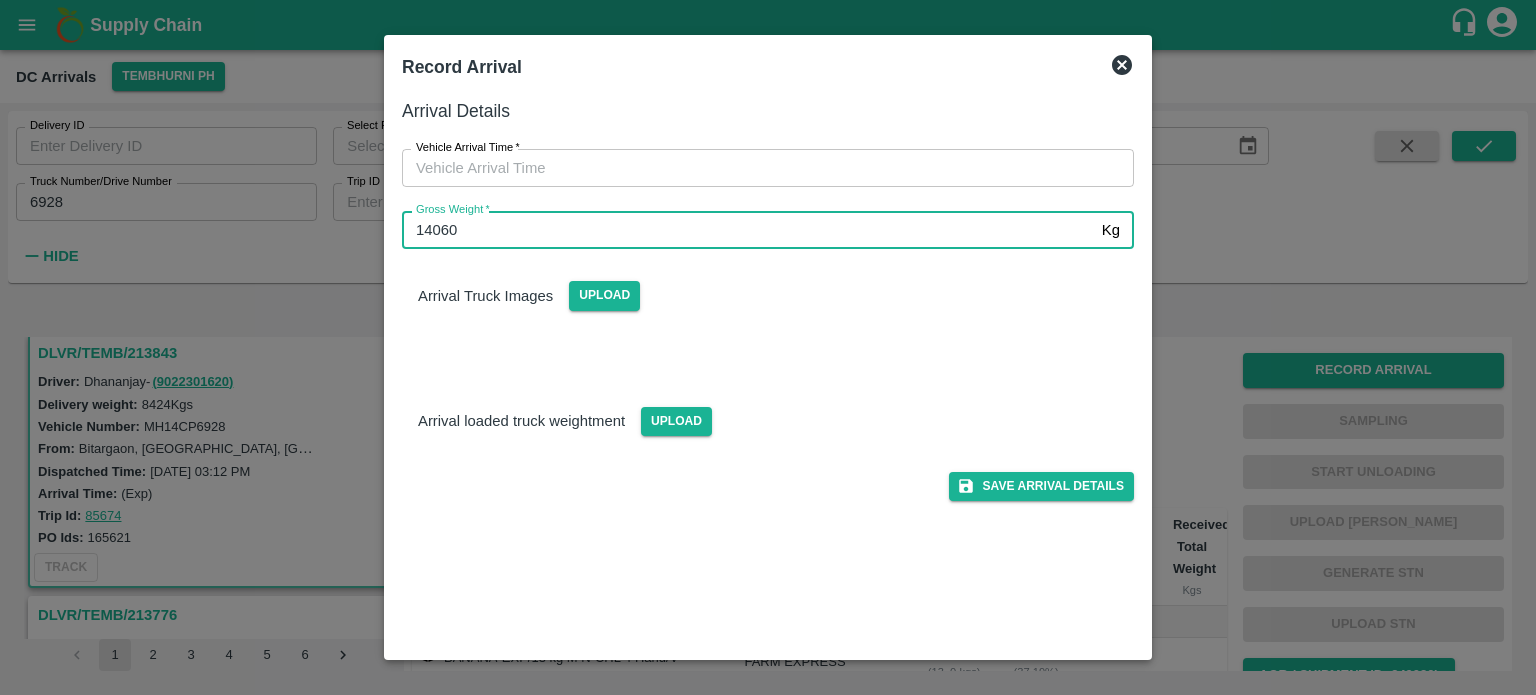 type on "14060" 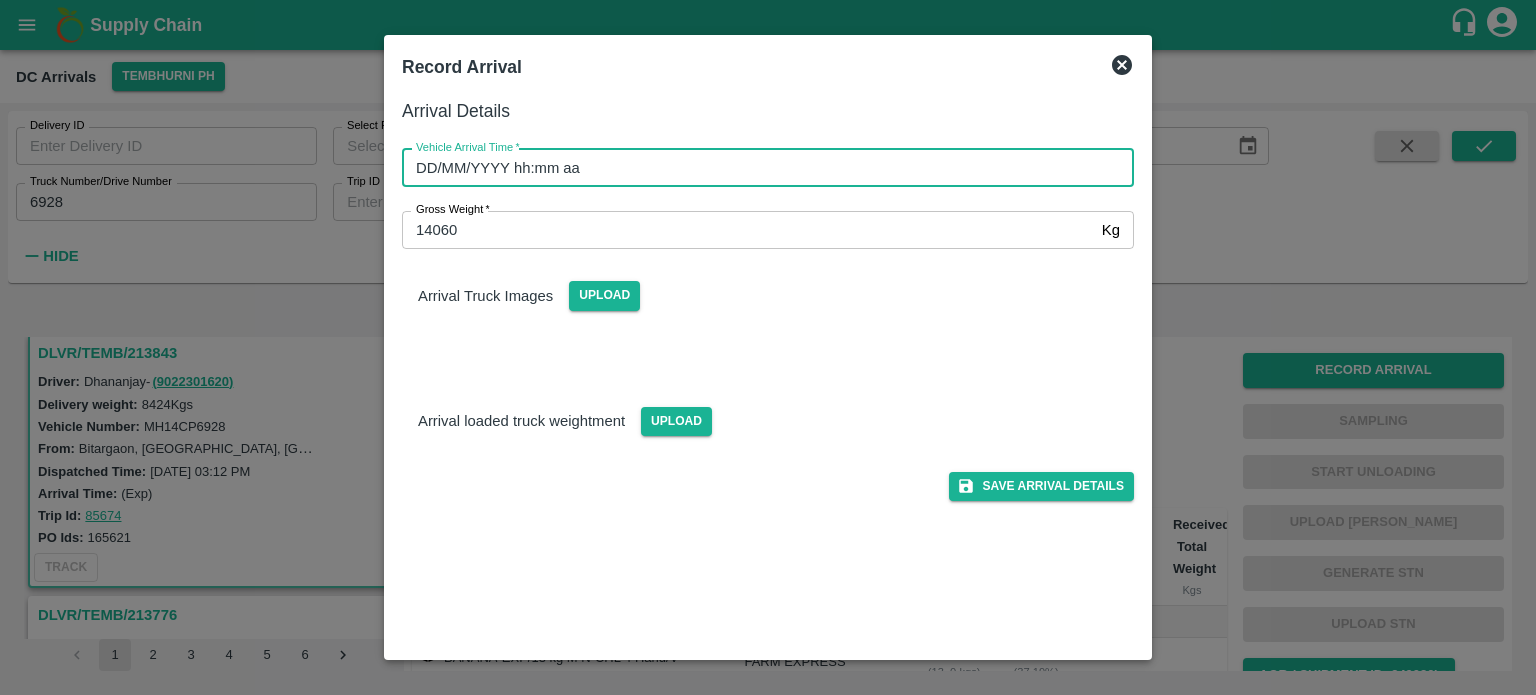 click on "DD/MM/YYYY hh:mm aa" at bounding box center (761, 168) 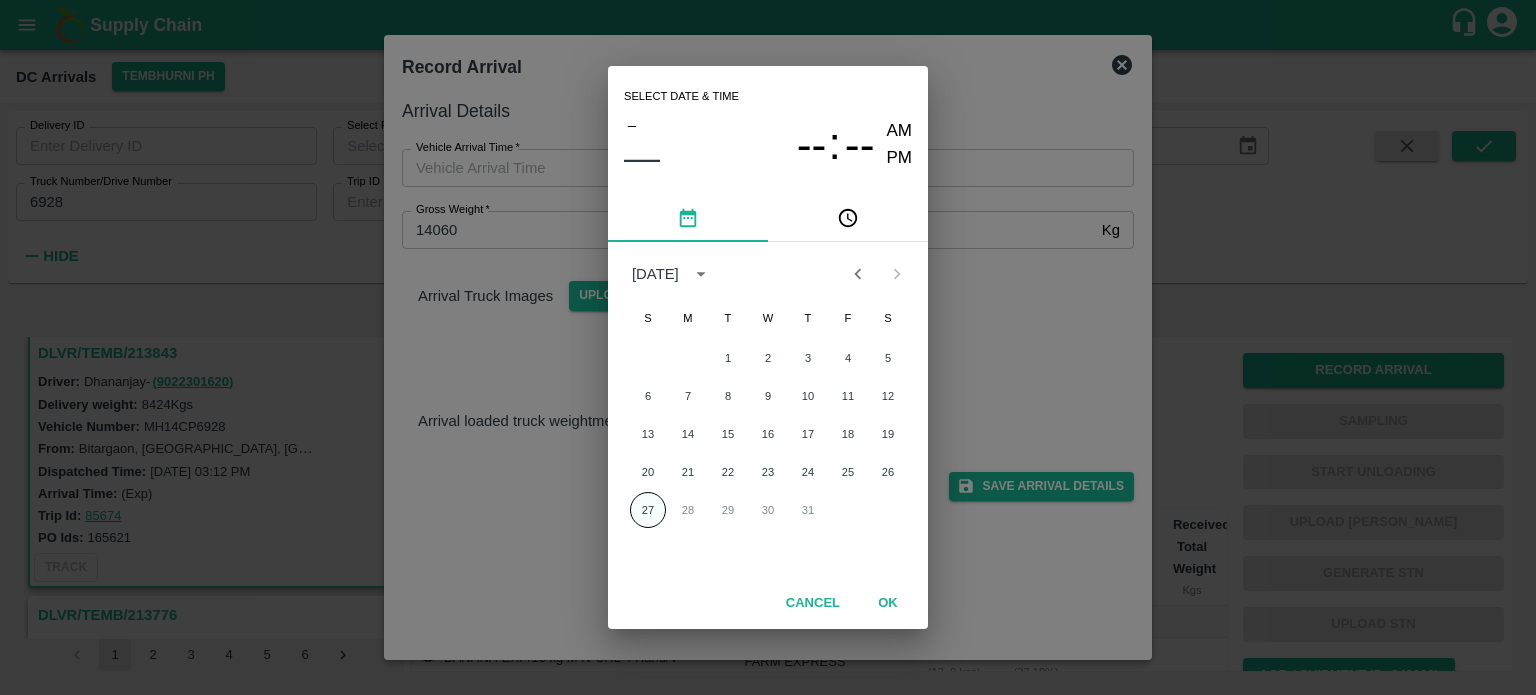 click on "27" at bounding box center (648, 510) 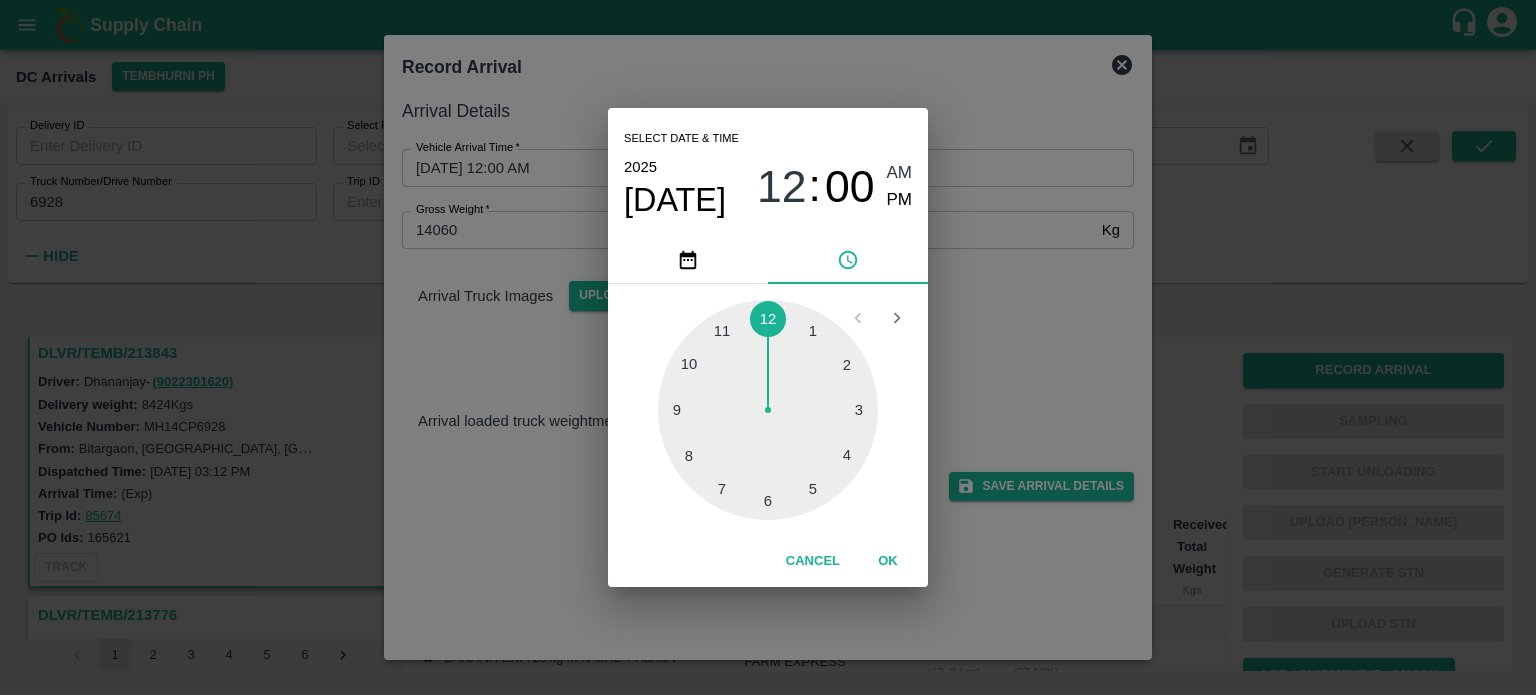 click at bounding box center (768, 410) 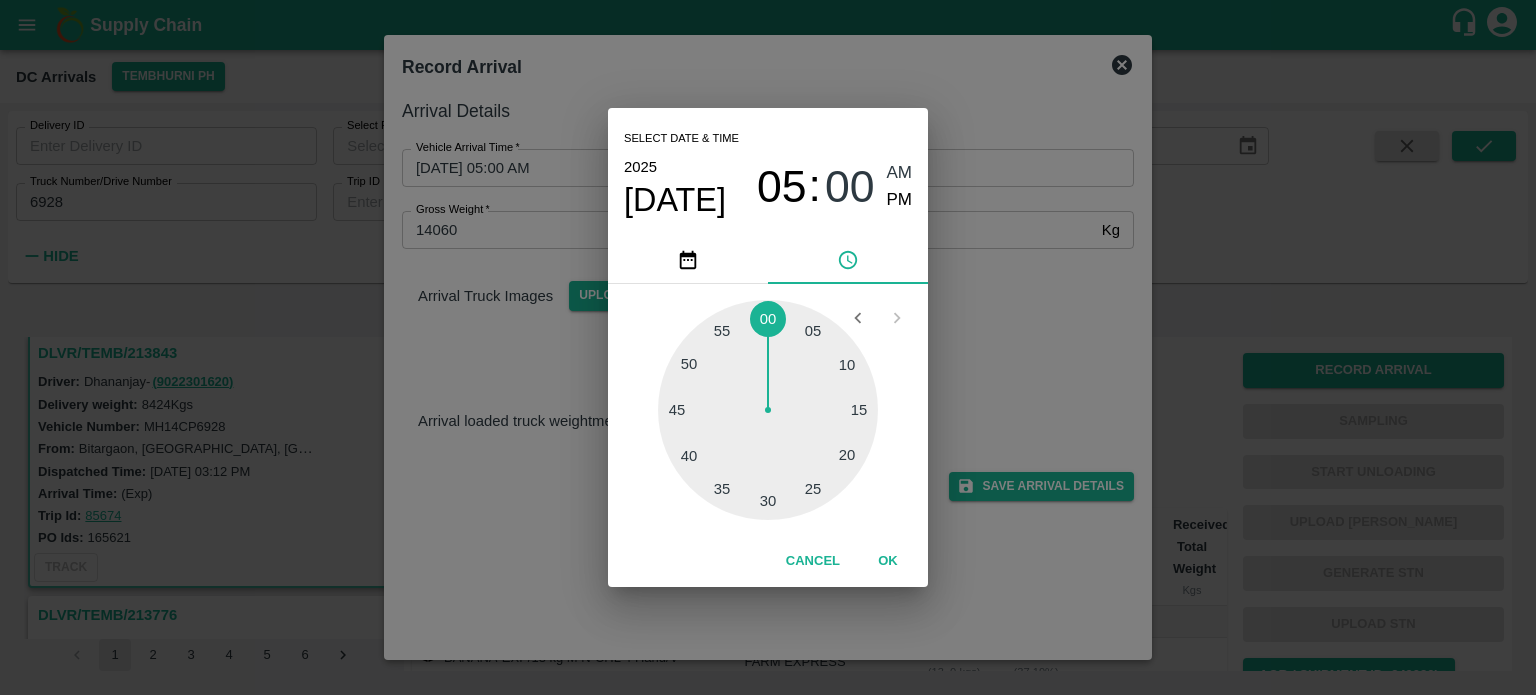 click at bounding box center [768, 410] 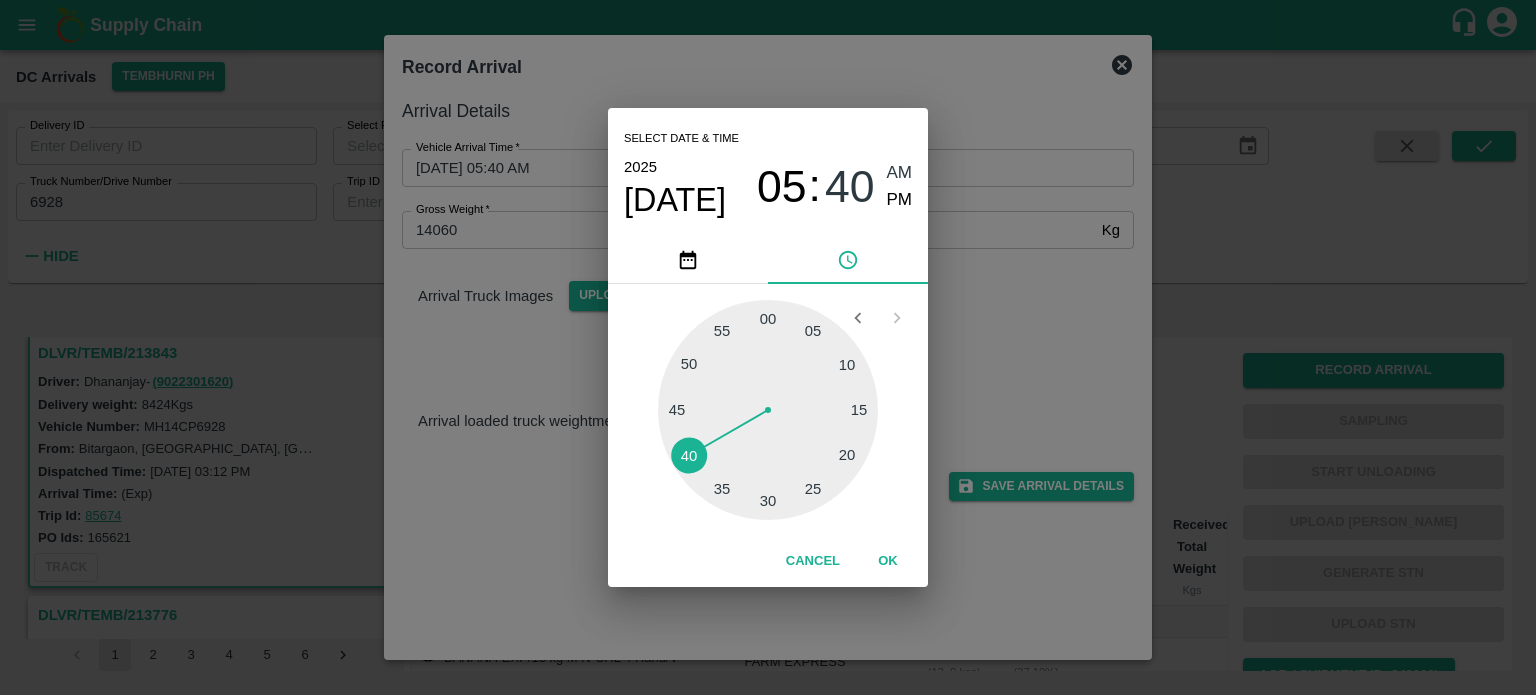 click on "PM" at bounding box center [900, 200] 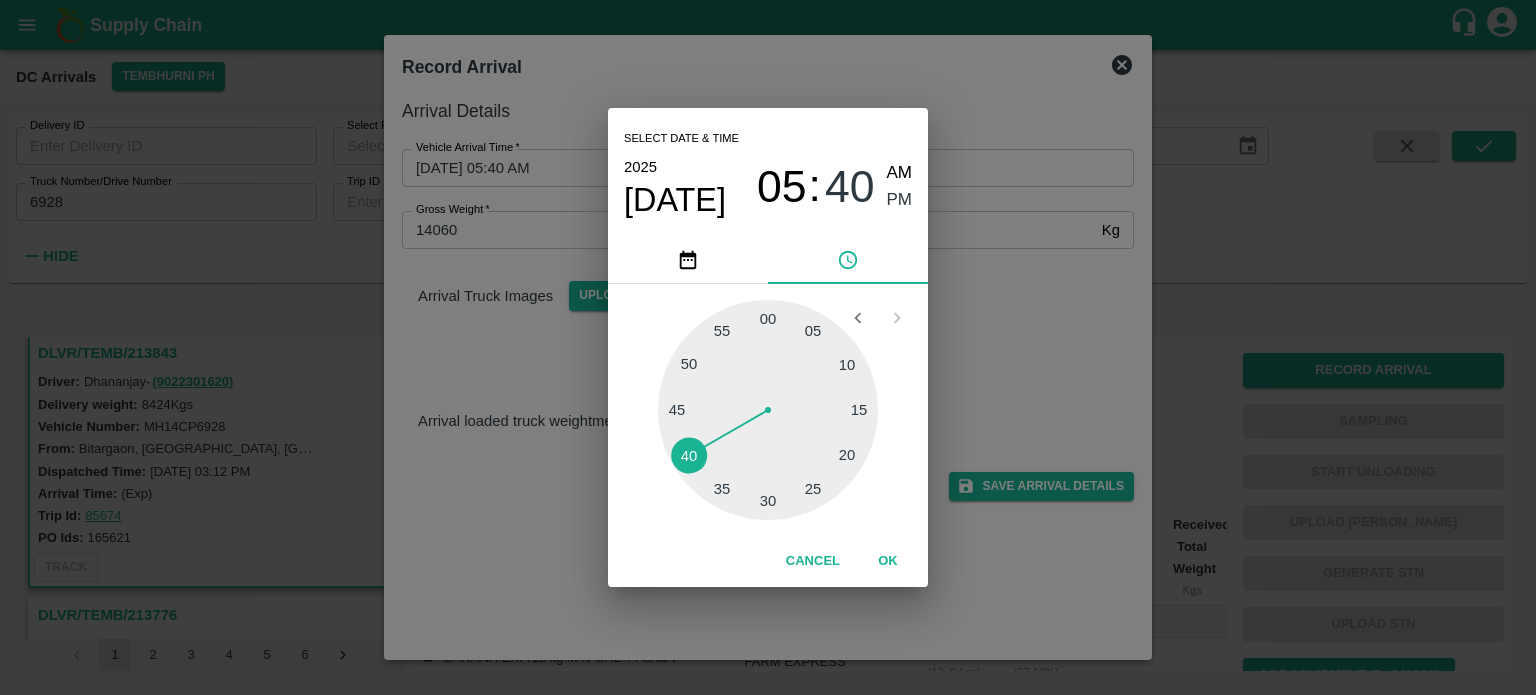type on "[DATE] 05:40 PM" 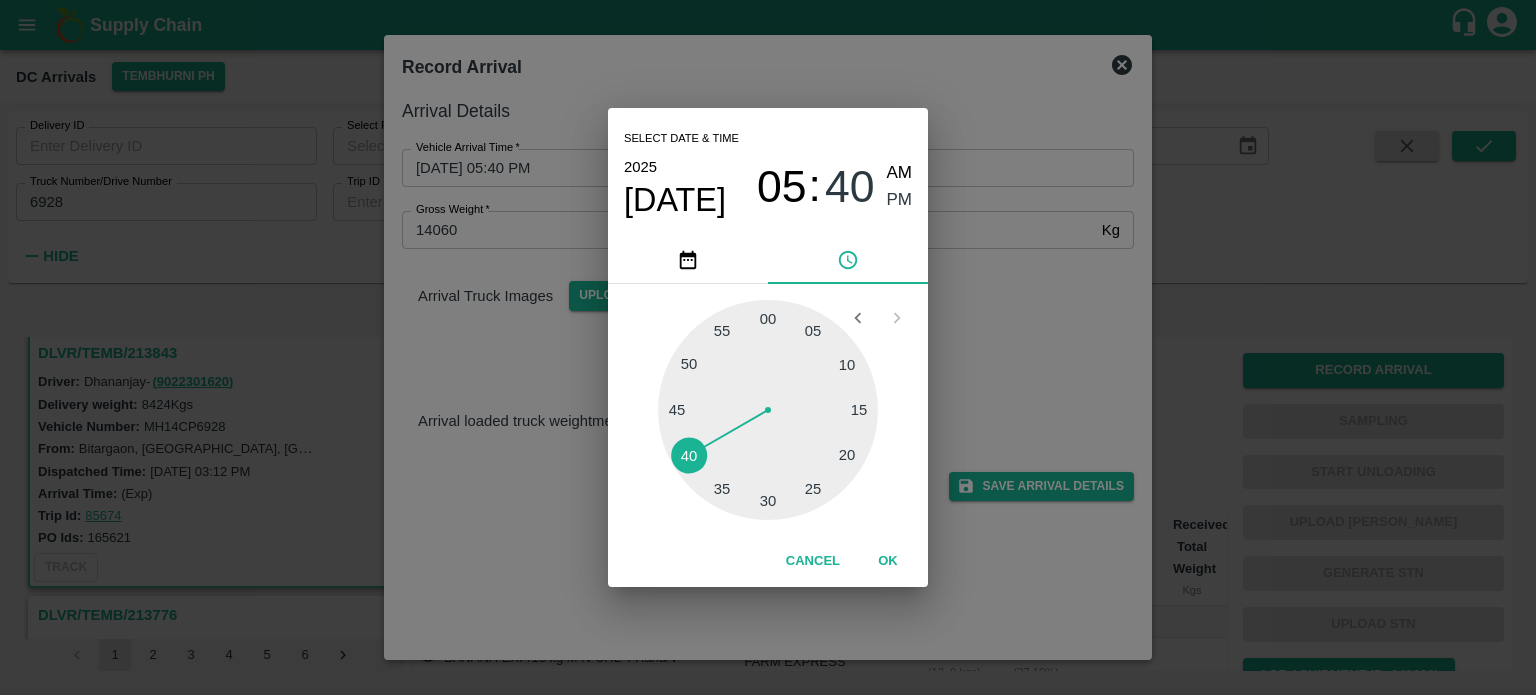 click on "Select date & time [DATE] 05 : 40 AM PM 05 10 15 20 25 30 35 40 45 50 55 00 Cancel OK" at bounding box center [768, 347] 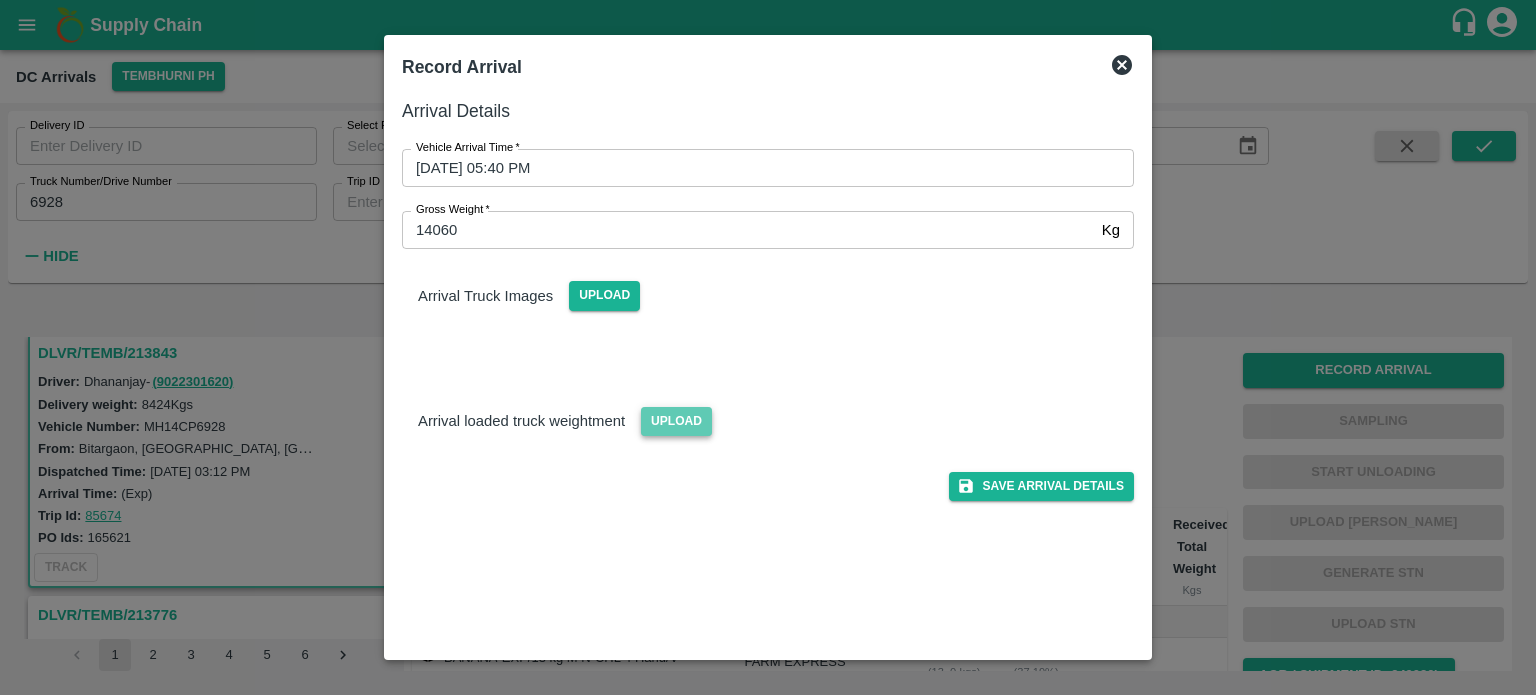 click on "Upload" at bounding box center [676, 421] 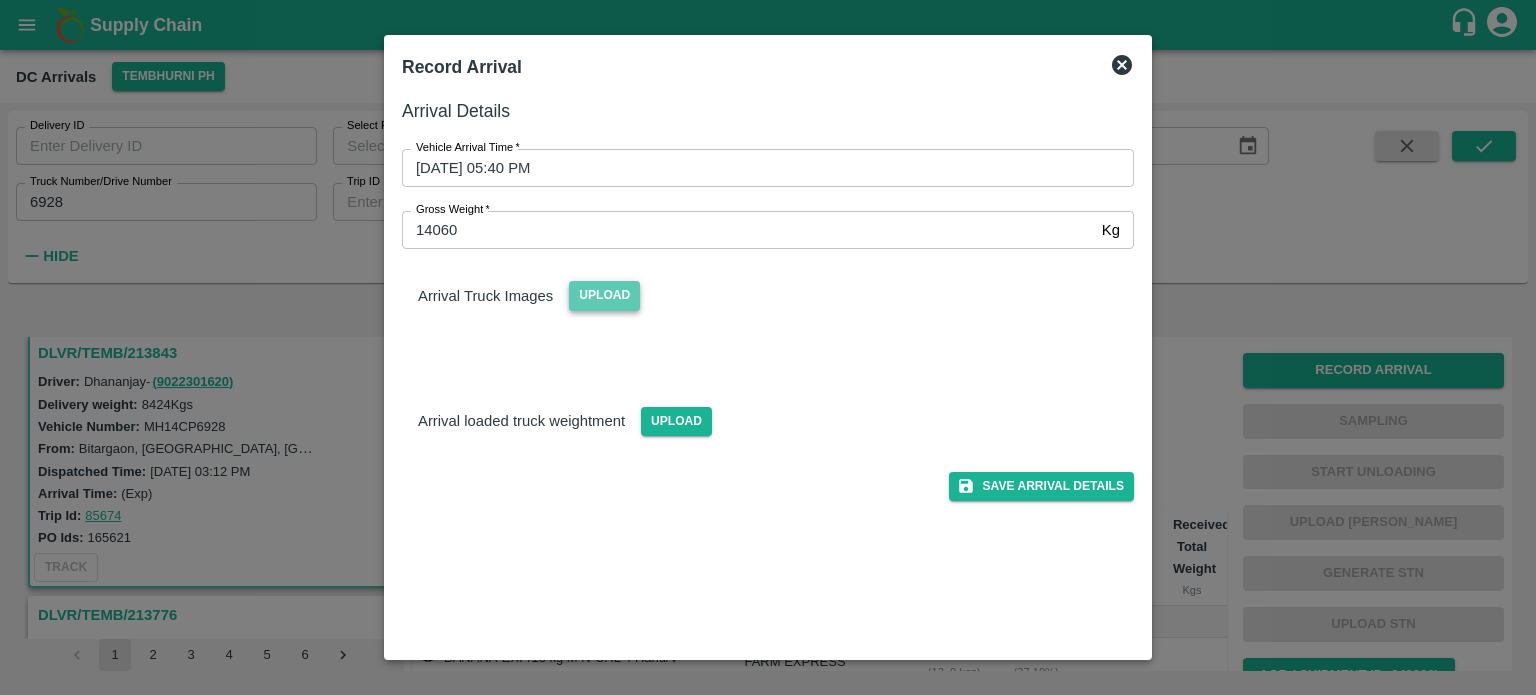 click on "Upload" at bounding box center [604, 295] 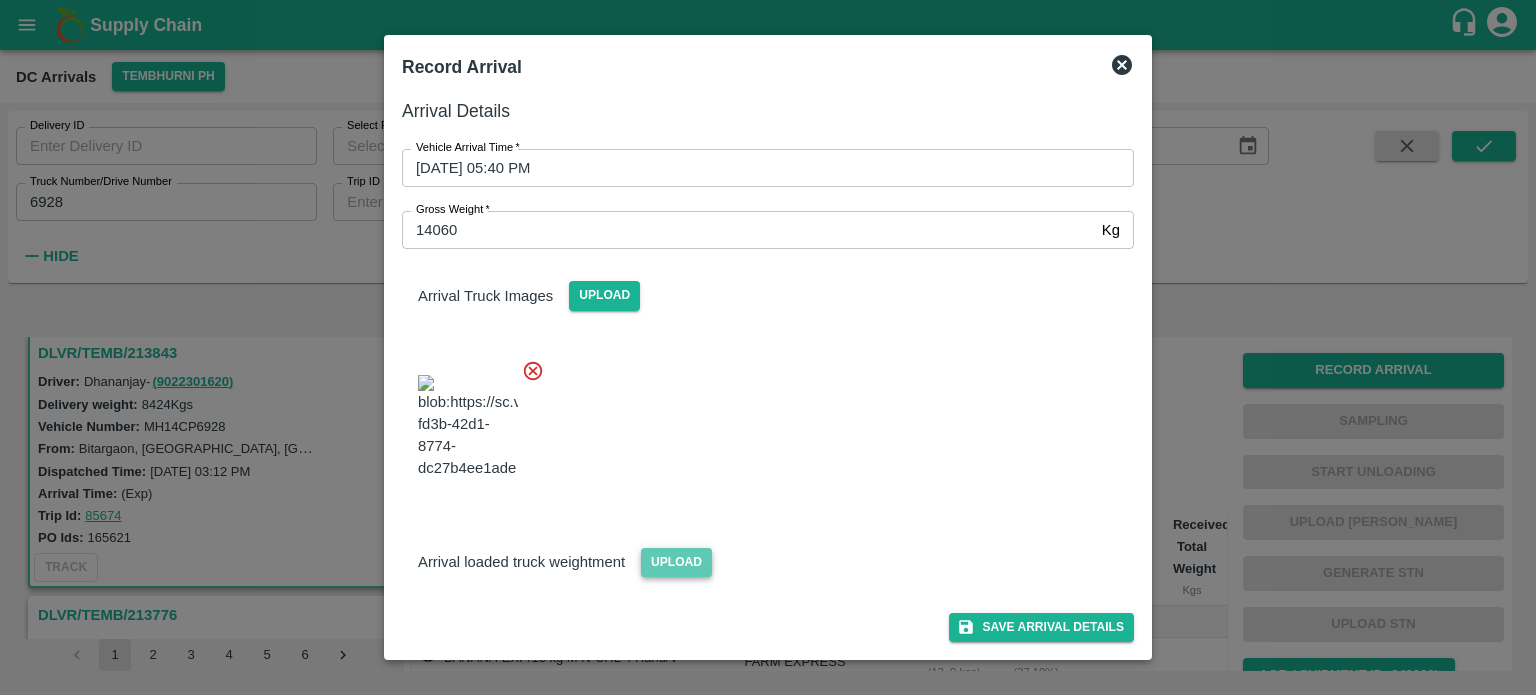 click on "Upload" at bounding box center (676, 562) 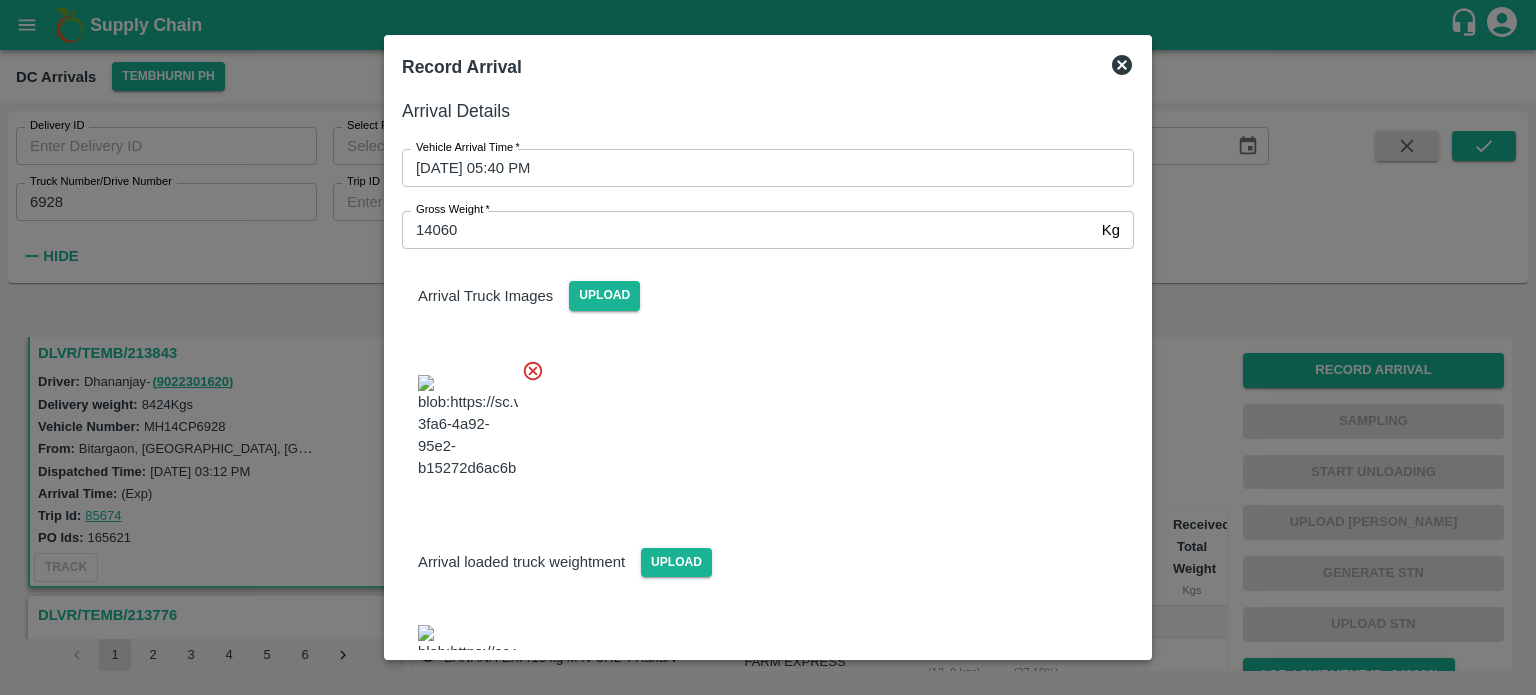 click at bounding box center (760, 421) 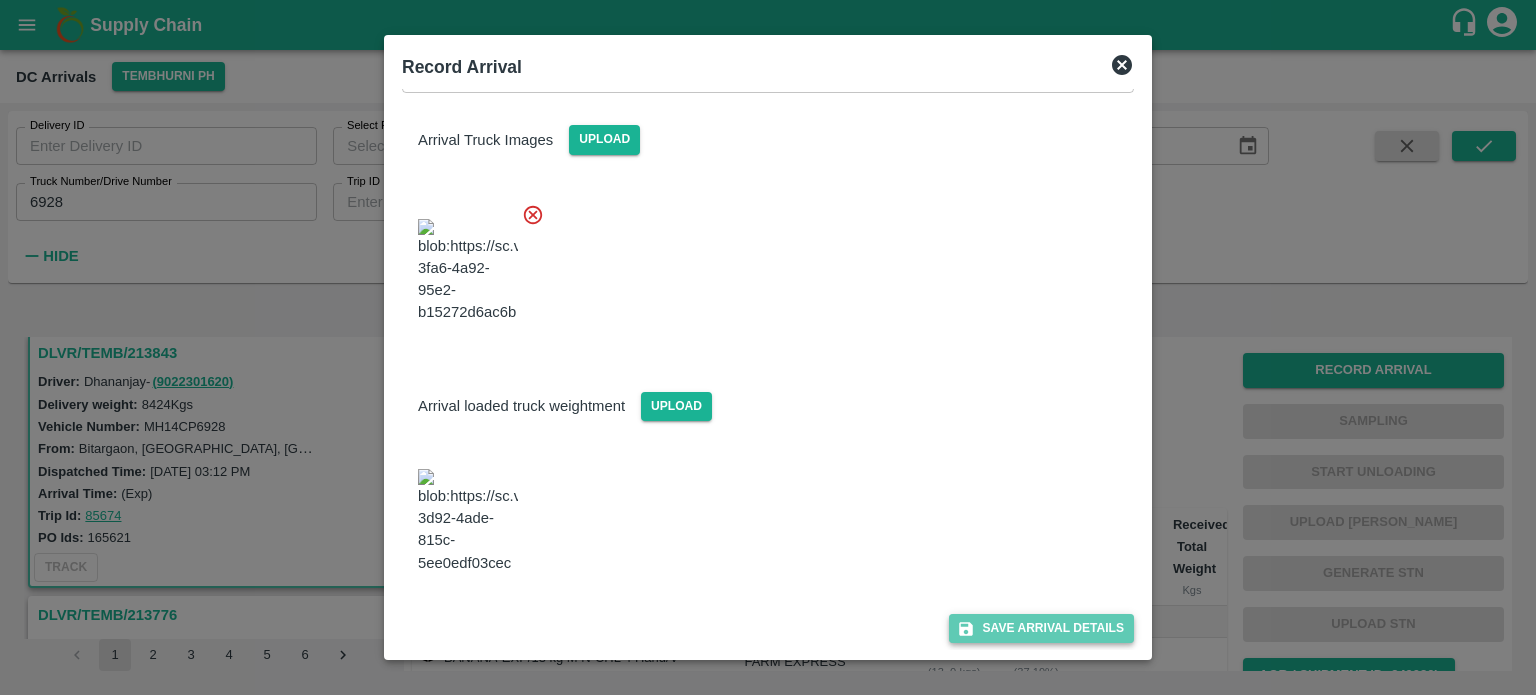 click on "Save Arrival Details" at bounding box center [1041, 628] 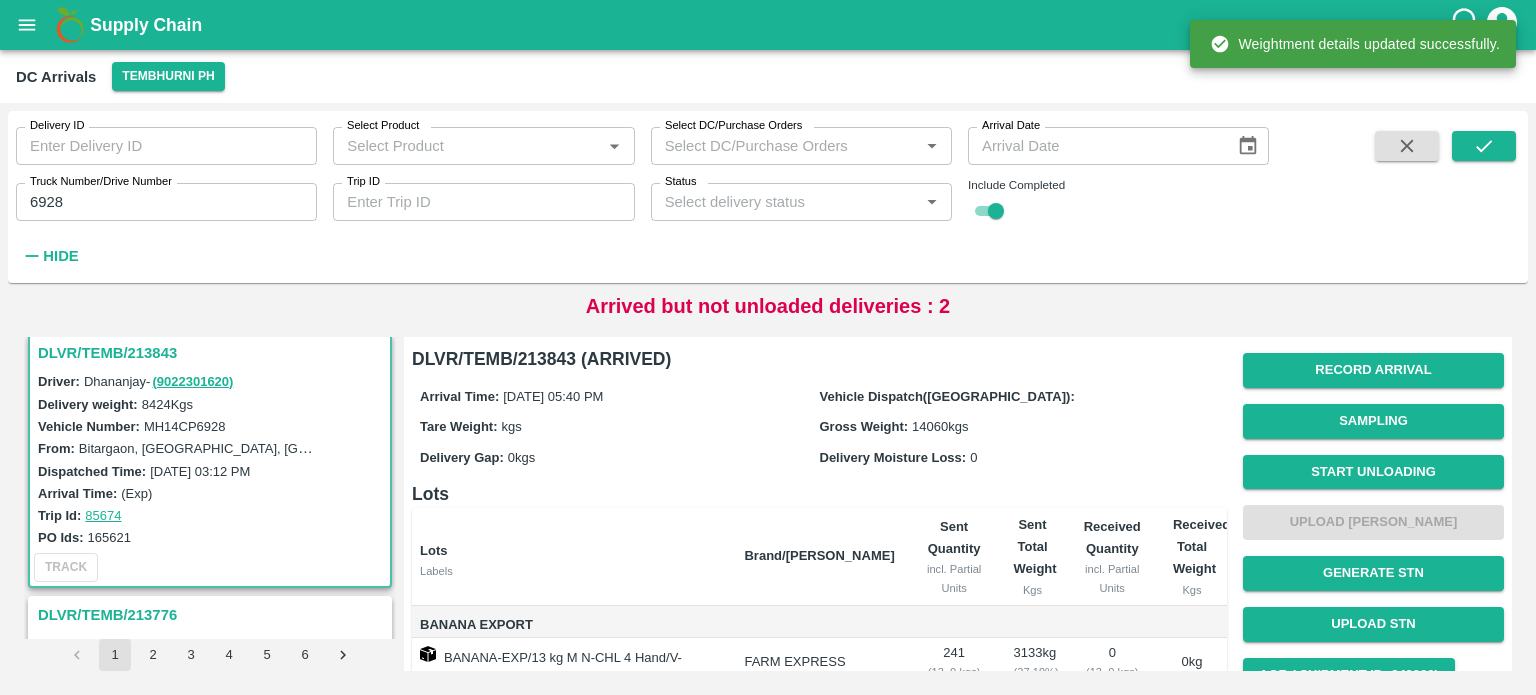 click on "Start Unloading" at bounding box center [1373, 472] 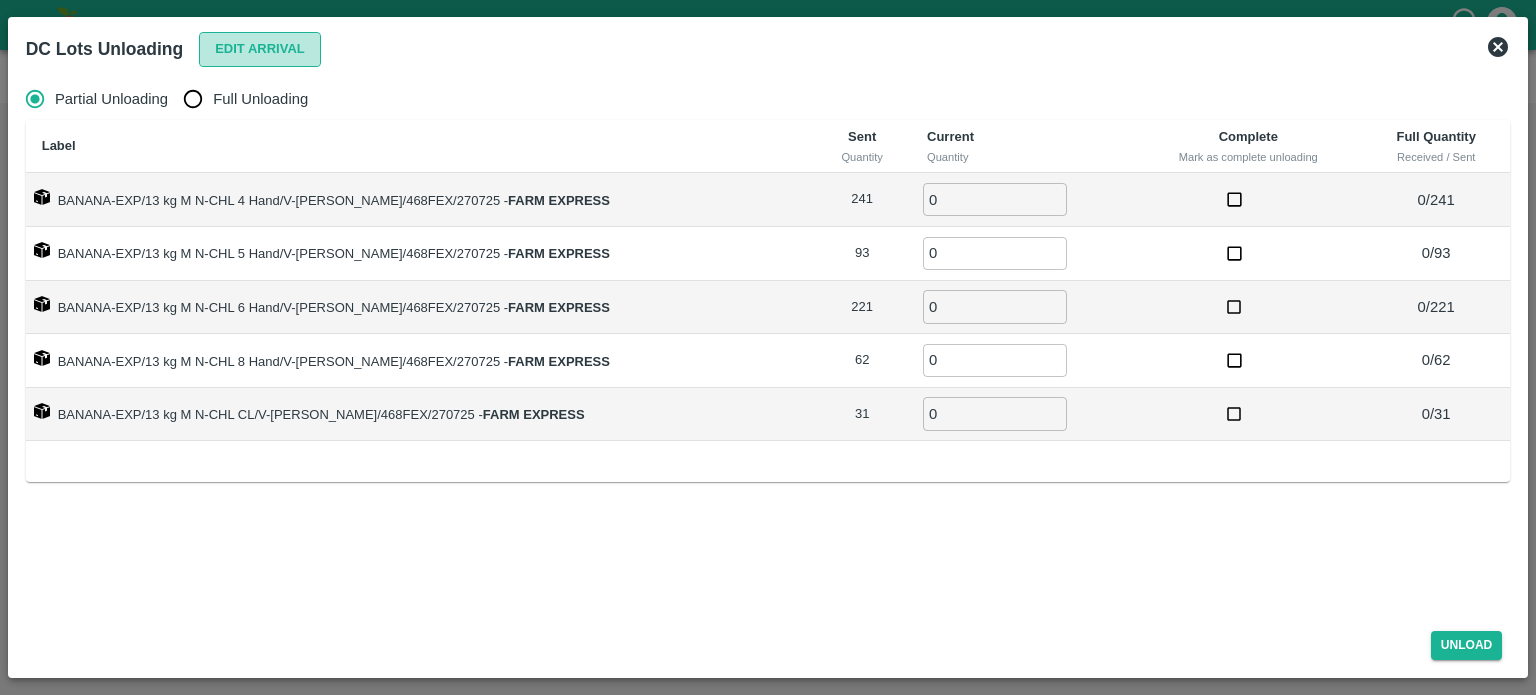 click on "Edit Arrival" at bounding box center (260, 49) 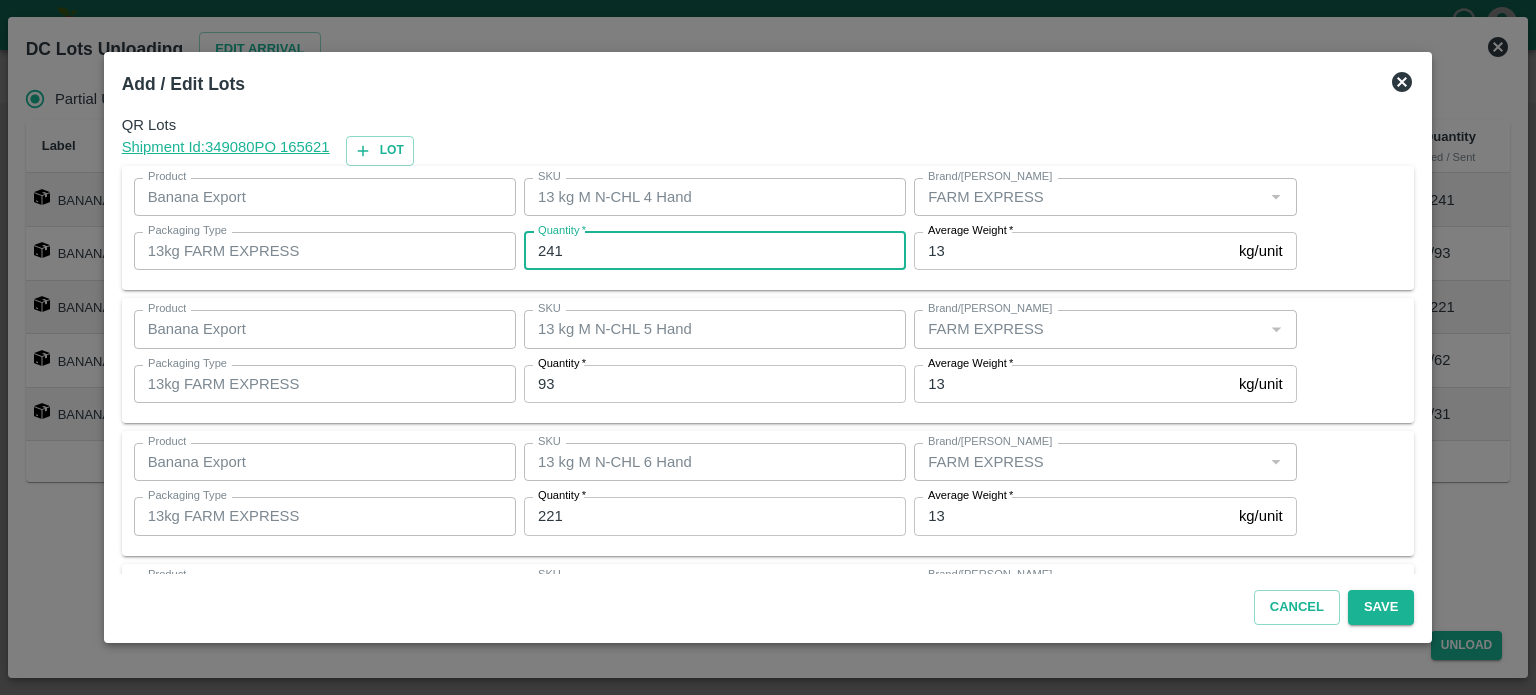 click on "241" at bounding box center [715, 251] 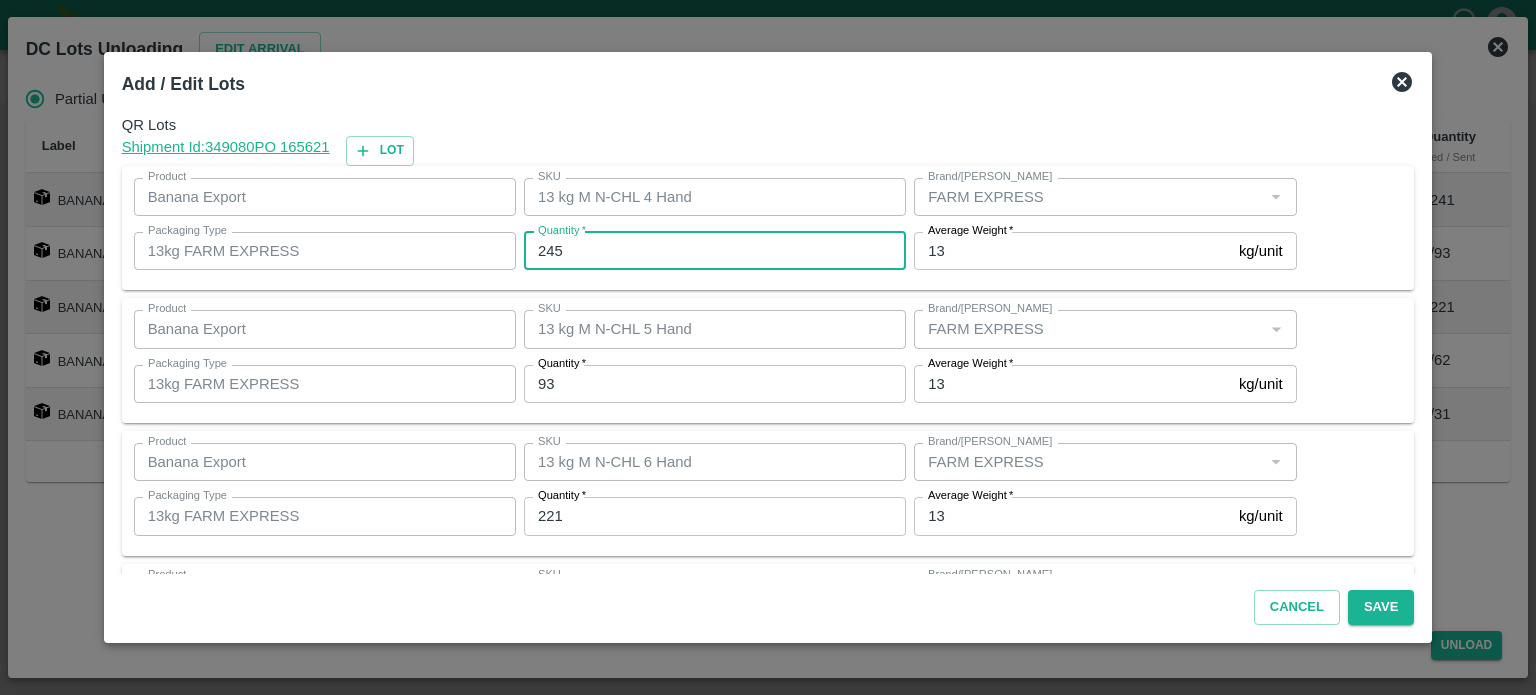 type on "245" 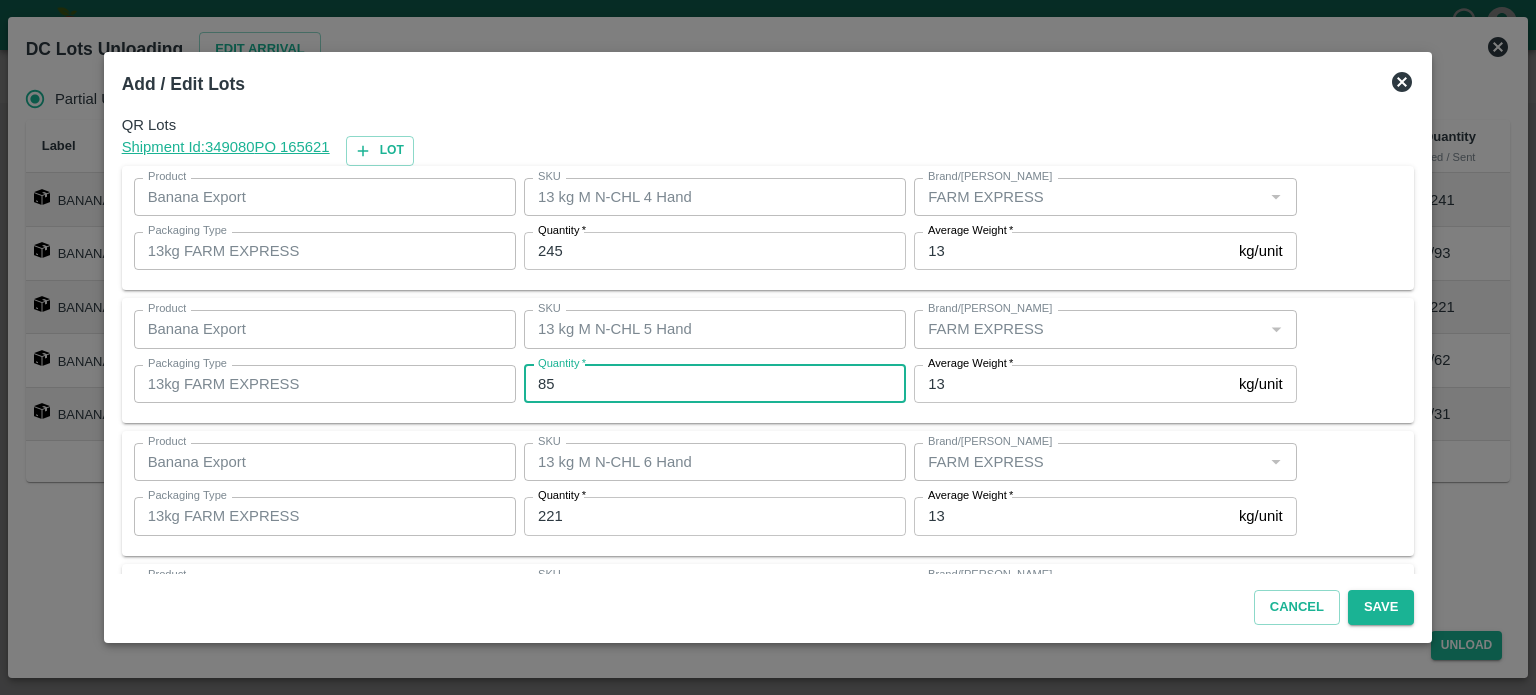 type on "85" 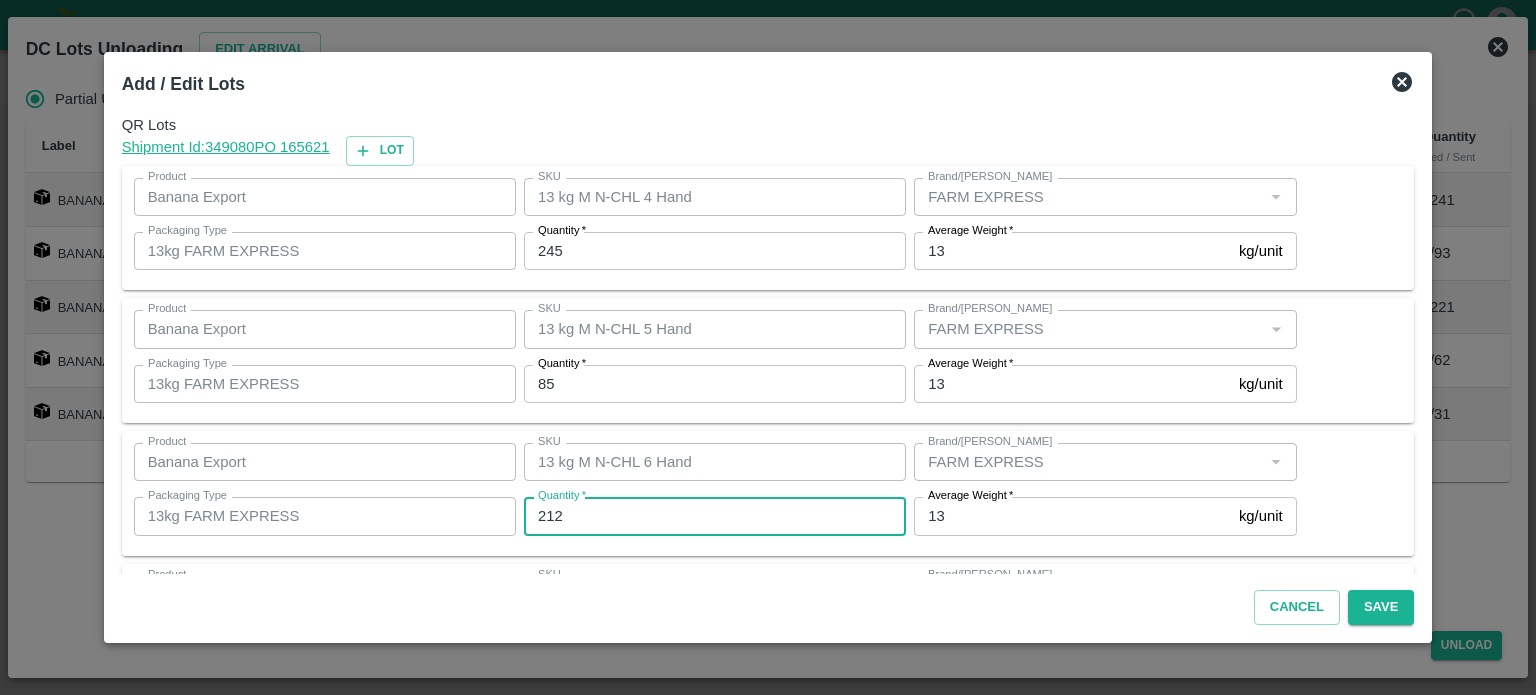 type on "212" 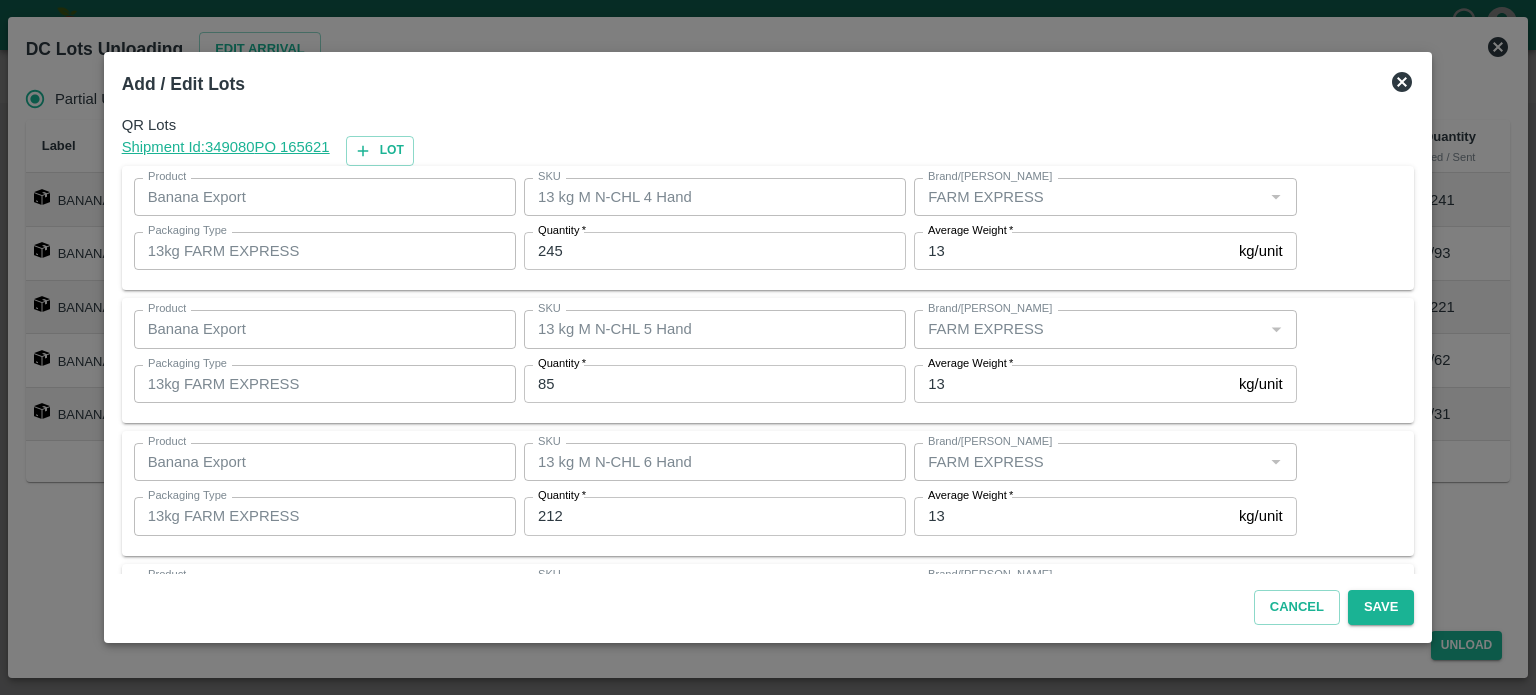 scroll, scrollTop: 262, scrollLeft: 0, axis: vertical 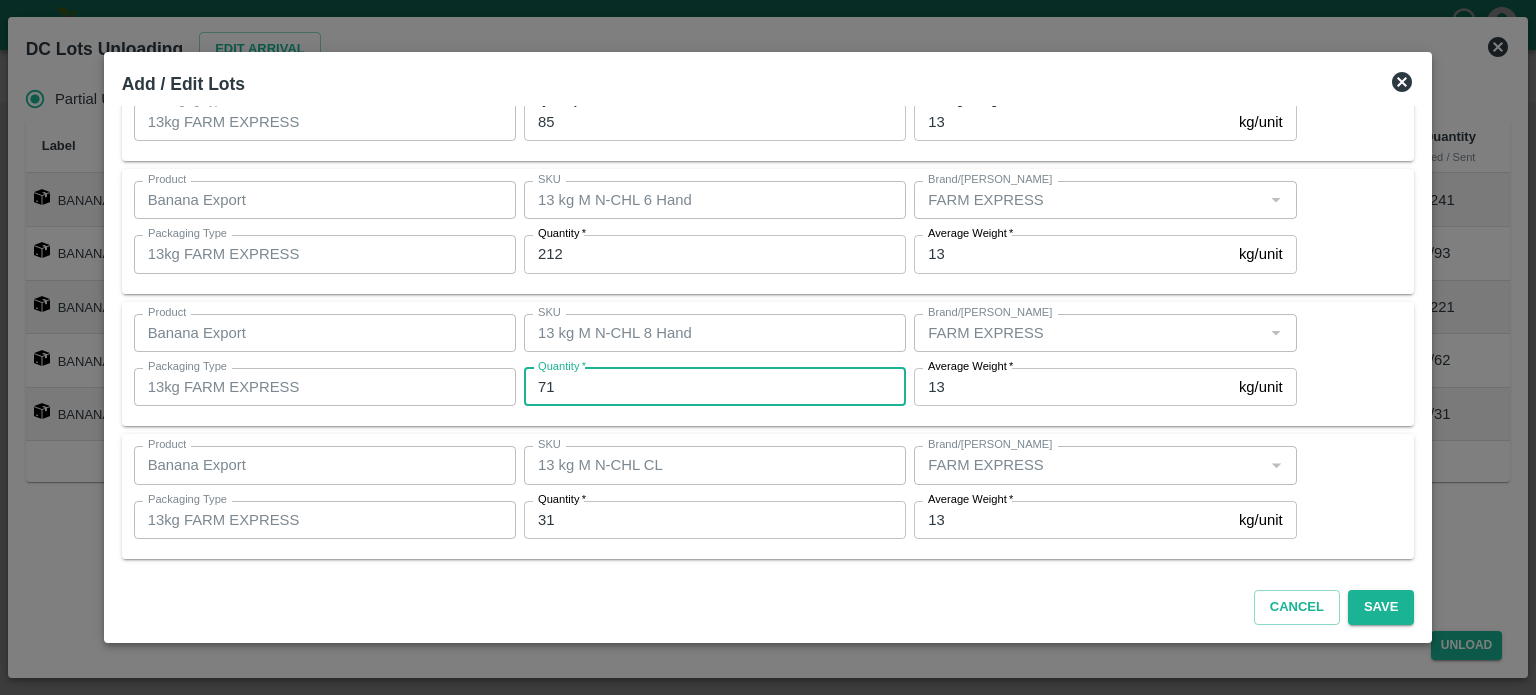 type on "71" 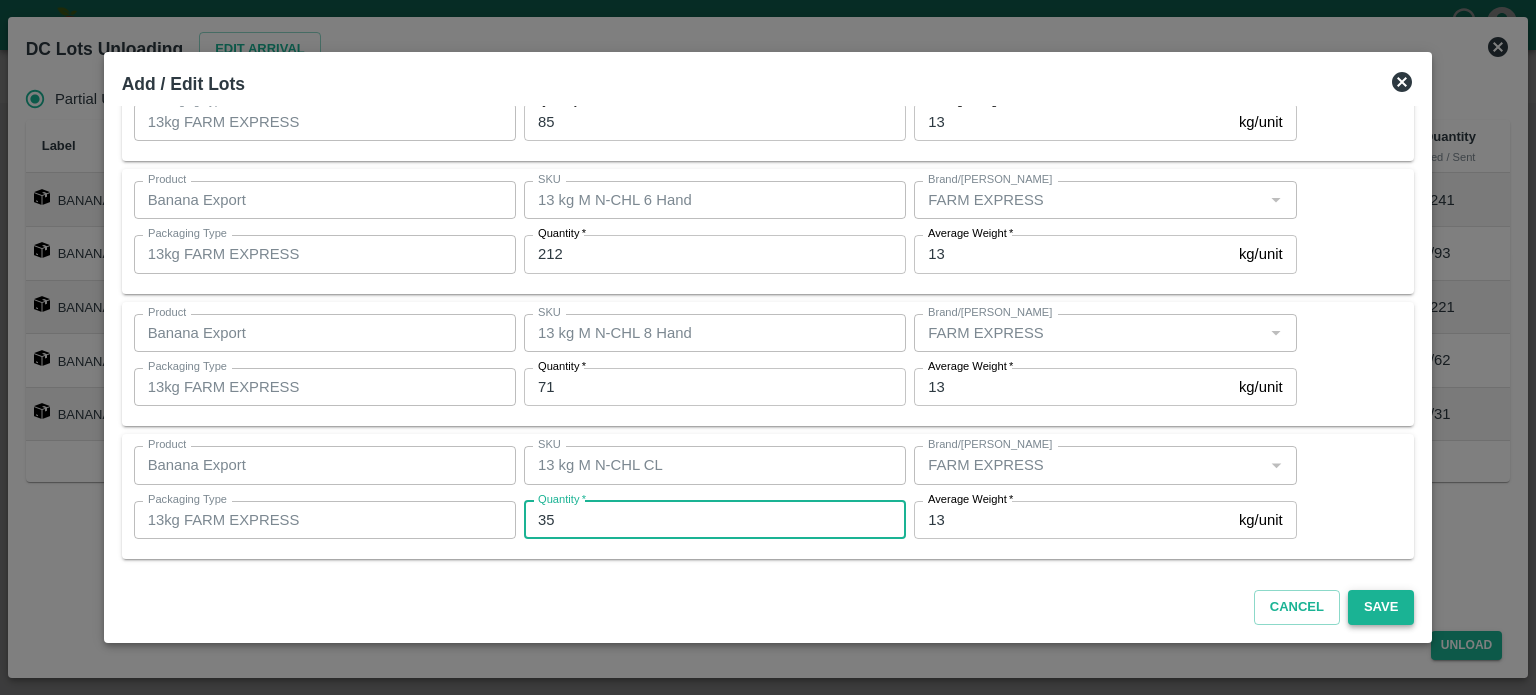 type on "35" 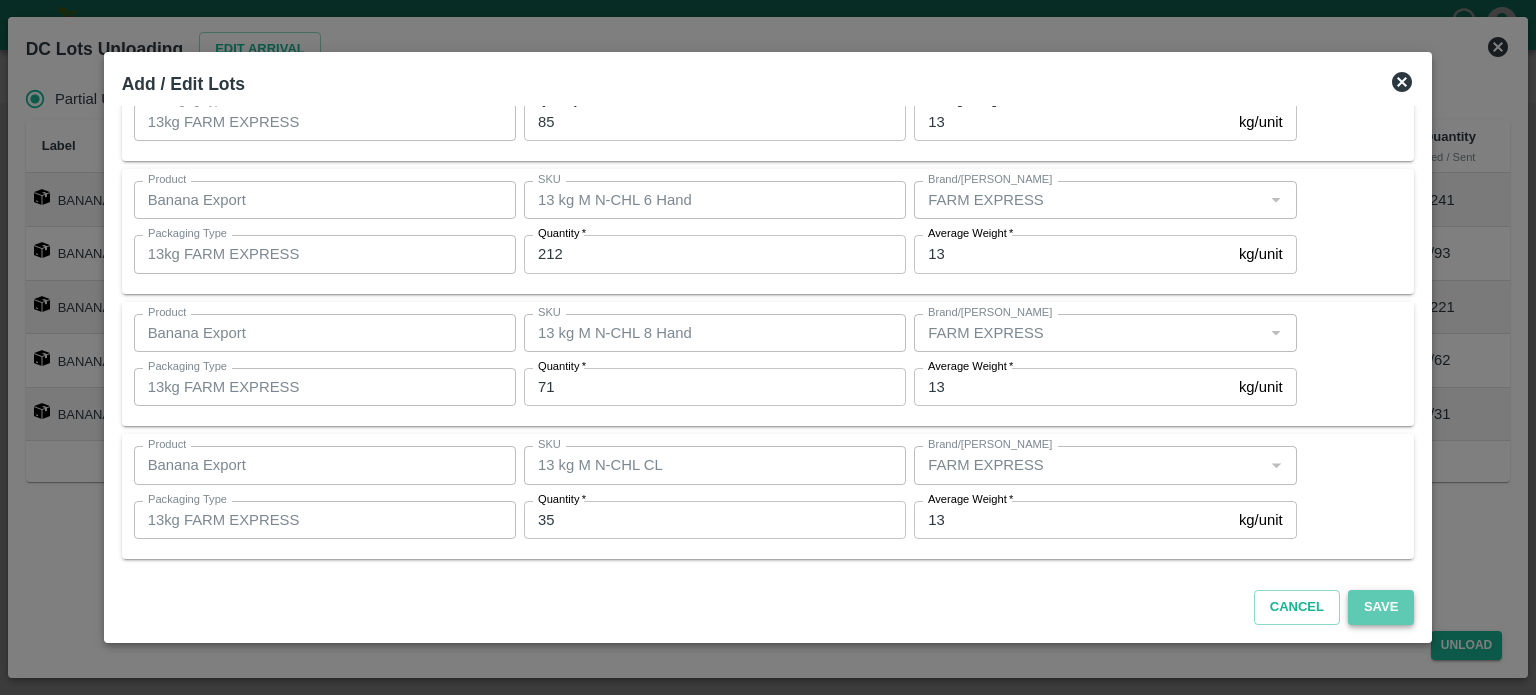 click on "Save" at bounding box center [1381, 607] 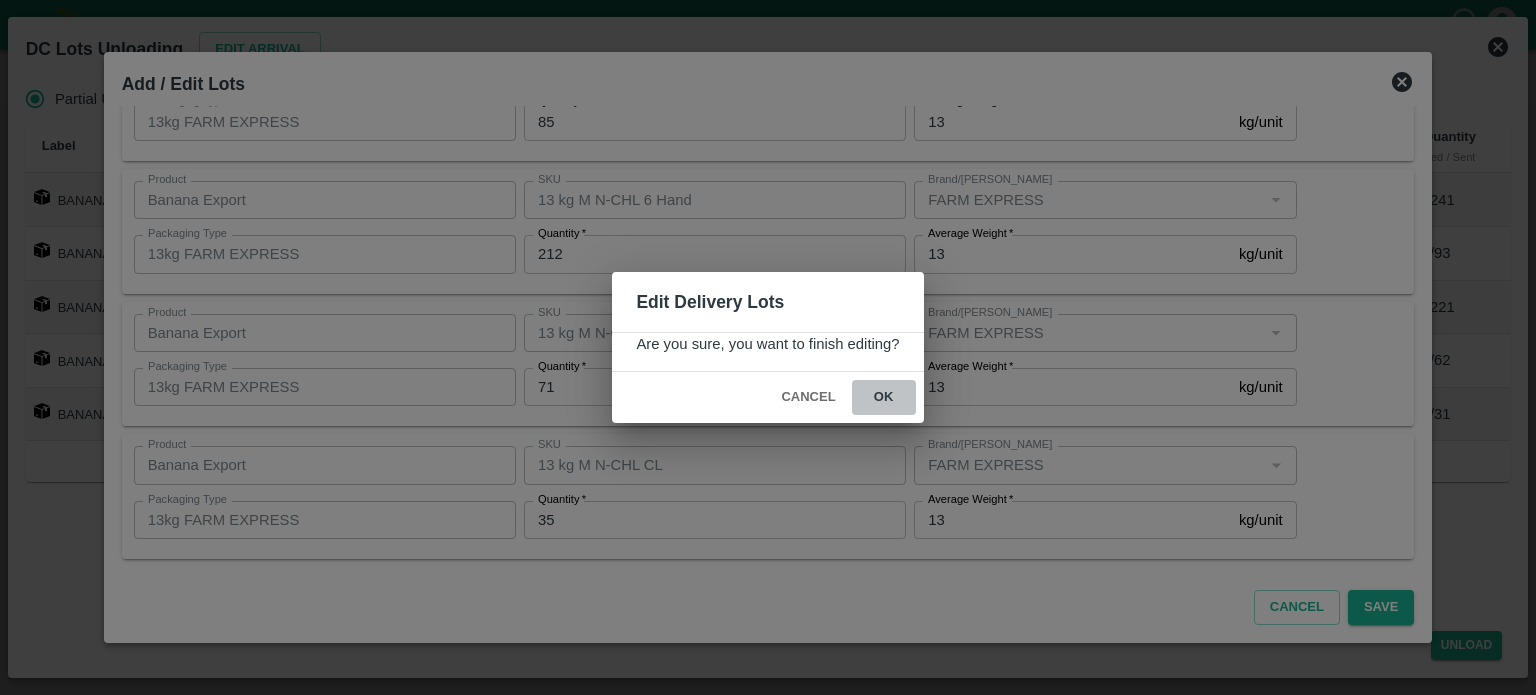 click on "ok" at bounding box center [884, 397] 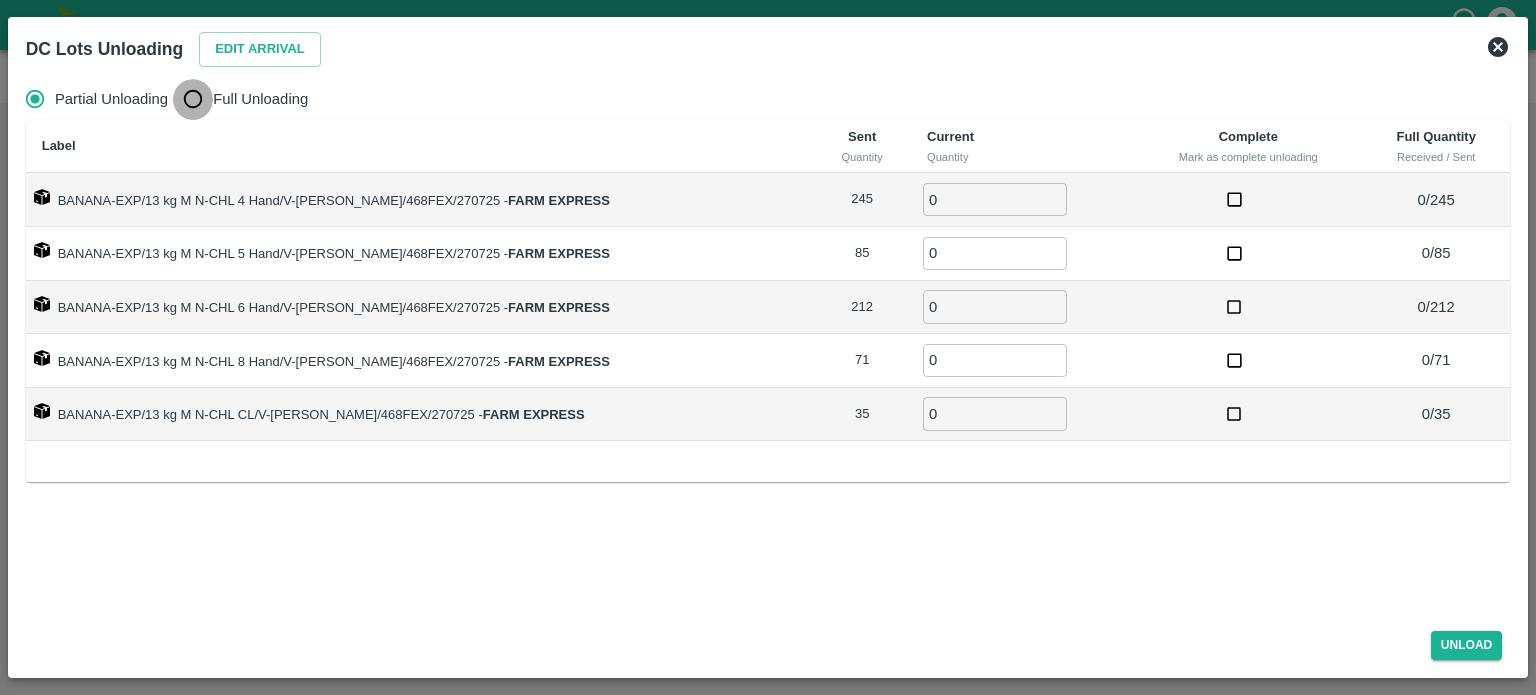 click on "Full Unloading" at bounding box center (193, 99) 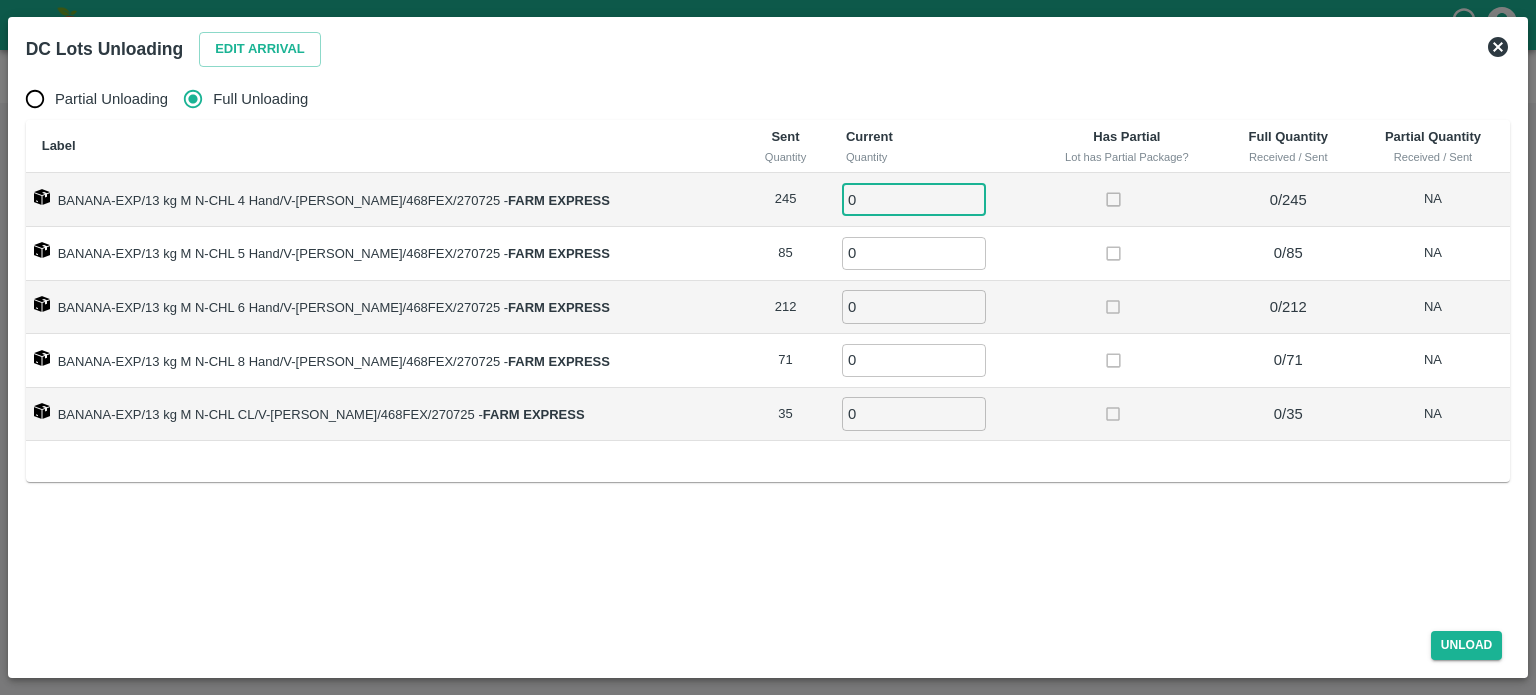 click on "0" at bounding box center (914, 199) 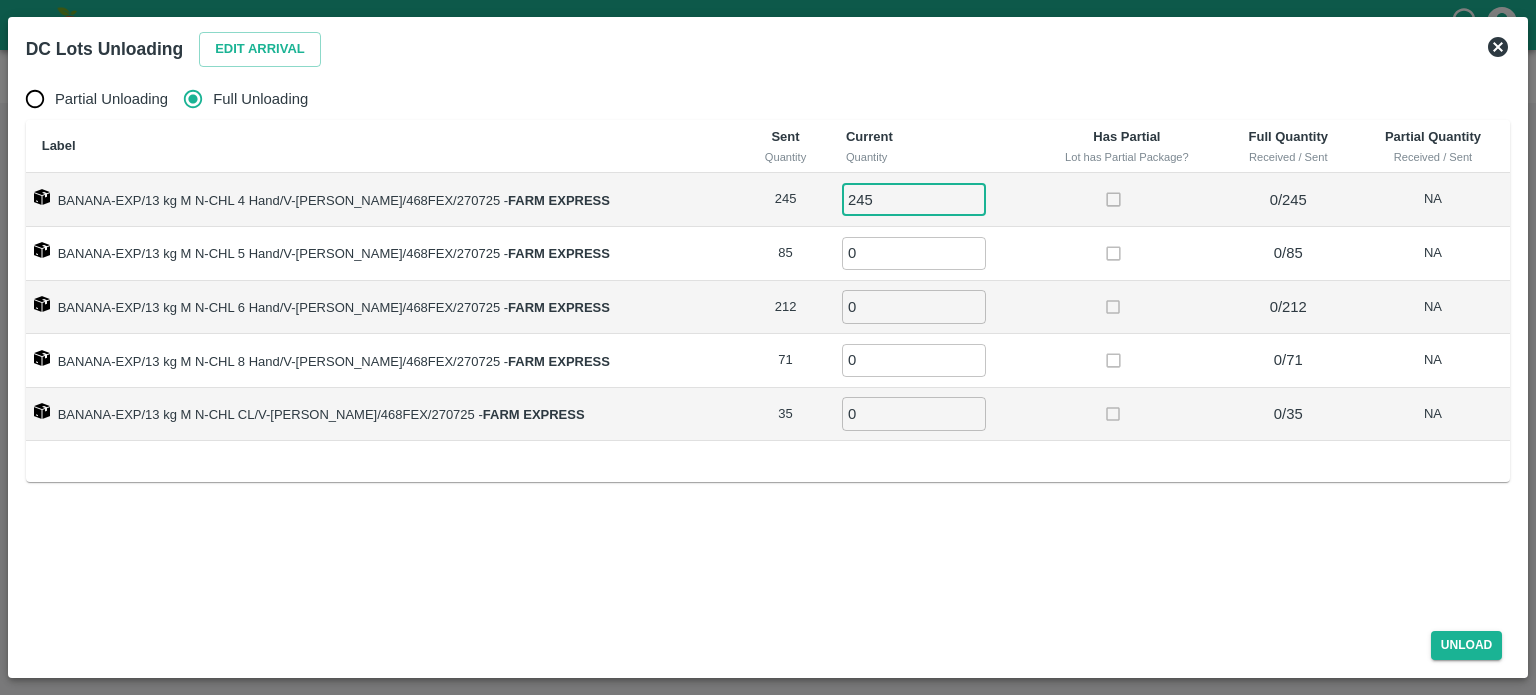 type on "245" 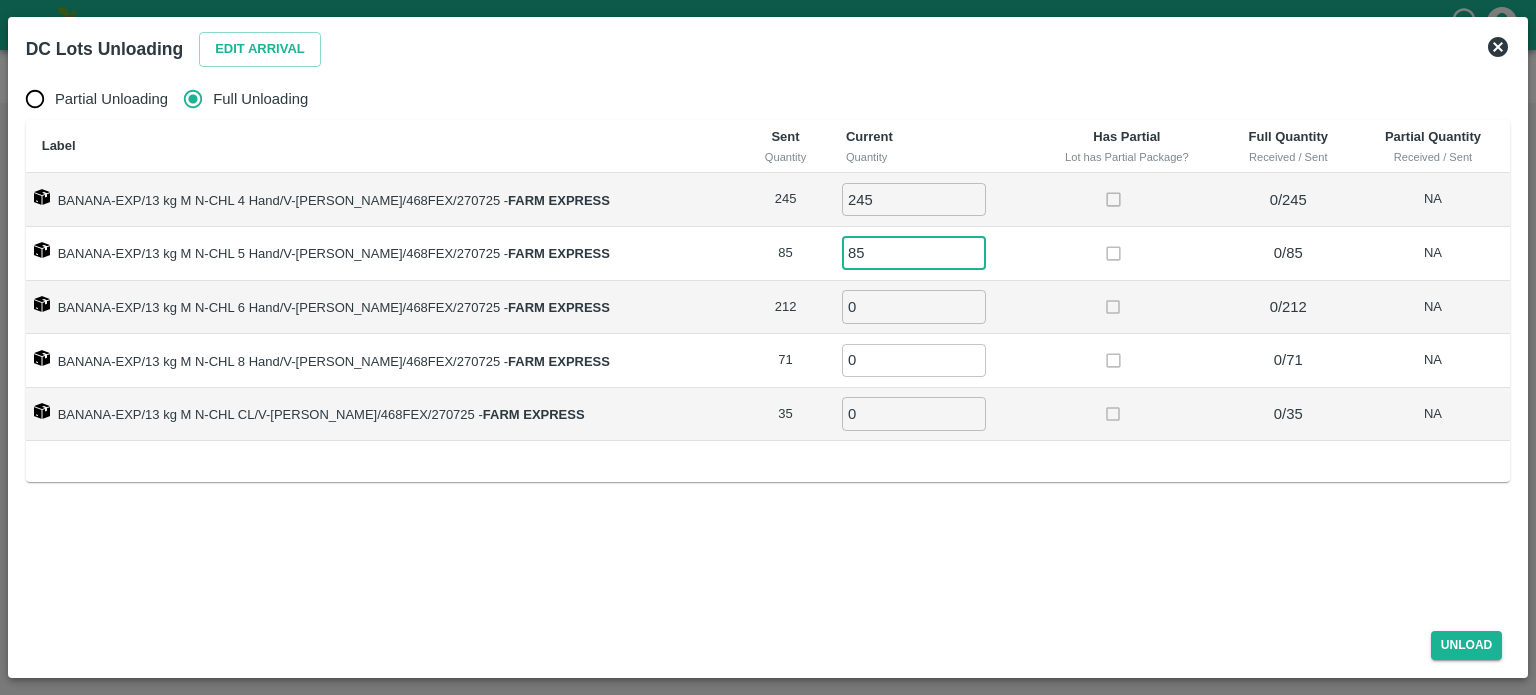 type on "85" 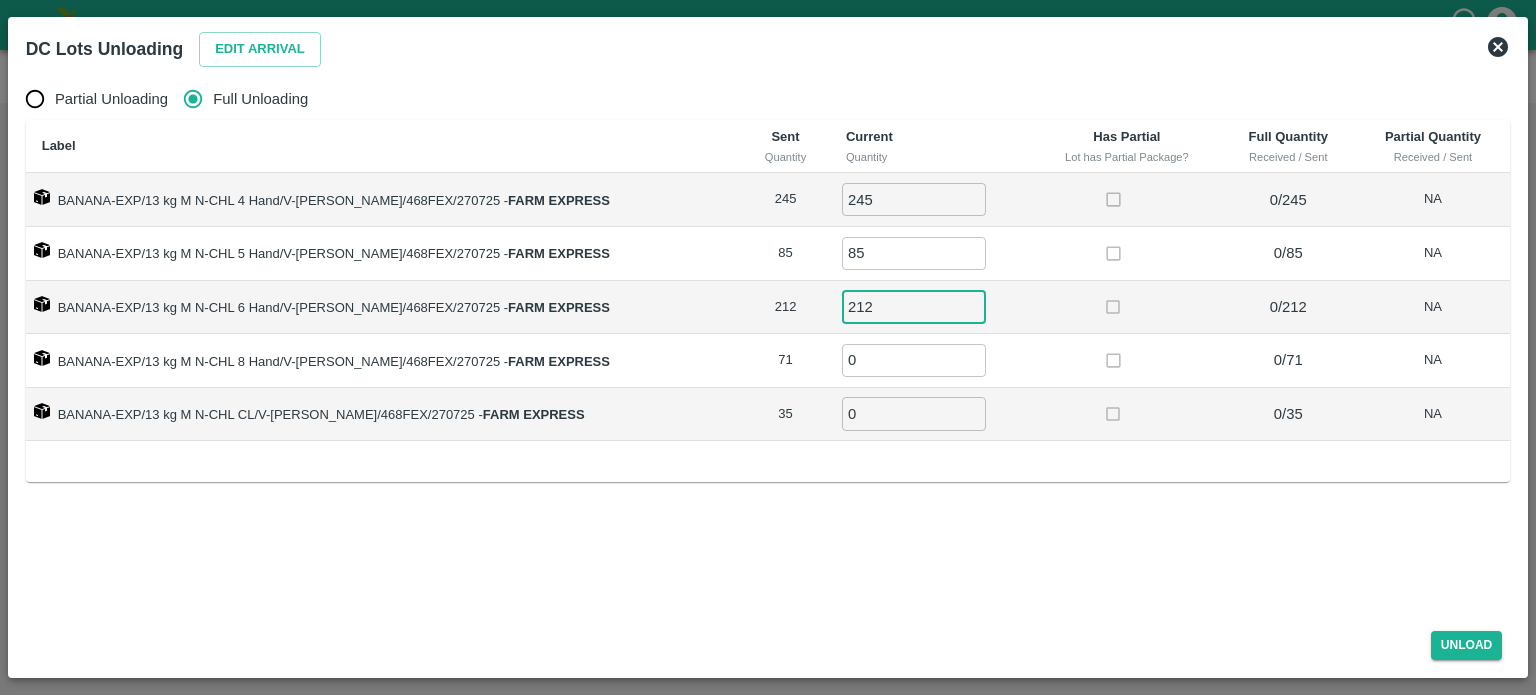 type on "212" 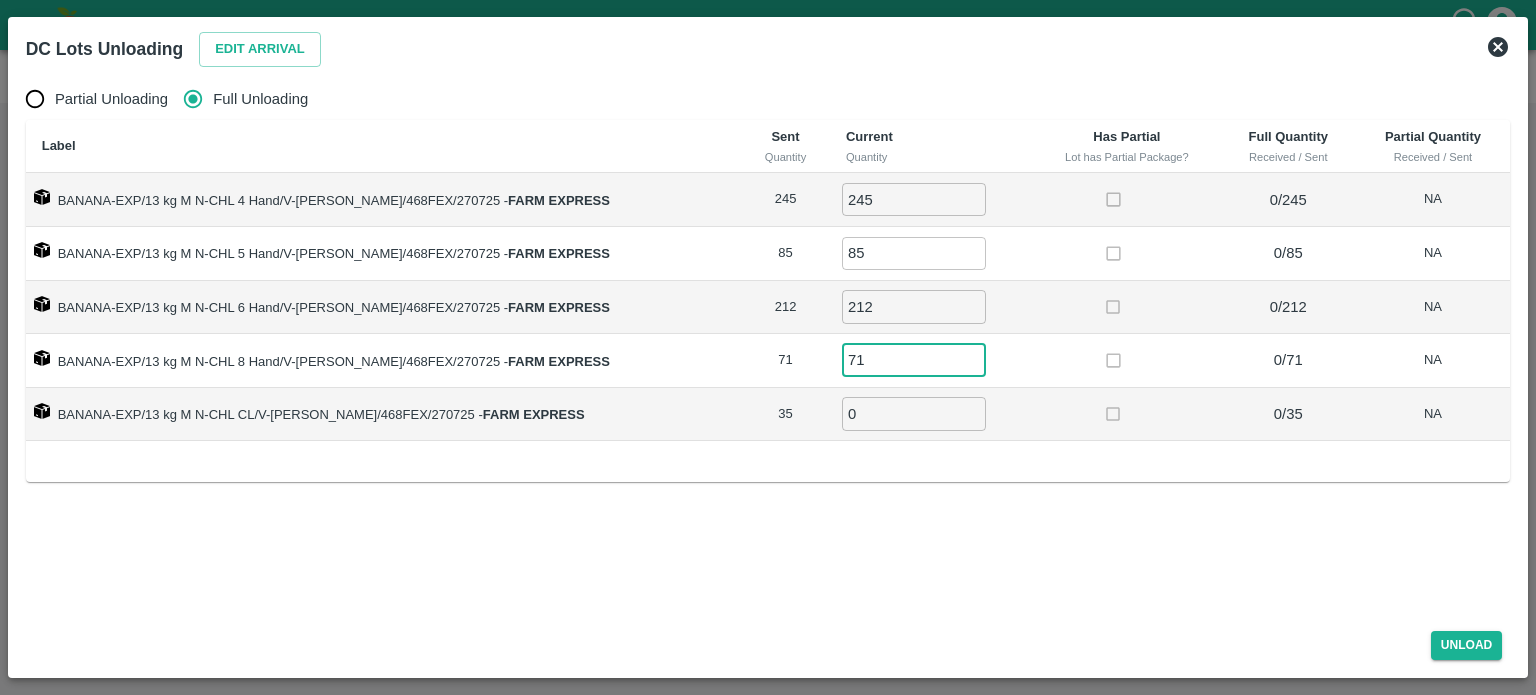 type on "71" 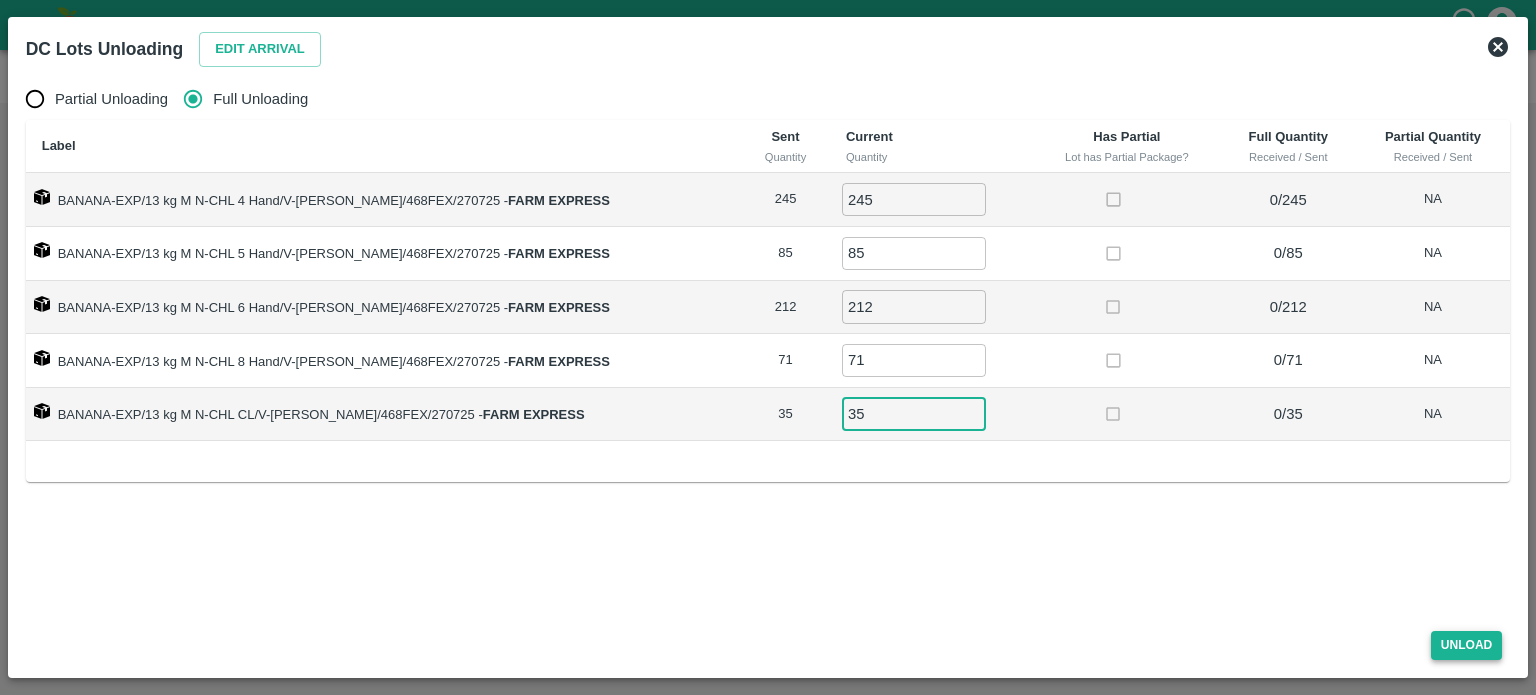 type on "35" 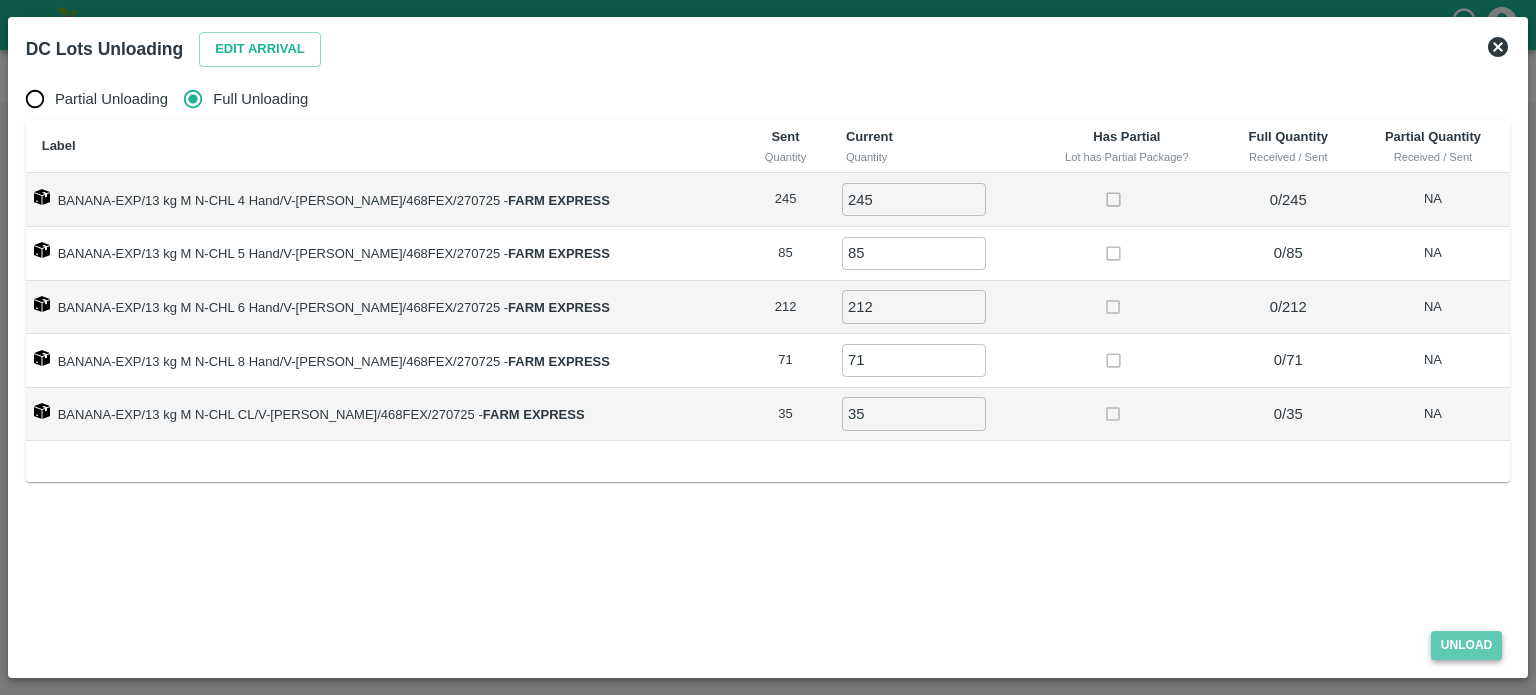 click on "Unload" at bounding box center (1467, 645) 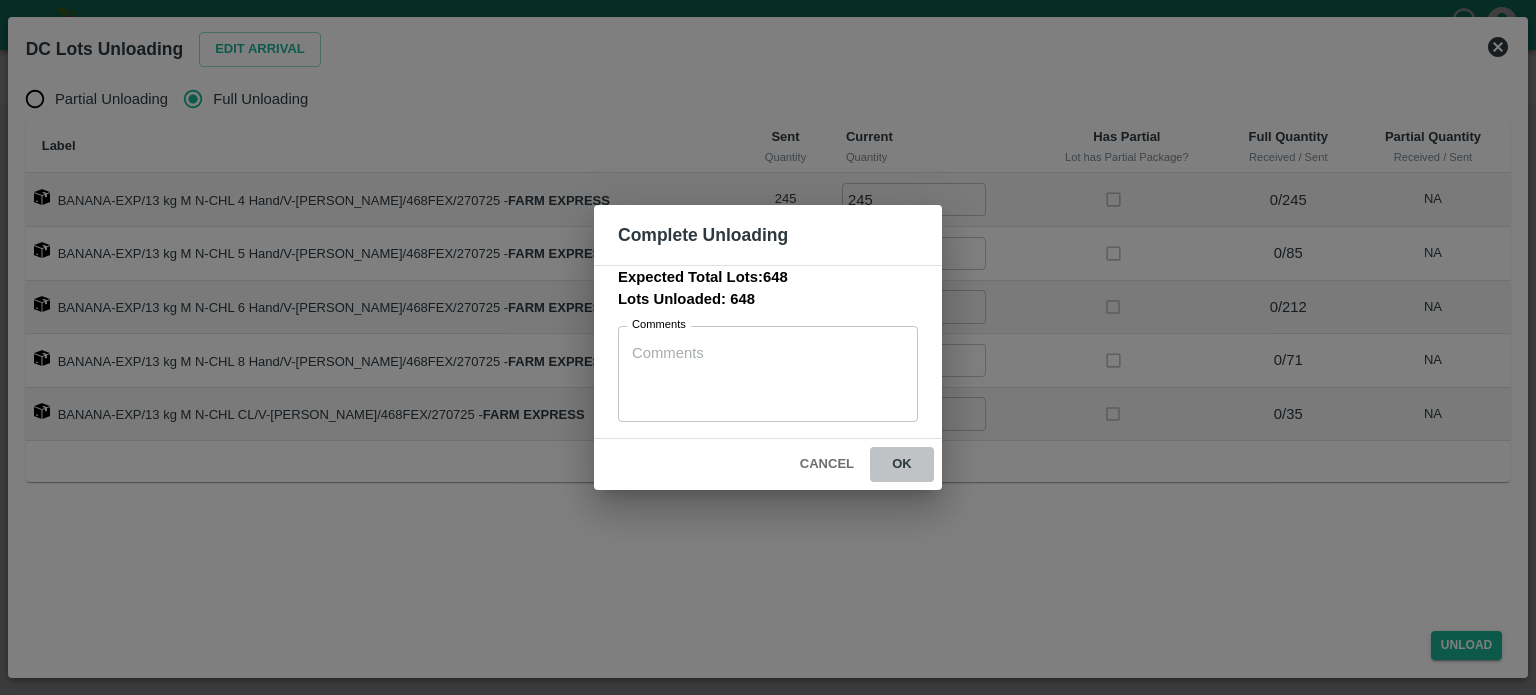 click on "ok" at bounding box center (902, 464) 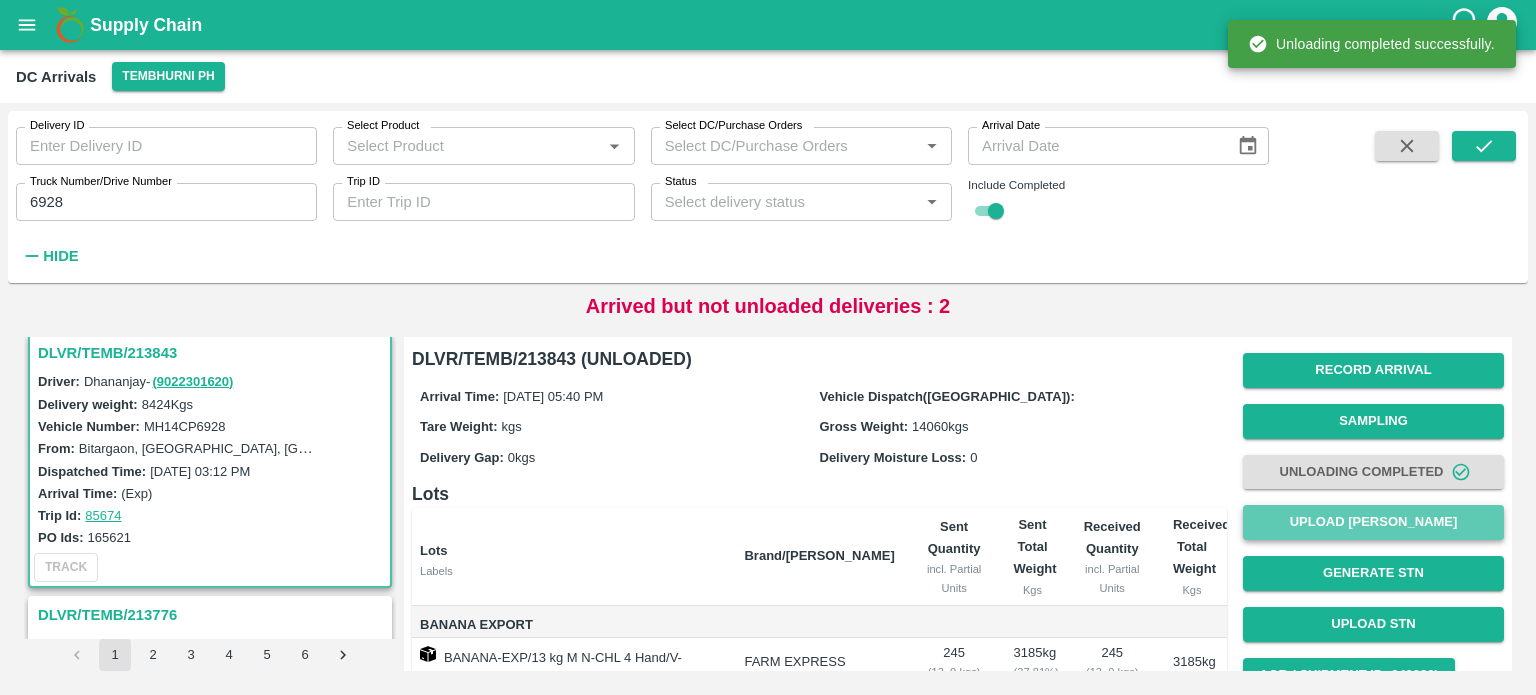 click on "Upload [PERSON_NAME]" at bounding box center [1373, 522] 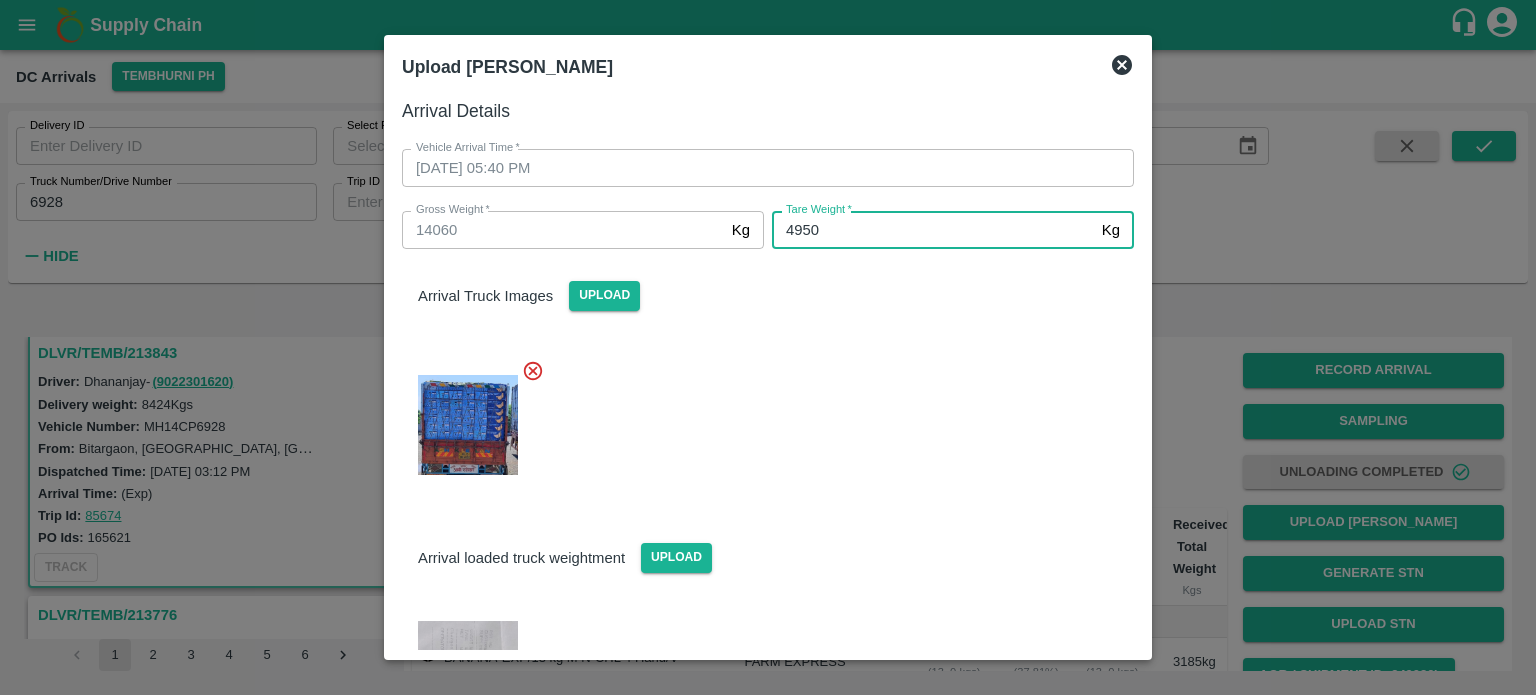 type on "4950" 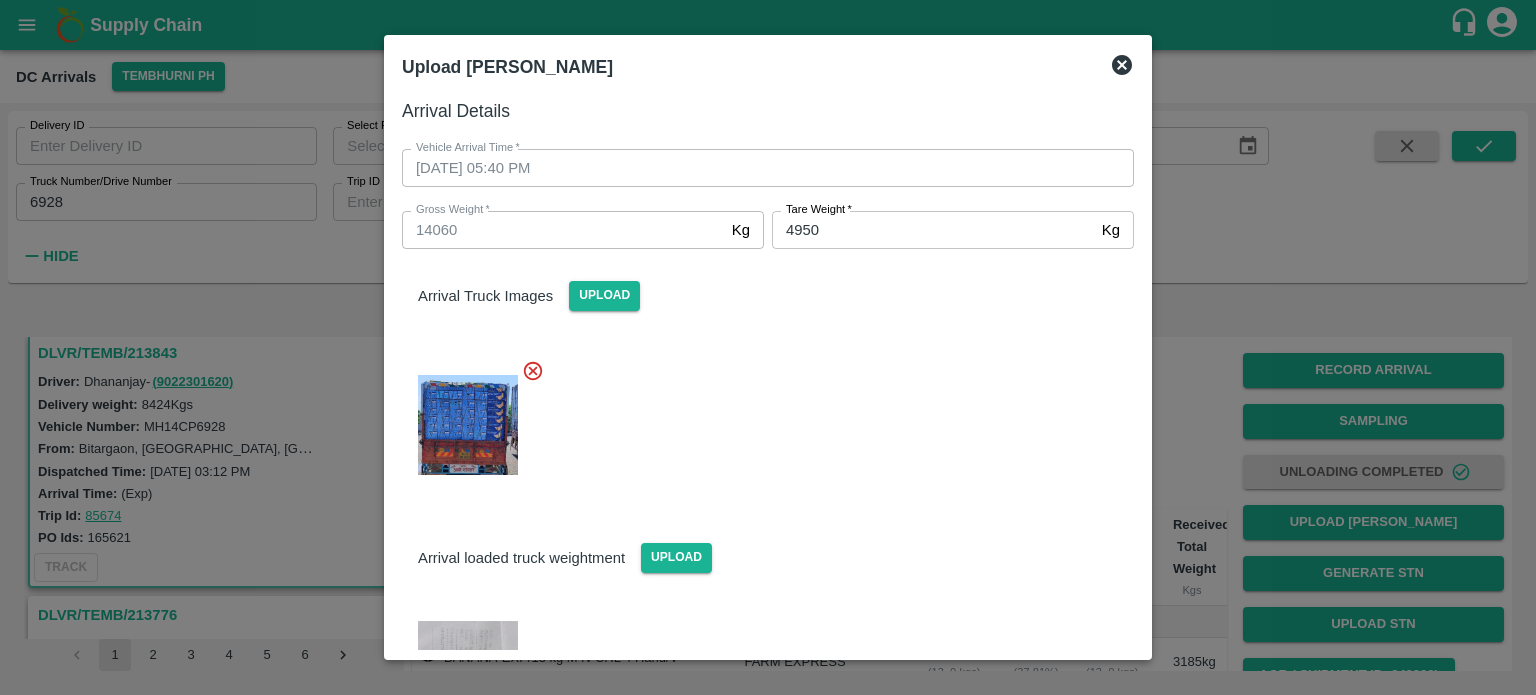 click at bounding box center [760, 419] 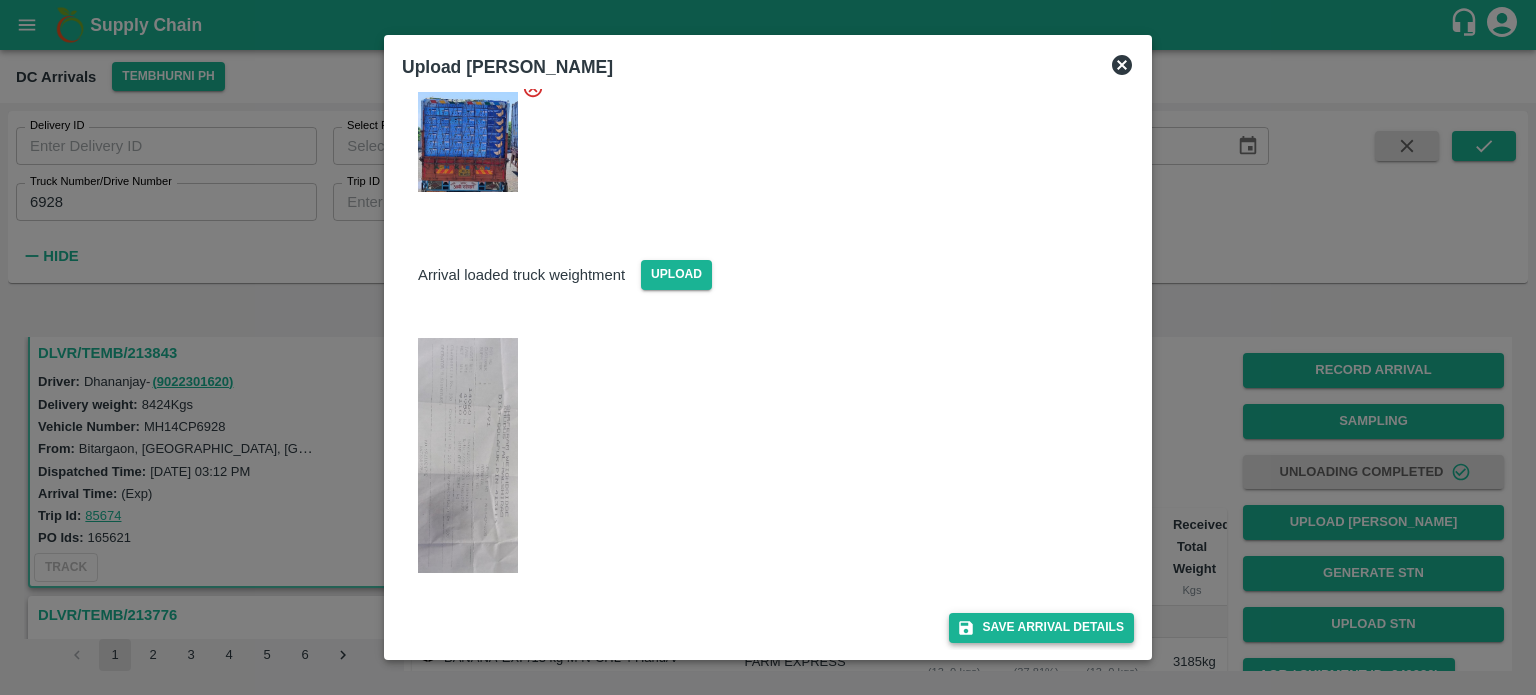 click on "Save Arrival Details" at bounding box center (1041, 627) 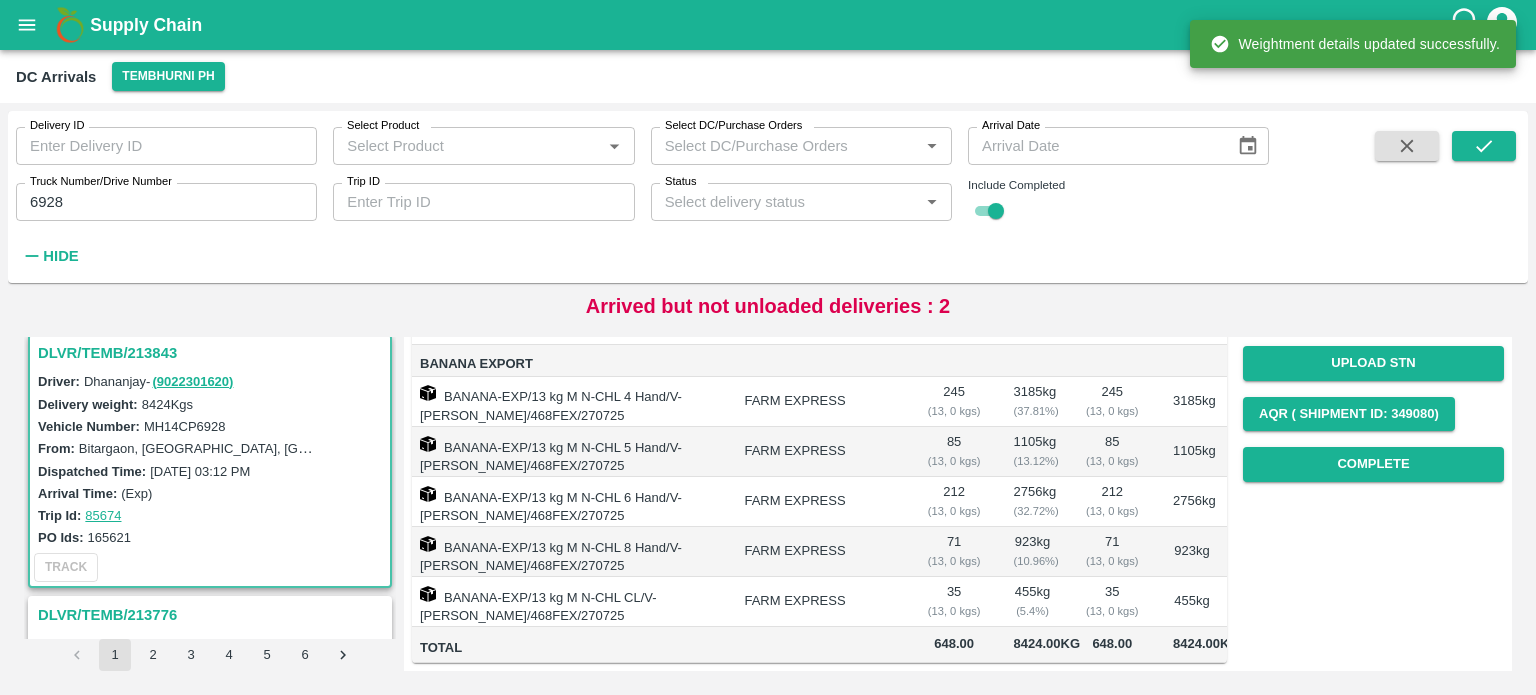 scroll, scrollTop: 298, scrollLeft: 0, axis: vertical 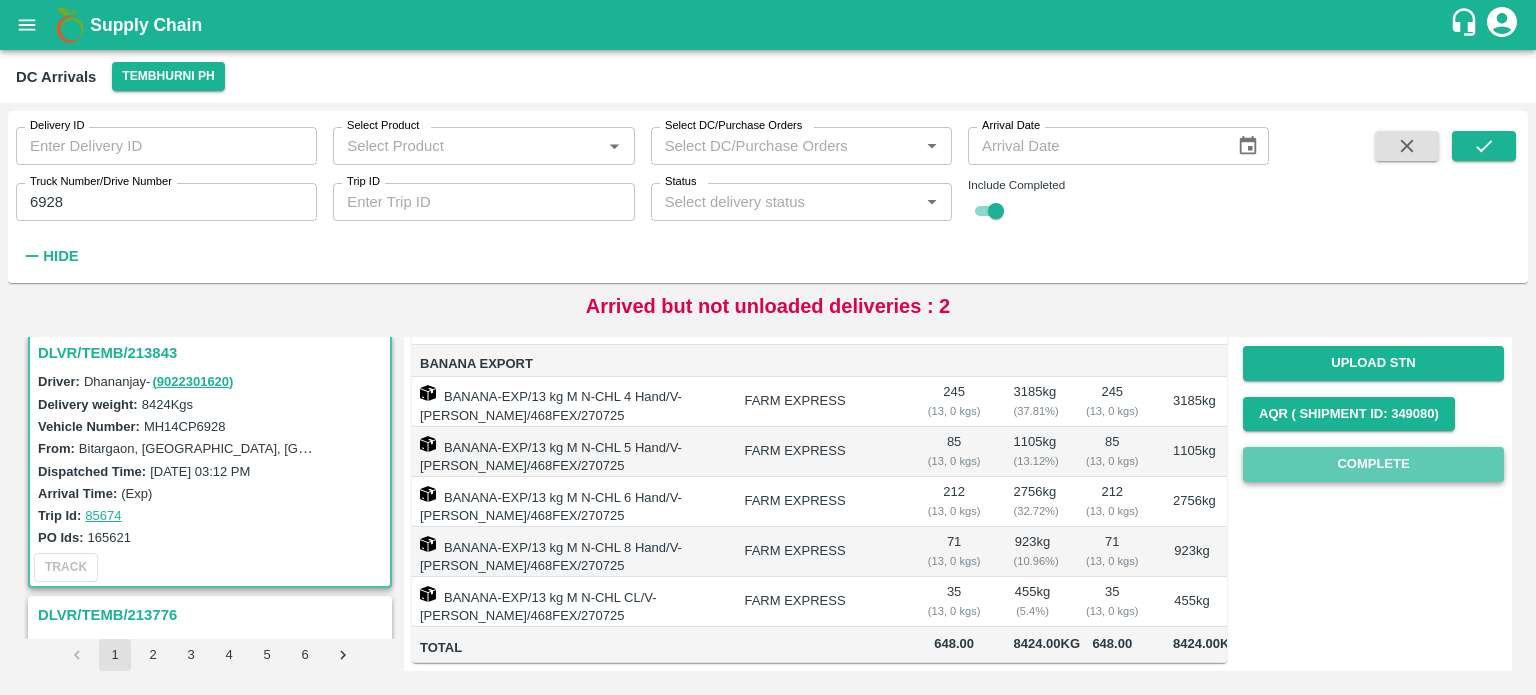 click on "Complete" at bounding box center [1373, 464] 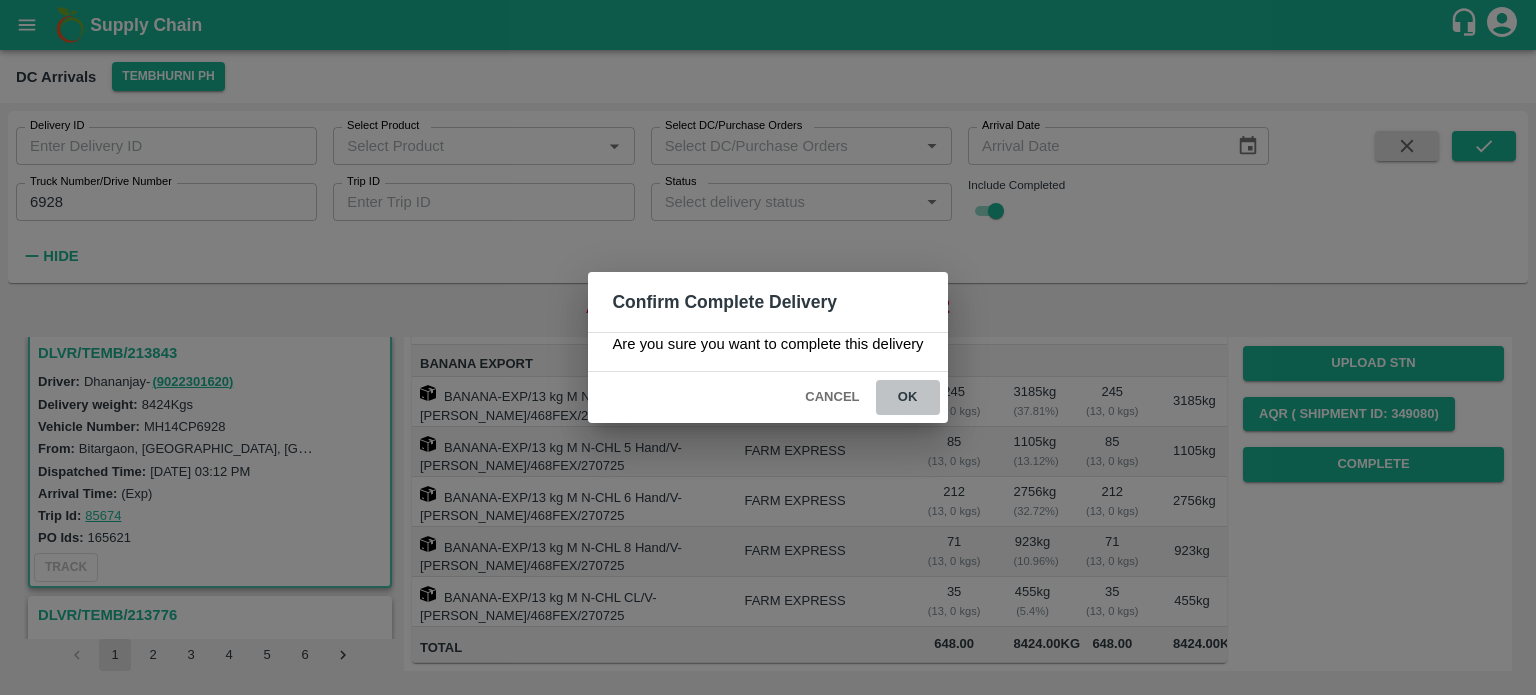 click on "ok" at bounding box center [908, 397] 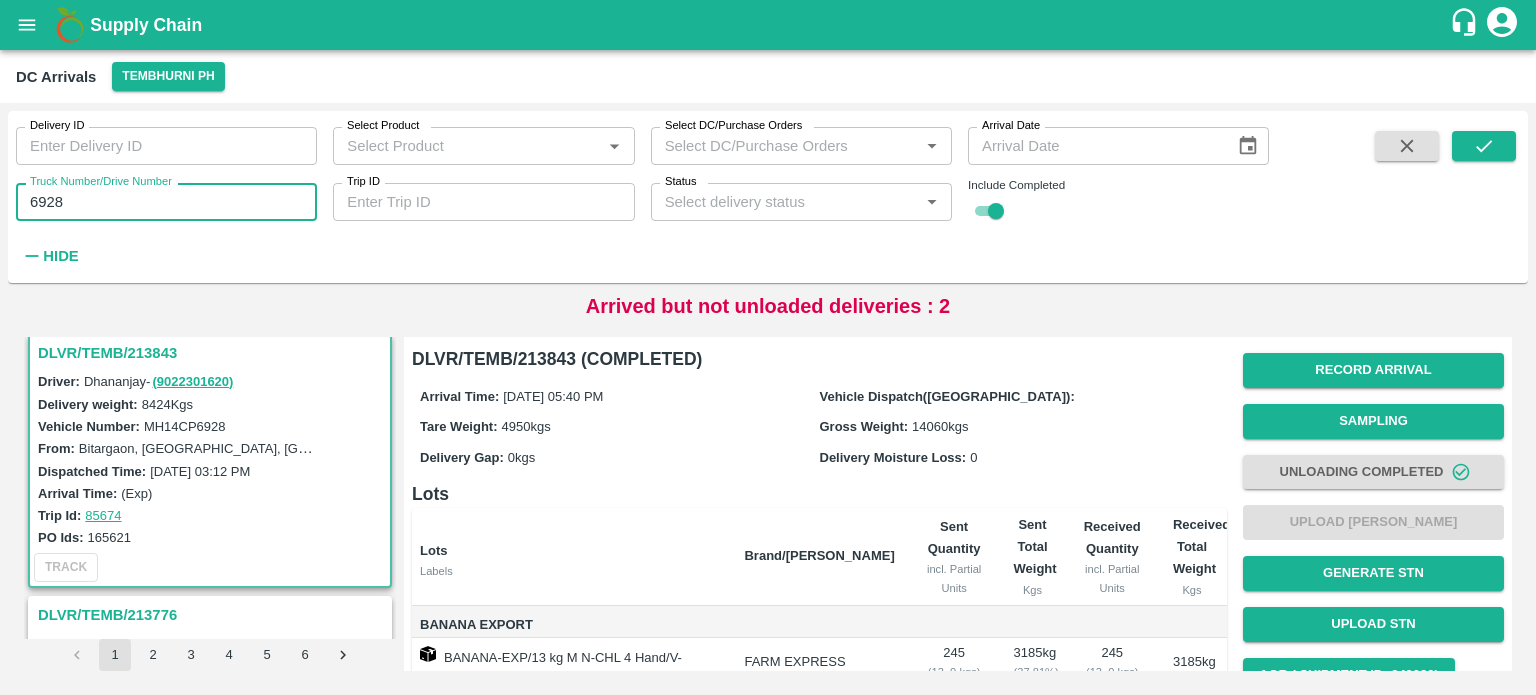 click on "6928" at bounding box center [166, 202] 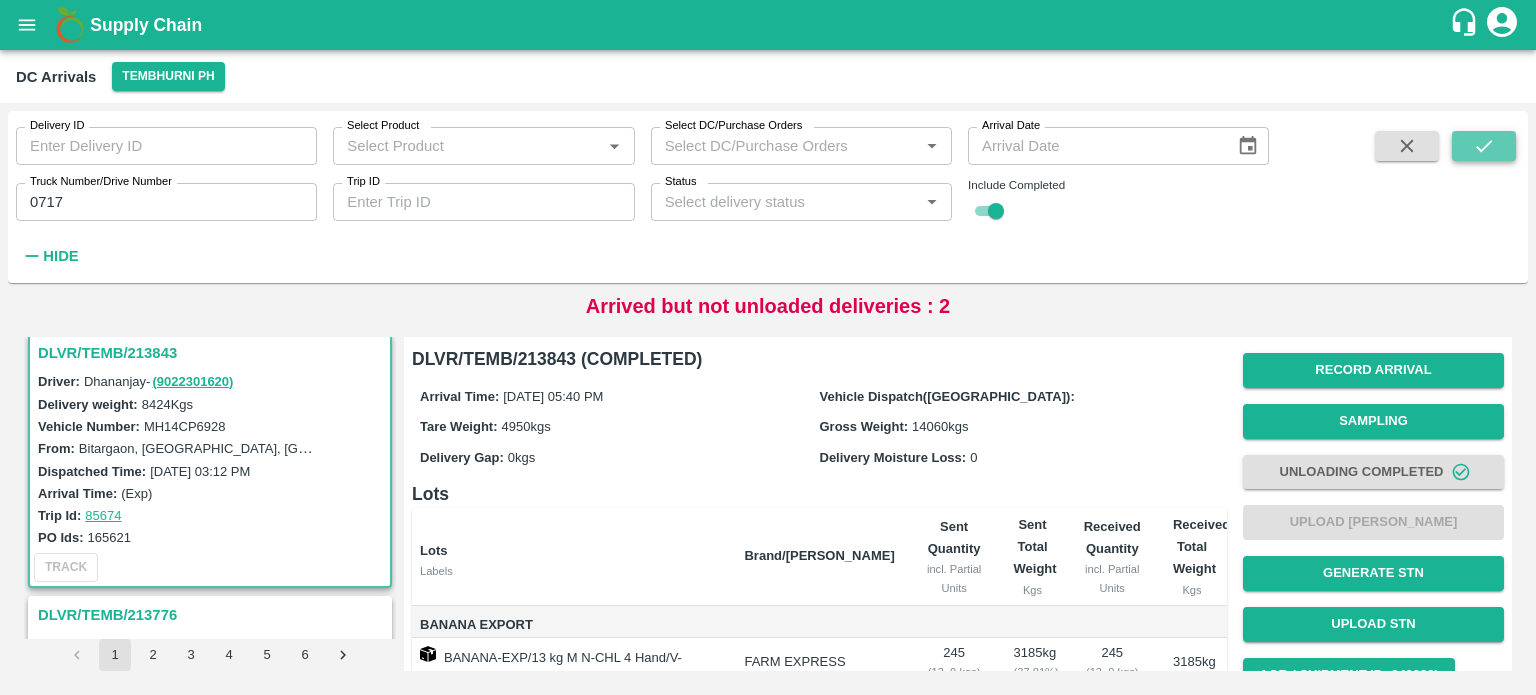 click 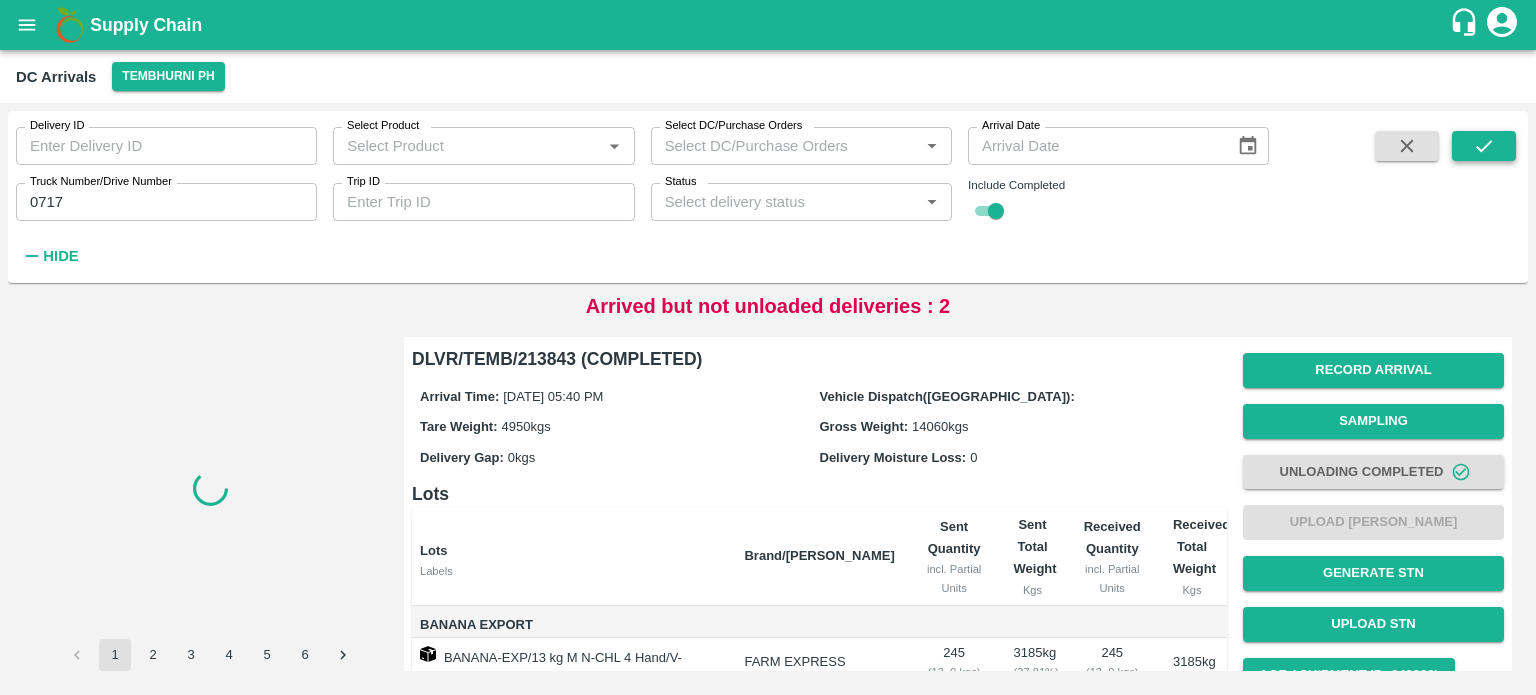 scroll, scrollTop: 0, scrollLeft: 0, axis: both 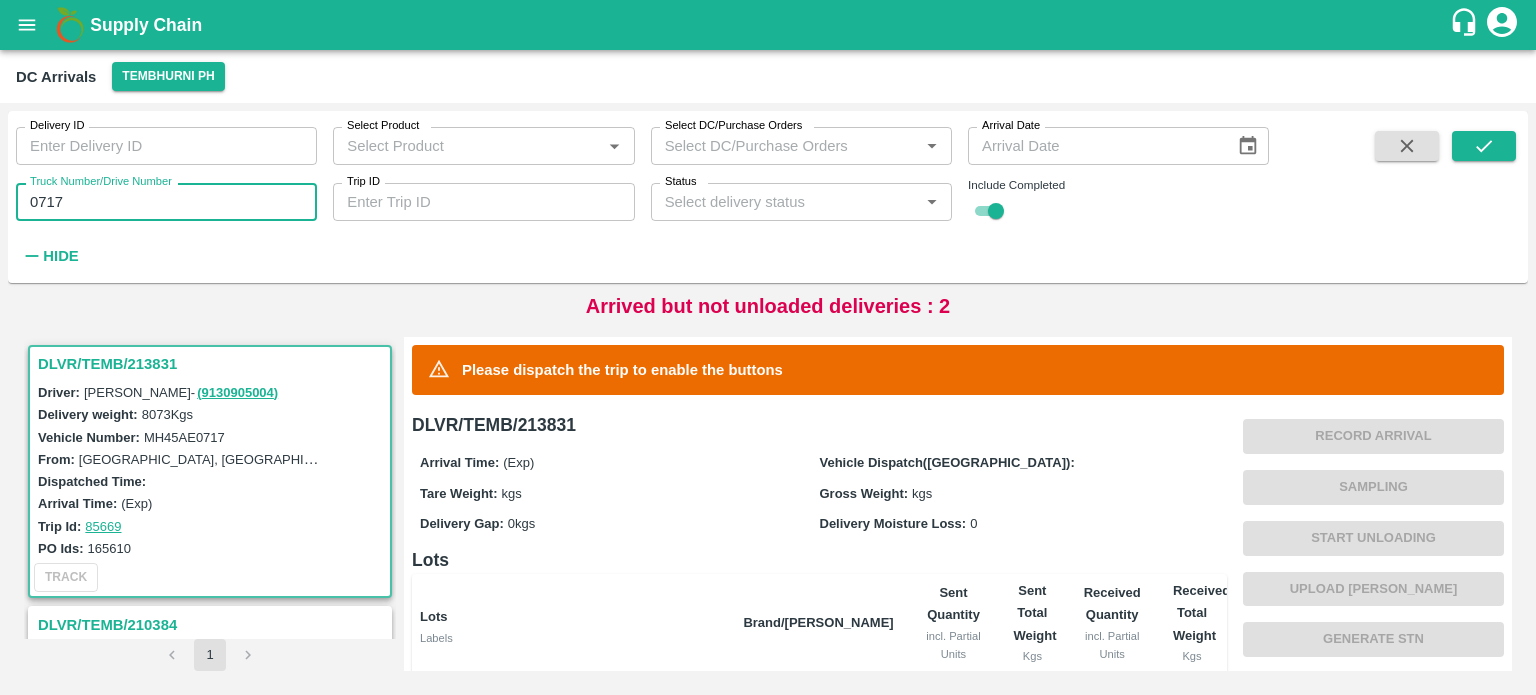 click on "0717" at bounding box center [166, 202] 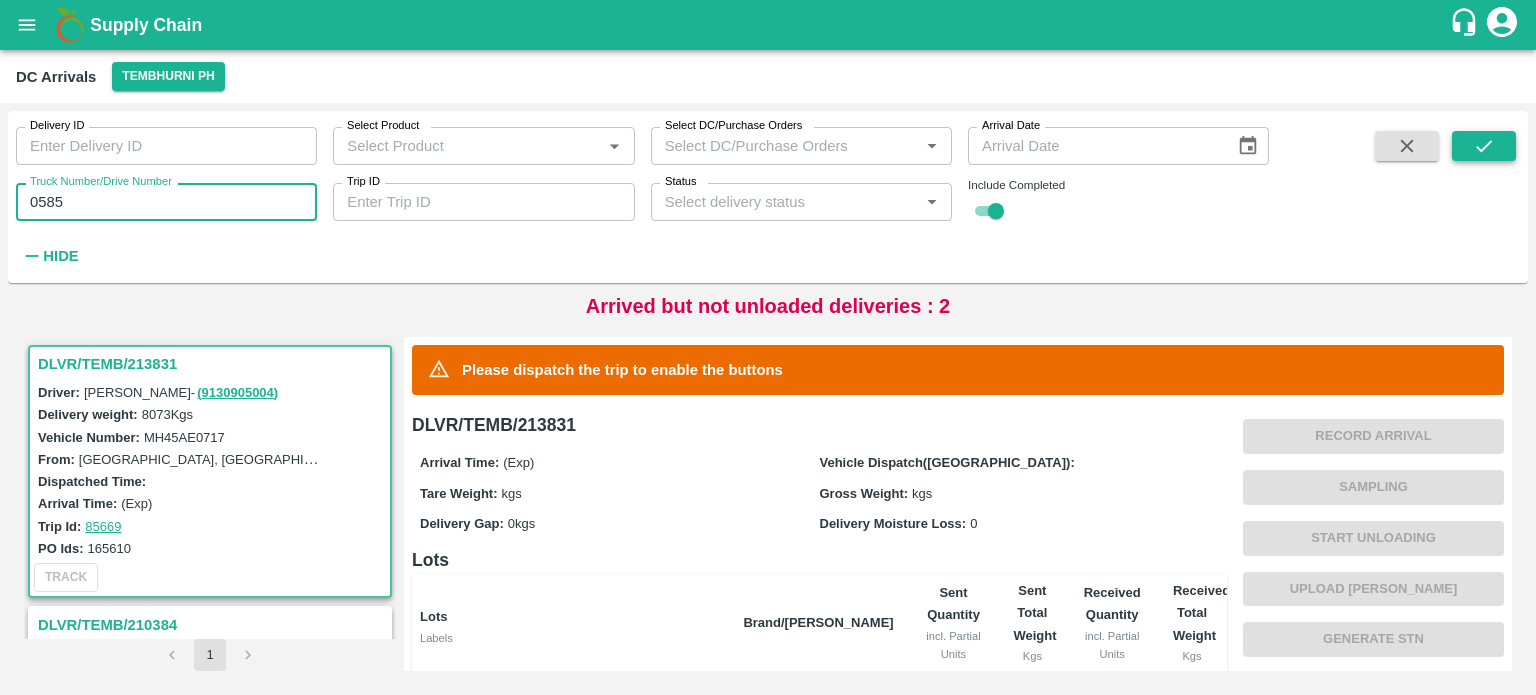 type on "0585" 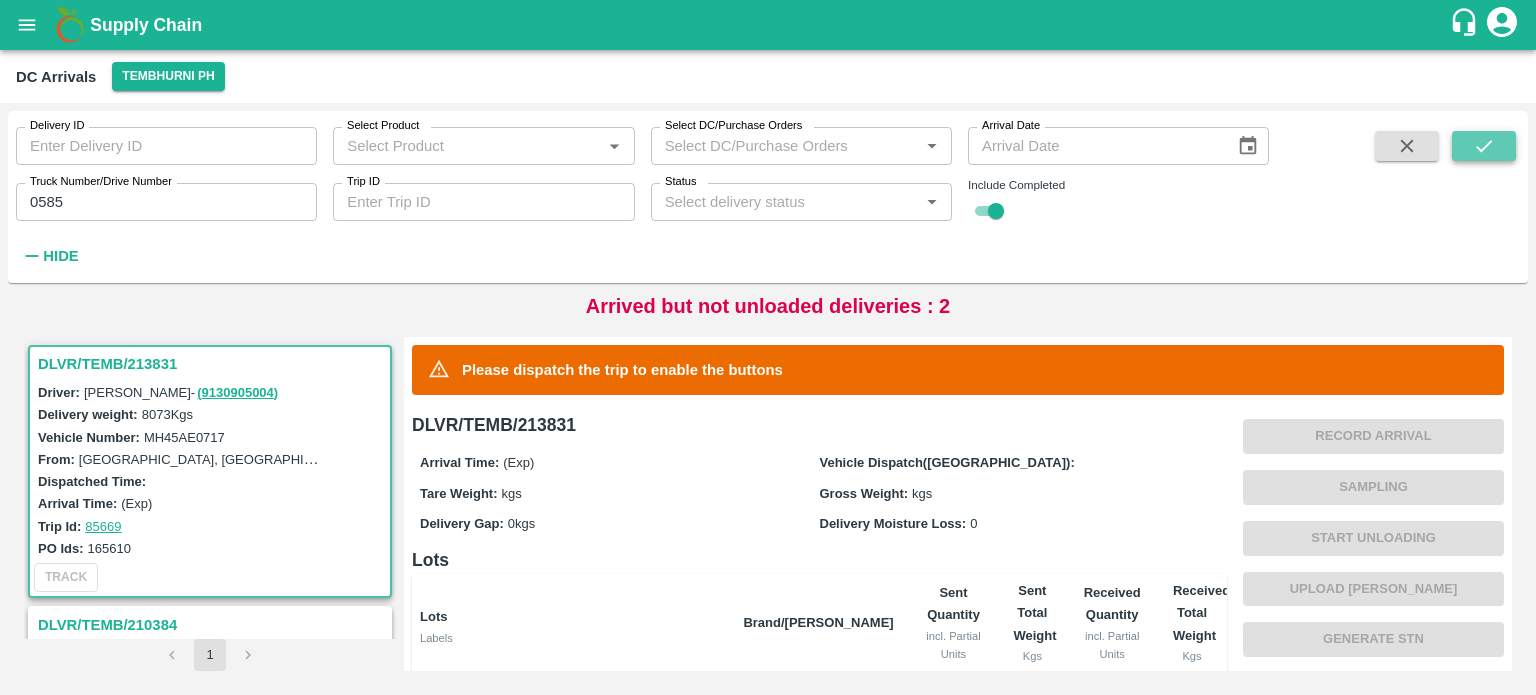 click 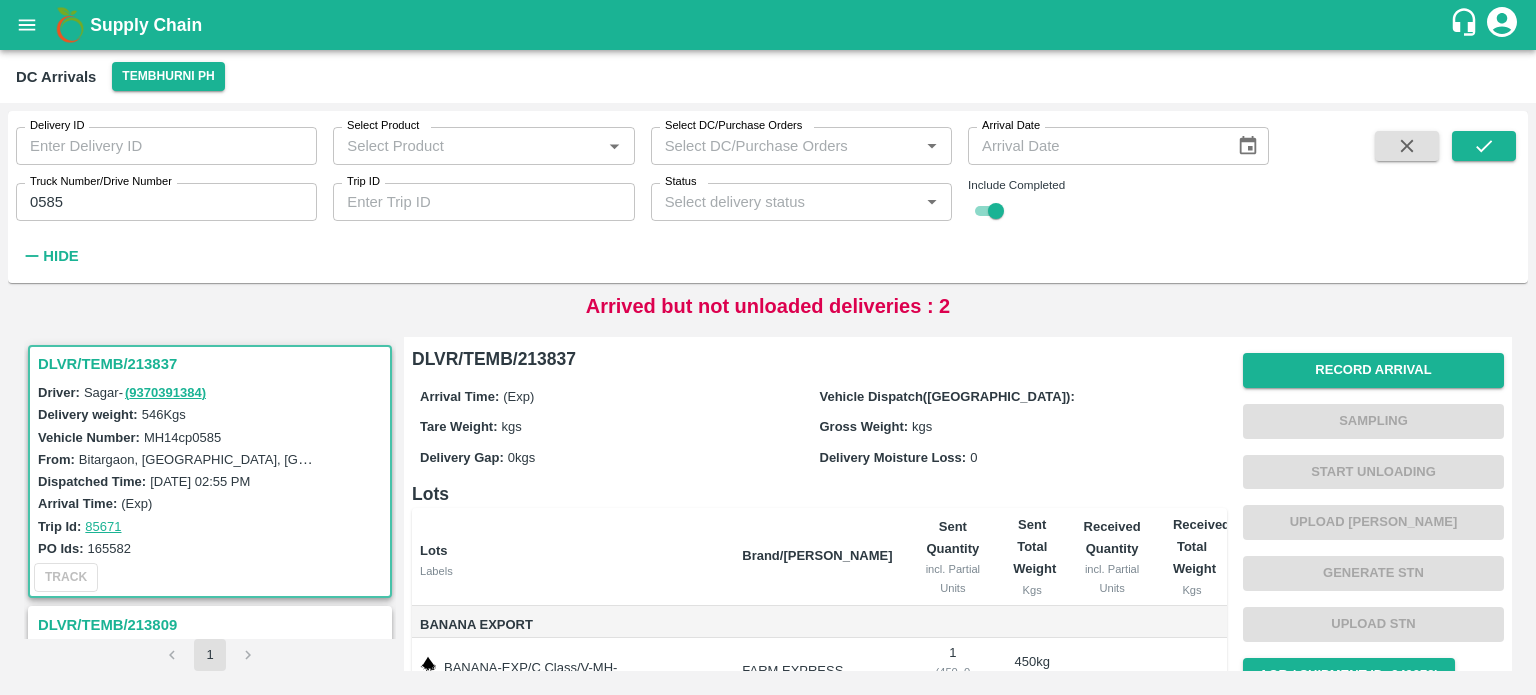 scroll, scrollTop: 207, scrollLeft: 0, axis: vertical 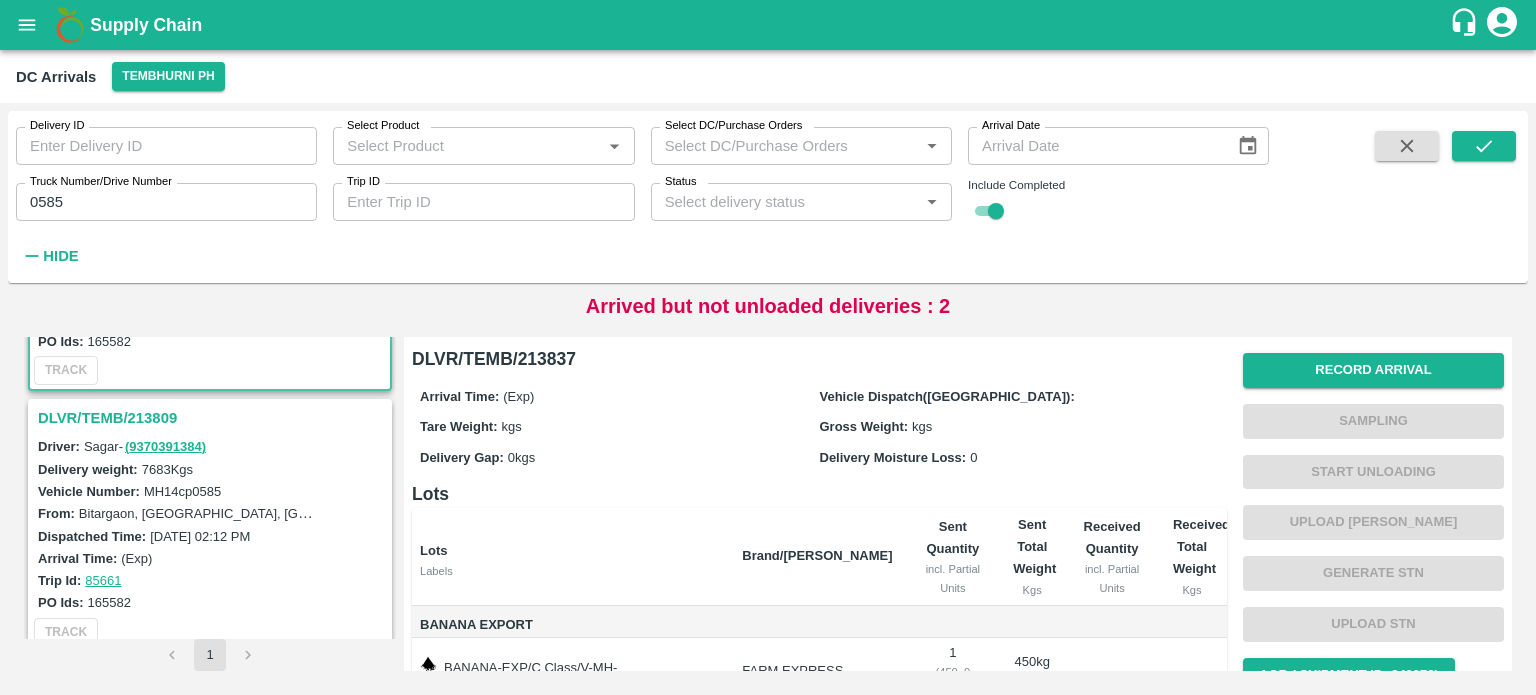 click on "DLVR/TEMB/213809" at bounding box center [213, 418] 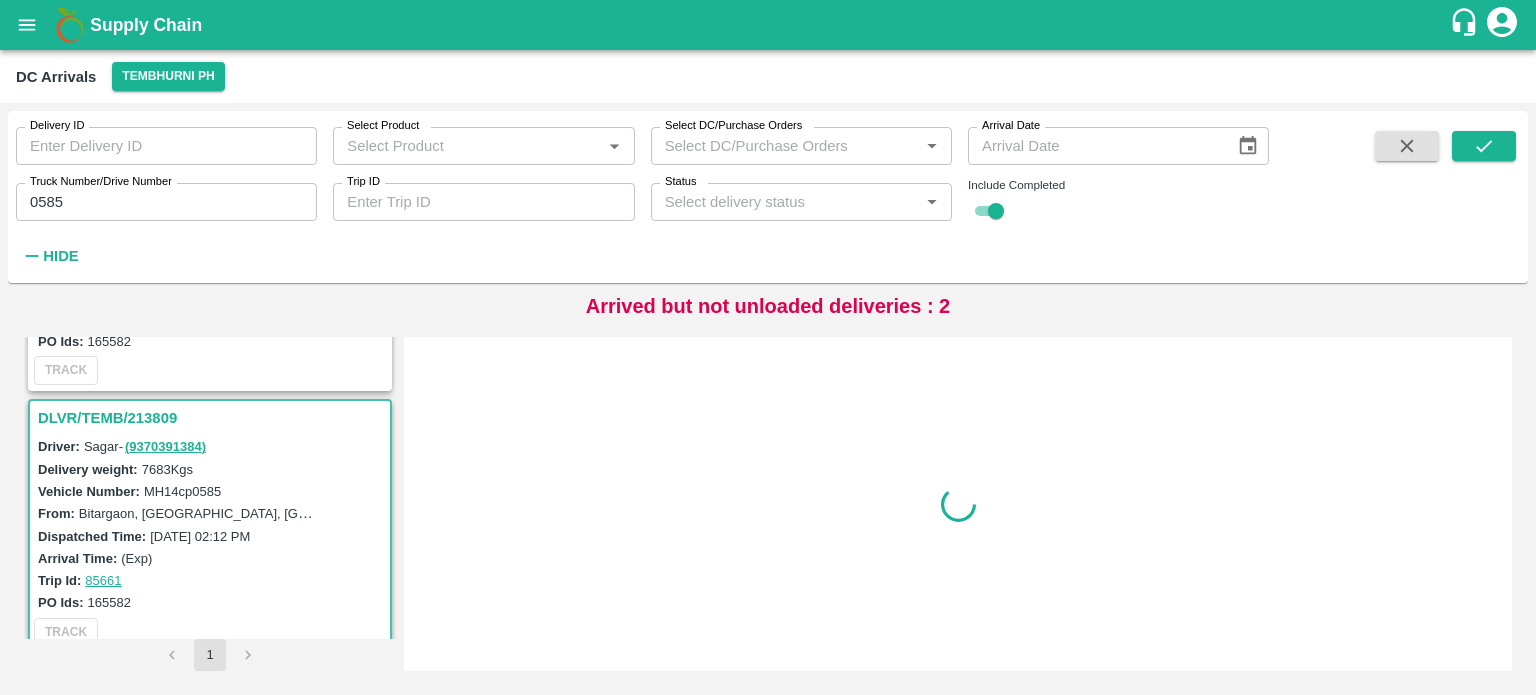 scroll, scrollTop: 268, scrollLeft: 0, axis: vertical 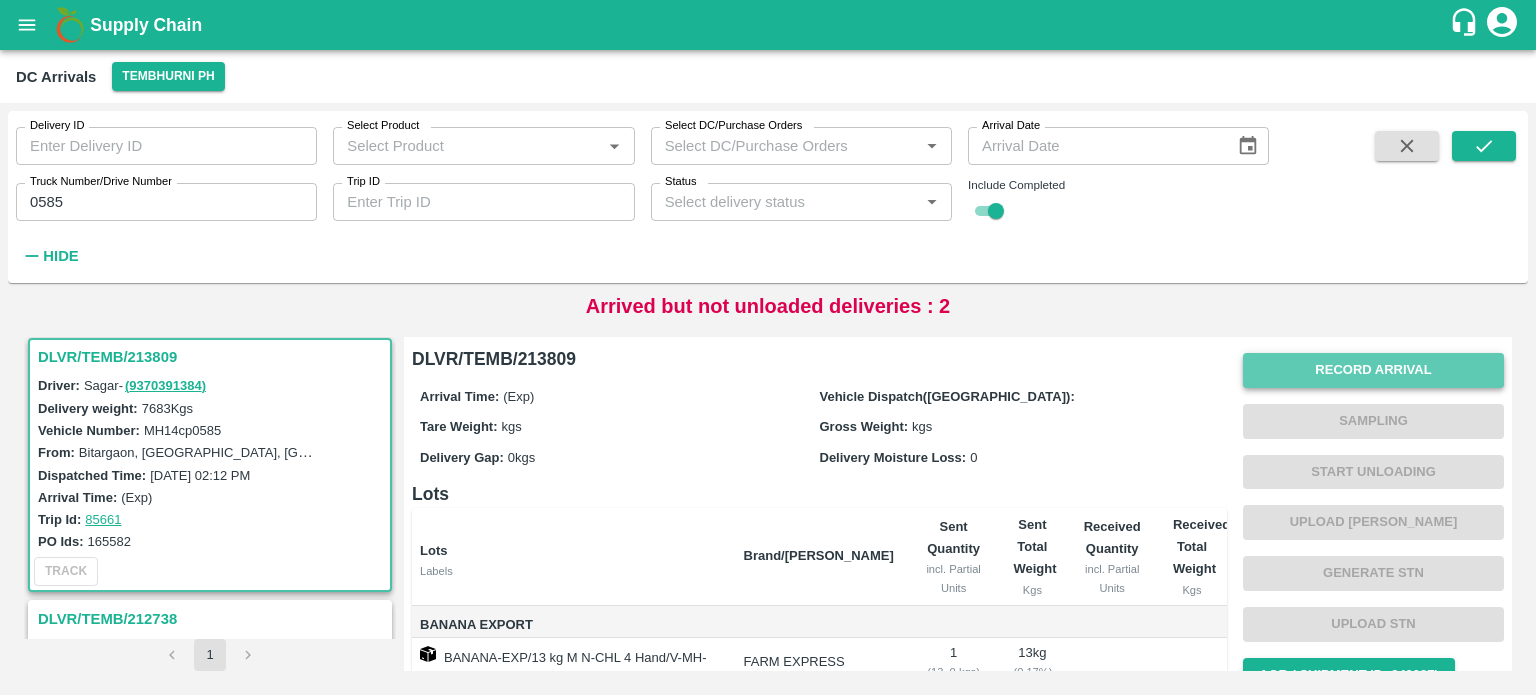 click on "Record Arrival" at bounding box center (1373, 370) 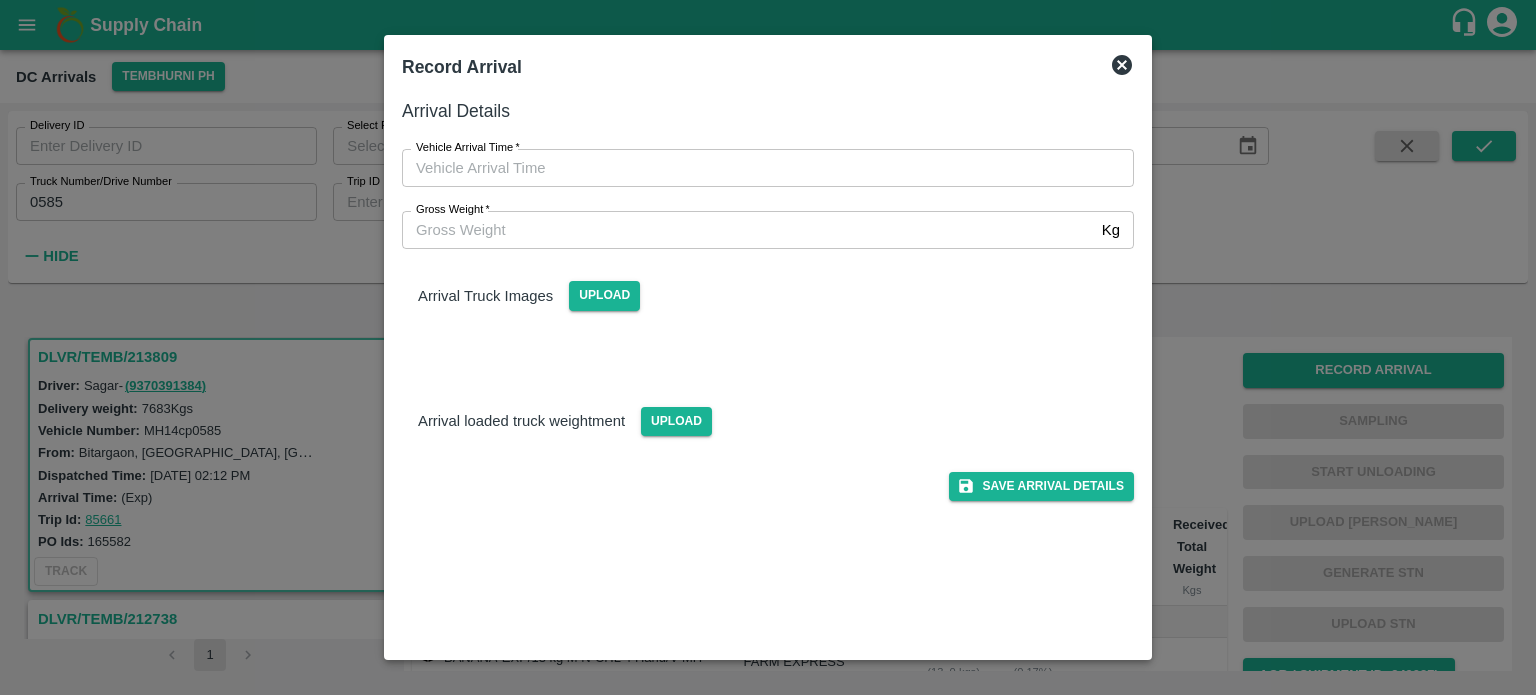 type on "DD/MM/YYYY hh:mm aa" 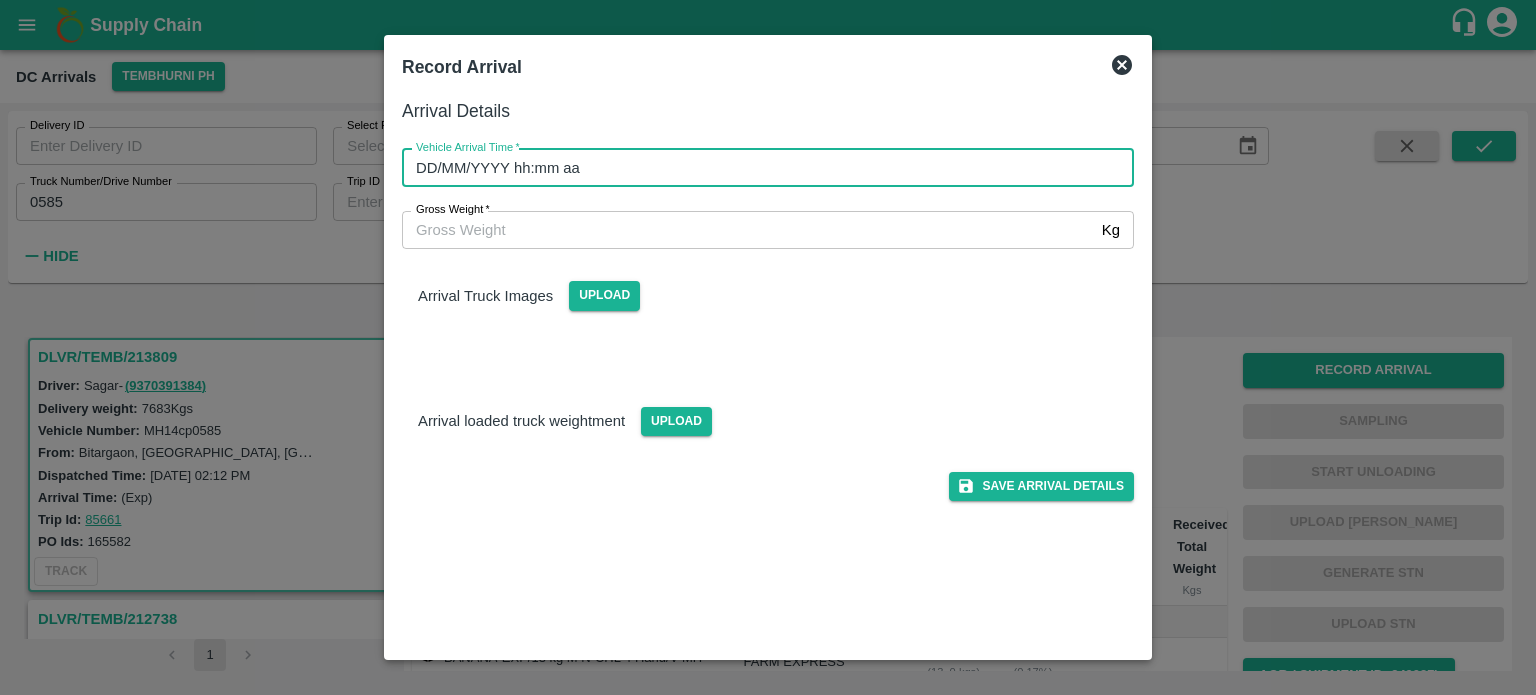 click on "DD/MM/YYYY hh:mm aa" at bounding box center (761, 168) 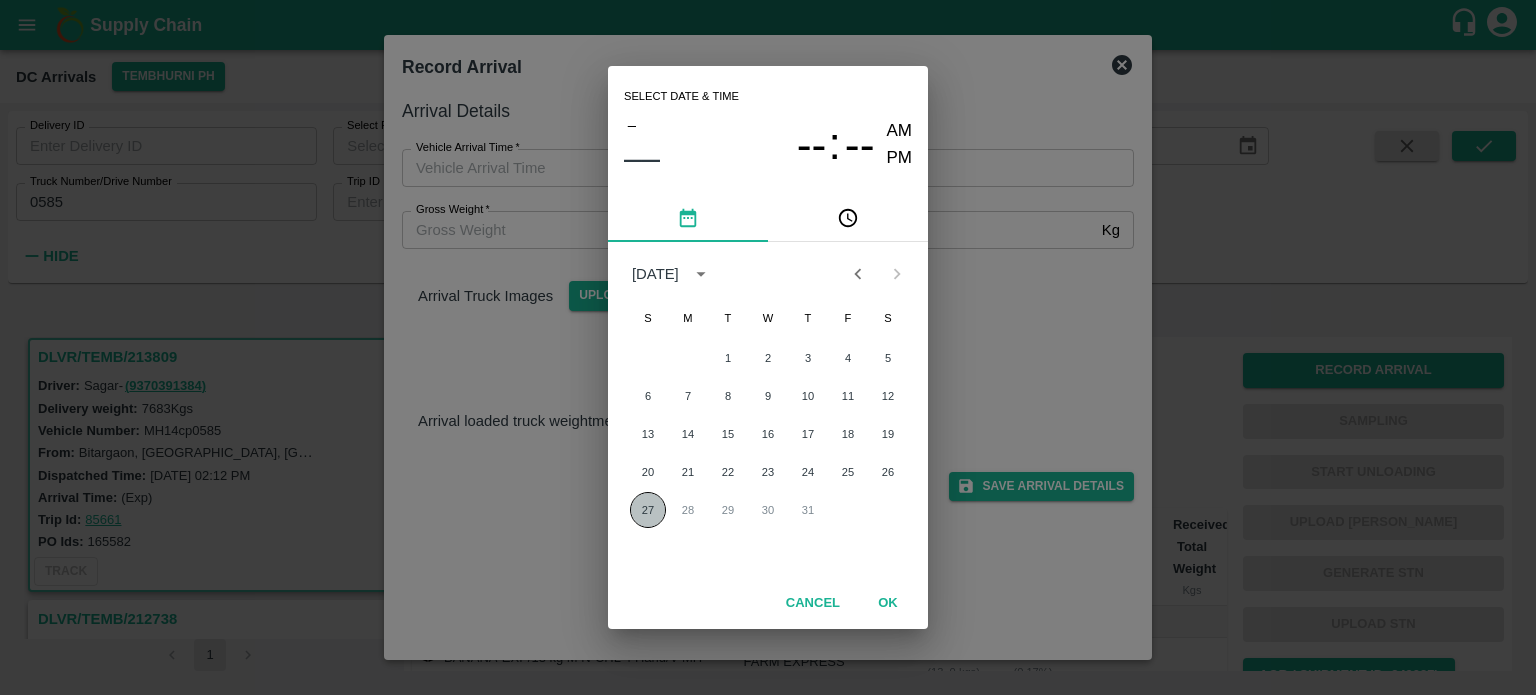 click on "27" at bounding box center (648, 510) 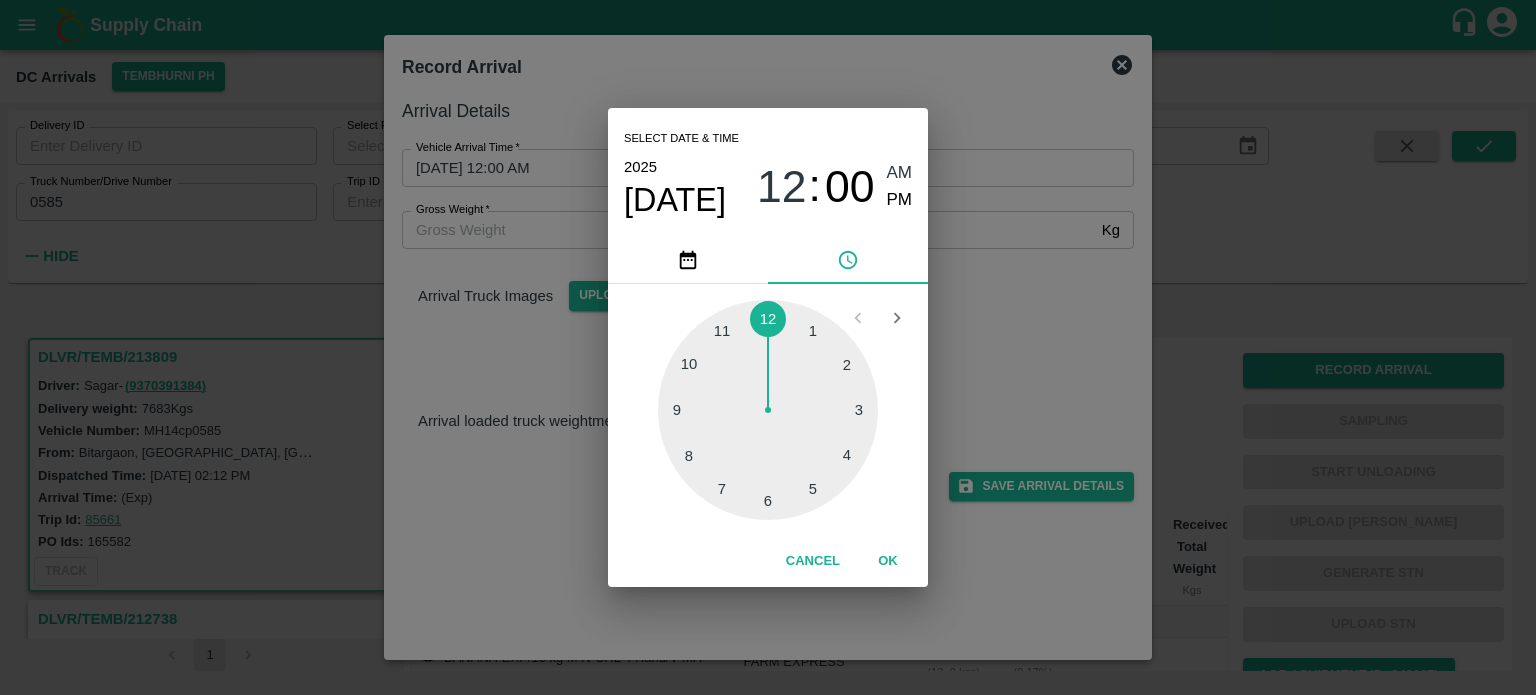 click at bounding box center (768, 410) 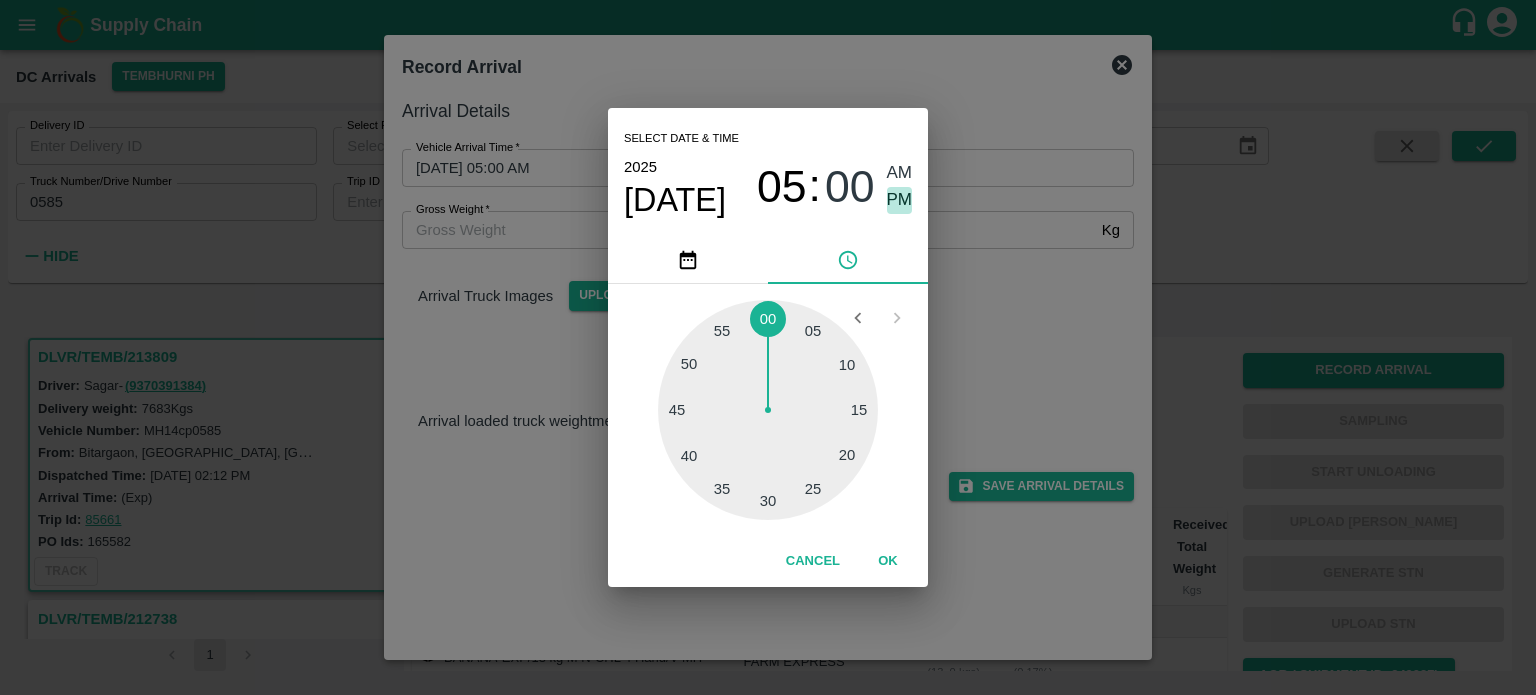 click on "PM" at bounding box center [900, 200] 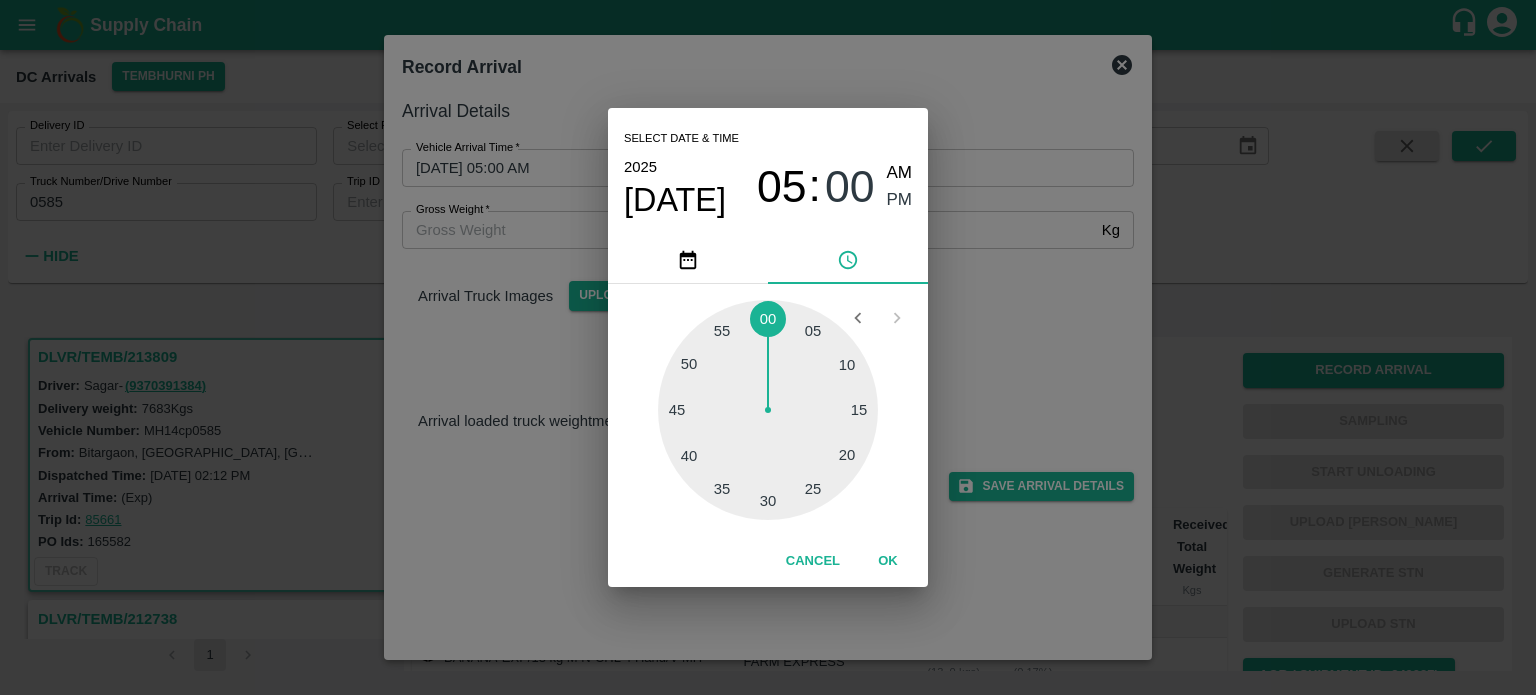 type on "[DATE] 05:00 PM" 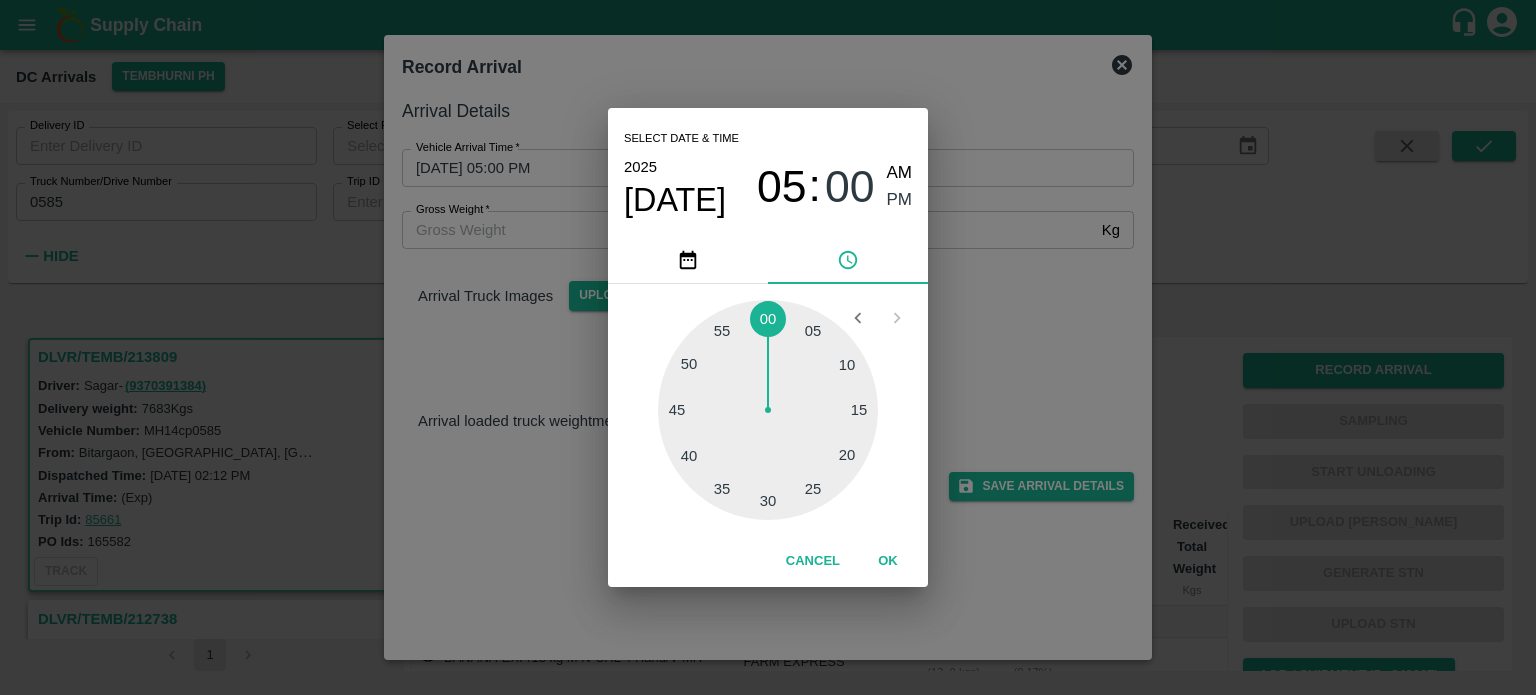 click on "Select date & time [DATE] 05 : 00 AM PM 05 10 15 20 25 30 35 40 45 50 55 00 Cancel OK" at bounding box center [768, 347] 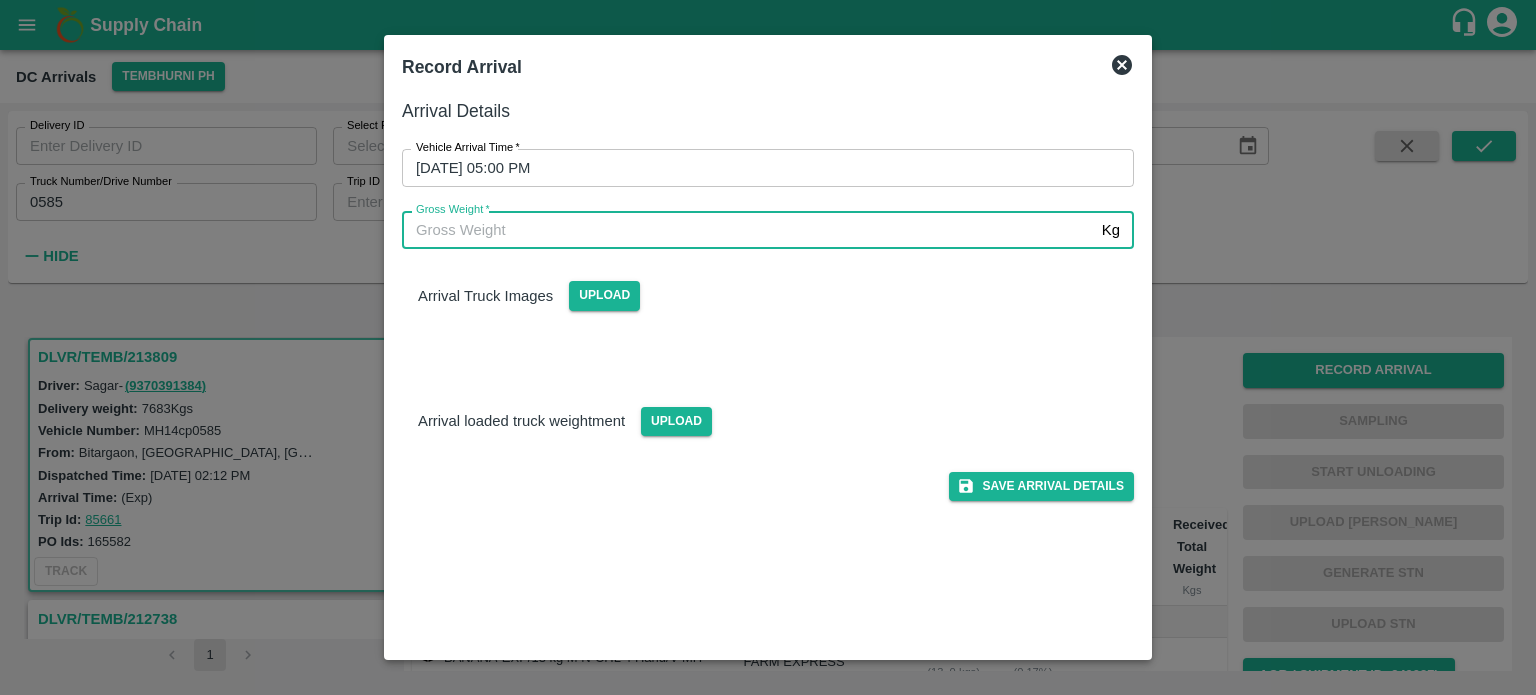 click on "Gross Weight   *" at bounding box center (748, 230) 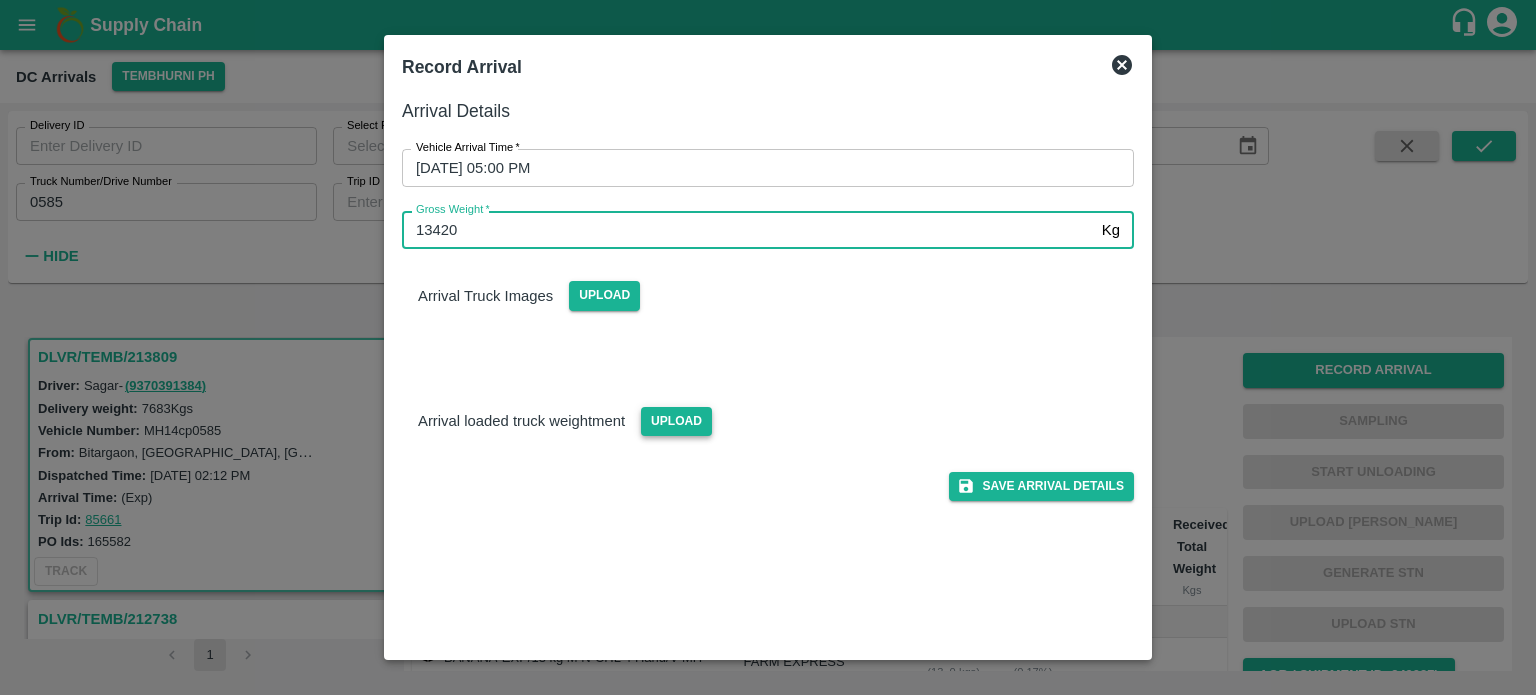 type on "13420" 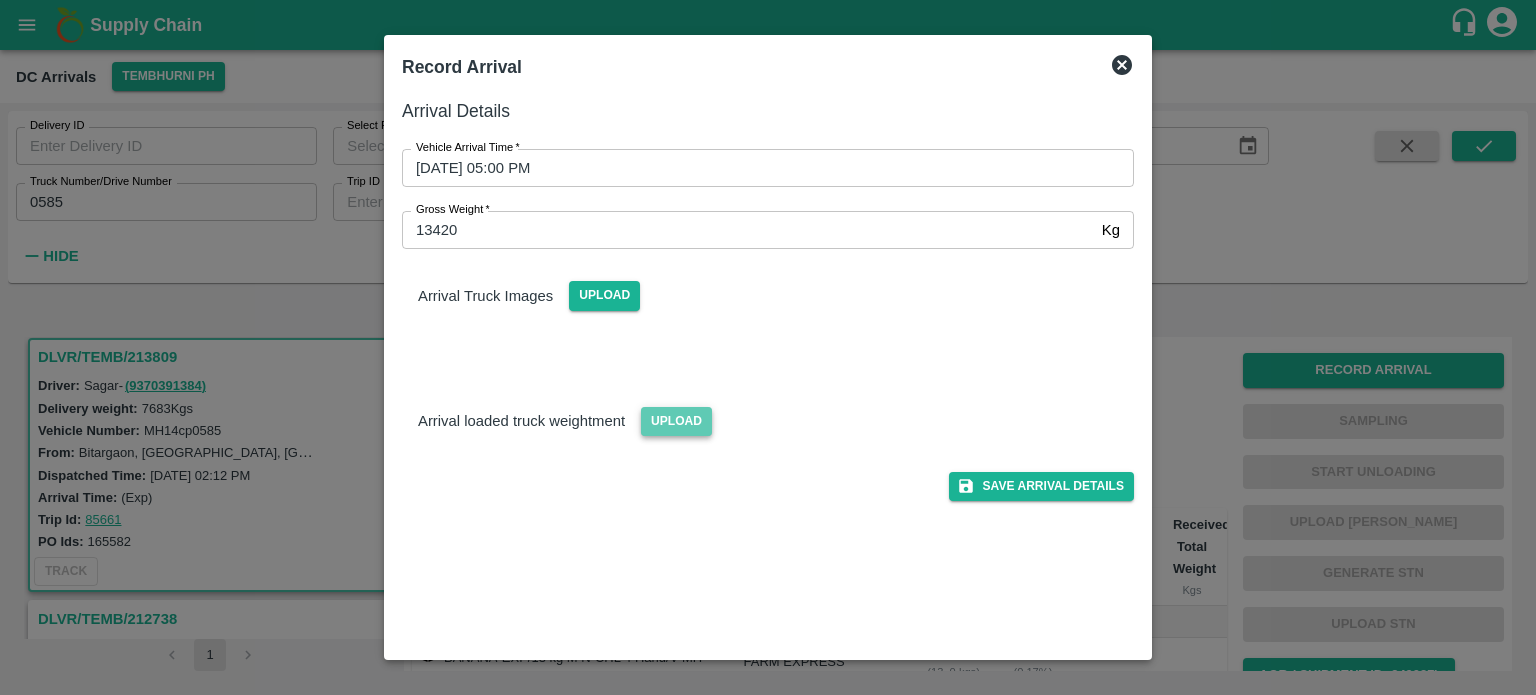 click on "Upload" at bounding box center (676, 421) 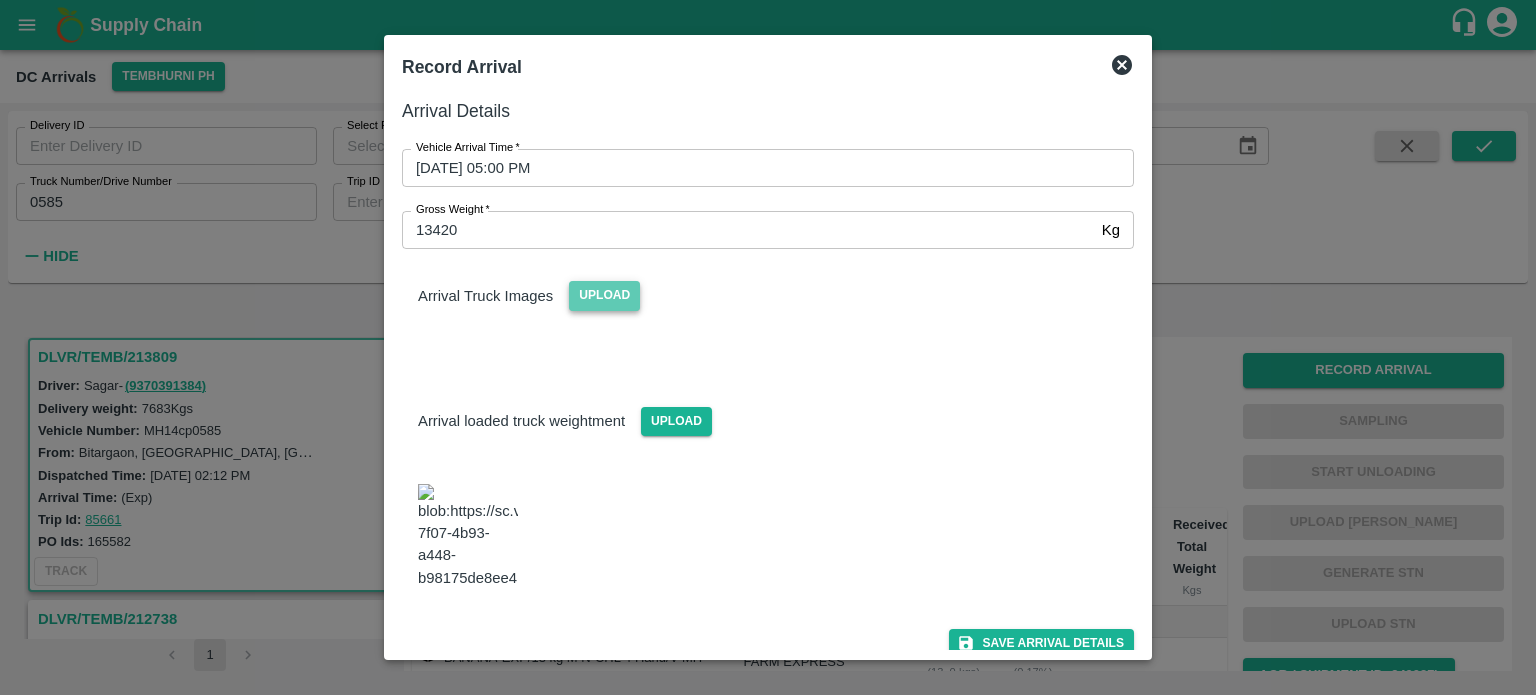 click on "Upload" at bounding box center [604, 295] 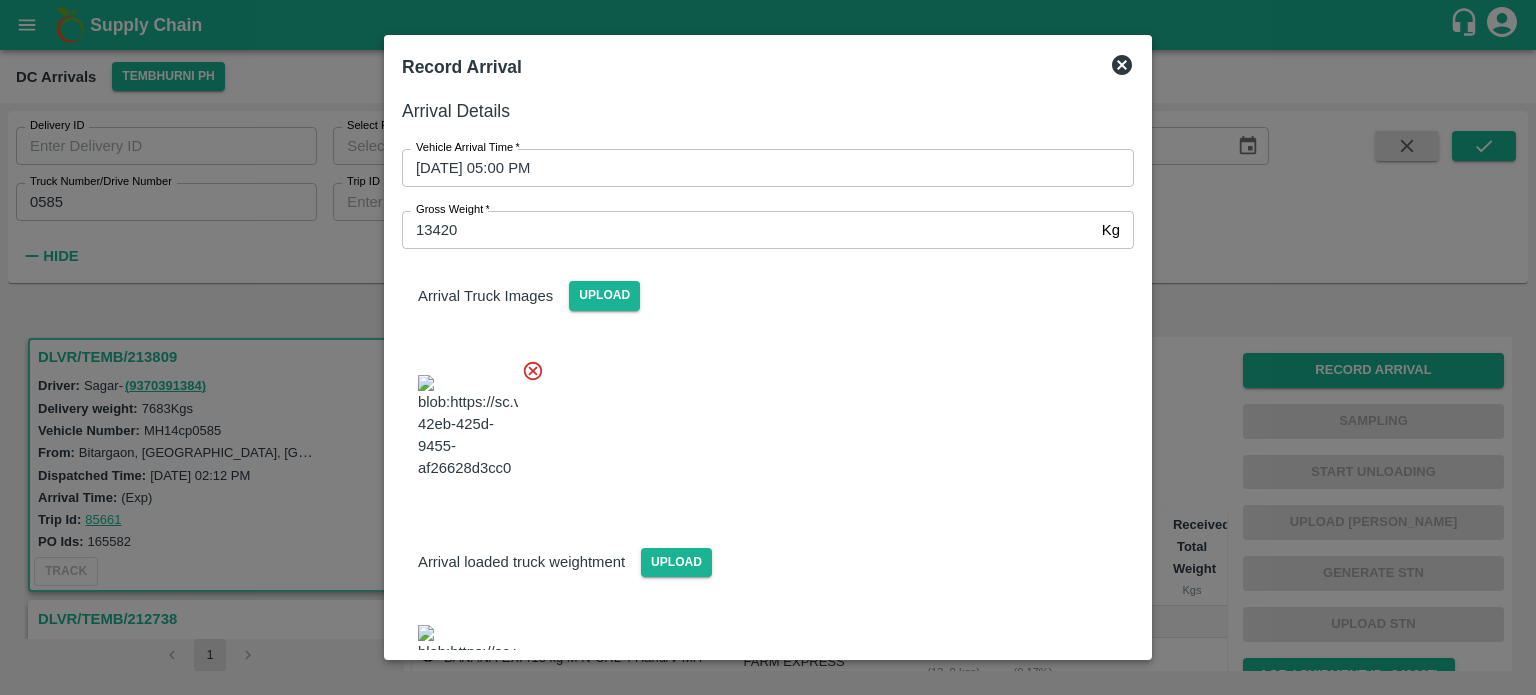 click at bounding box center [760, 421] 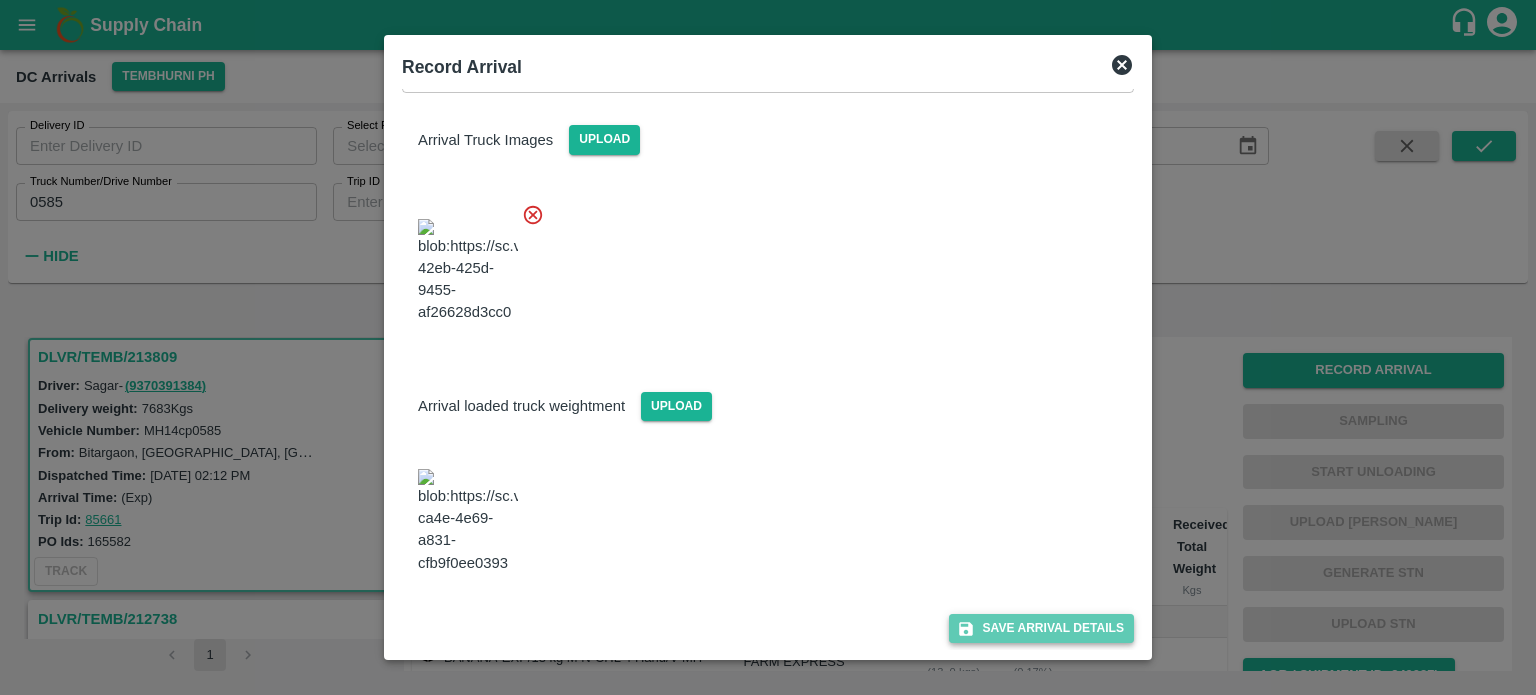 click on "Save Arrival Details" at bounding box center (1041, 628) 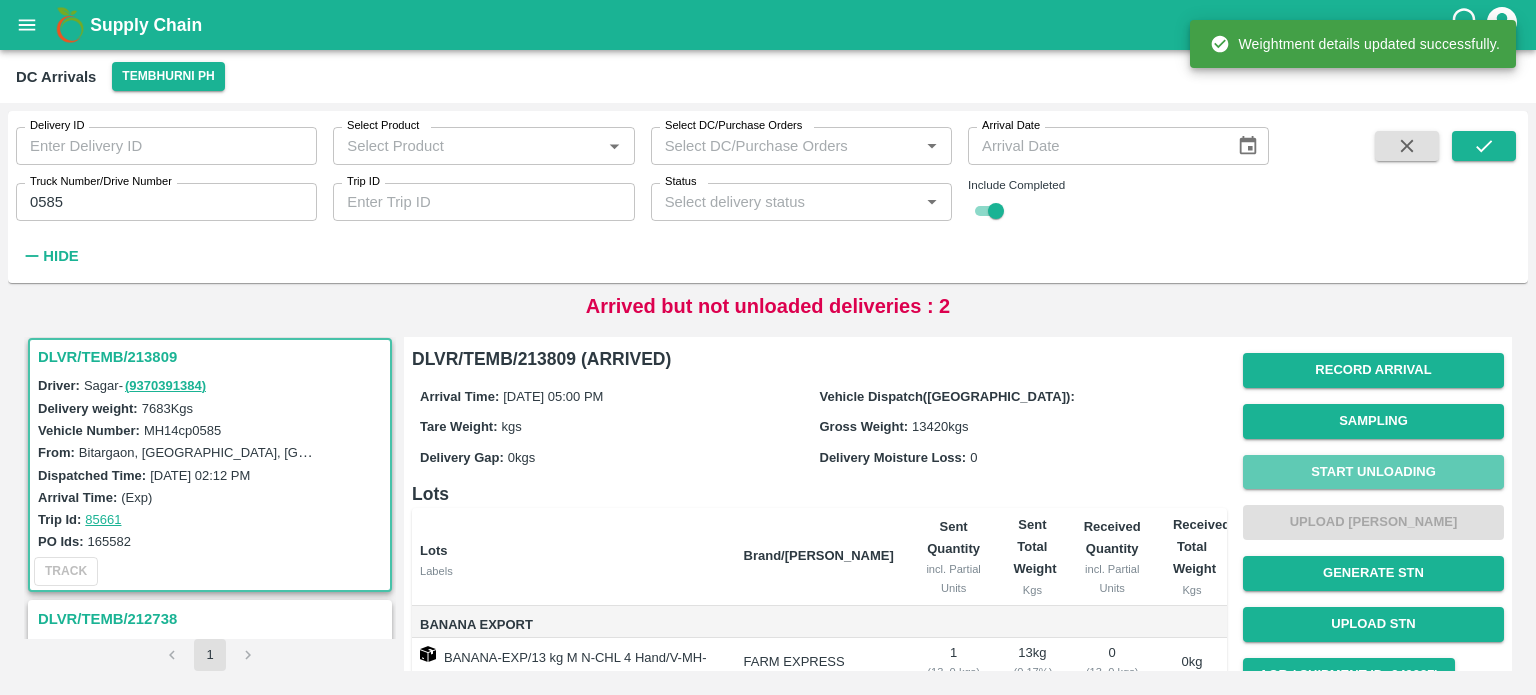 click on "Start Unloading" at bounding box center (1373, 472) 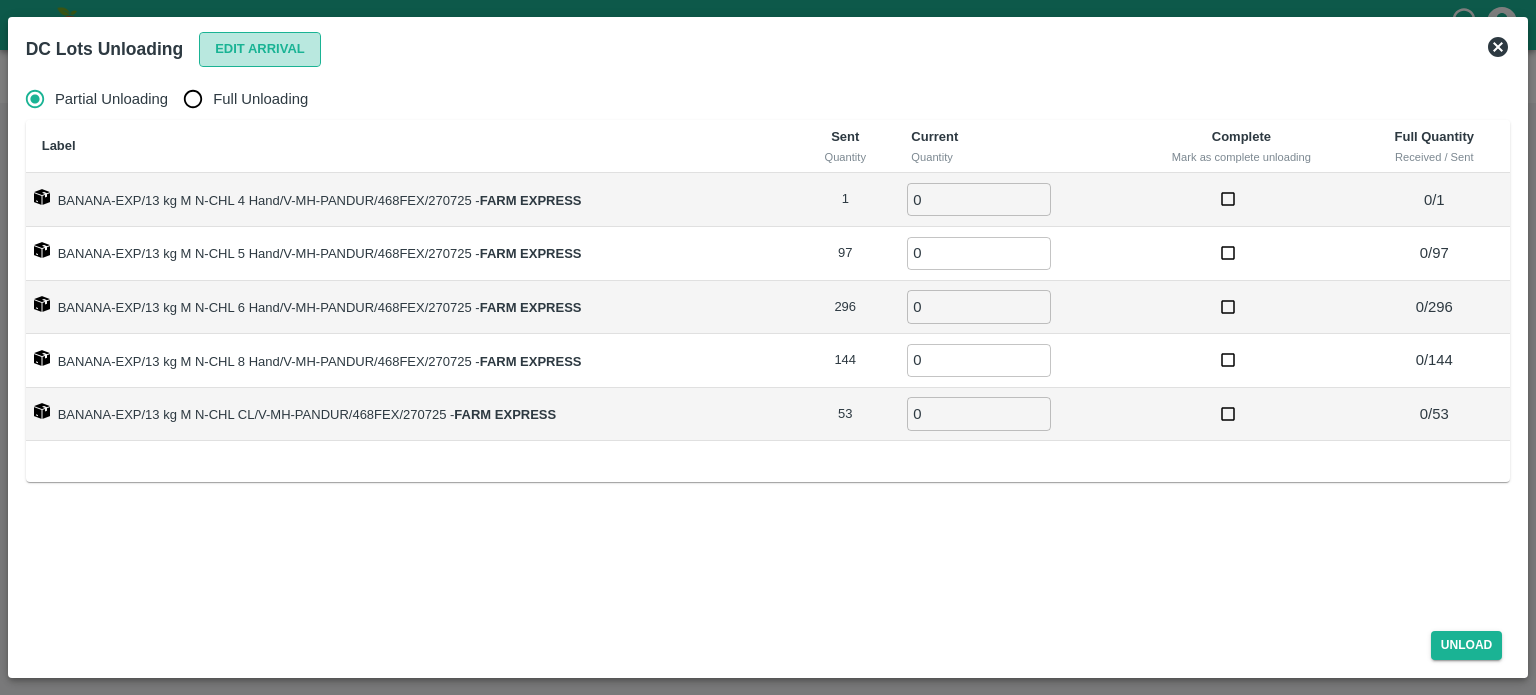 click on "Edit Arrival" at bounding box center (260, 49) 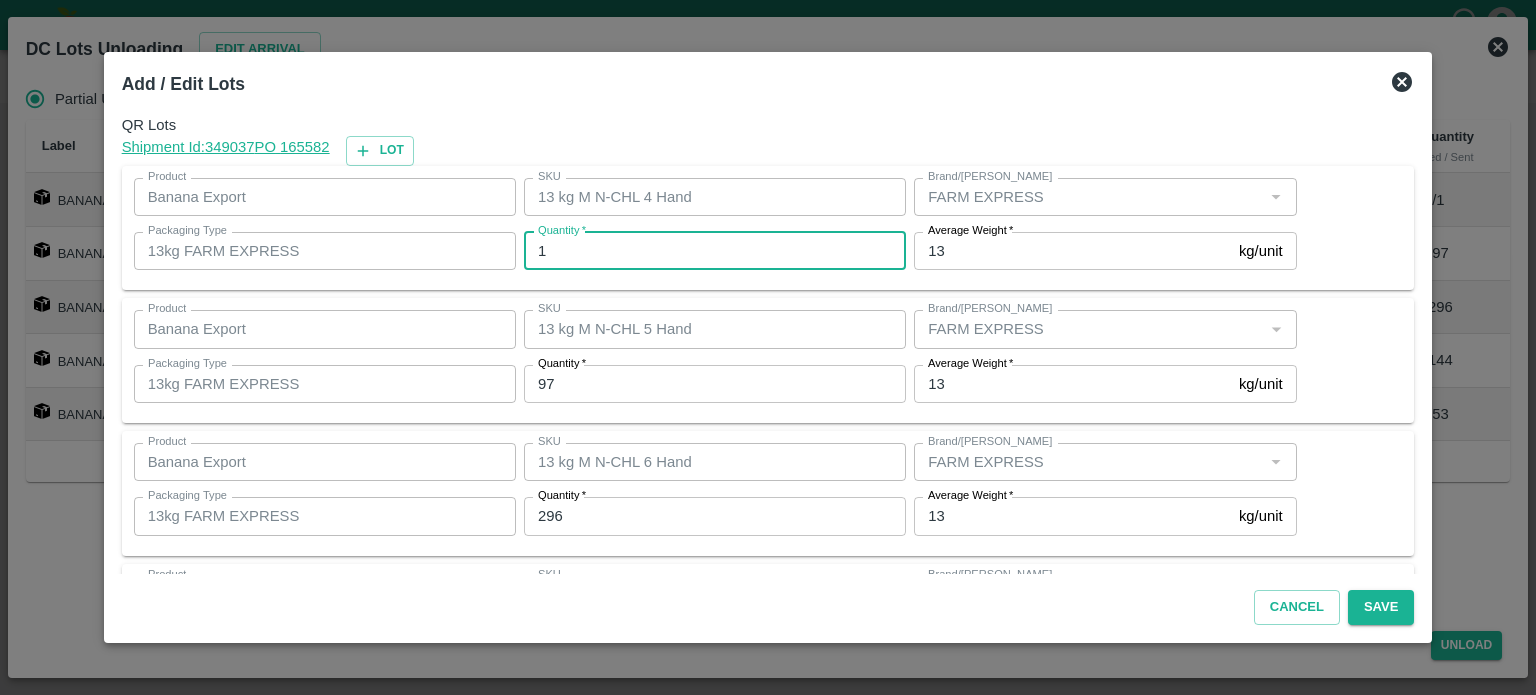 click on "1" at bounding box center (715, 251) 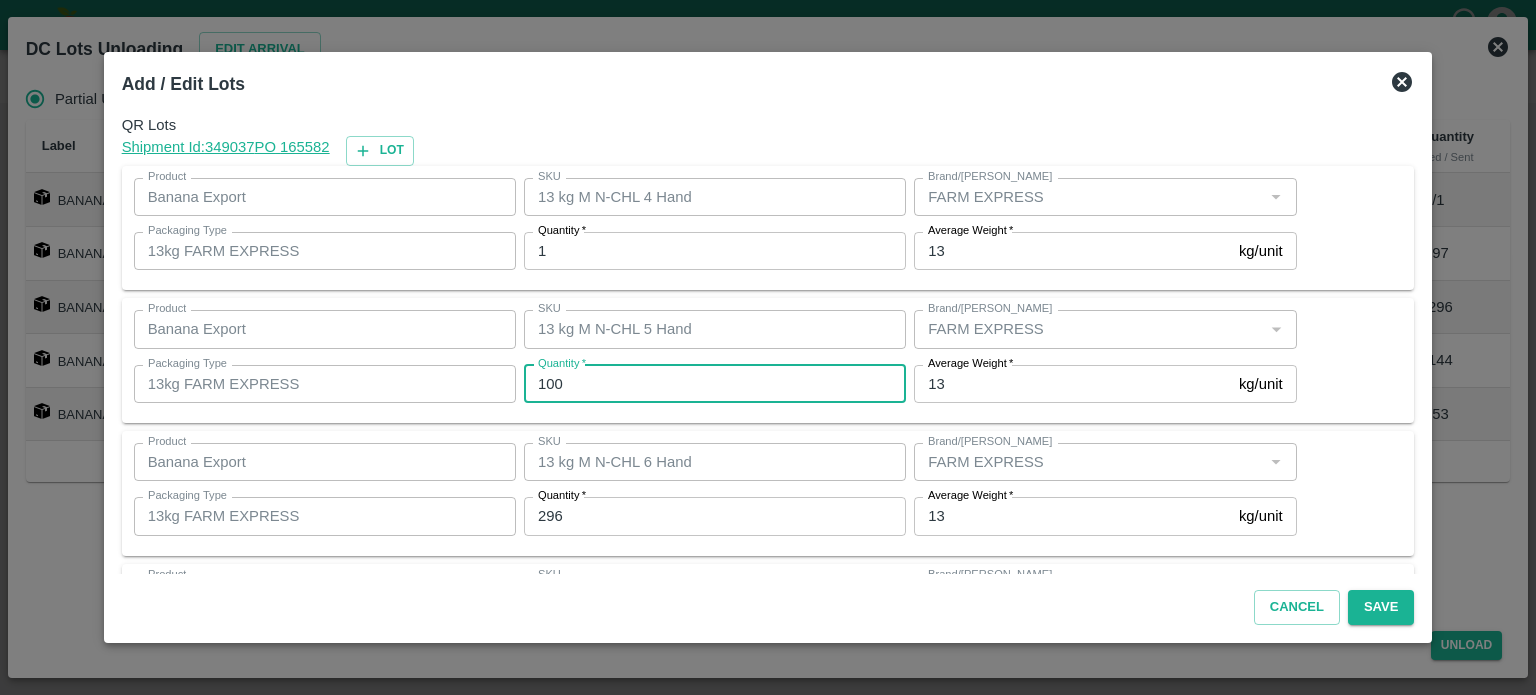 type on "100" 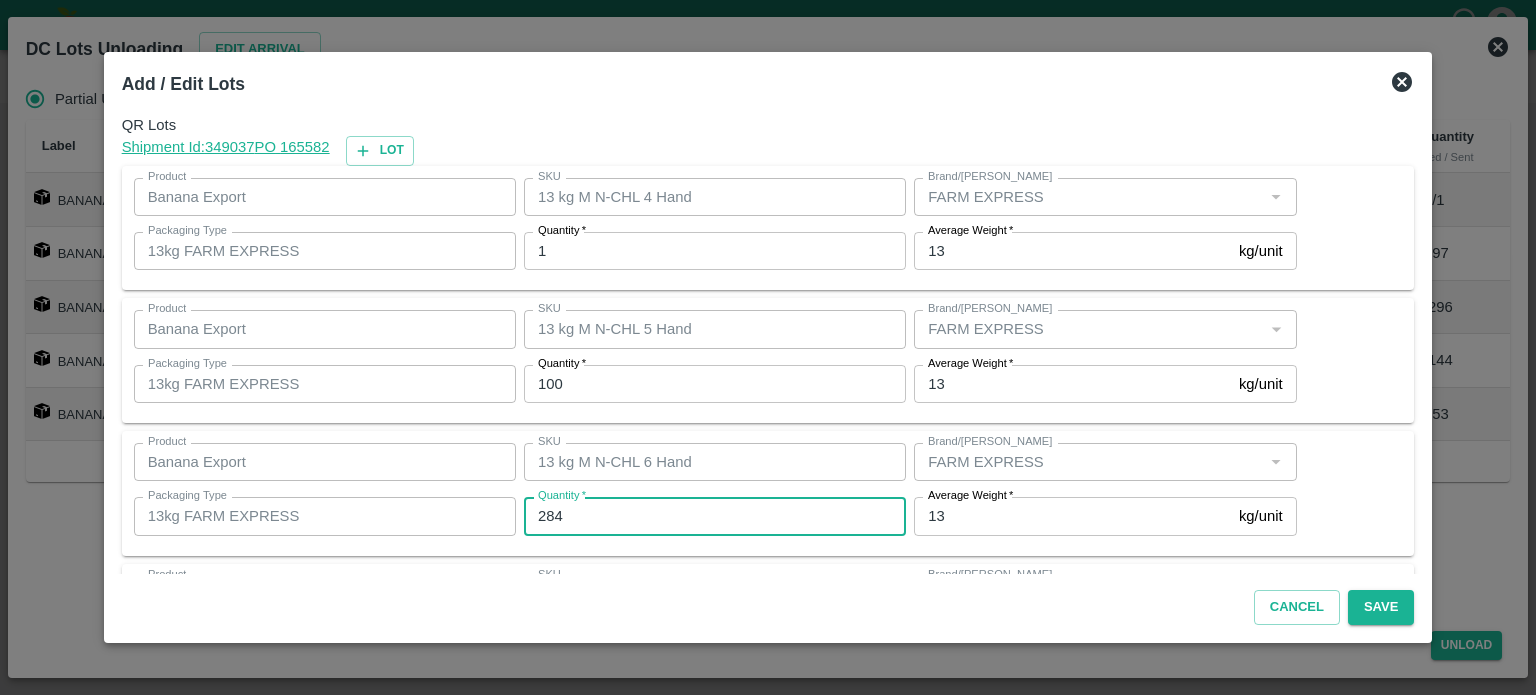 type on "284" 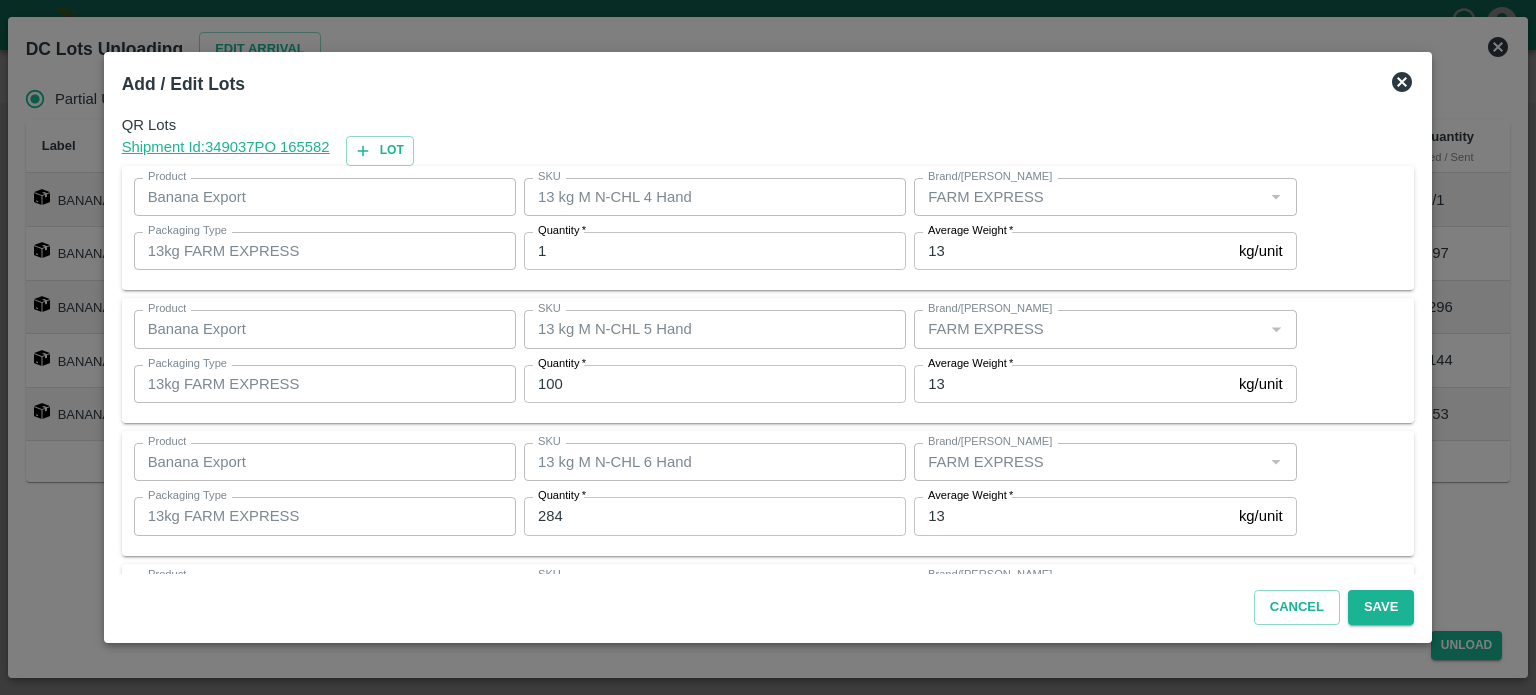 scroll, scrollTop: 262, scrollLeft: 0, axis: vertical 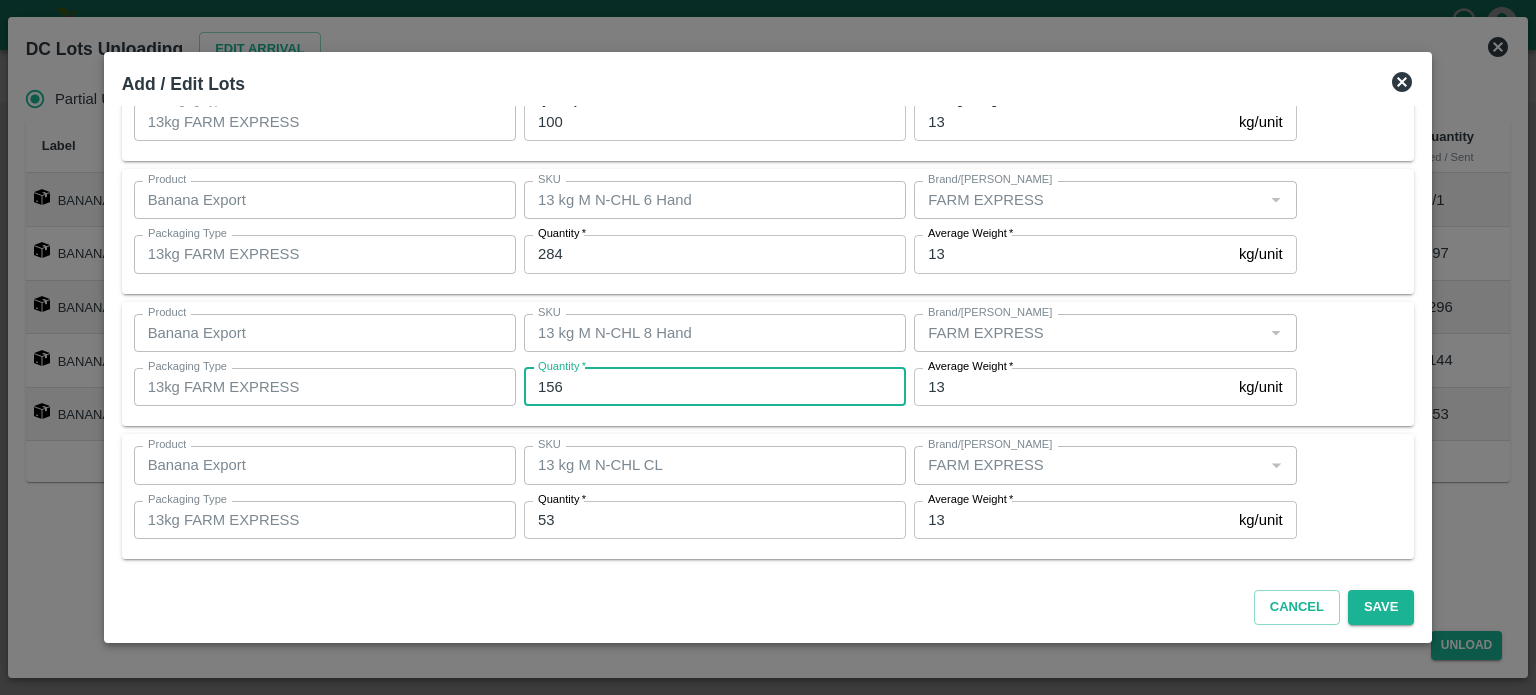 type on "156" 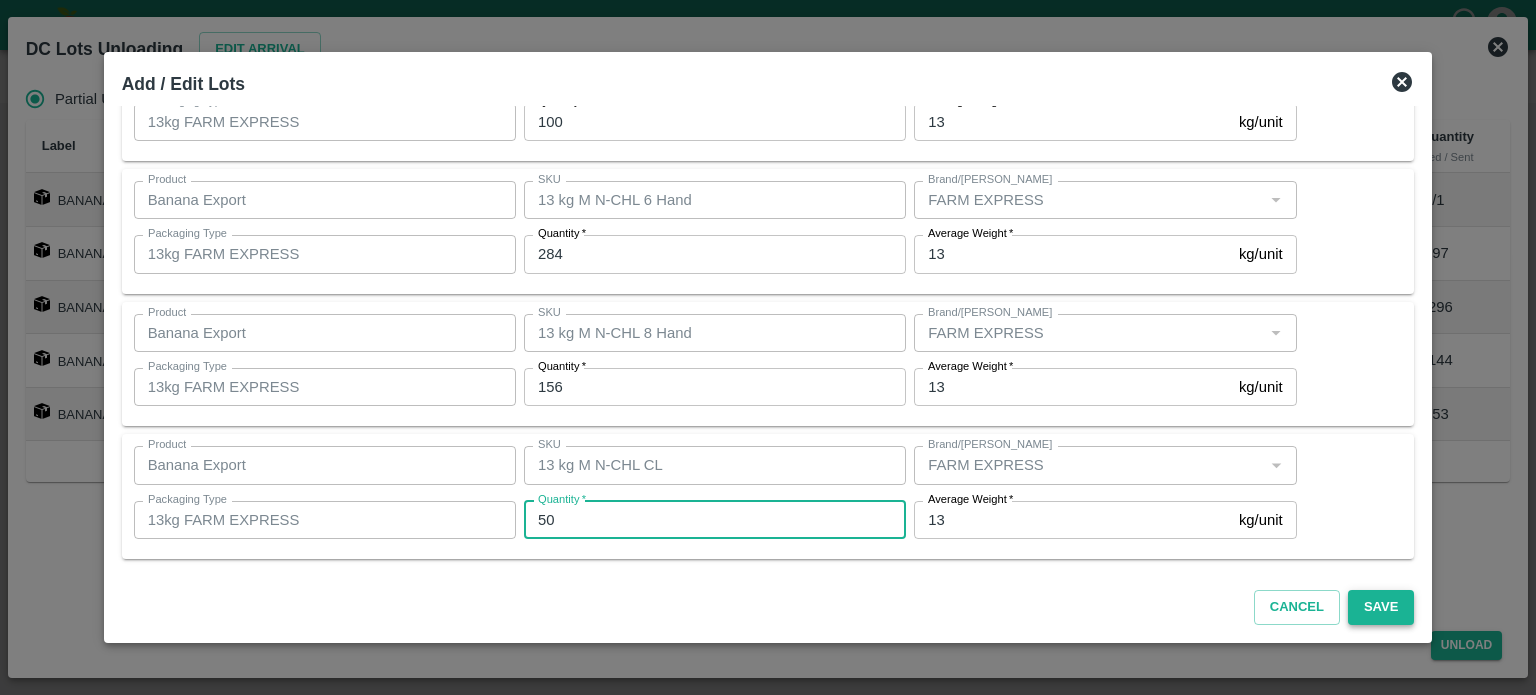 type on "50" 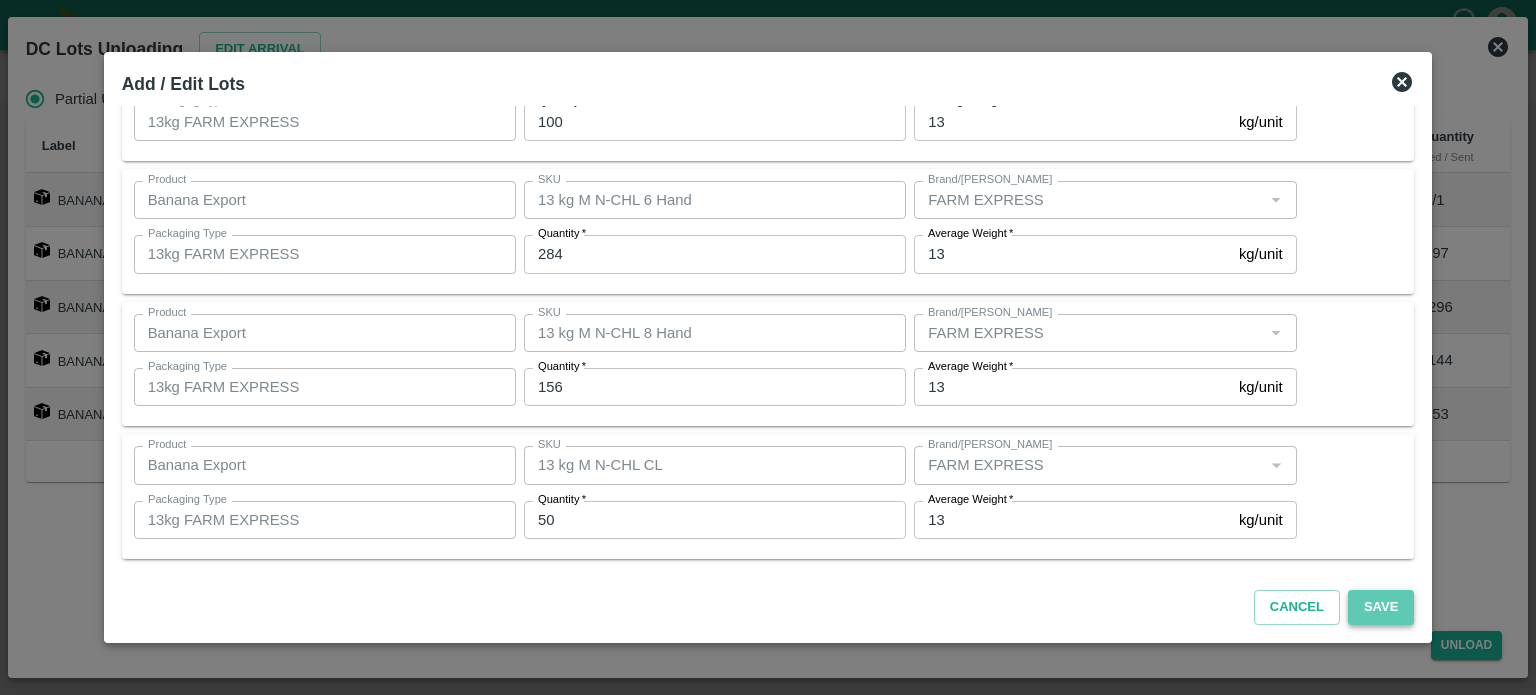 click on "Save" at bounding box center (1381, 607) 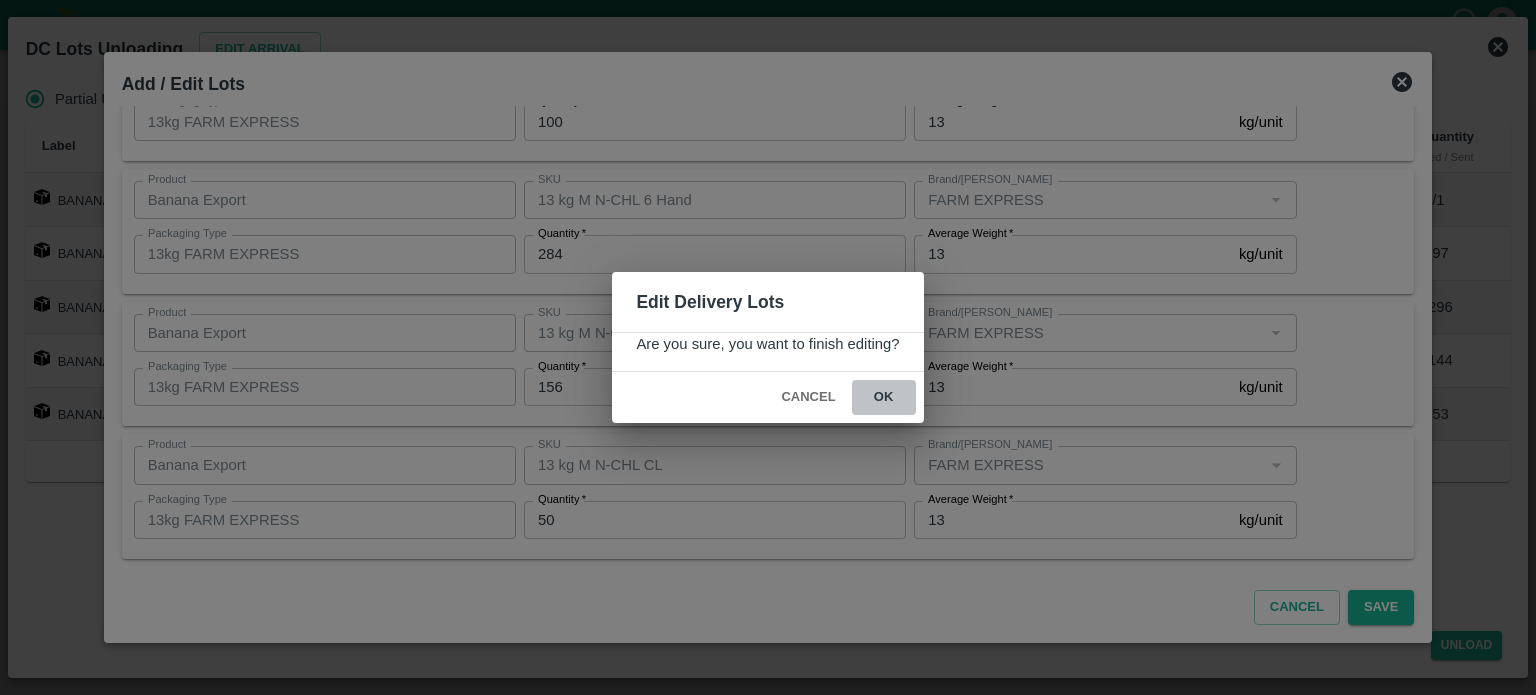 click on "ok" at bounding box center (884, 397) 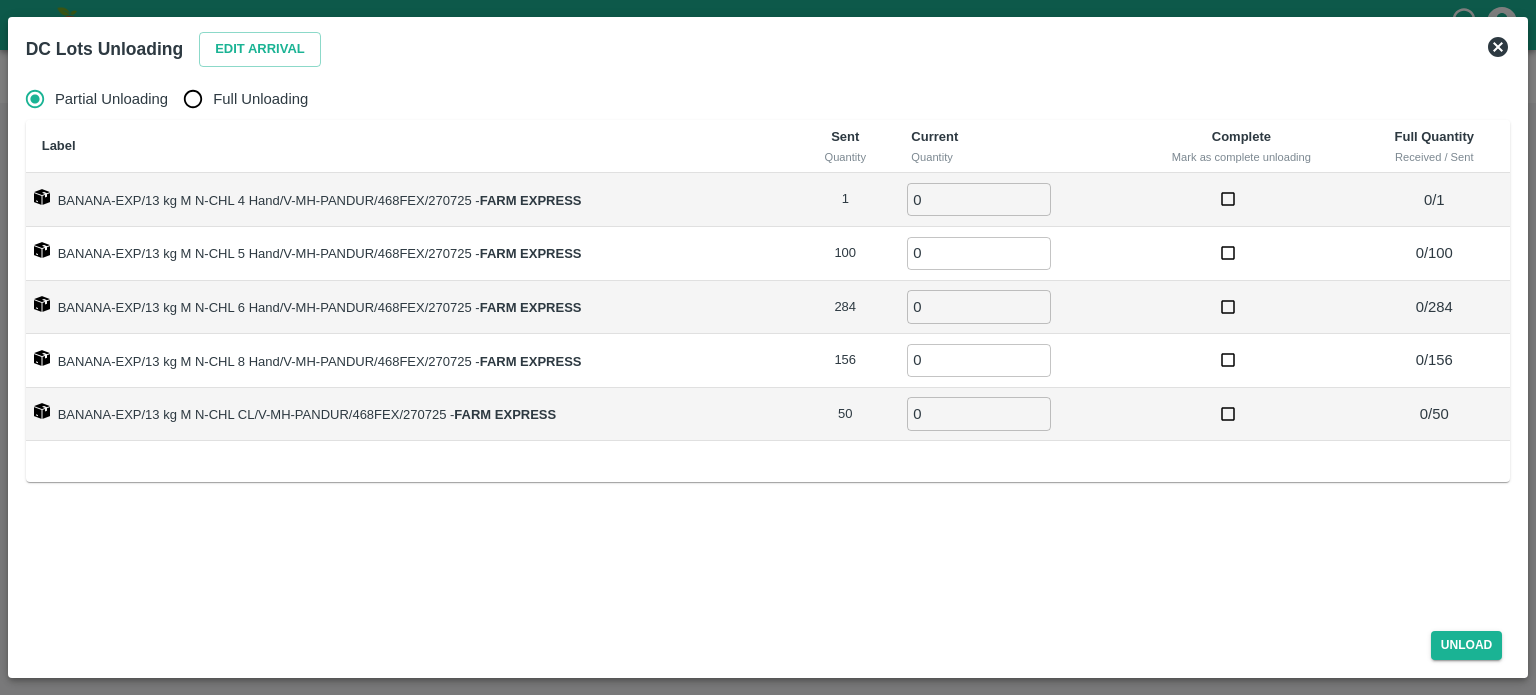 click on "Full Unloading" at bounding box center (193, 99) 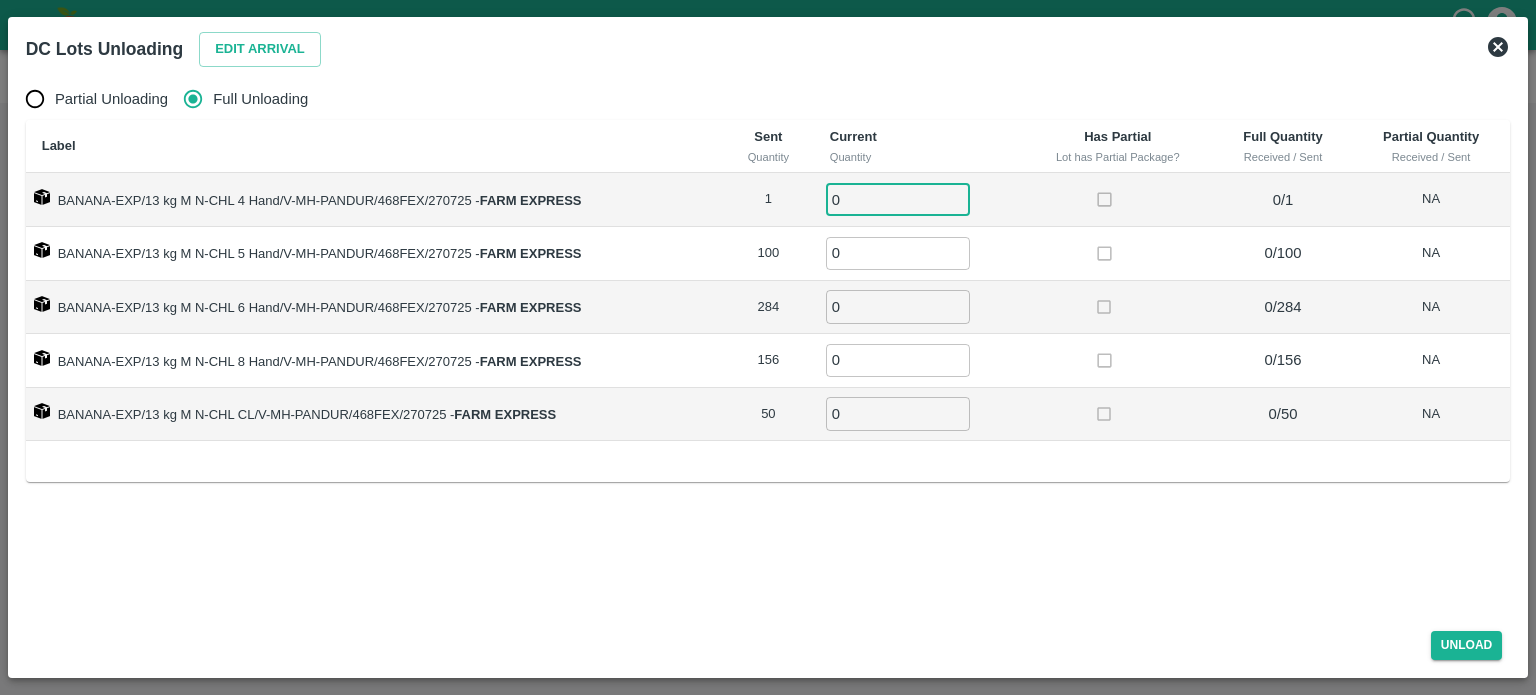 click on "0" at bounding box center [898, 199] 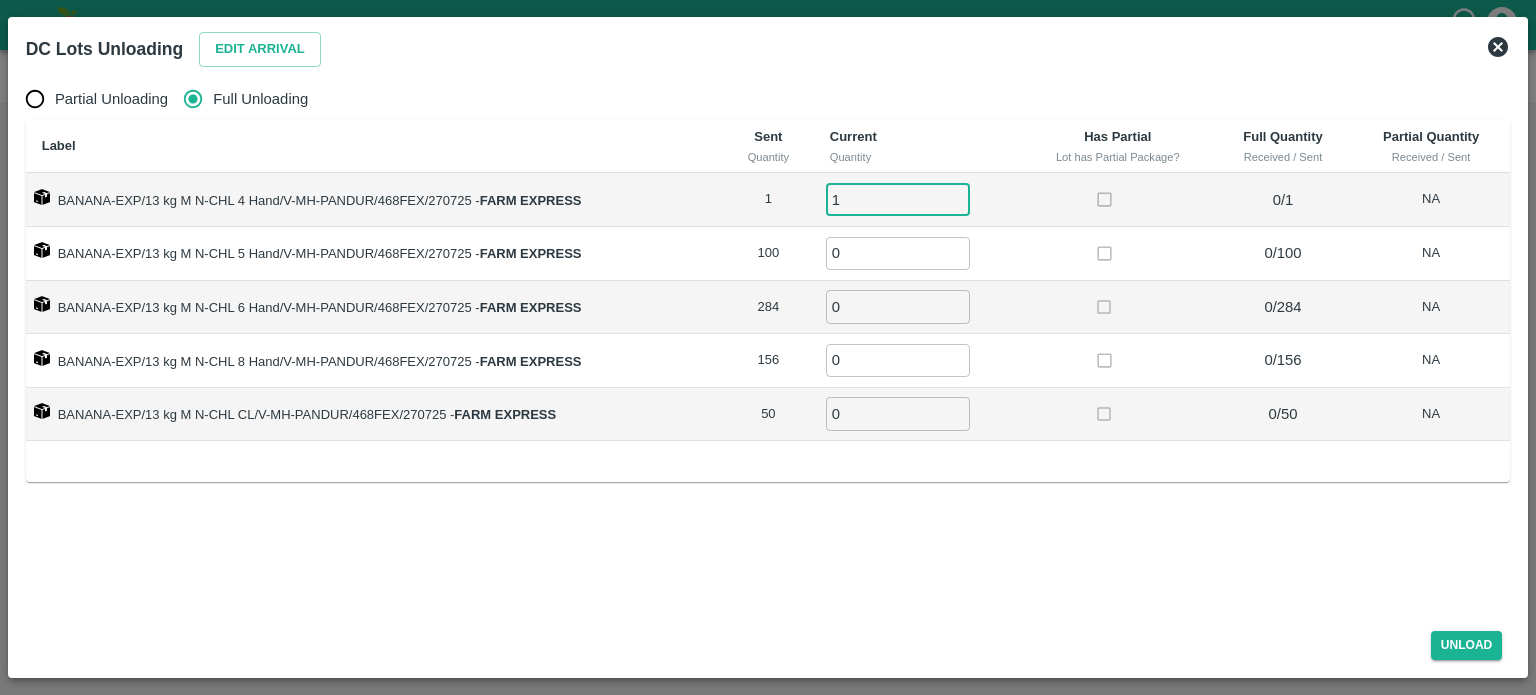 type on "1" 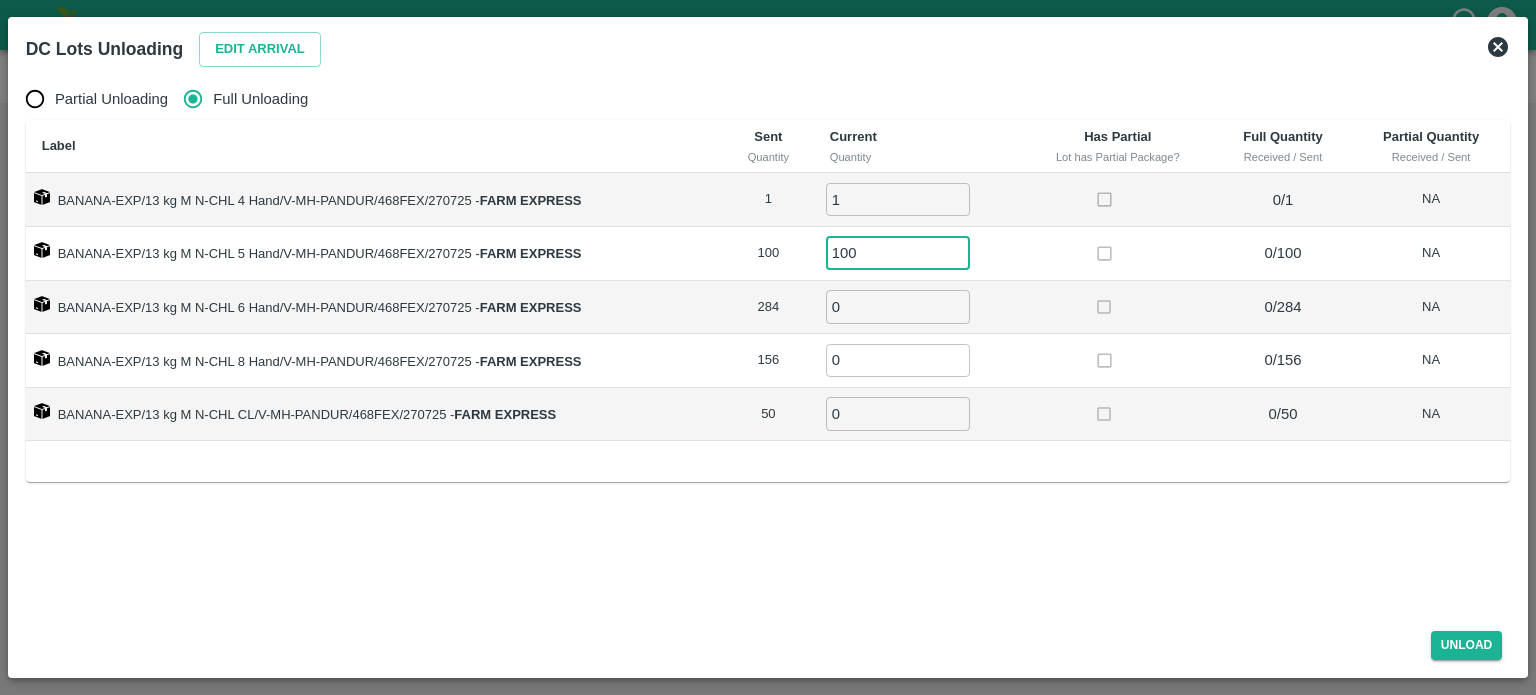 type on "100" 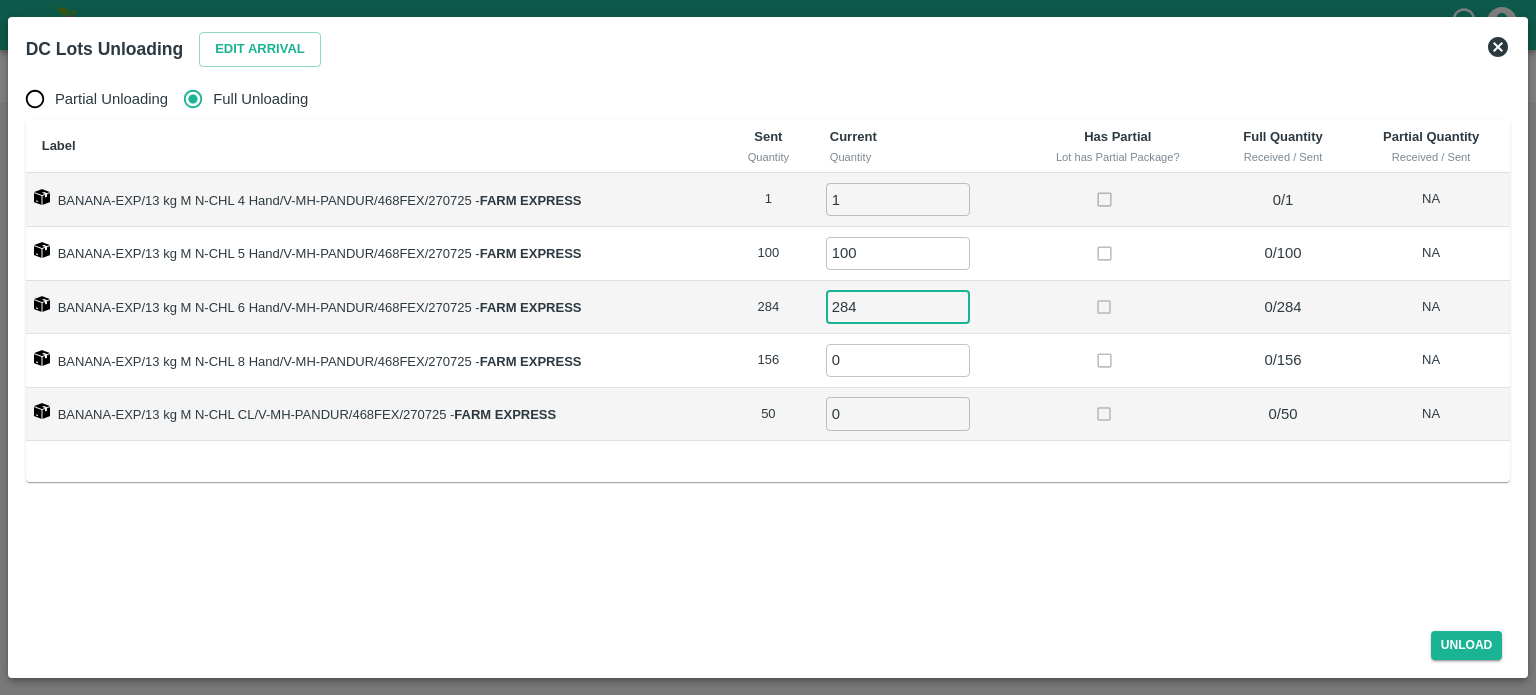 type on "284" 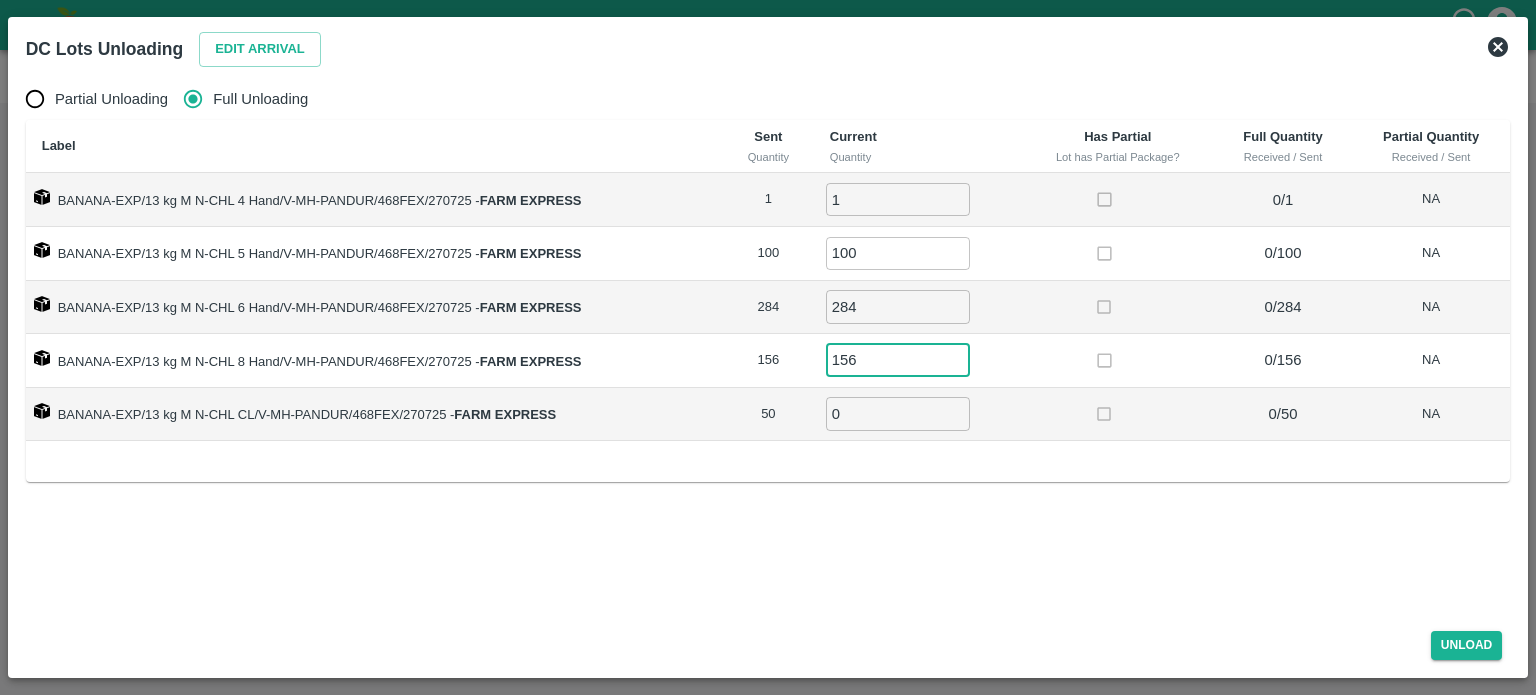 type on "156" 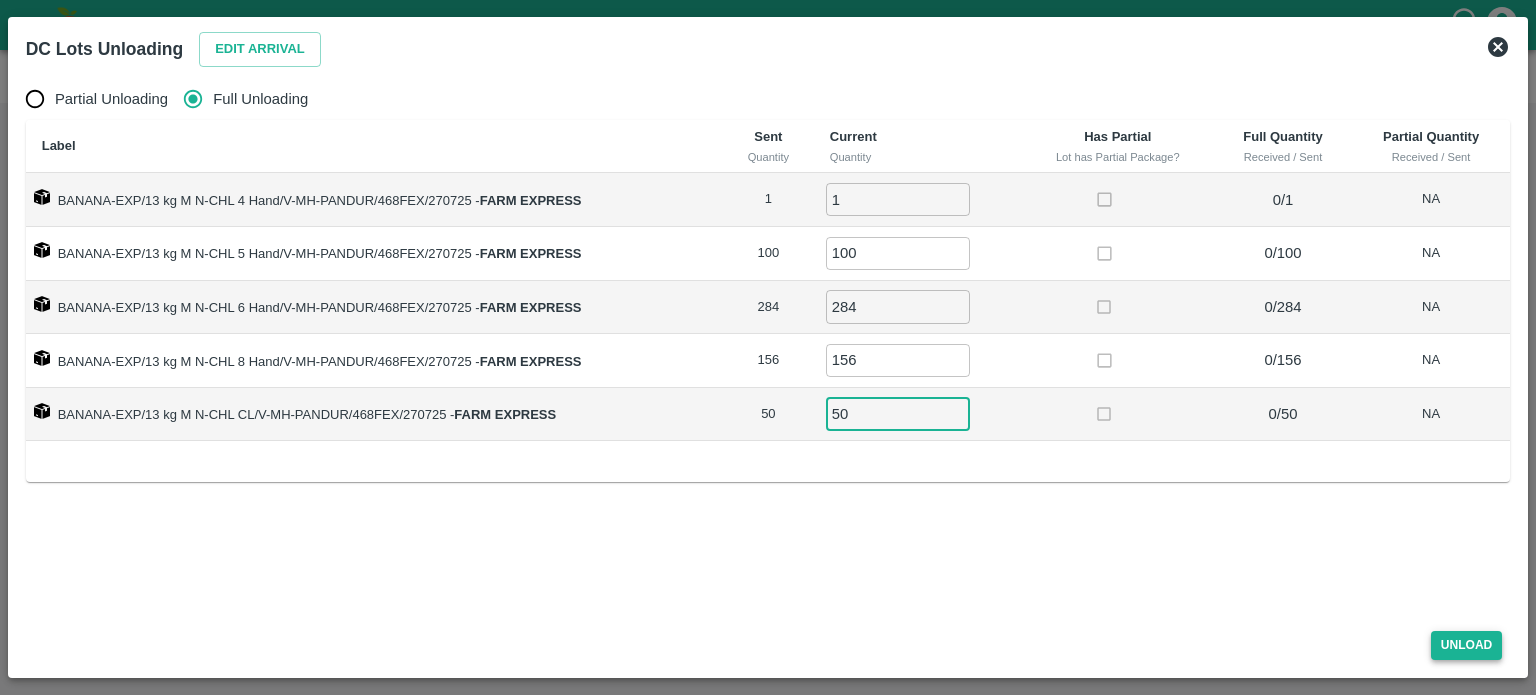 type on "50" 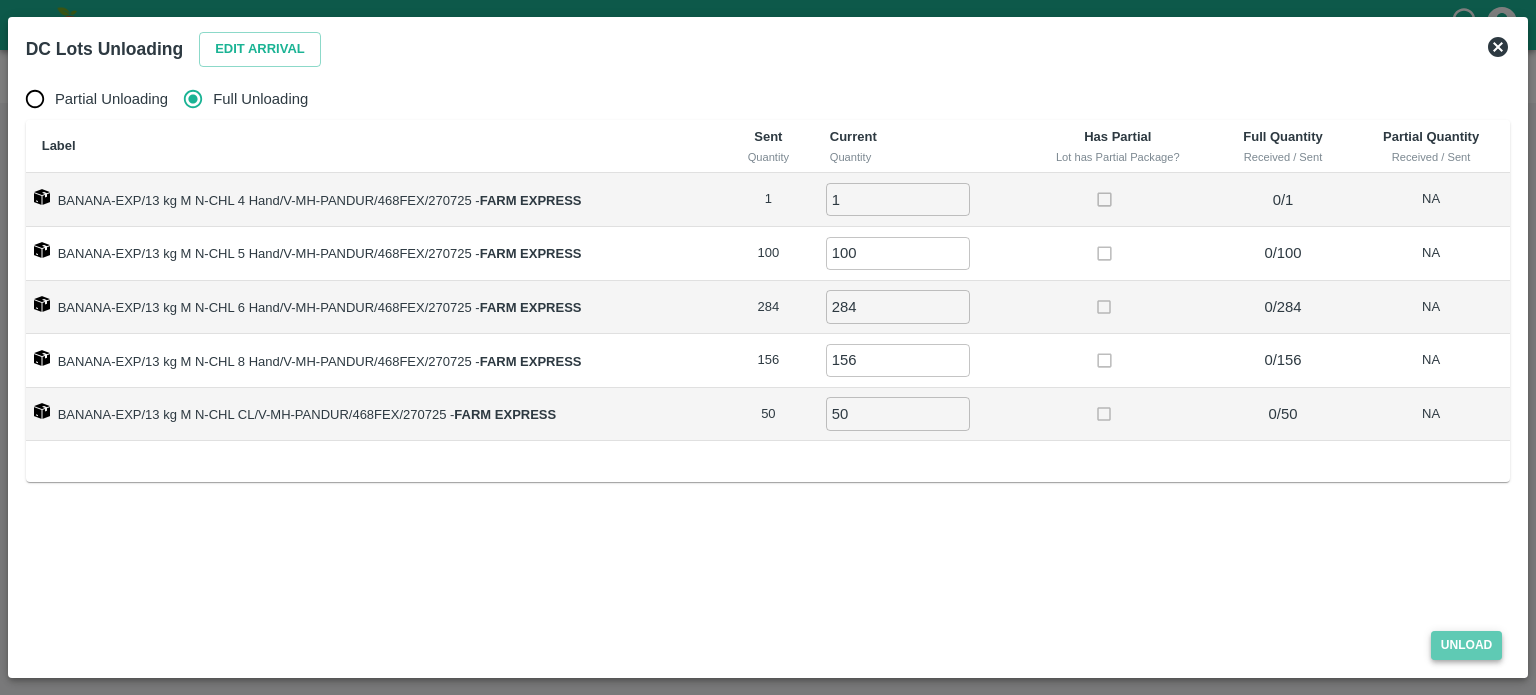 click on "Unload" at bounding box center [1467, 645] 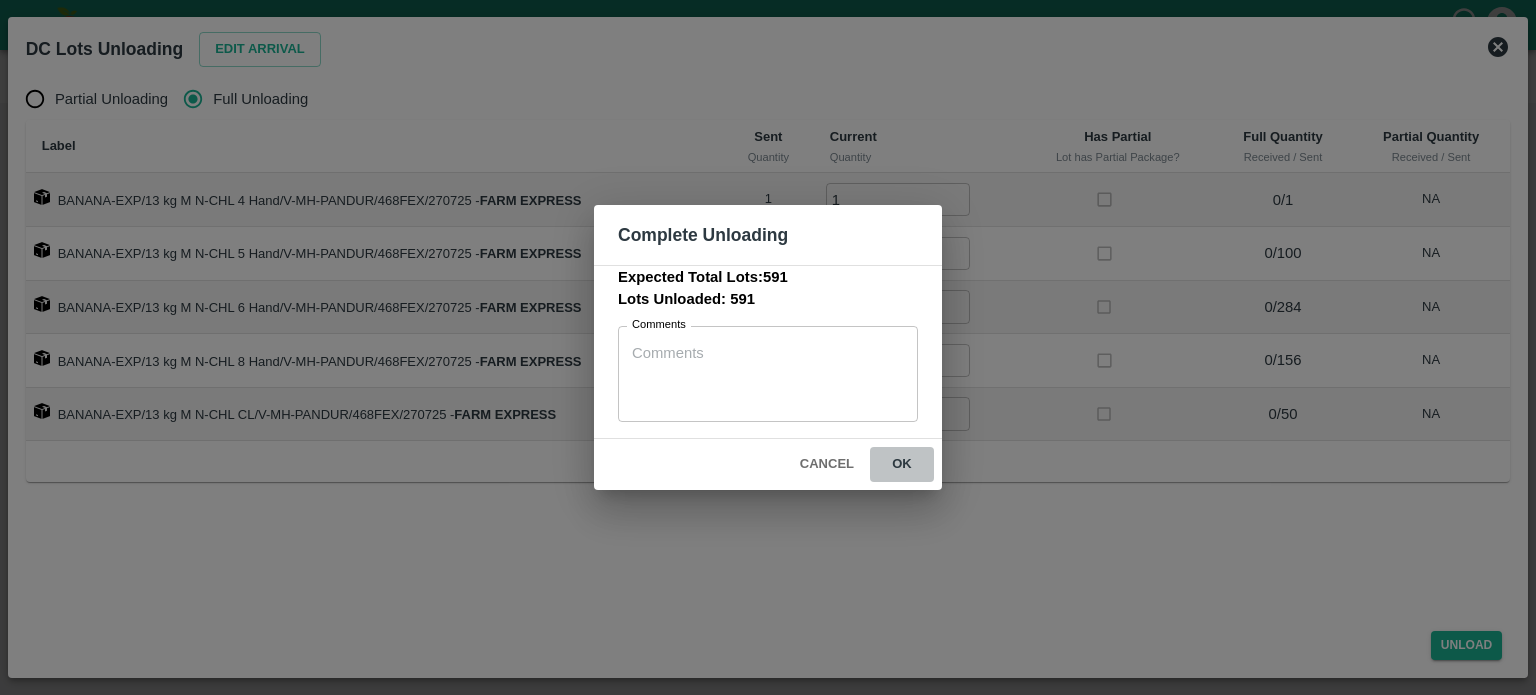 click on "ok" at bounding box center [902, 464] 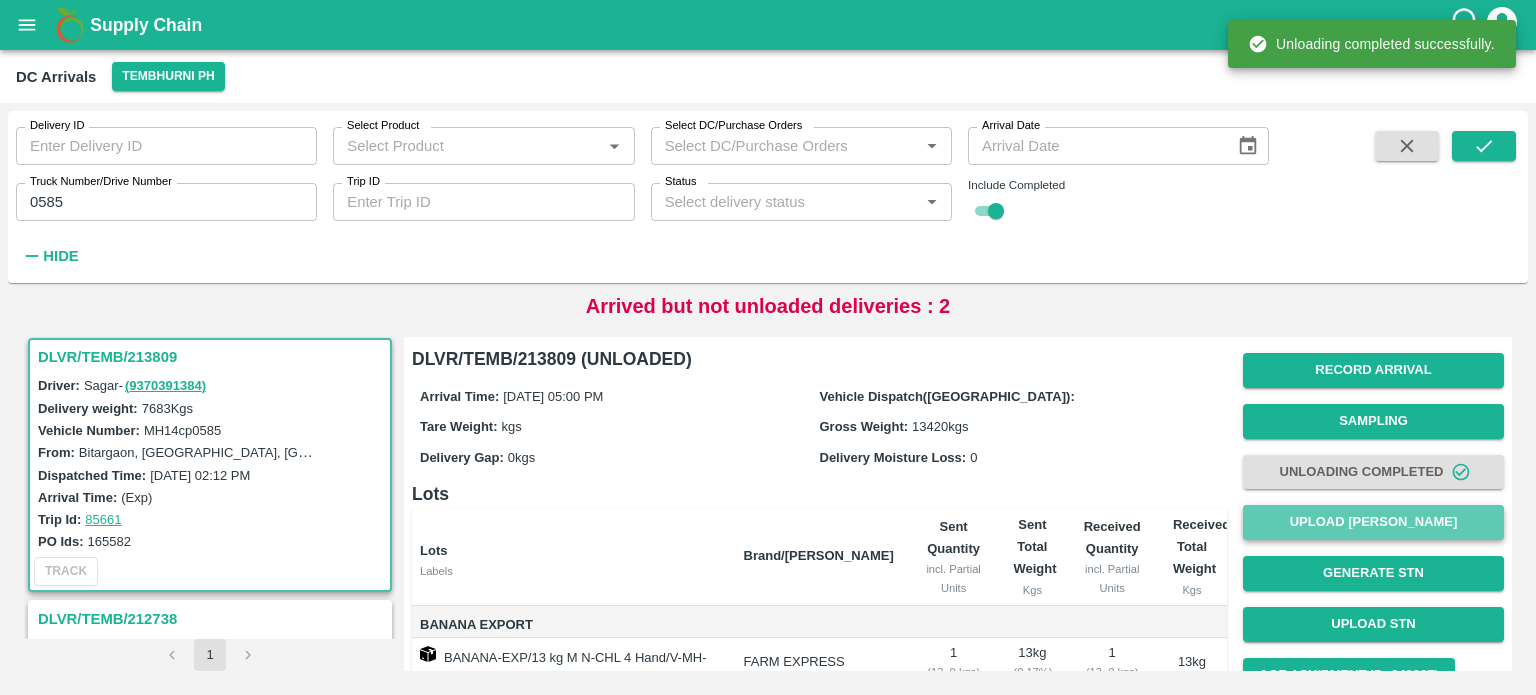 click on "Upload [PERSON_NAME]" at bounding box center (1373, 522) 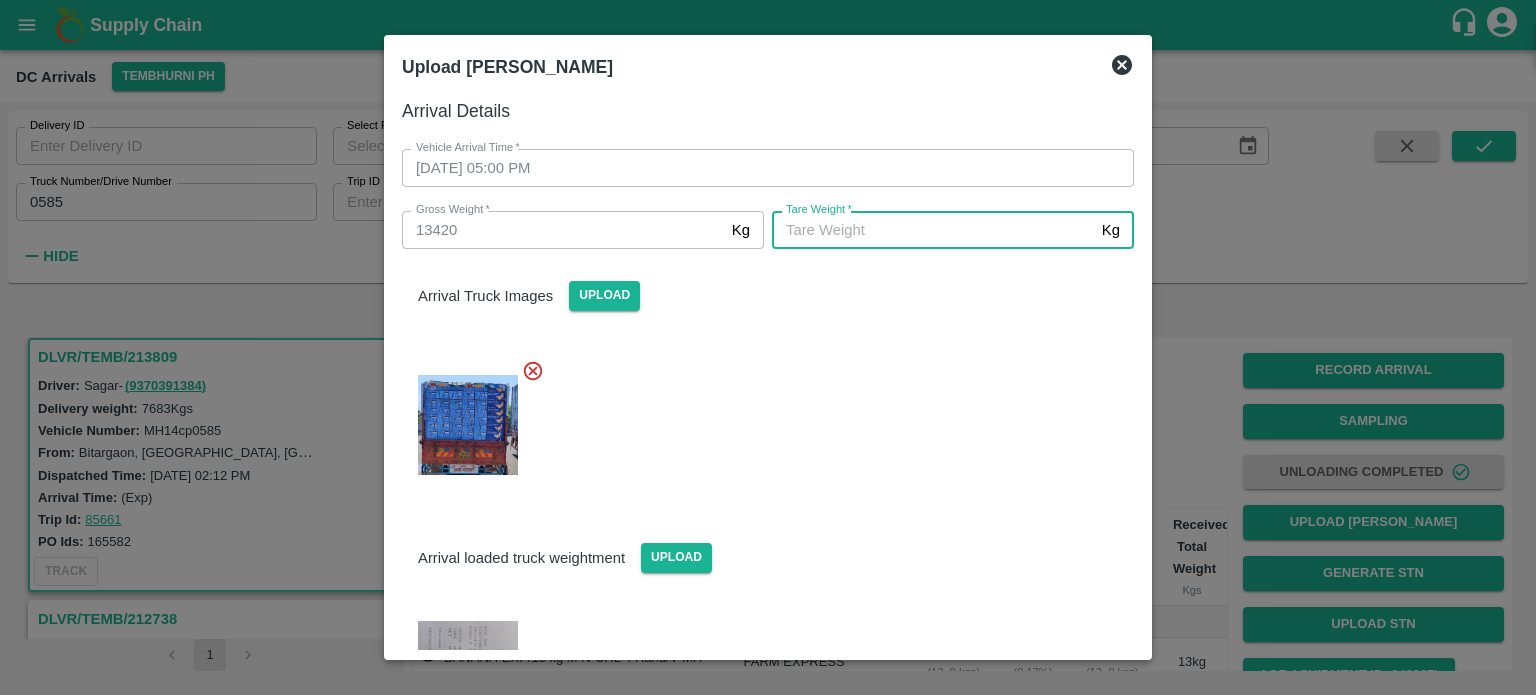 click on "[PERSON_NAME]   *" at bounding box center (933, 230) 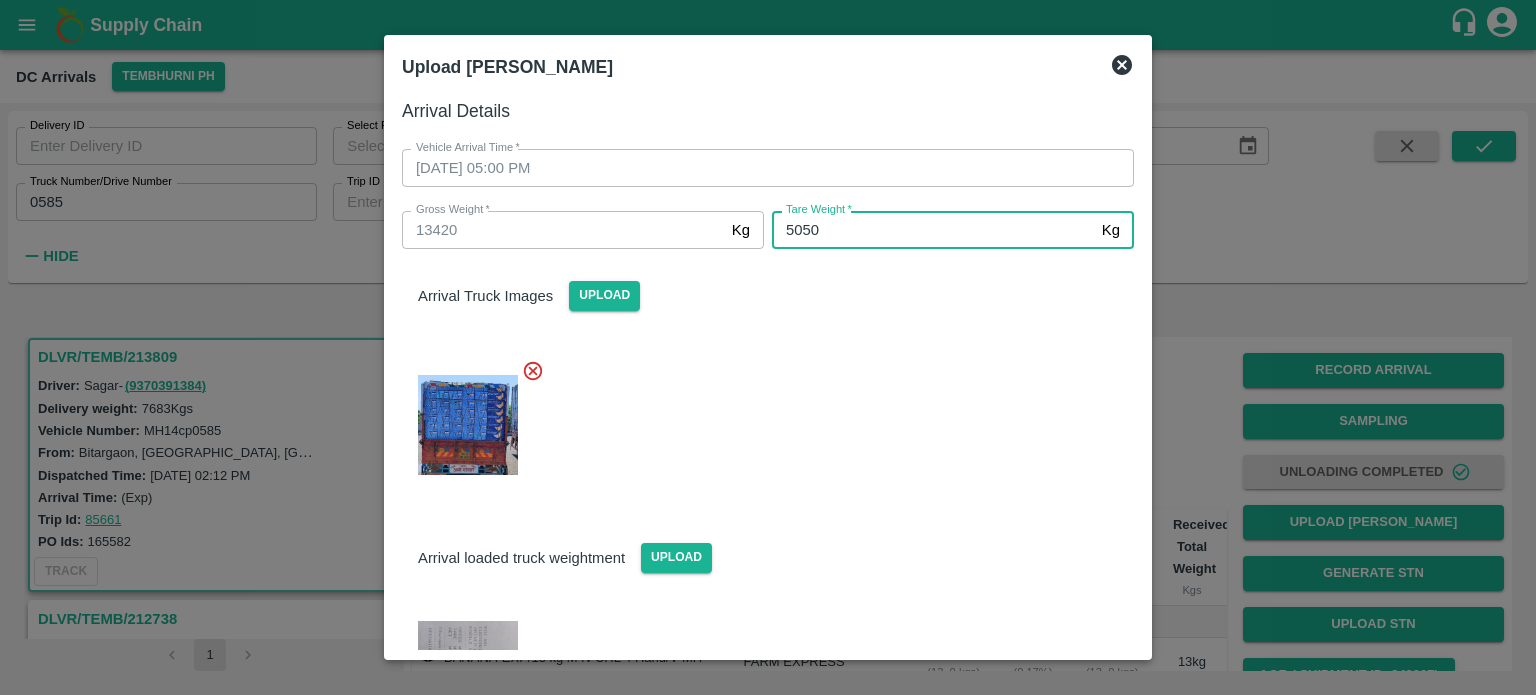 type on "5050" 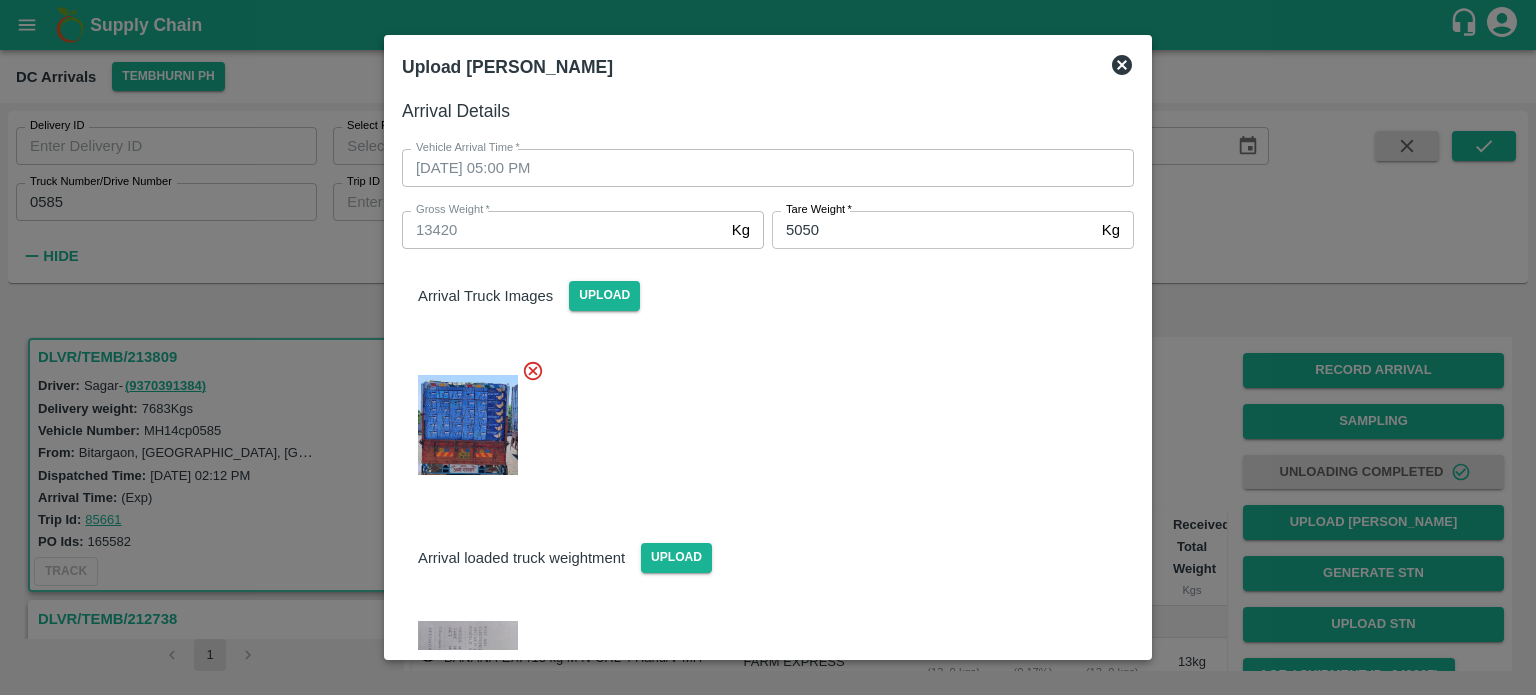 click at bounding box center (760, 419) 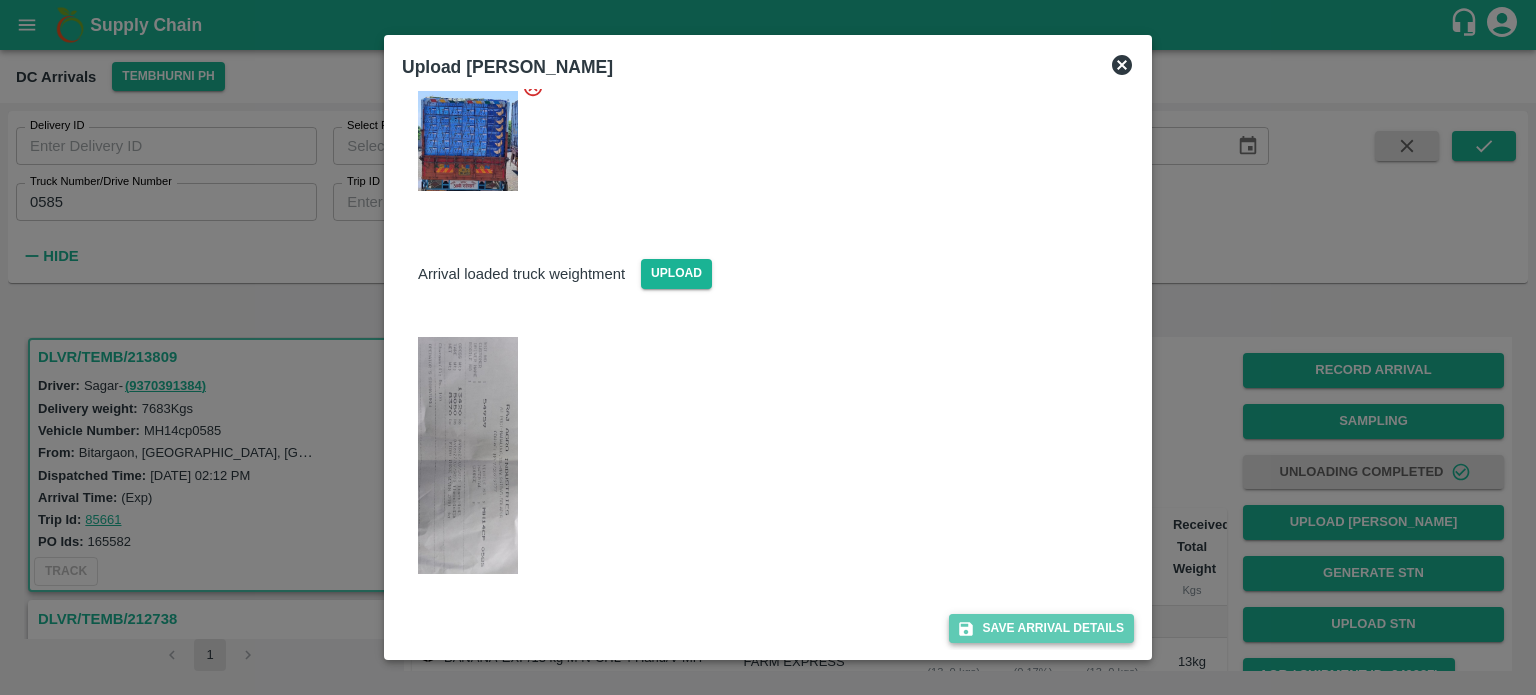 click on "Save Arrival Details" at bounding box center [1041, 628] 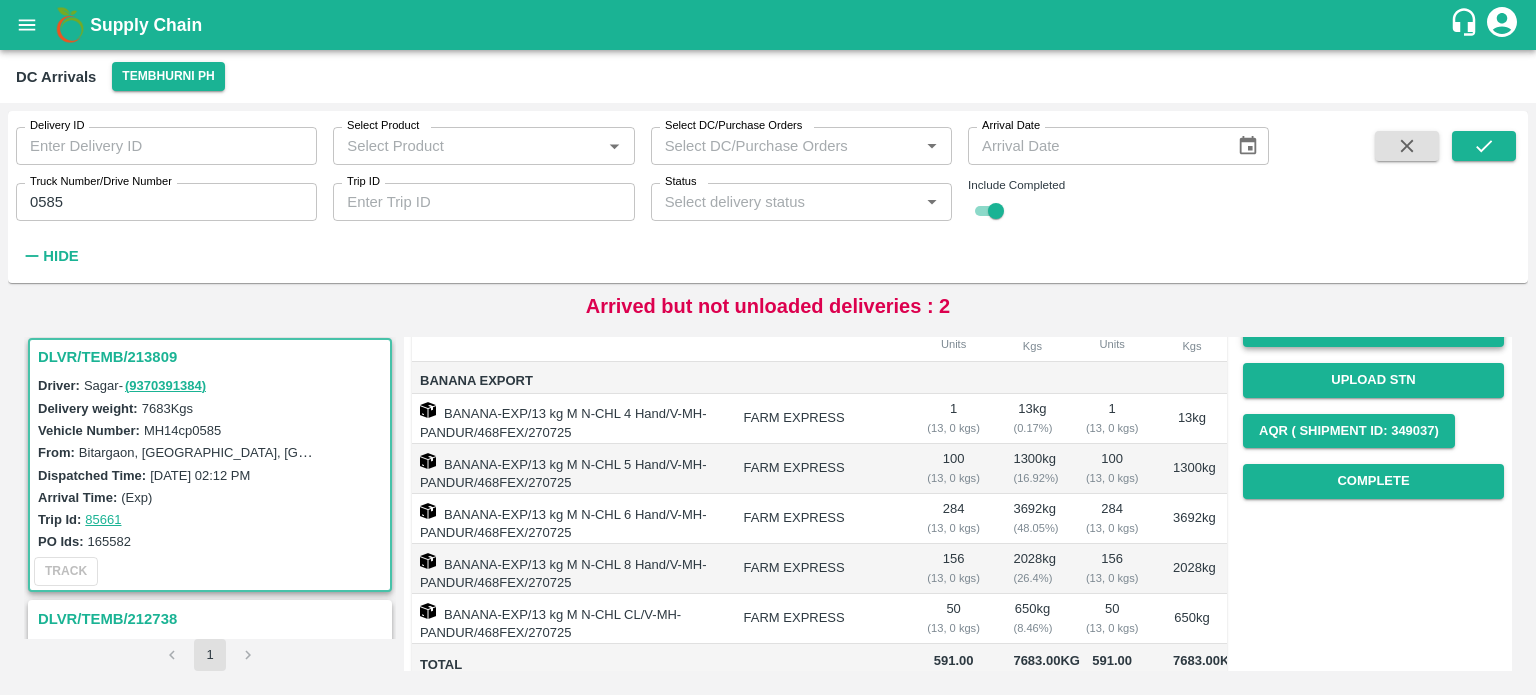scroll, scrollTop: 244, scrollLeft: 0, axis: vertical 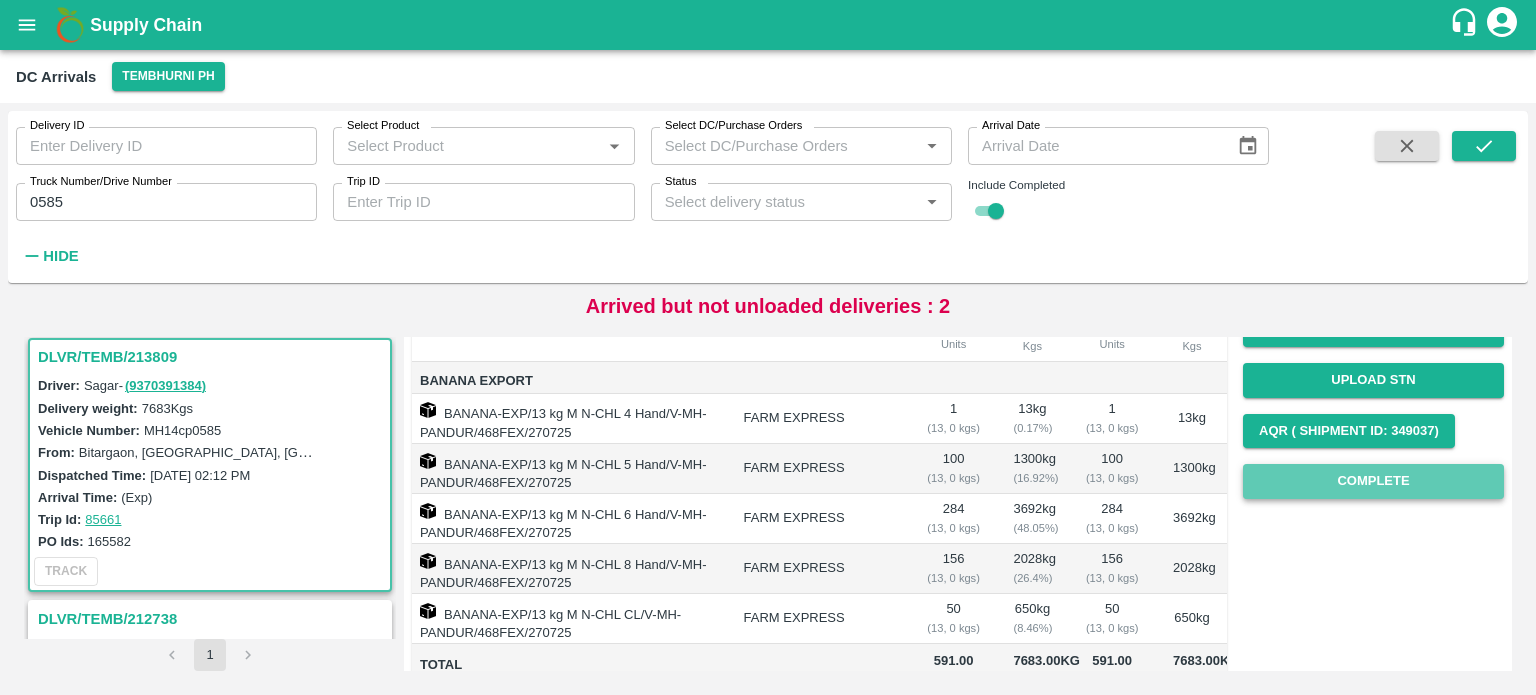 click on "Complete" at bounding box center (1373, 481) 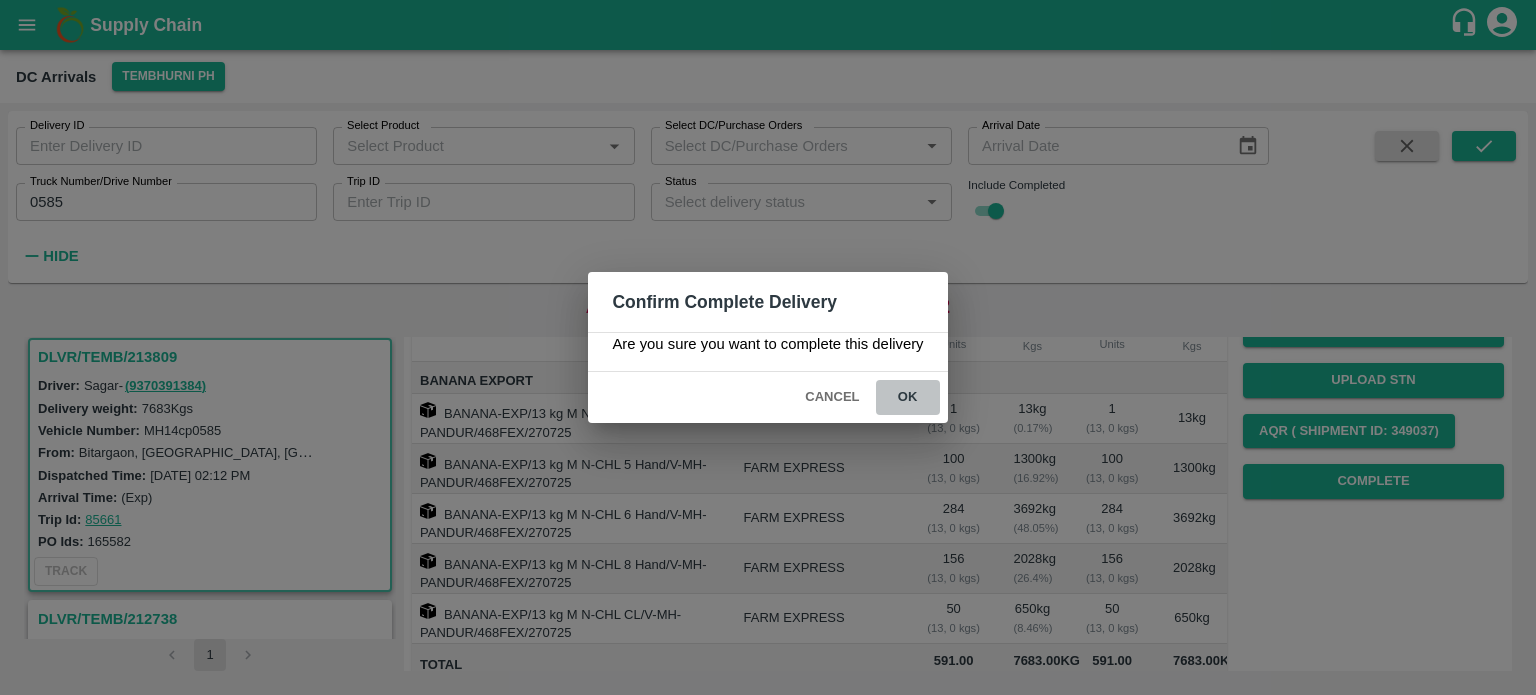 click on "ok" at bounding box center (908, 397) 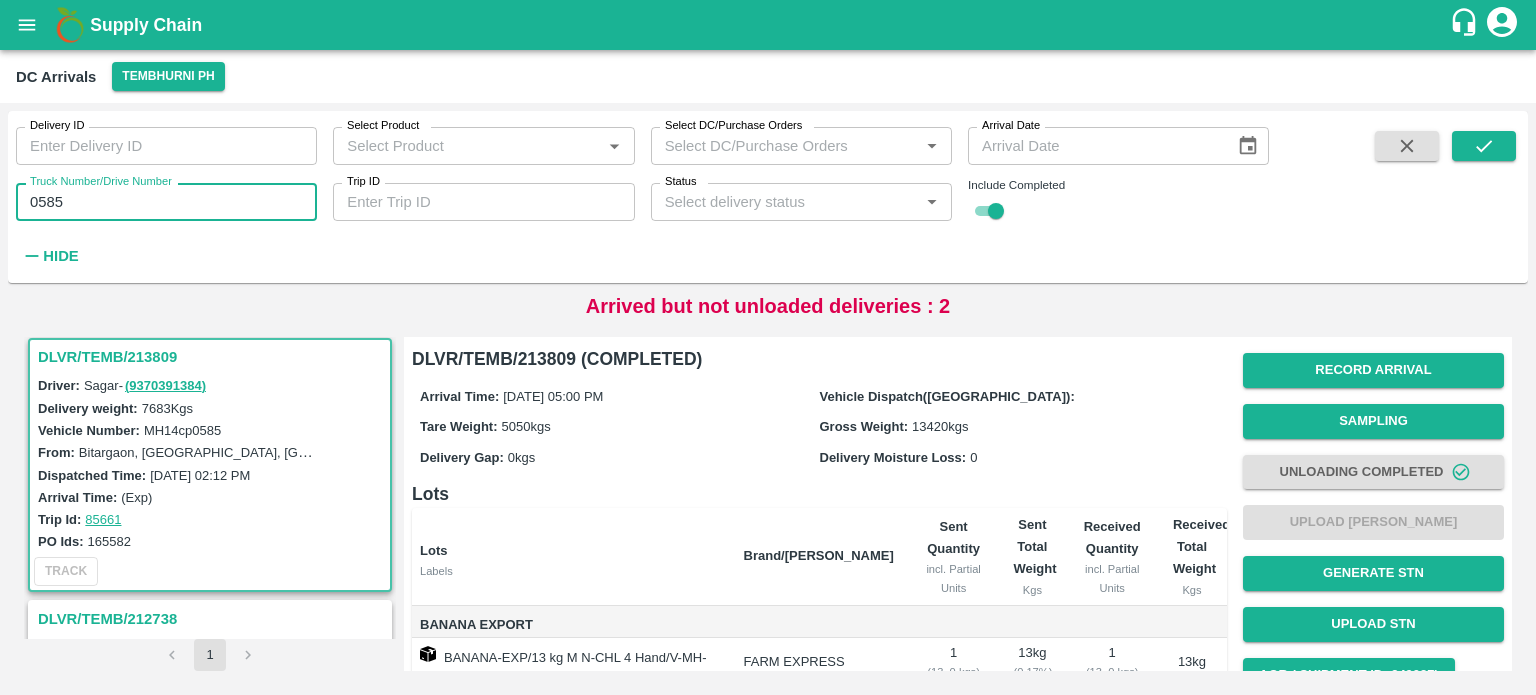 click on "0585" at bounding box center (166, 202) 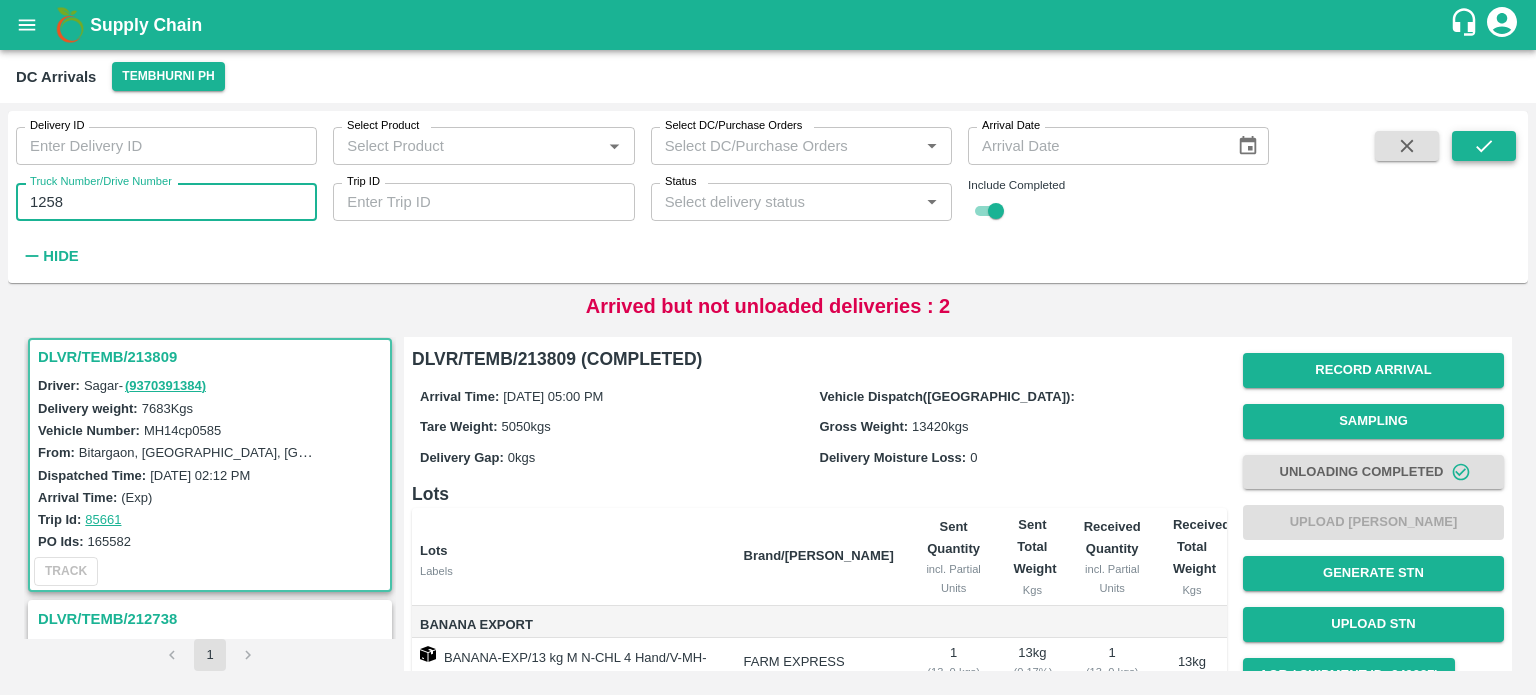 type on "1258" 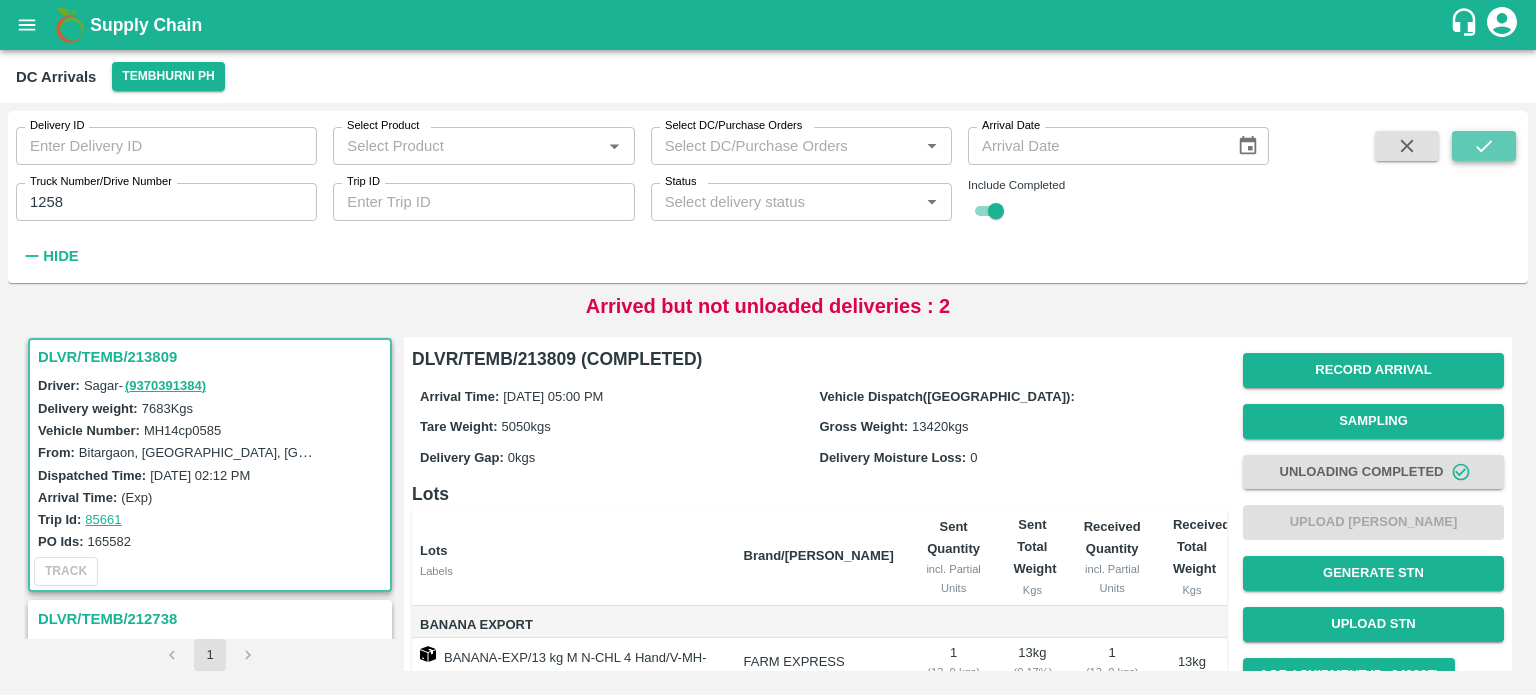 click 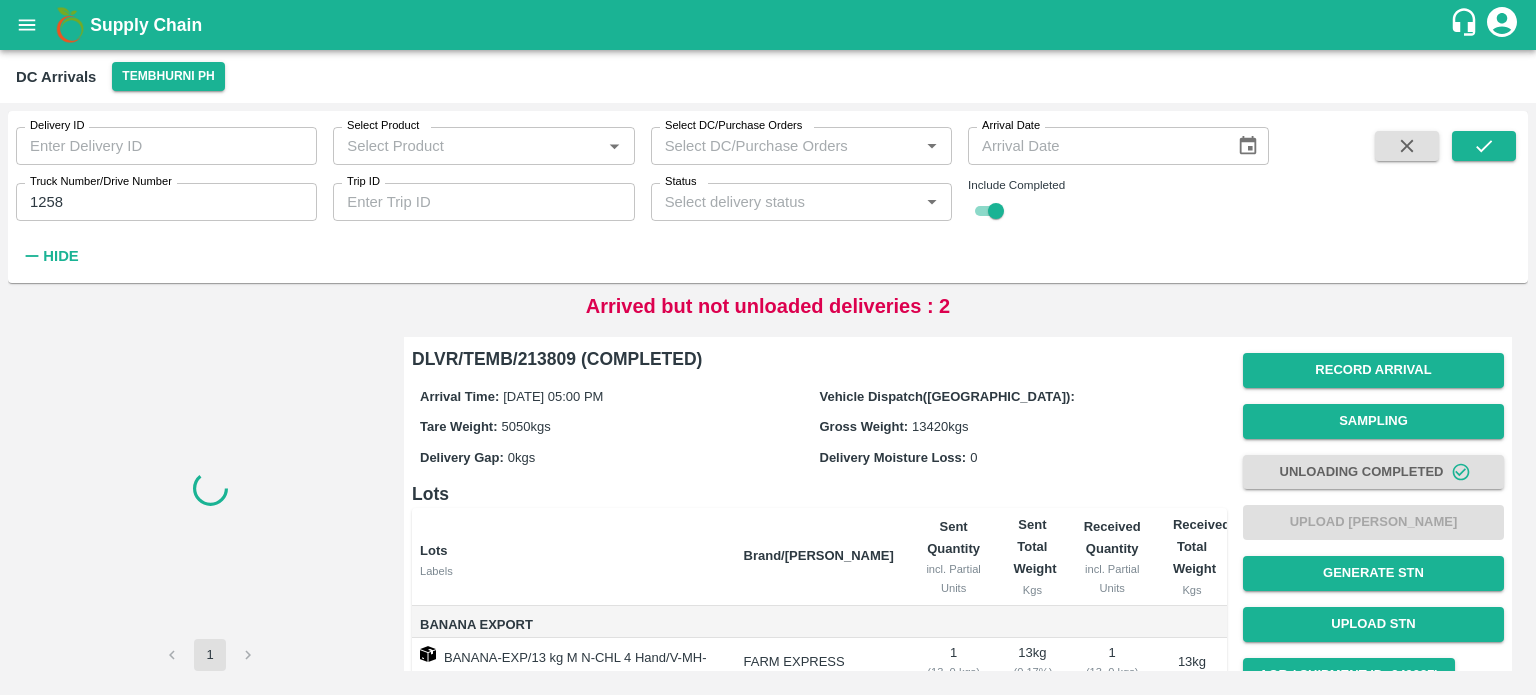 scroll, scrollTop: 0, scrollLeft: 0, axis: both 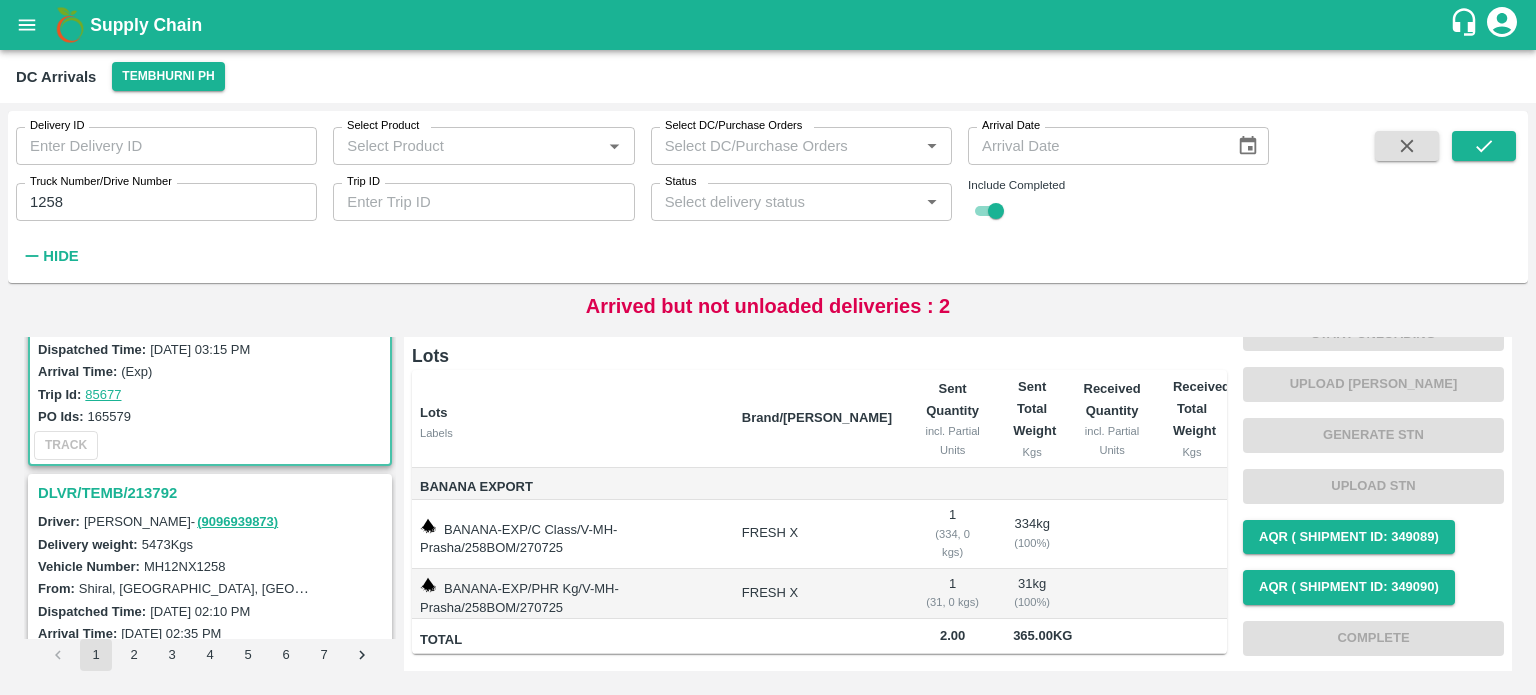 click on "DLVR/TEMB/213792" at bounding box center [213, 493] 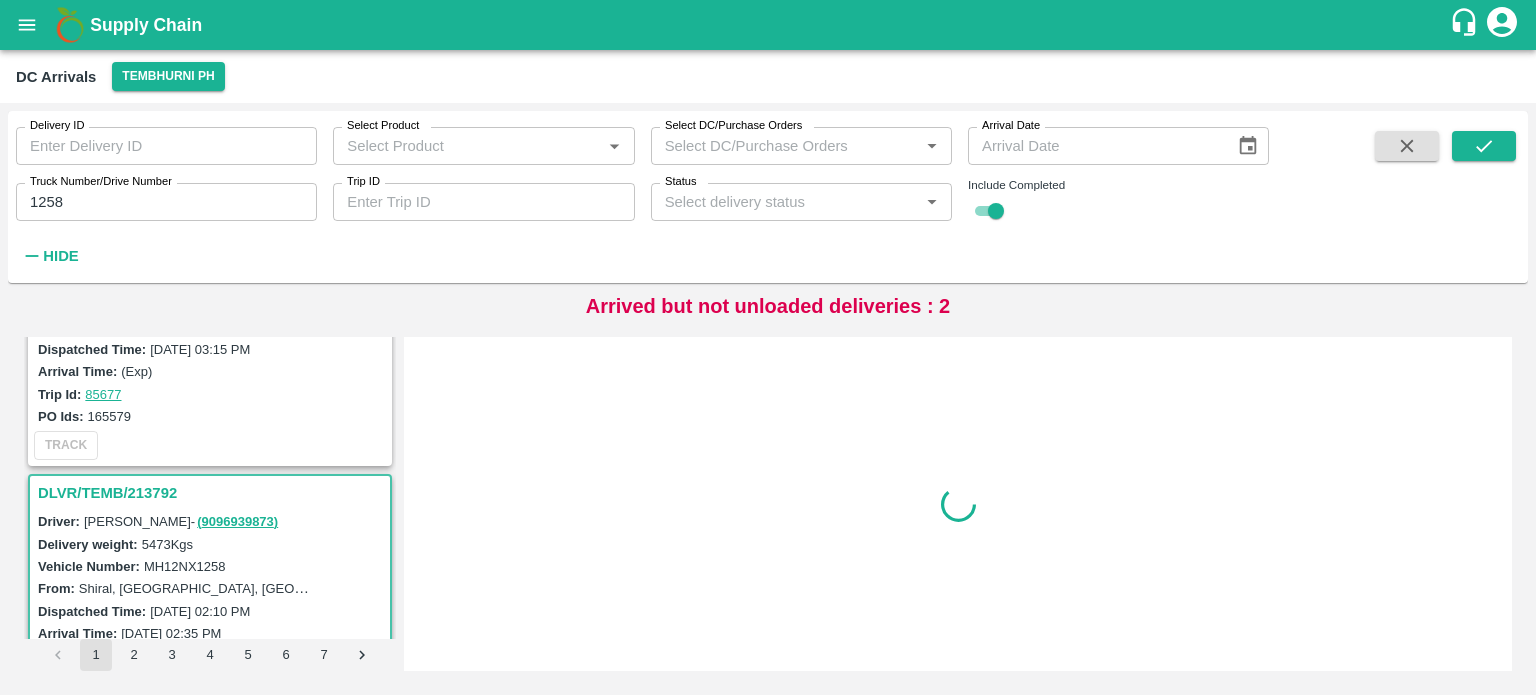scroll, scrollTop: 0, scrollLeft: 0, axis: both 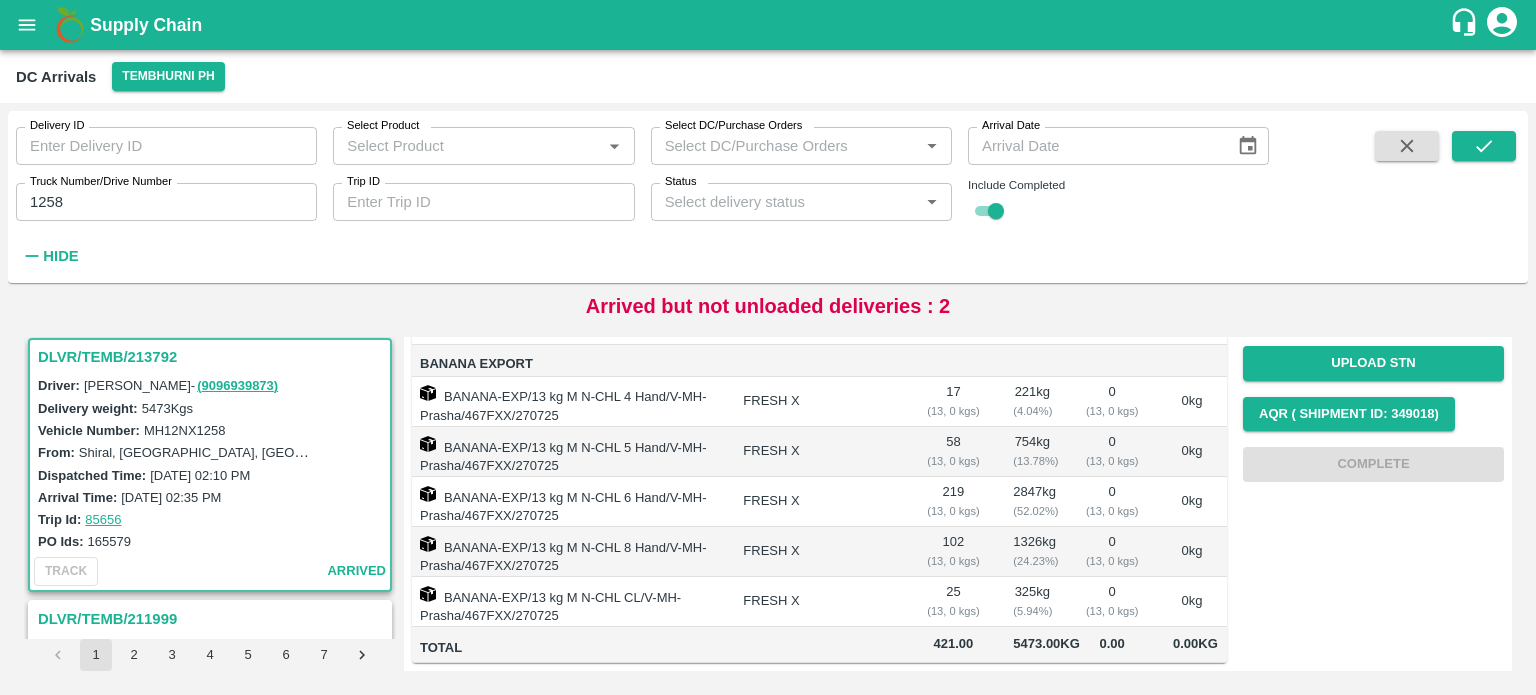 click on "MH12NX1258" at bounding box center (185, 430) 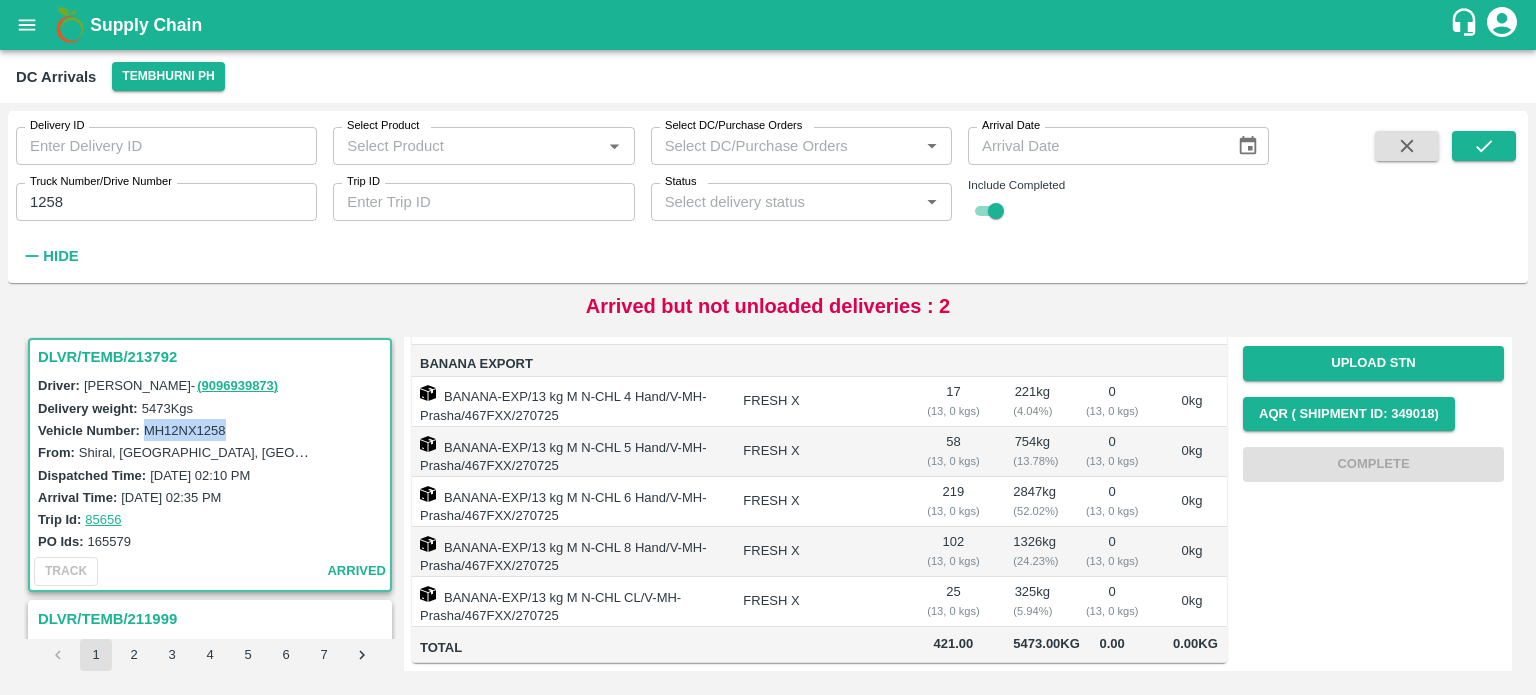 click on "MH12NX1258" at bounding box center [185, 430] 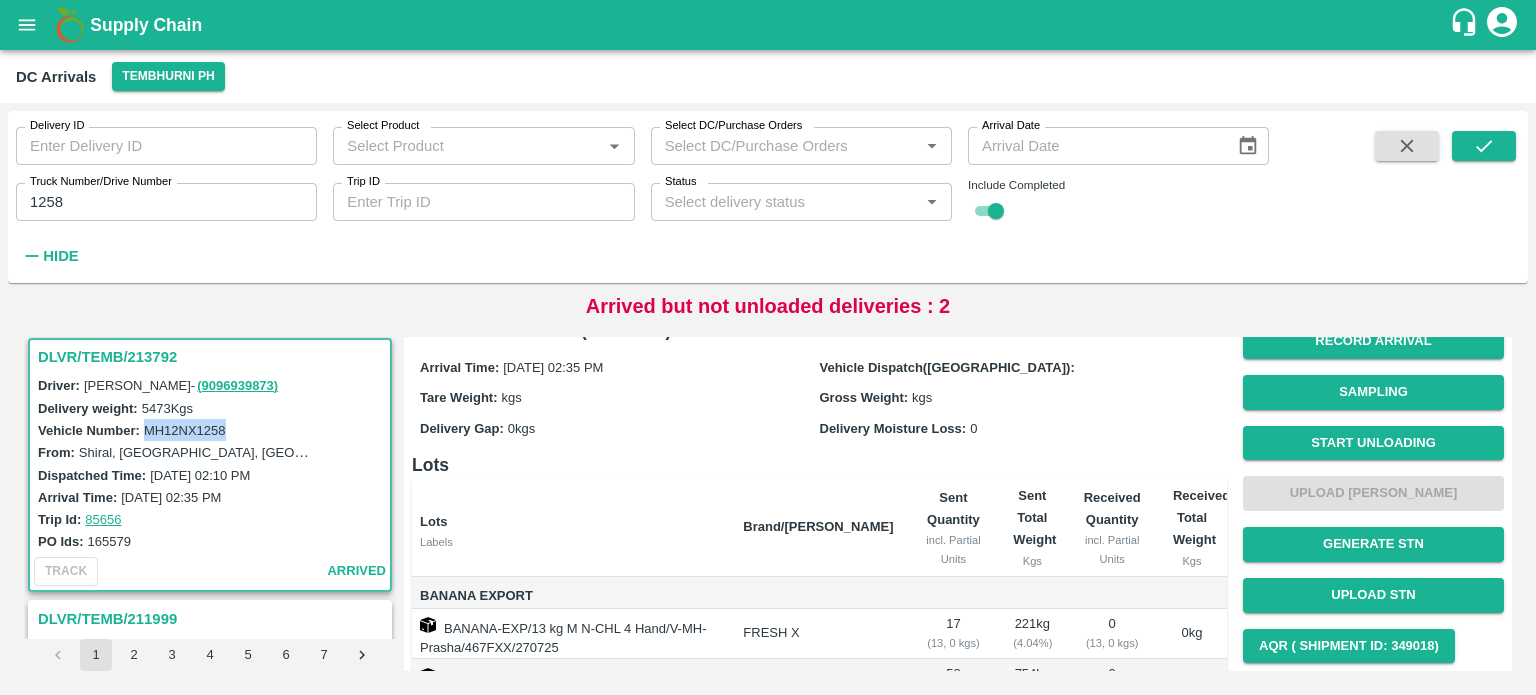 scroll, scrollTop: 0, scrollLeft: 0, axis: both 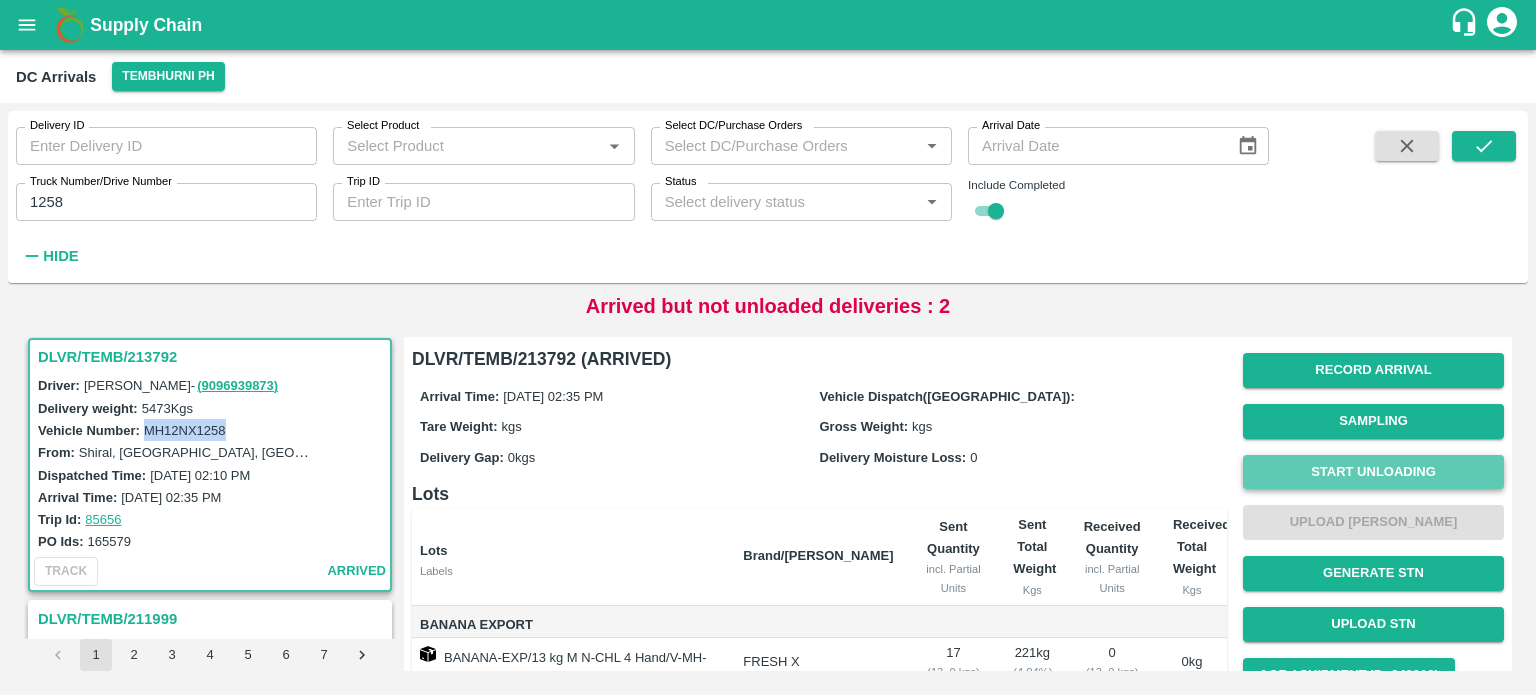 click on "Start Unloading" at bounding box center [1373, 472] 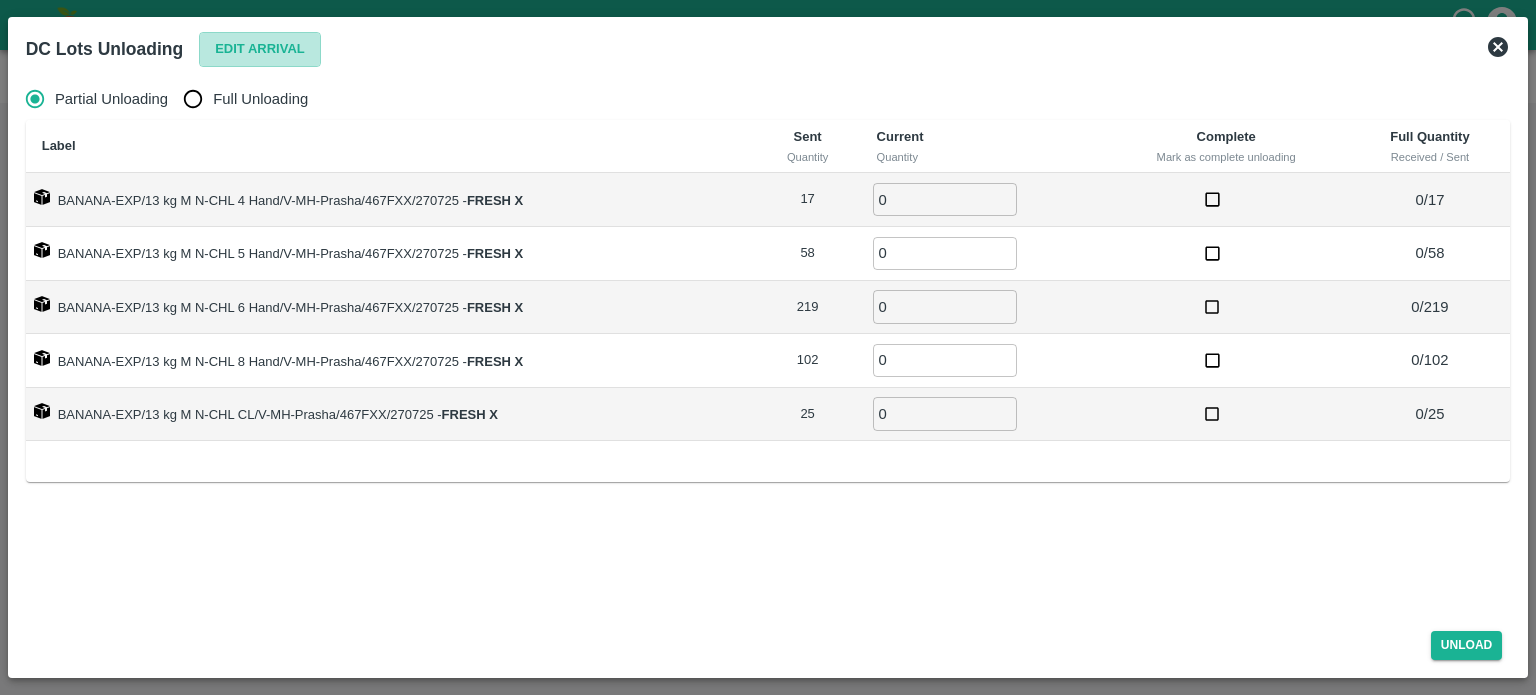 click on "Edit Arrival" at bounding box center [260, 49] 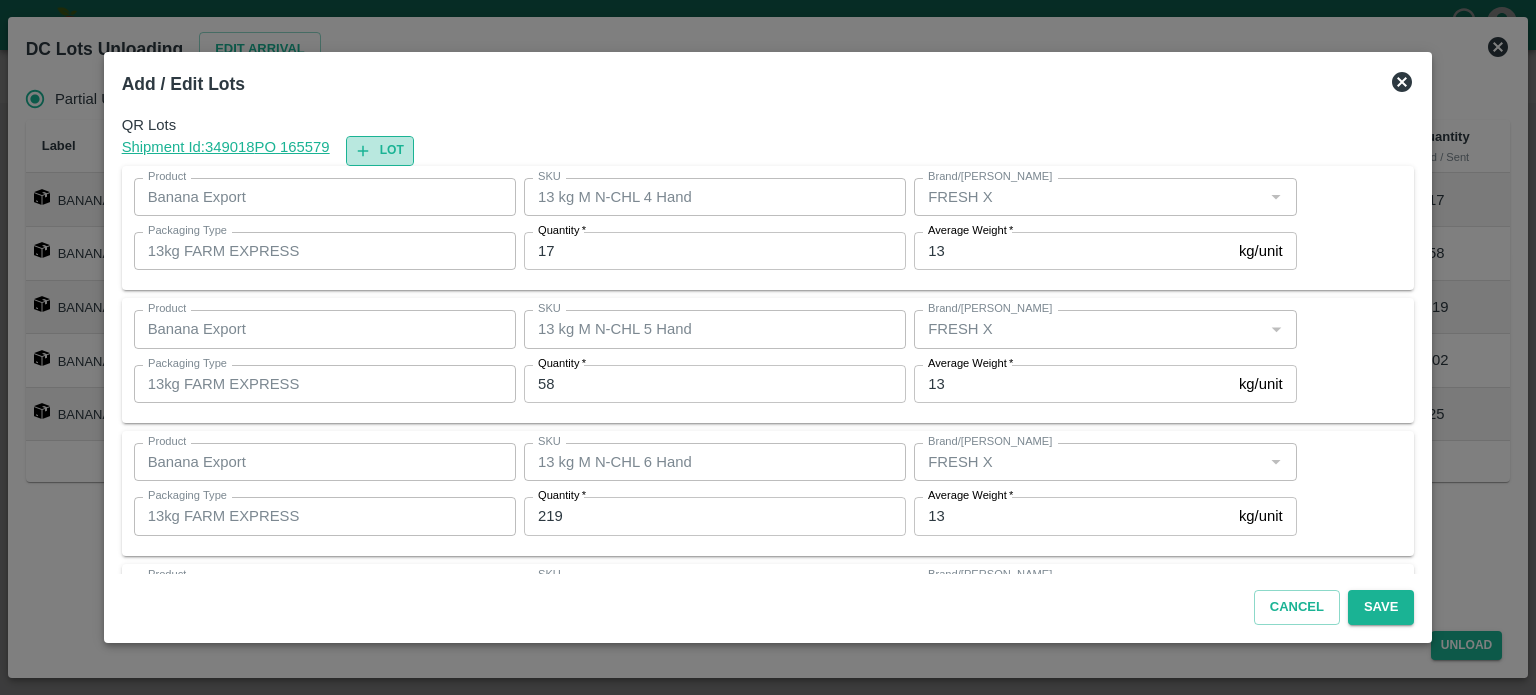 click on "Lot" at bounding box center (380, 150) 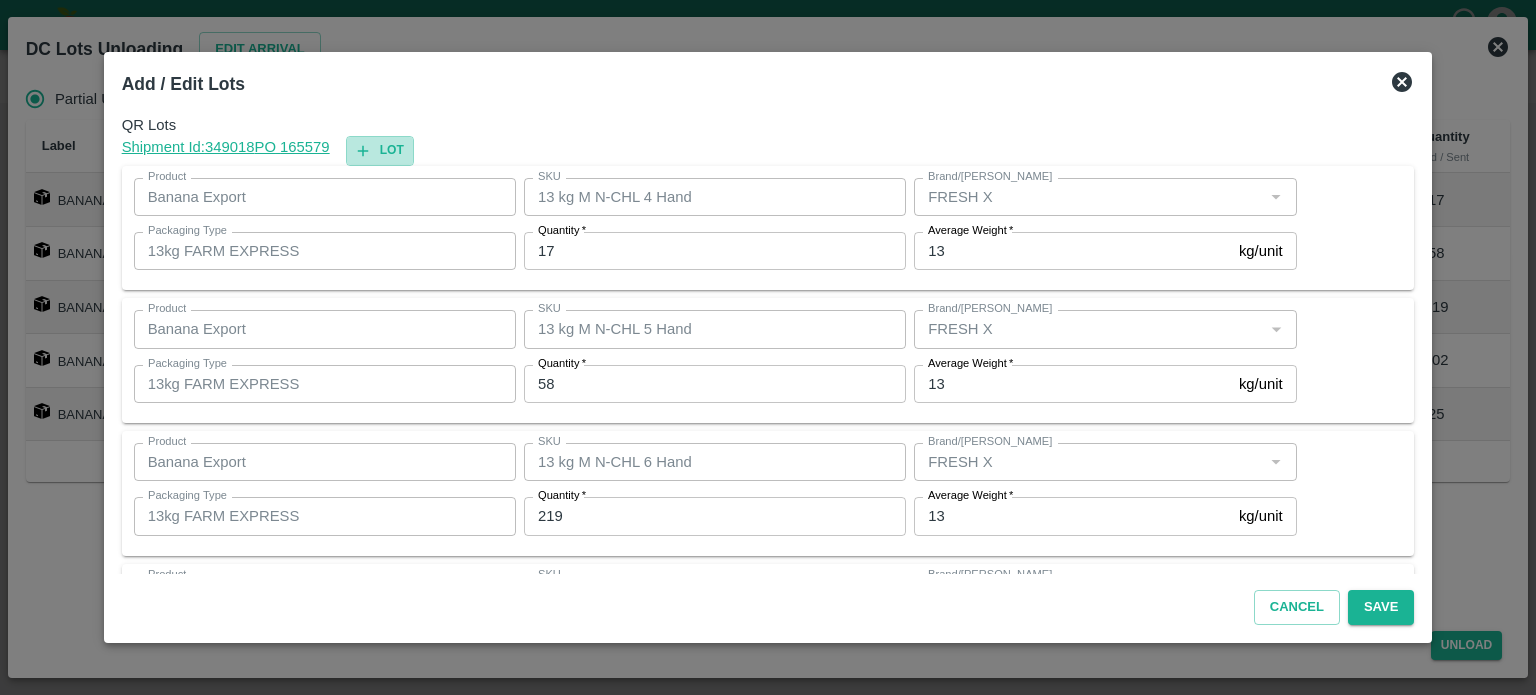type 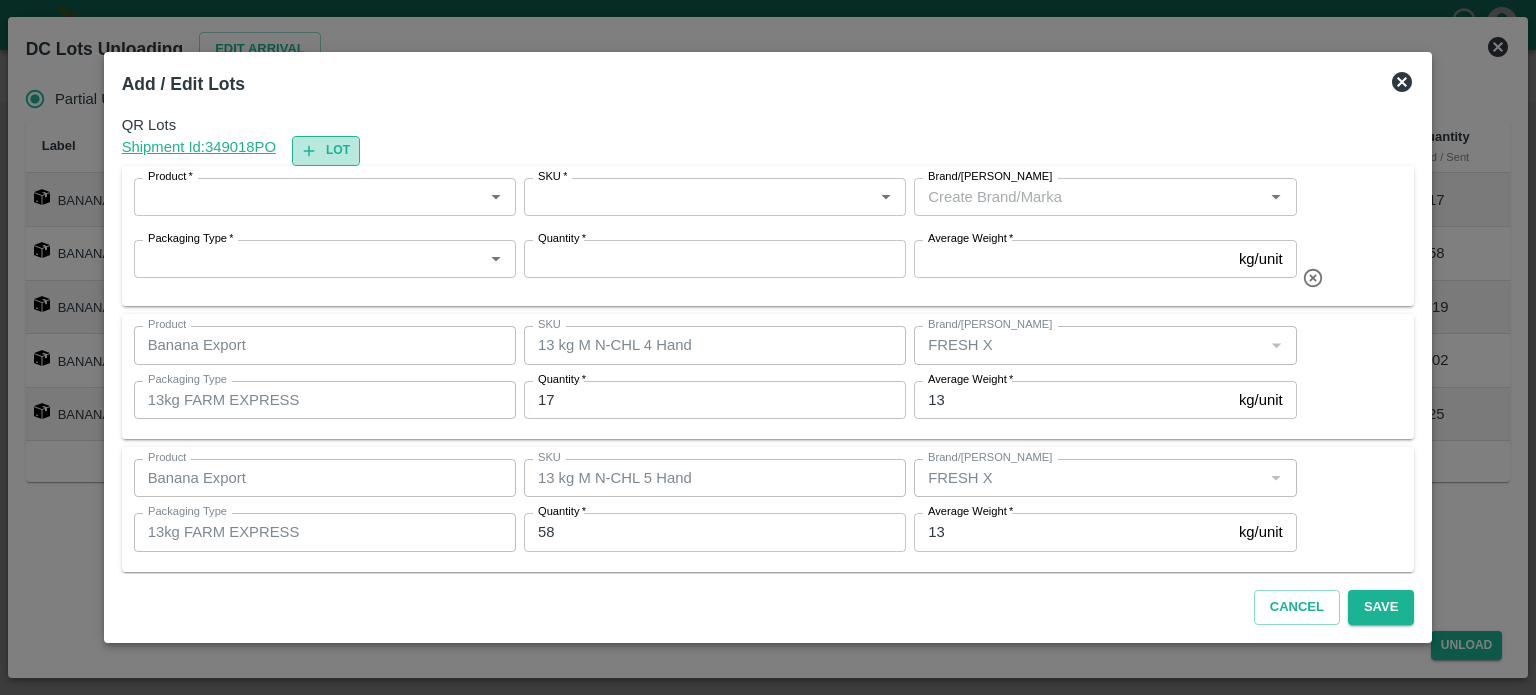 click on "Lot" at bounding box center (326, 150) 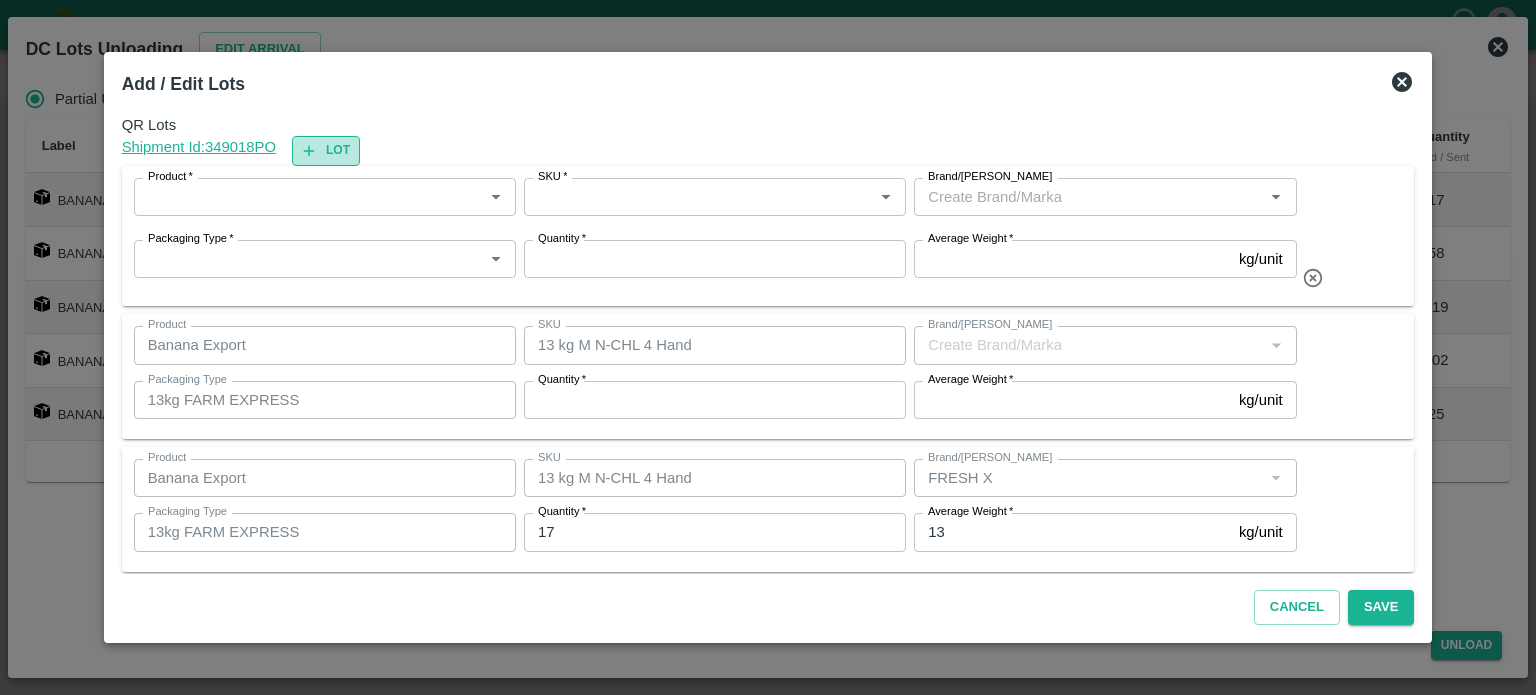 type on "13 kg M N-CHL 5 Hand" 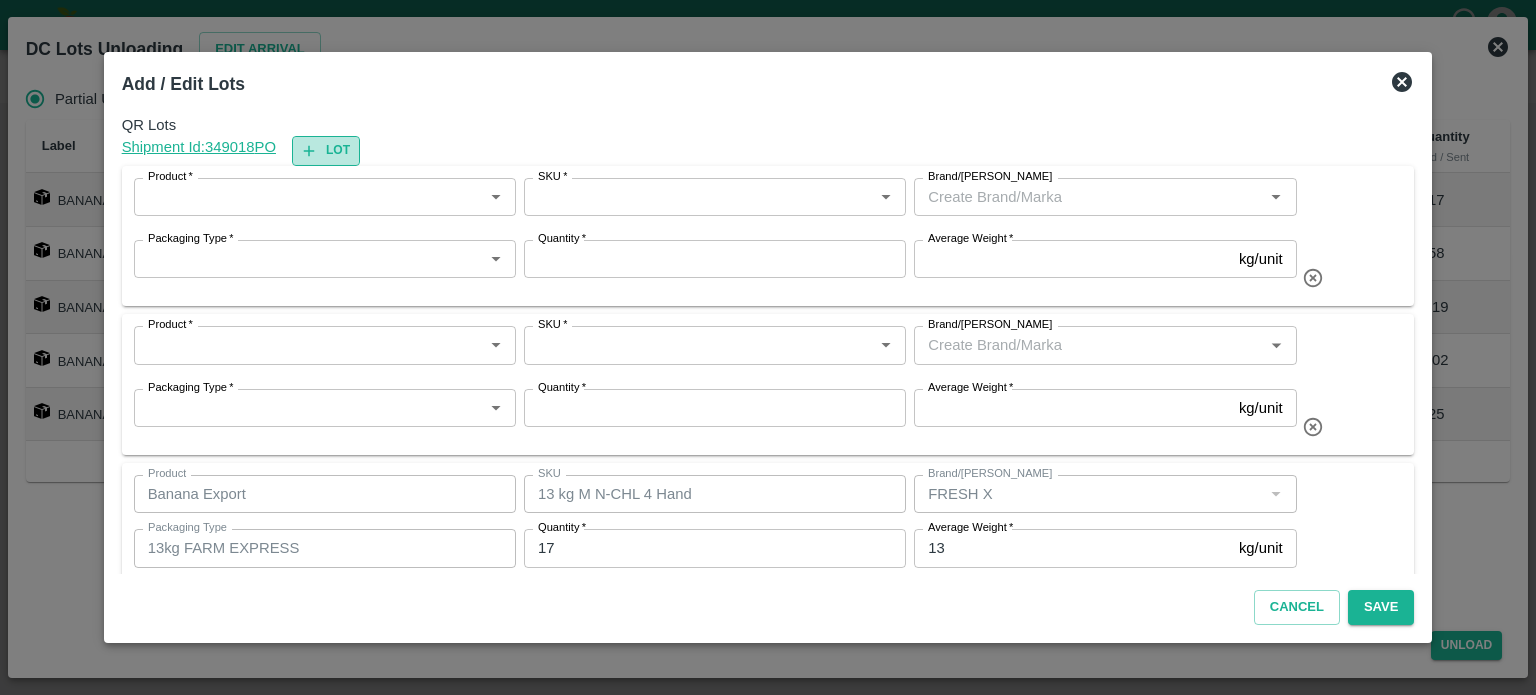 click on "Lot" at bounding box center [326, 150] 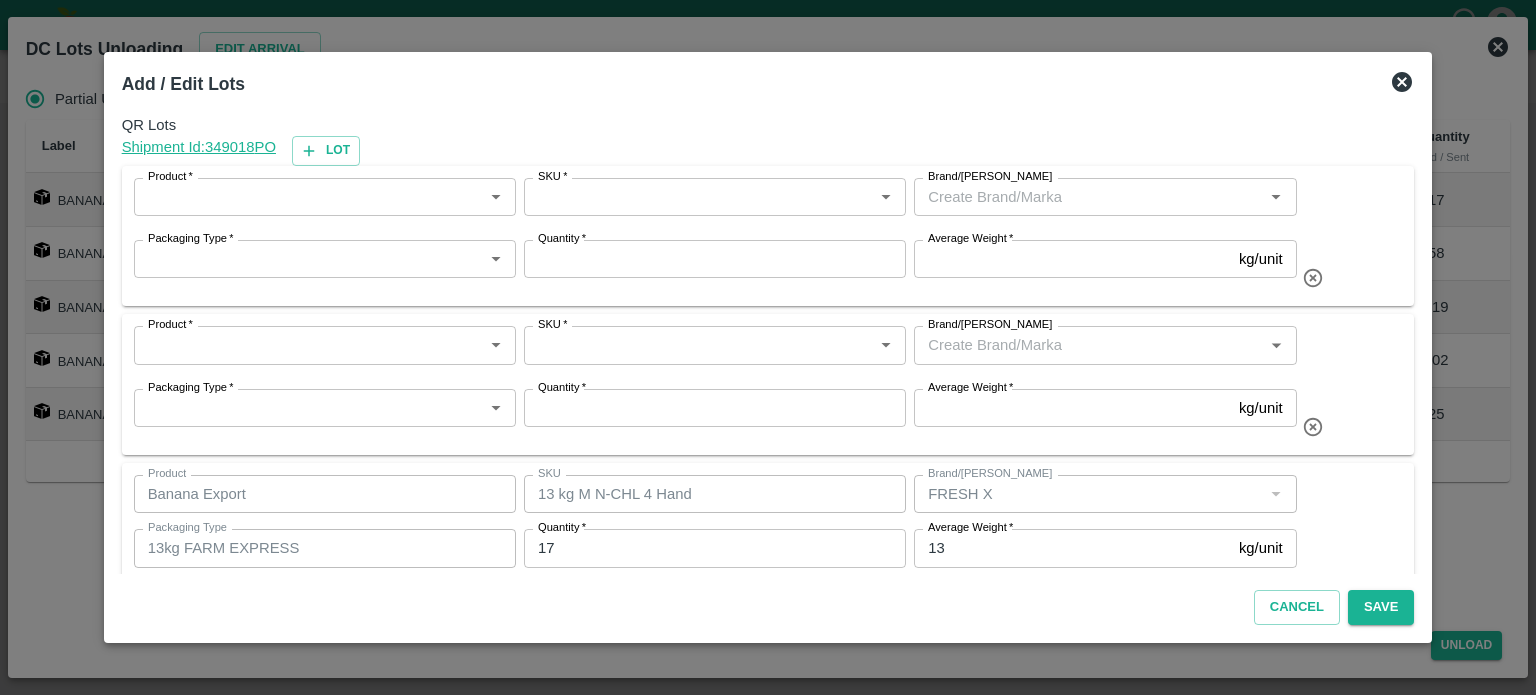 click on "Product   *" at bounding box center [308, 197] 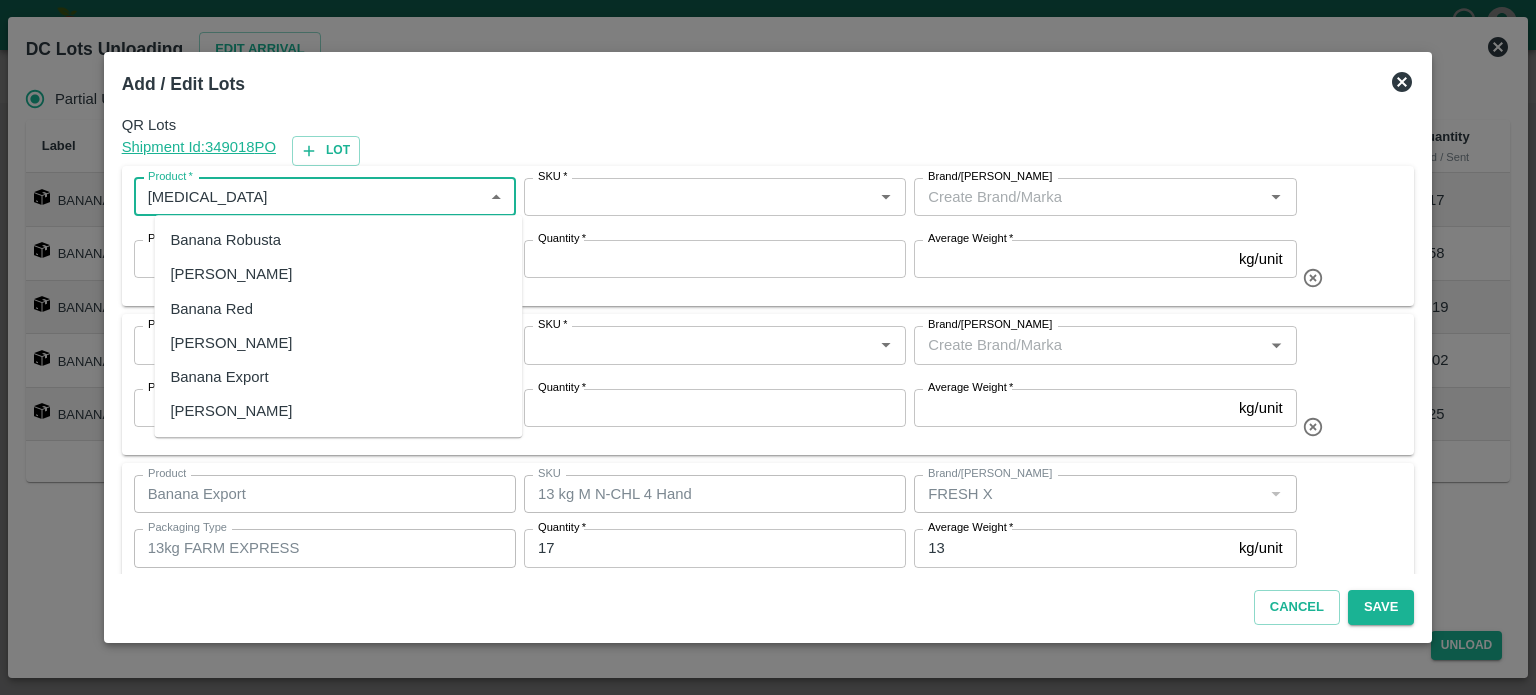 click on "Banana Export" at bounding box center (338, 377) 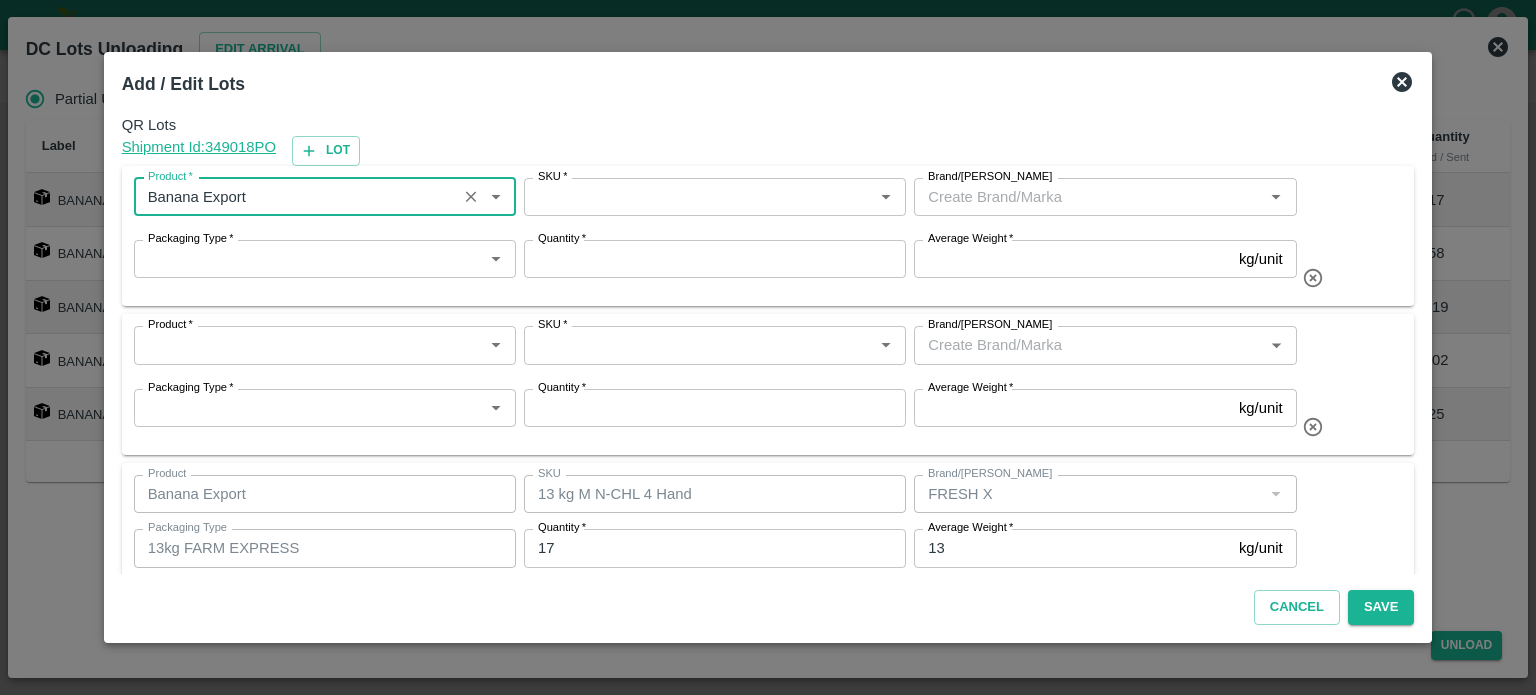 type on "Banana Export" 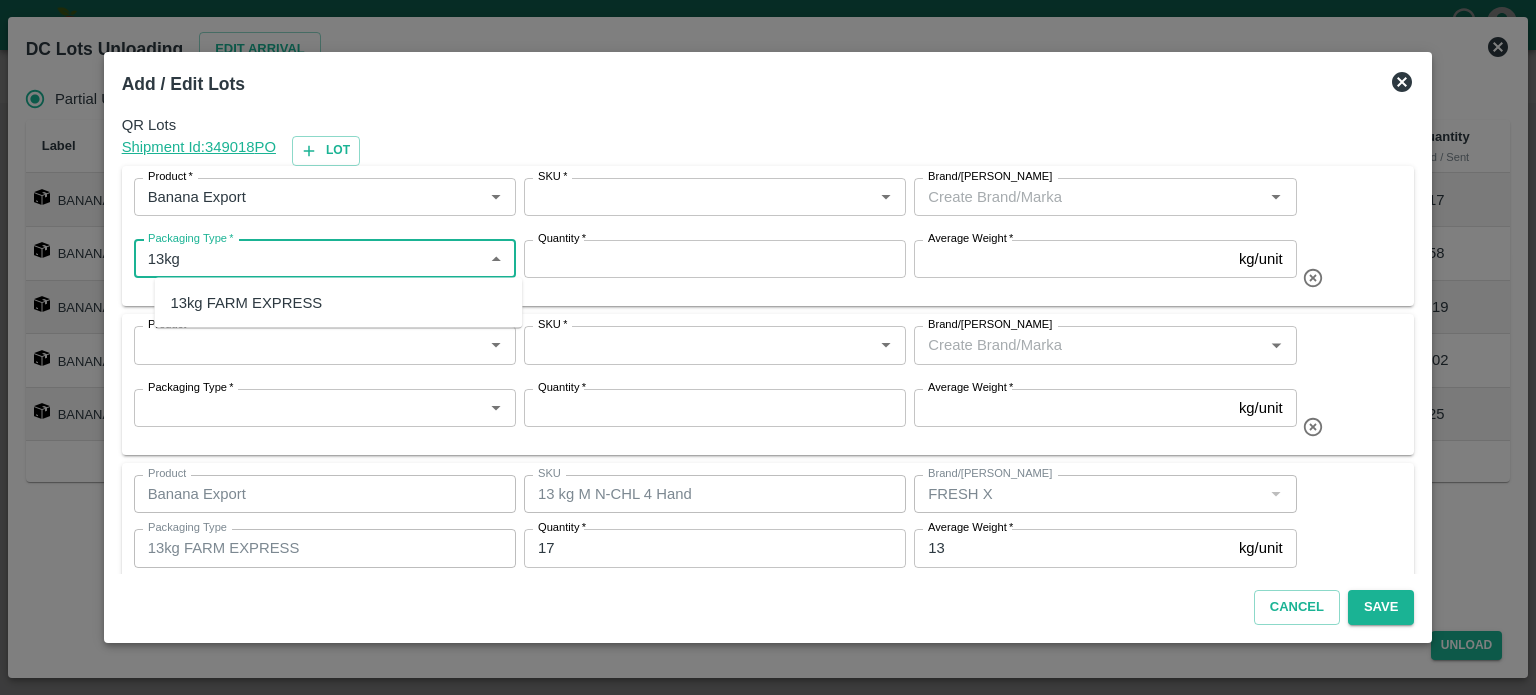 click on "13kg FARM EXPRESS" at bounding box center [246, 303] 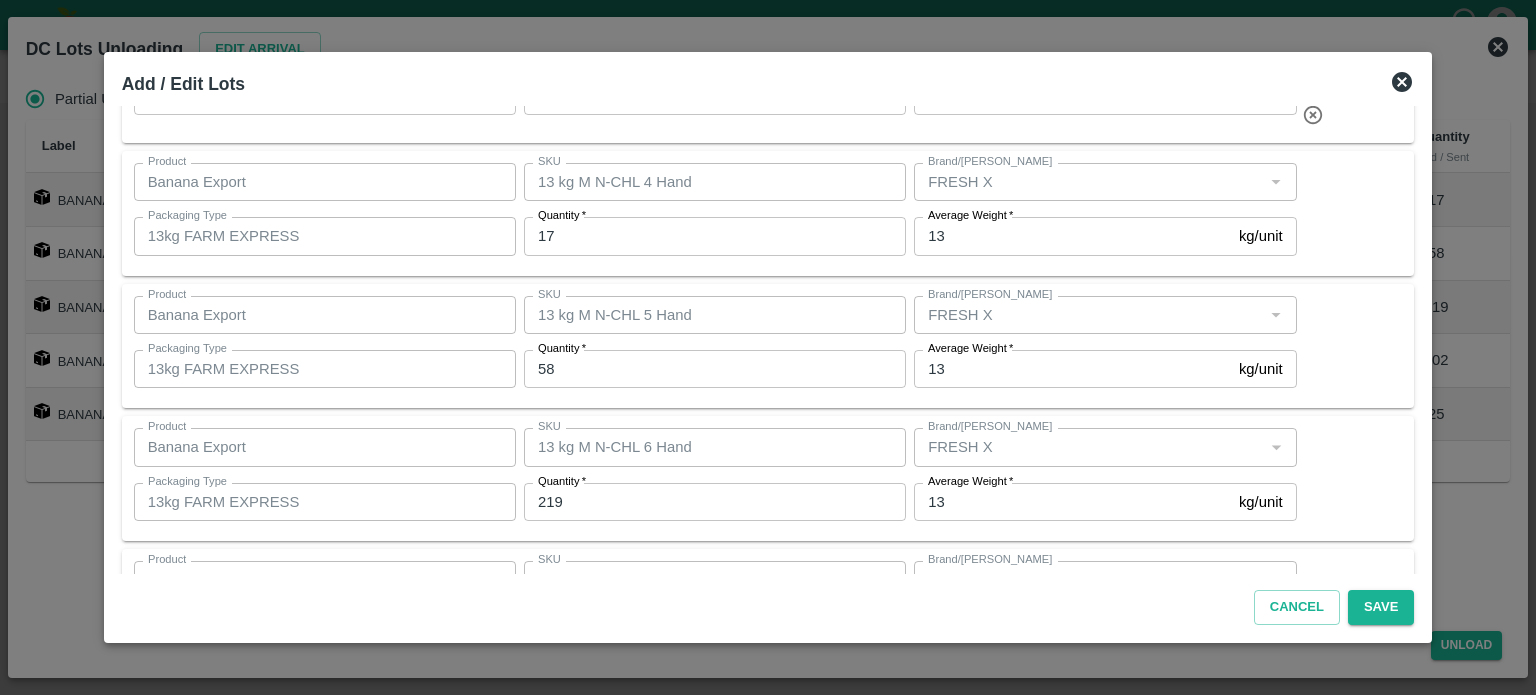 scroll, scrollTop: 315, scrollLeft: 0, axis: vertical 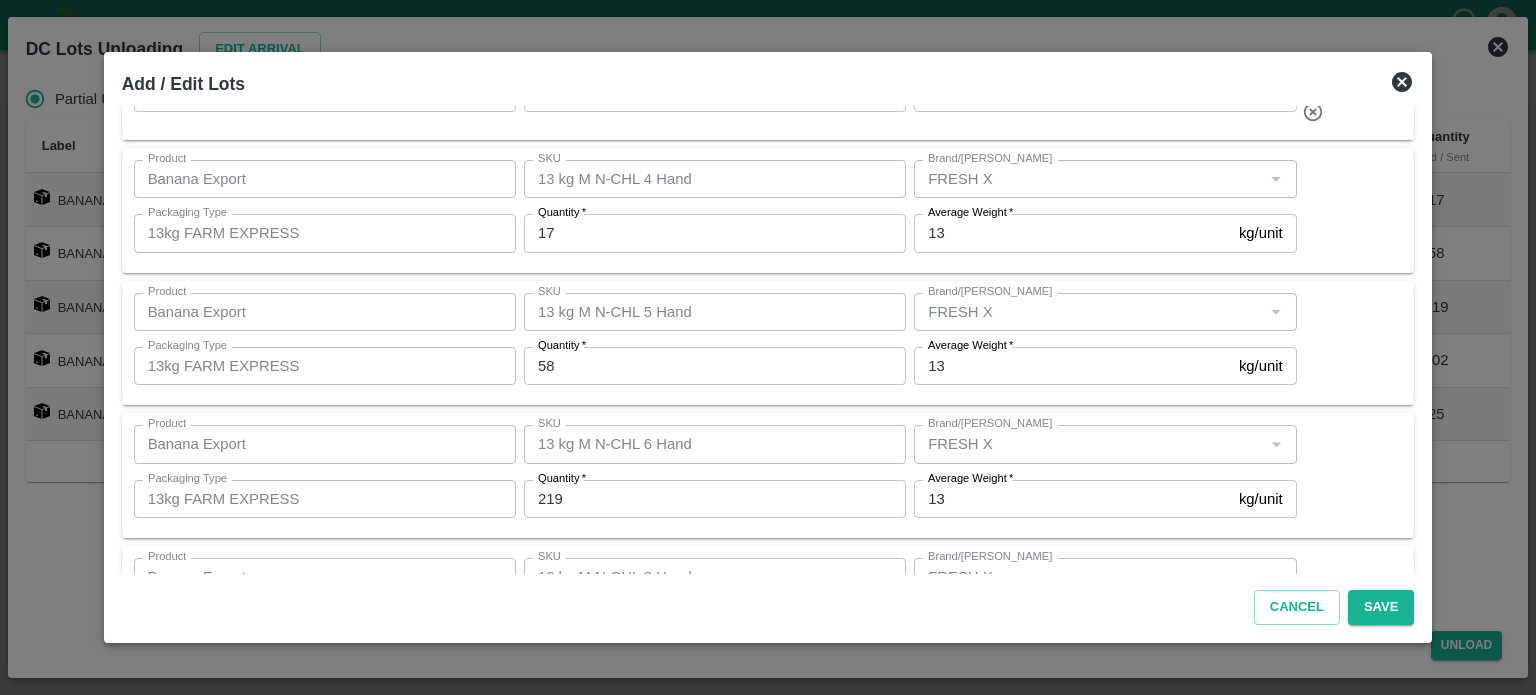 type on "13kg FARM EXPRESS" 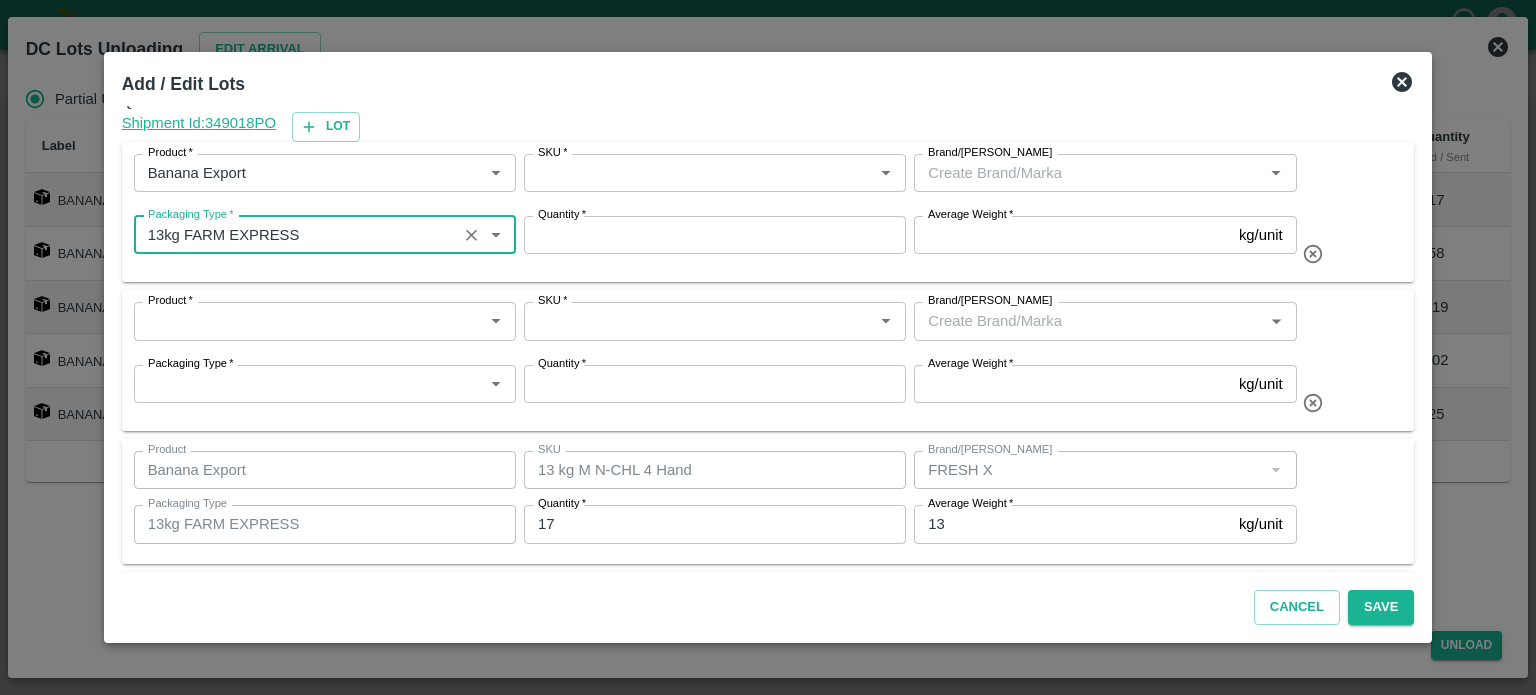 scroll, scrollTop: 0, scrollLeft: 0, axis: both 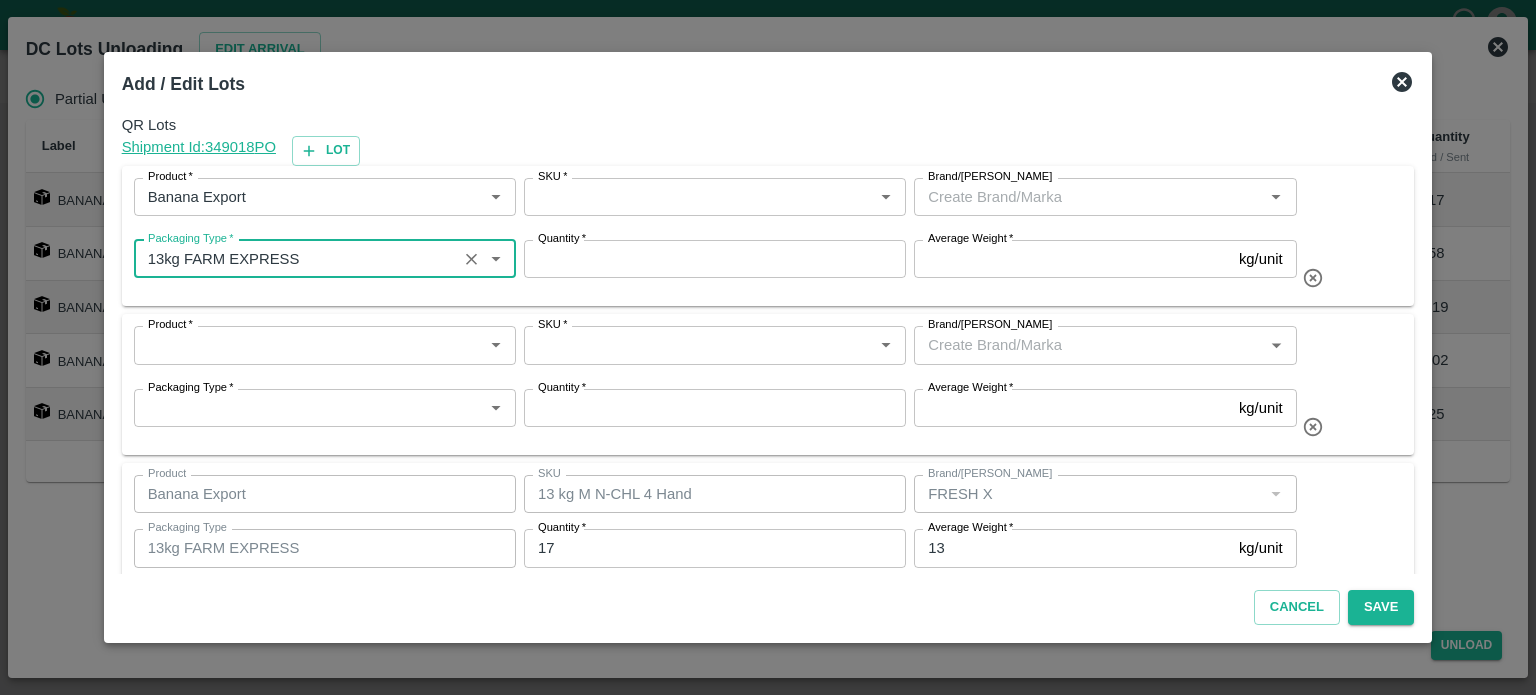 click on "SKU   *" at bounding box center (698, 197) 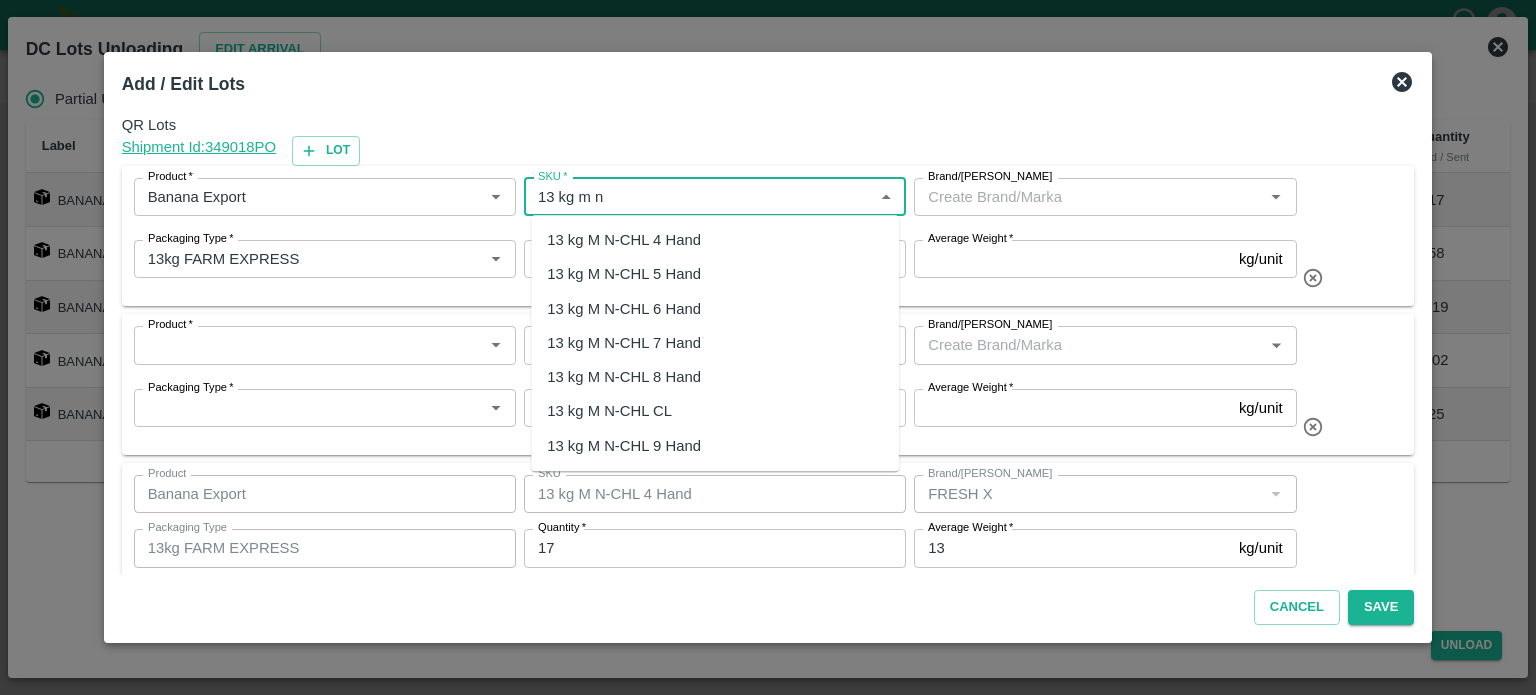 click on "13 kg M N-CHL 4 Hand" at bounding box center [715, 240] 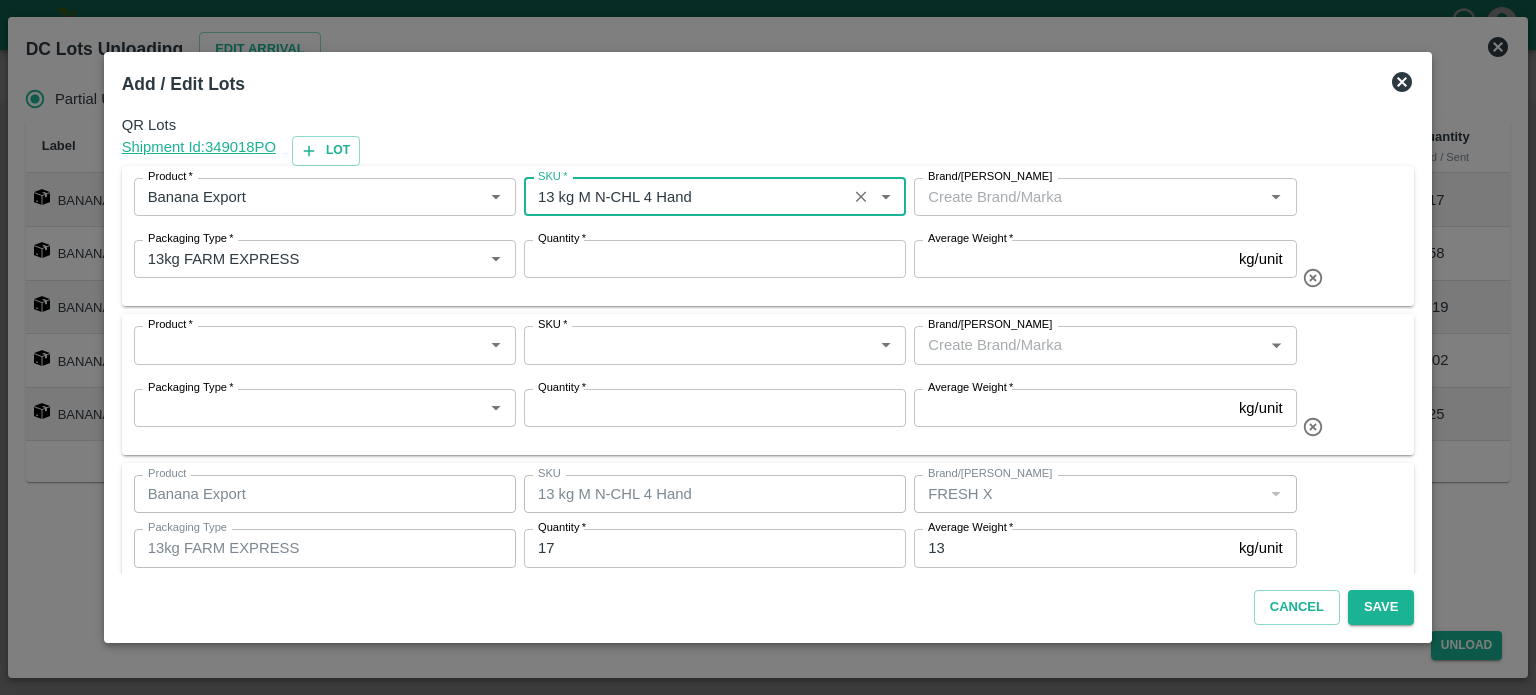 type on "13 kg M N-CHL 4 Hand" 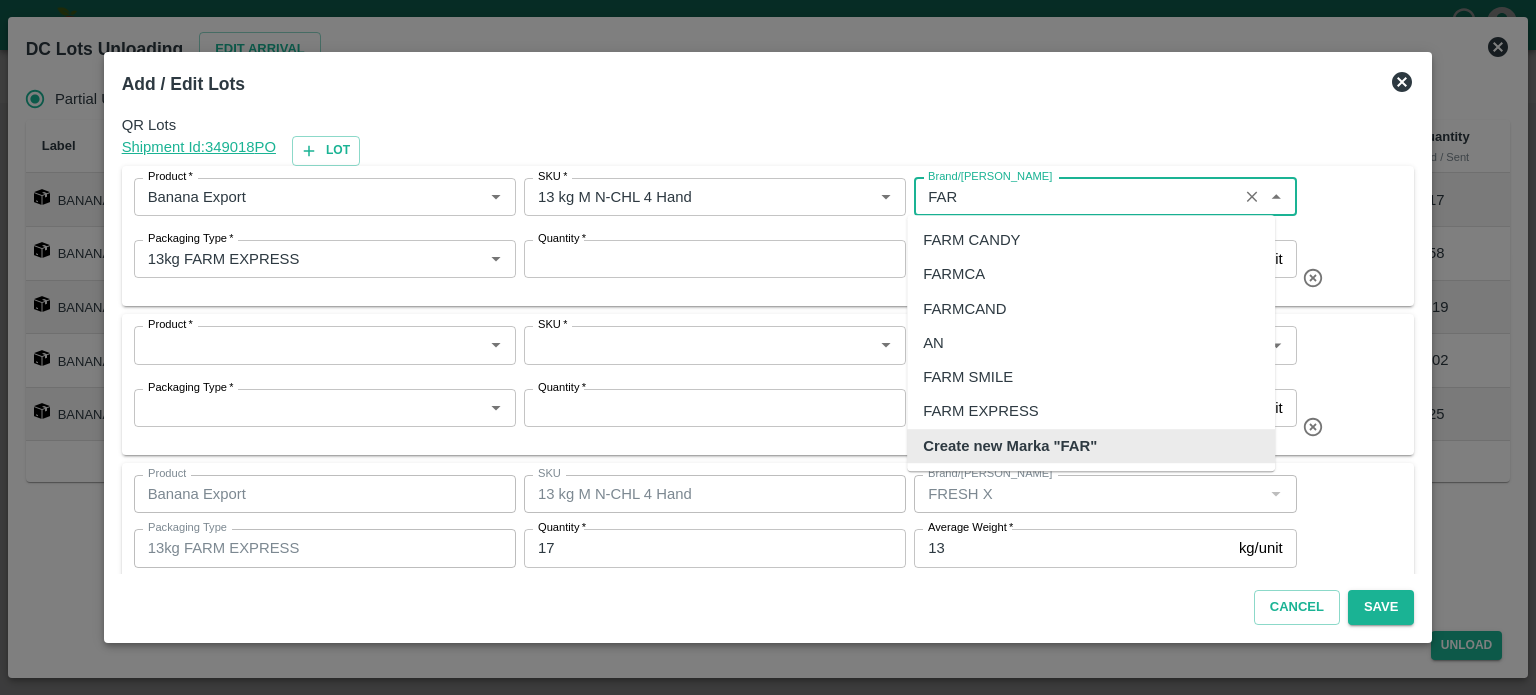 scroll, scrollTop: 0, scrollLeft: 0, axis: both 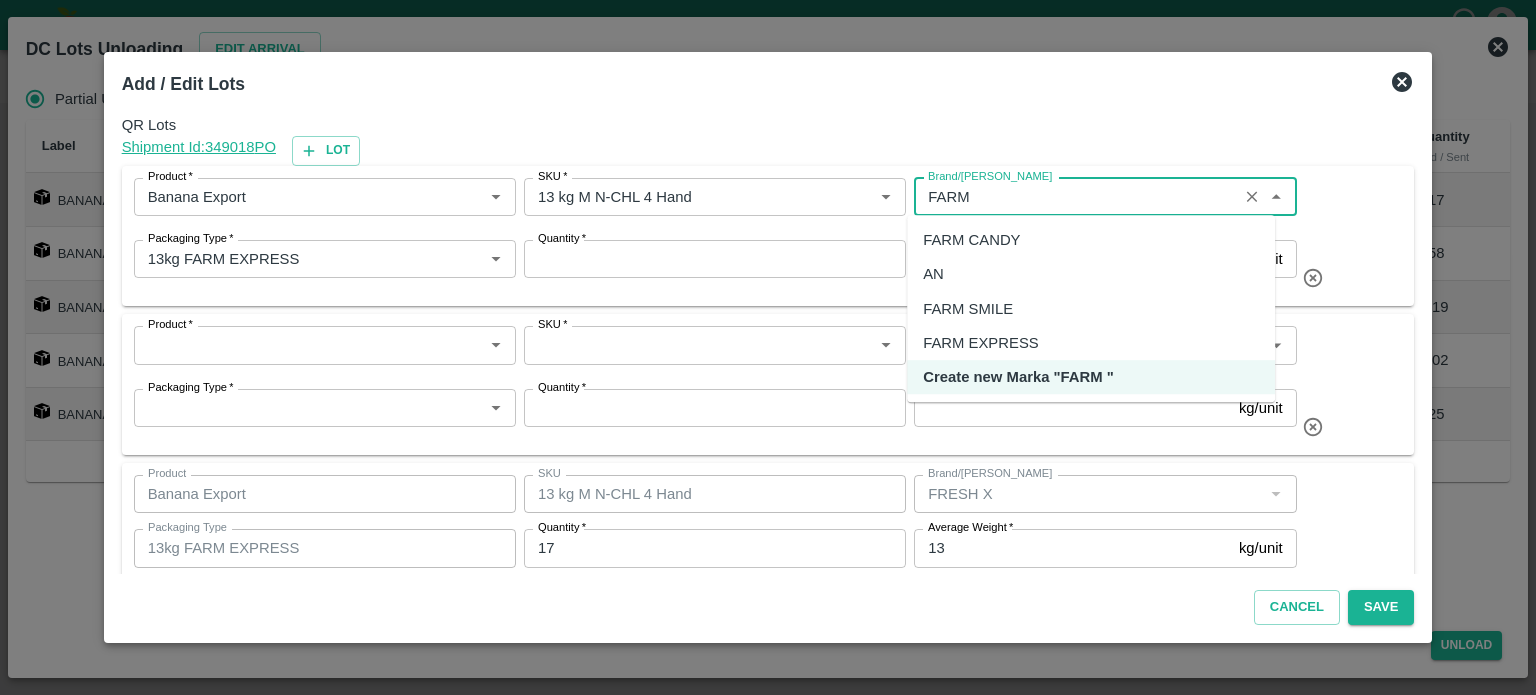 click on "FARM EXPRESS" at bounding box center [980, 343] 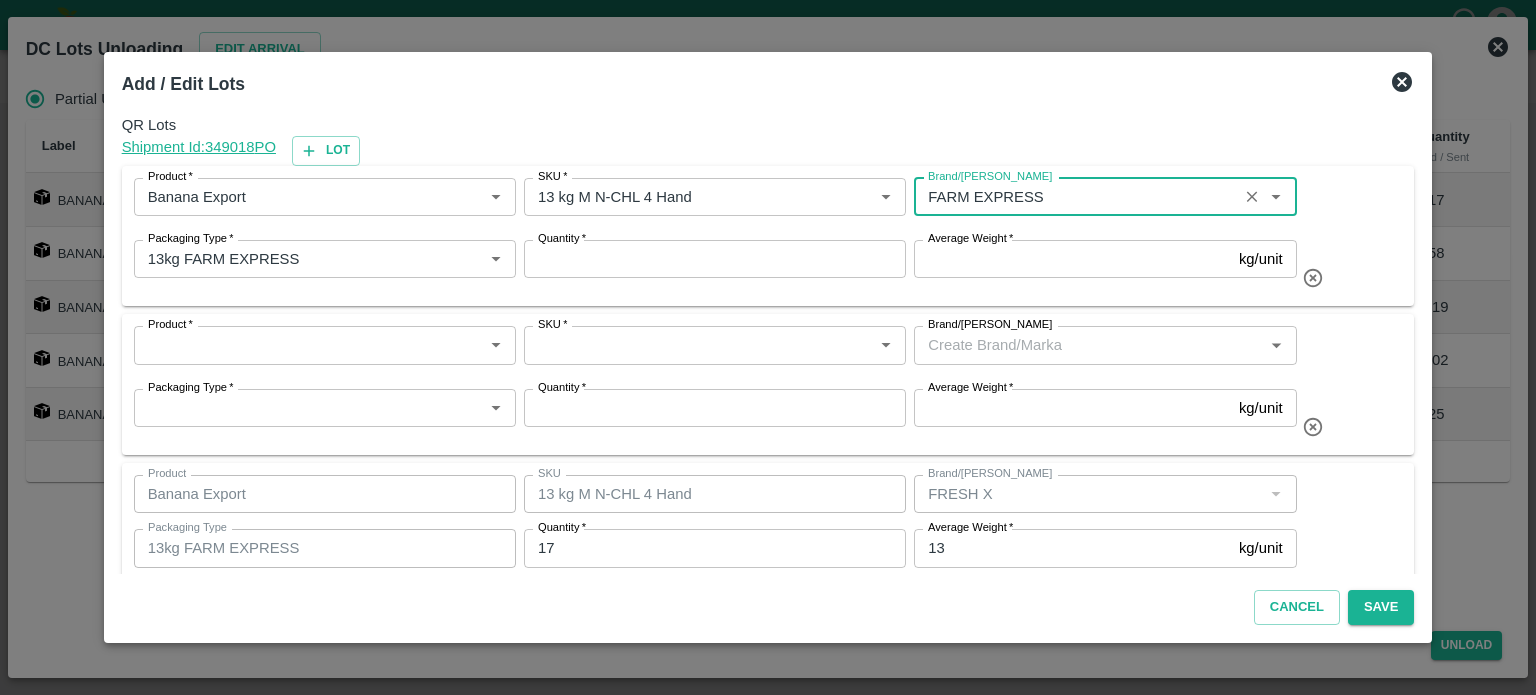 type on "FARM EXPRESS" 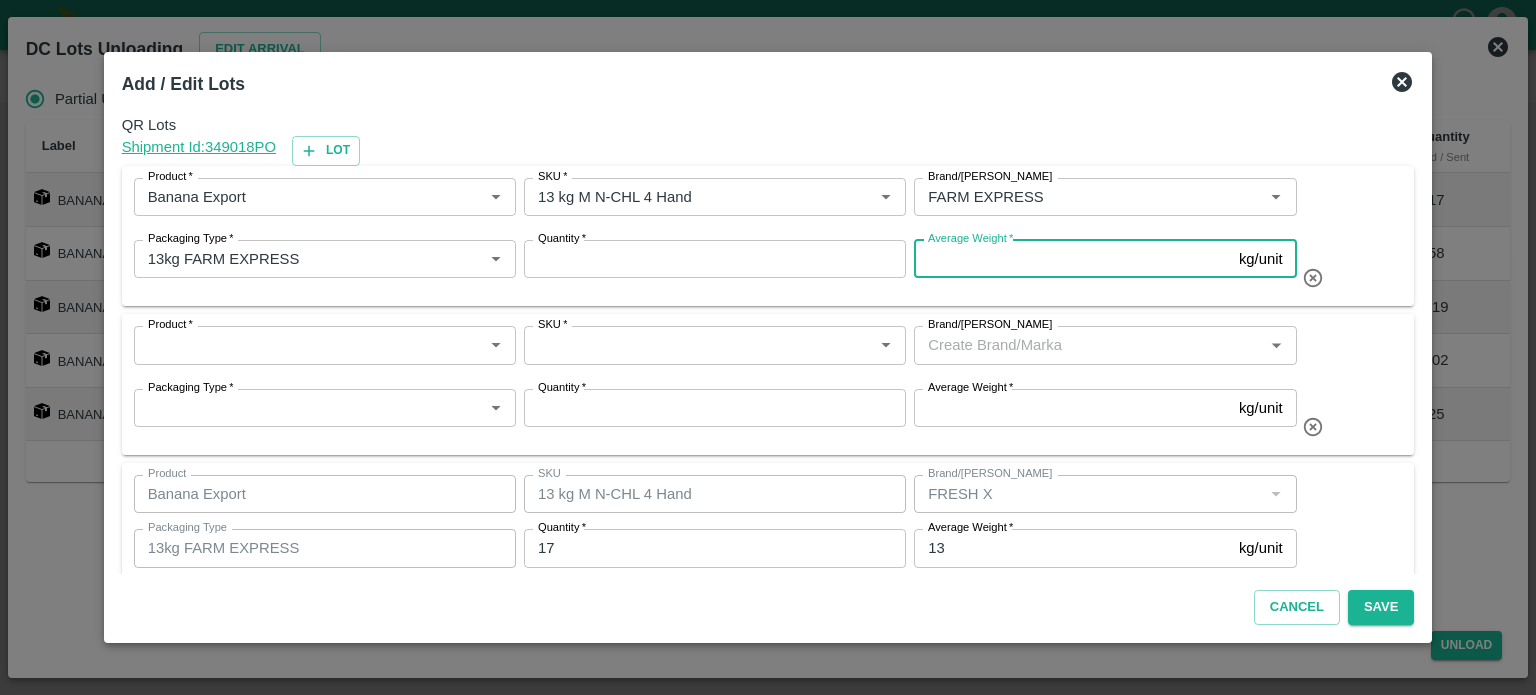 click on "Average Weight   *" at bounding box center [1072, 259] 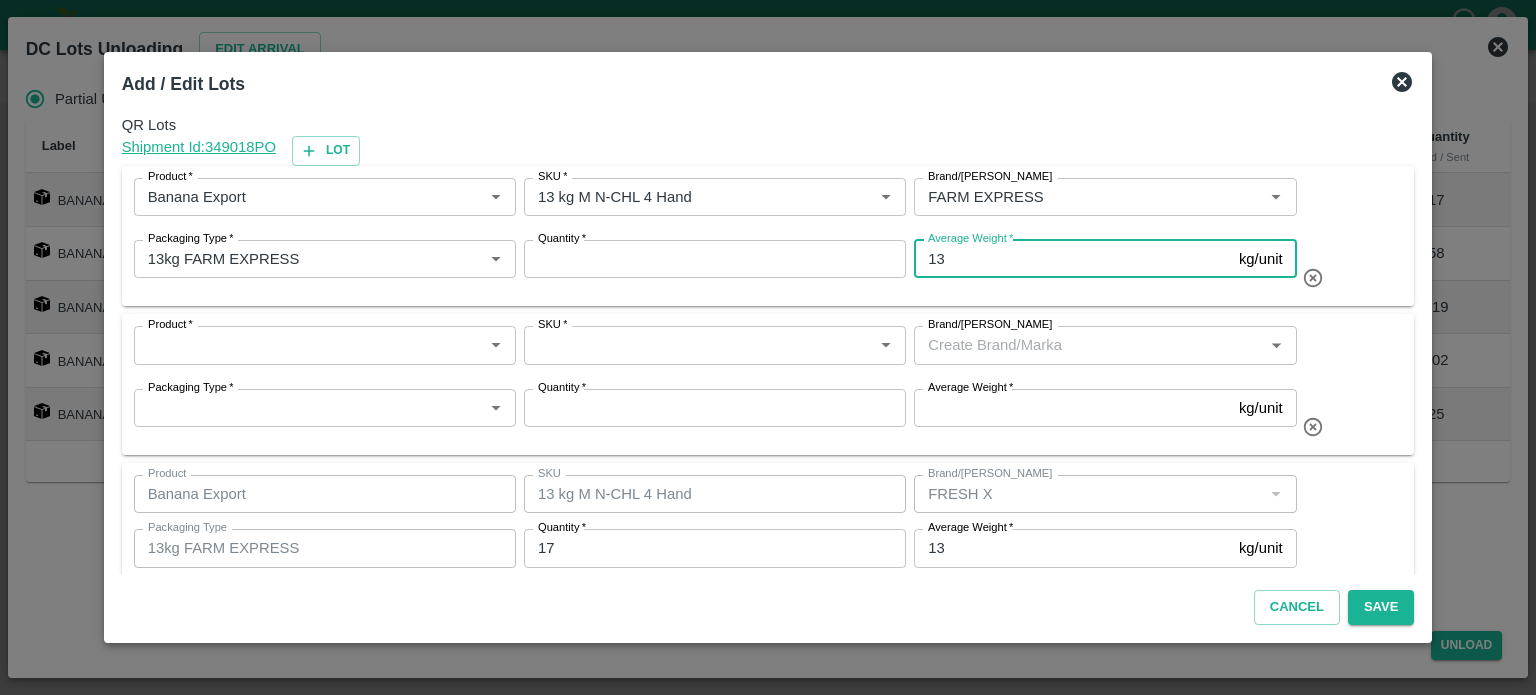 type on "13" 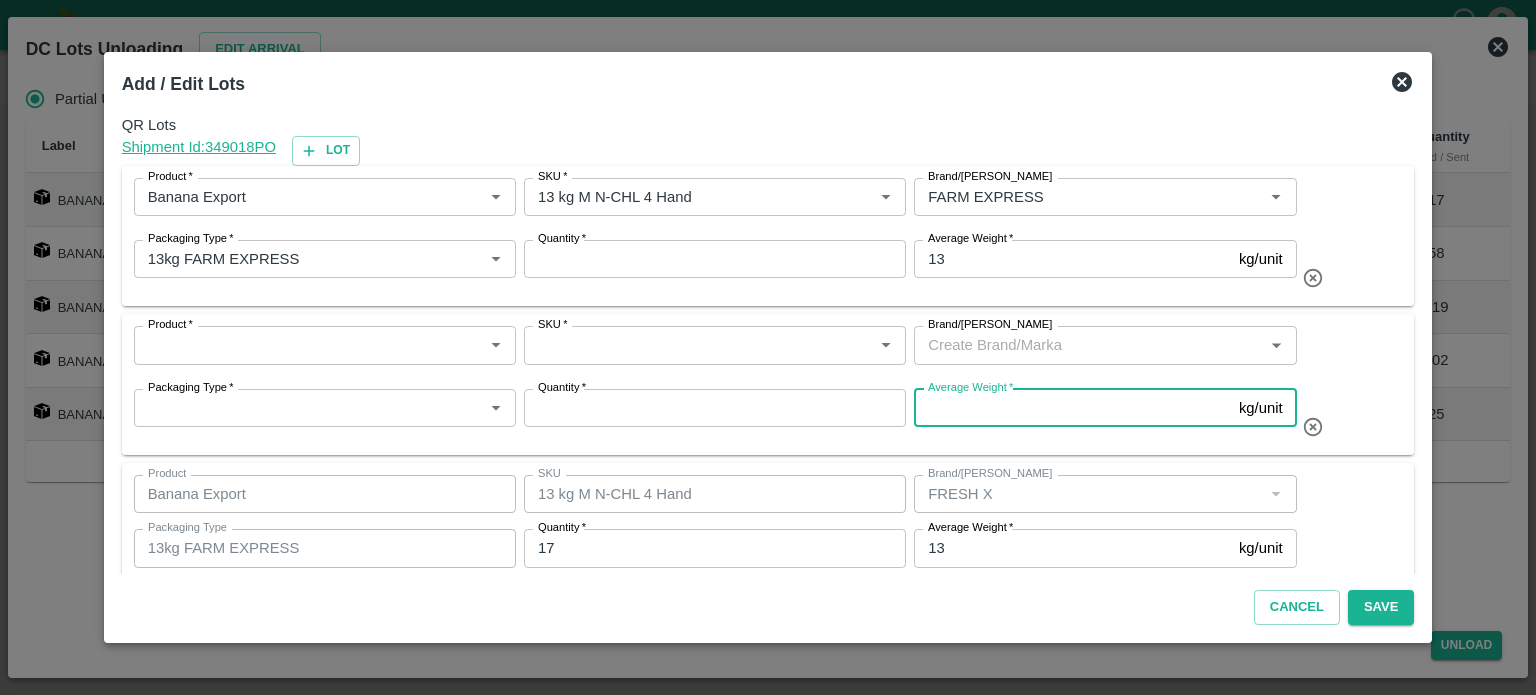 click on "Average Weight   *" at bounding box center (1072, 408) 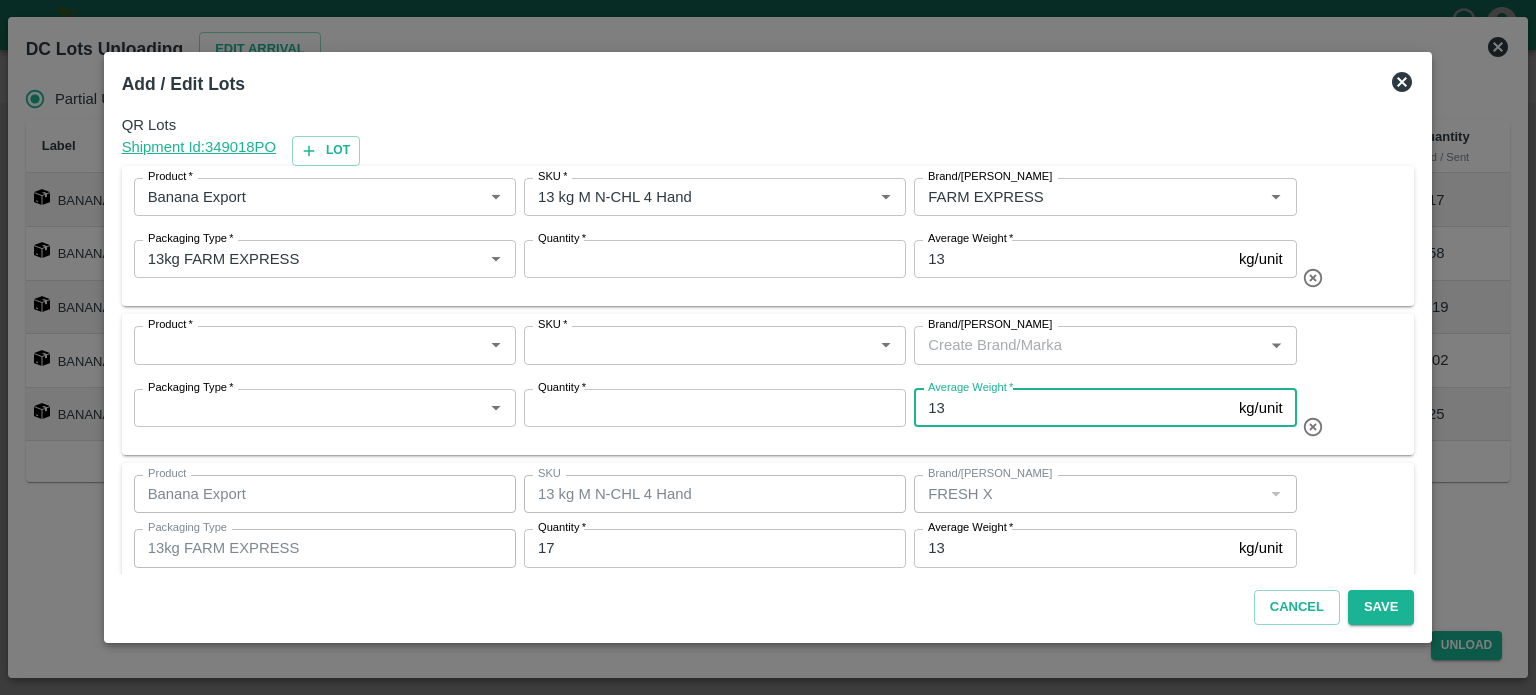 type on "13" 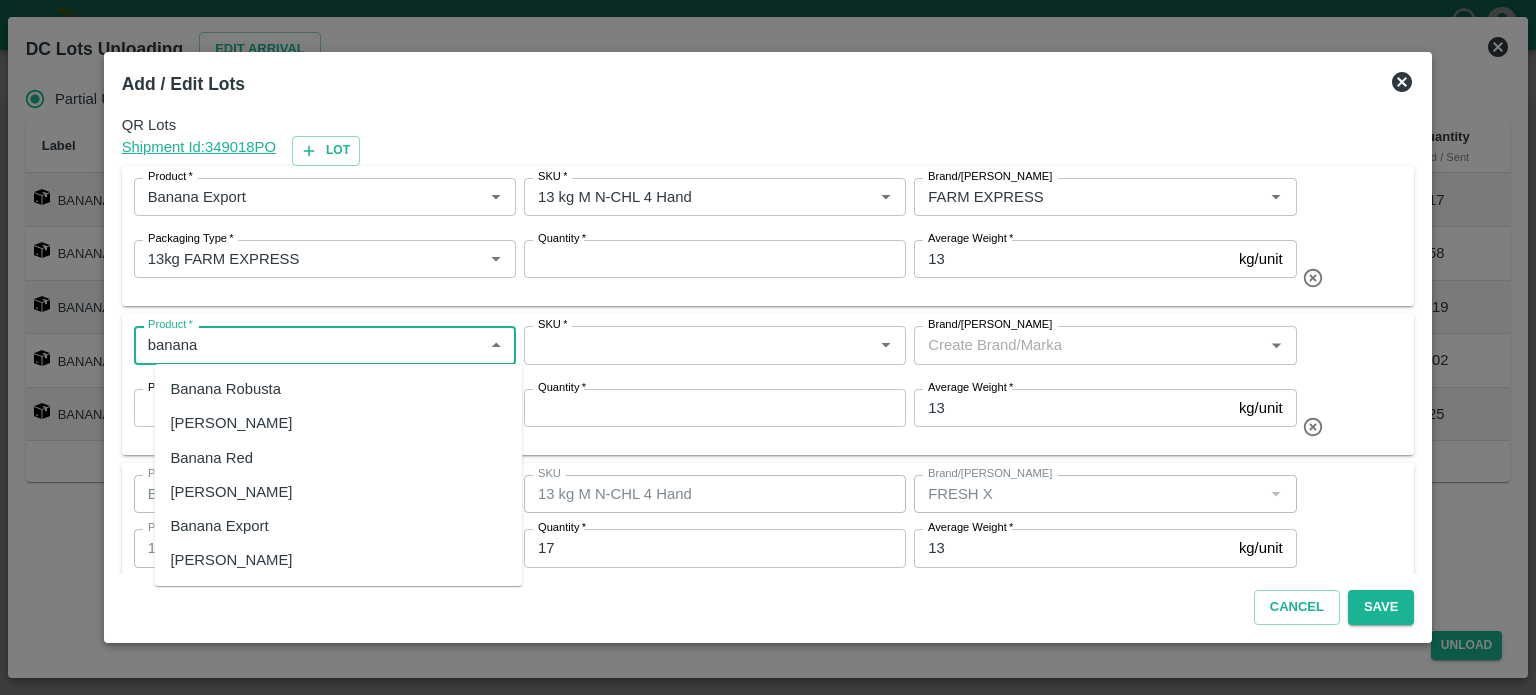 click on "Banana Export" at bounding box center [219, 526] 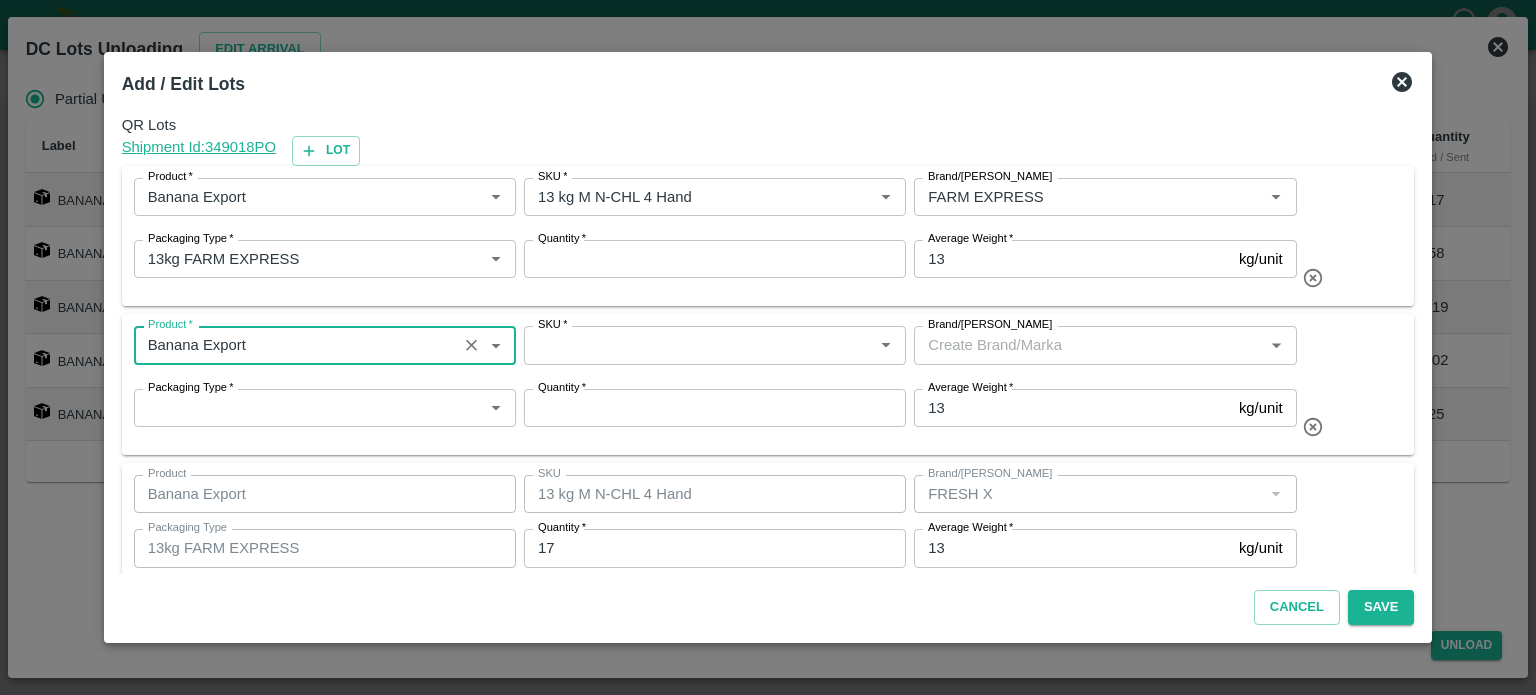 type on "Banana Export" 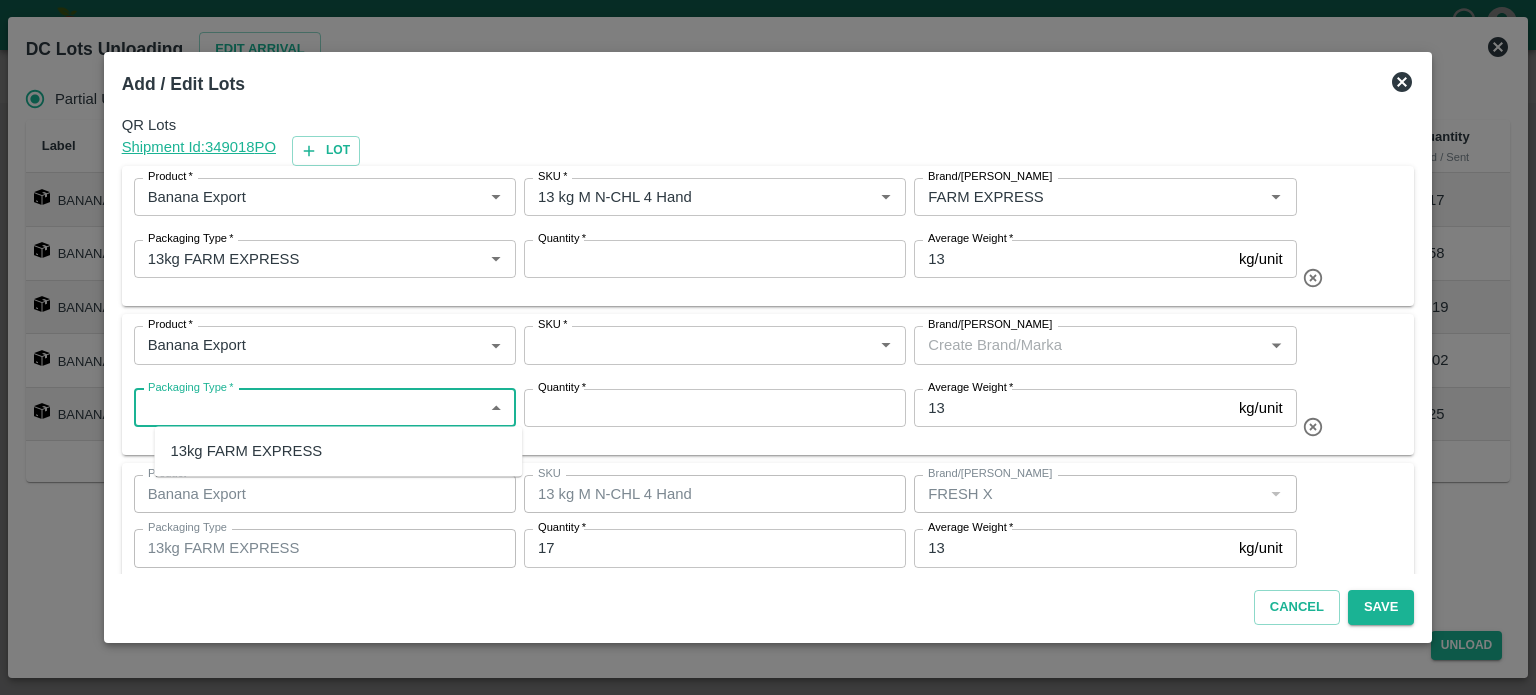 click on "13kg FARM EXPRESS" at bounding box center (338, 451) 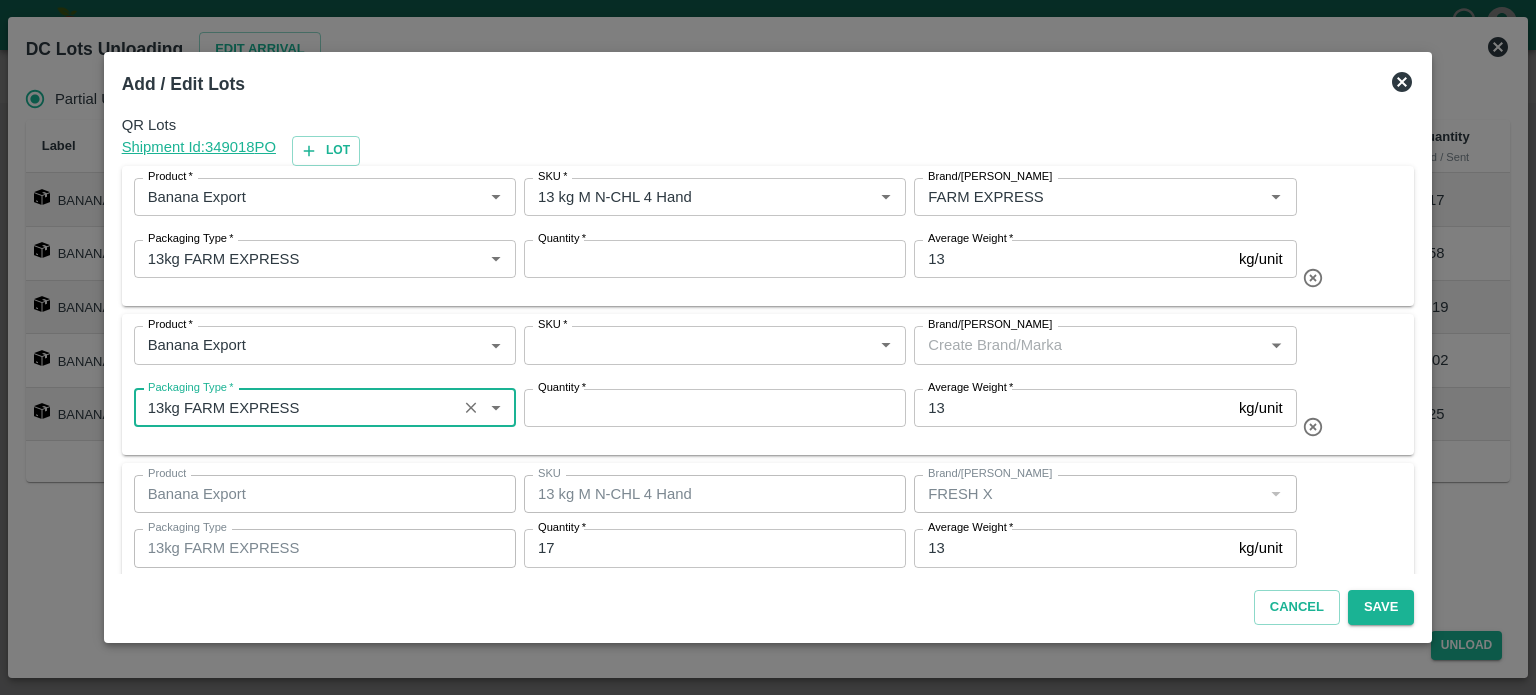click on "SKU   *" at bounding box center [698, 345] 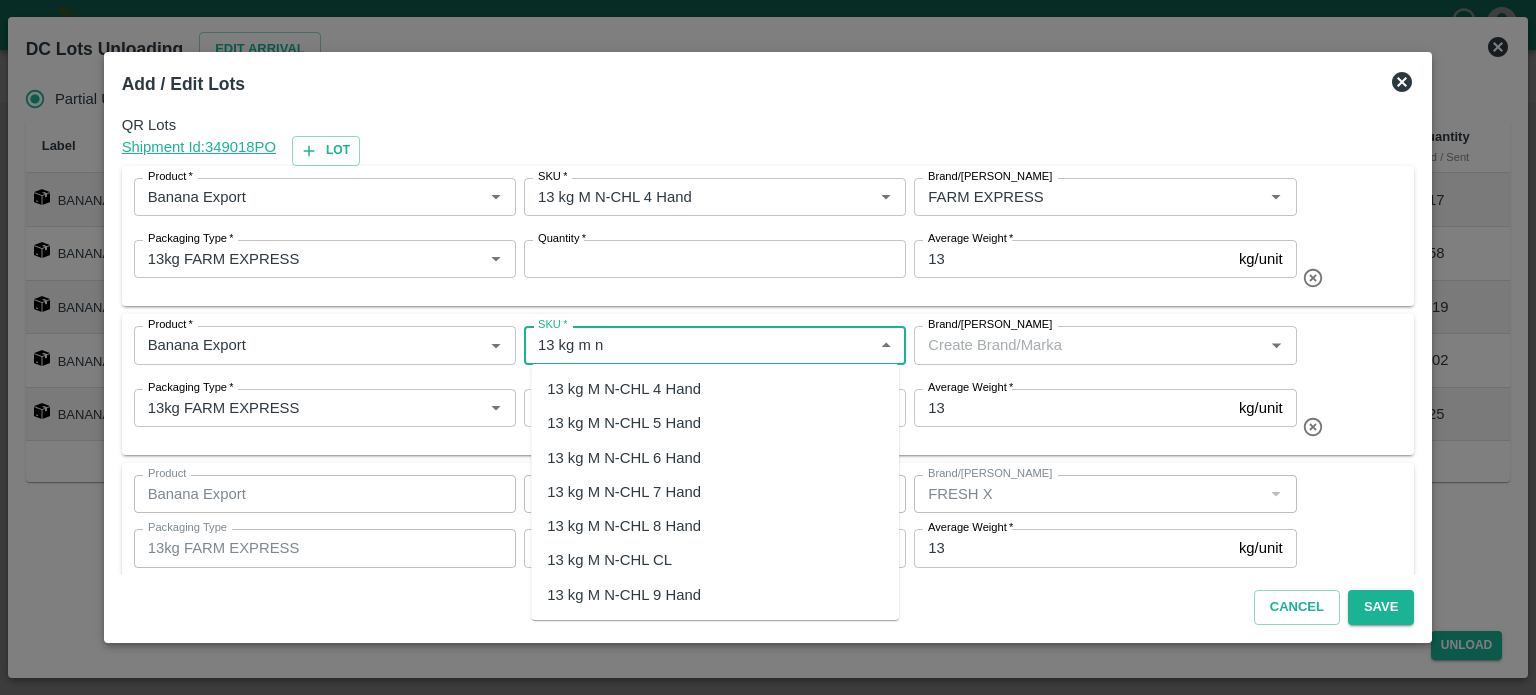 click on "13 kg M N-CHL 5 Hand" at bounding box center [624, 423] 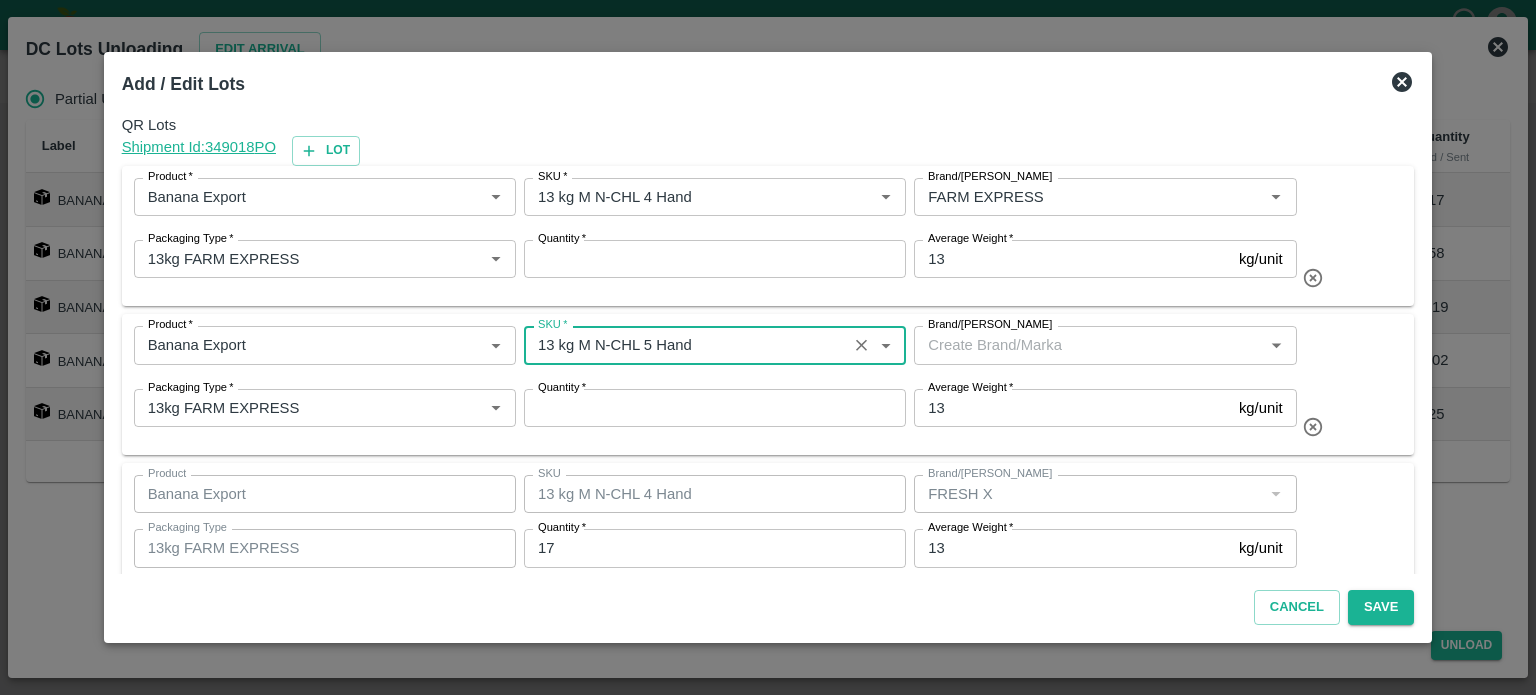 type on "13 kg M N-CHL 5 Hand" 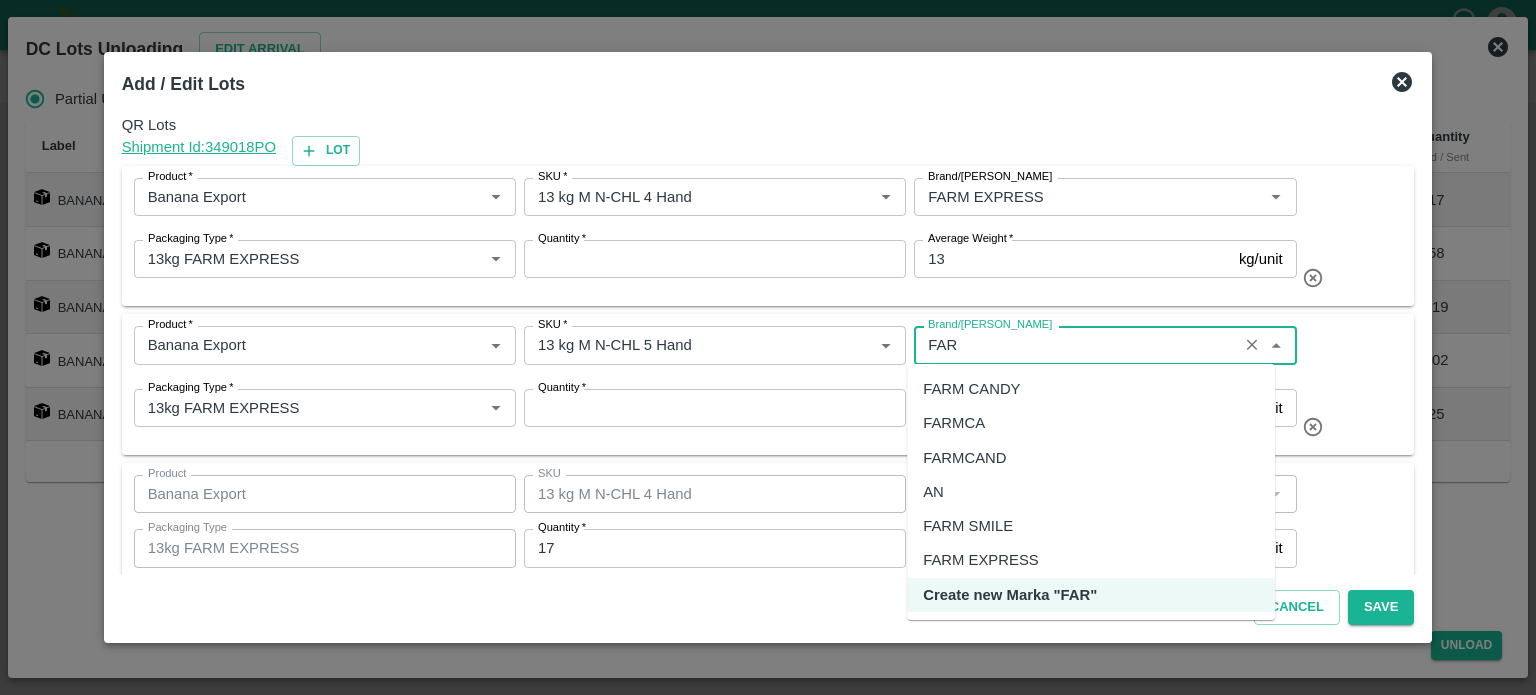 scroll, scrollTop: 0, scrollLeft: 0, axis: both 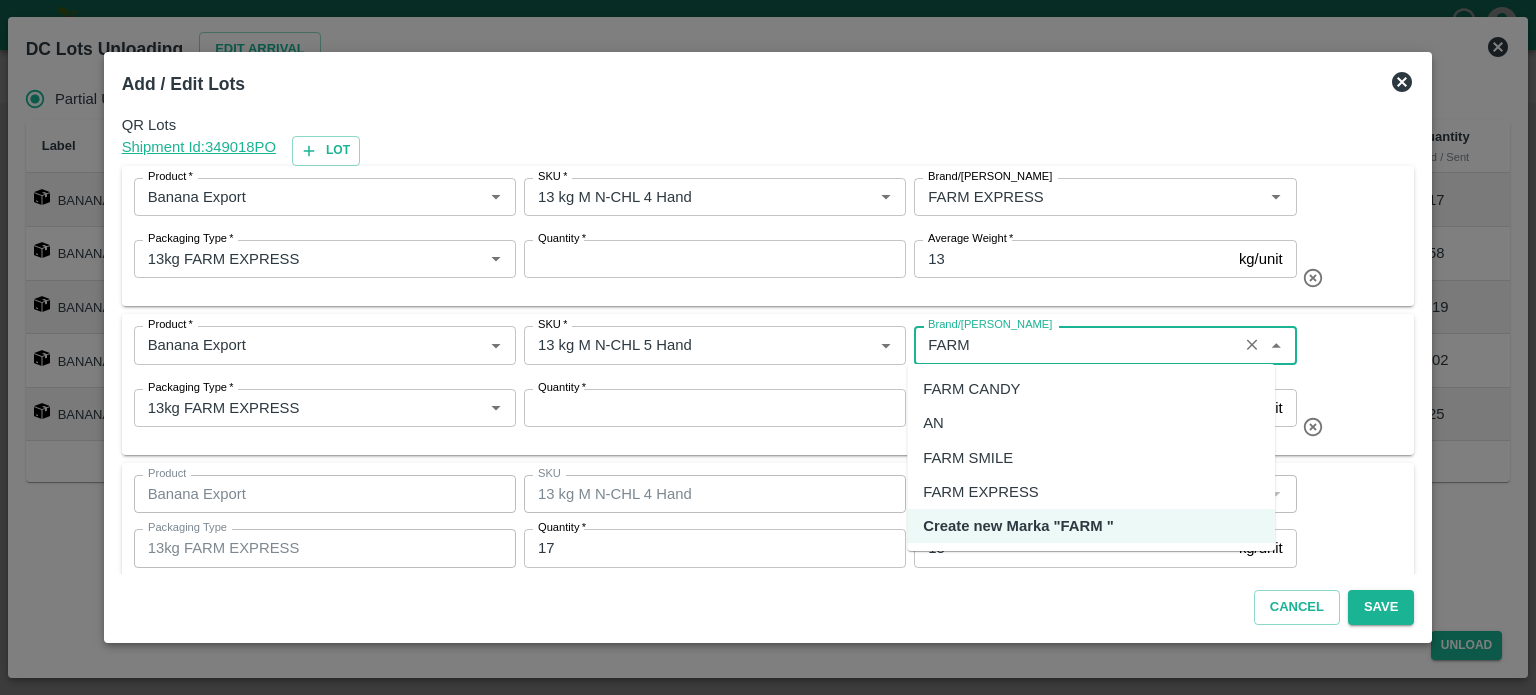 click on "FARM EXPRESS" at bounding box center (980, 492) 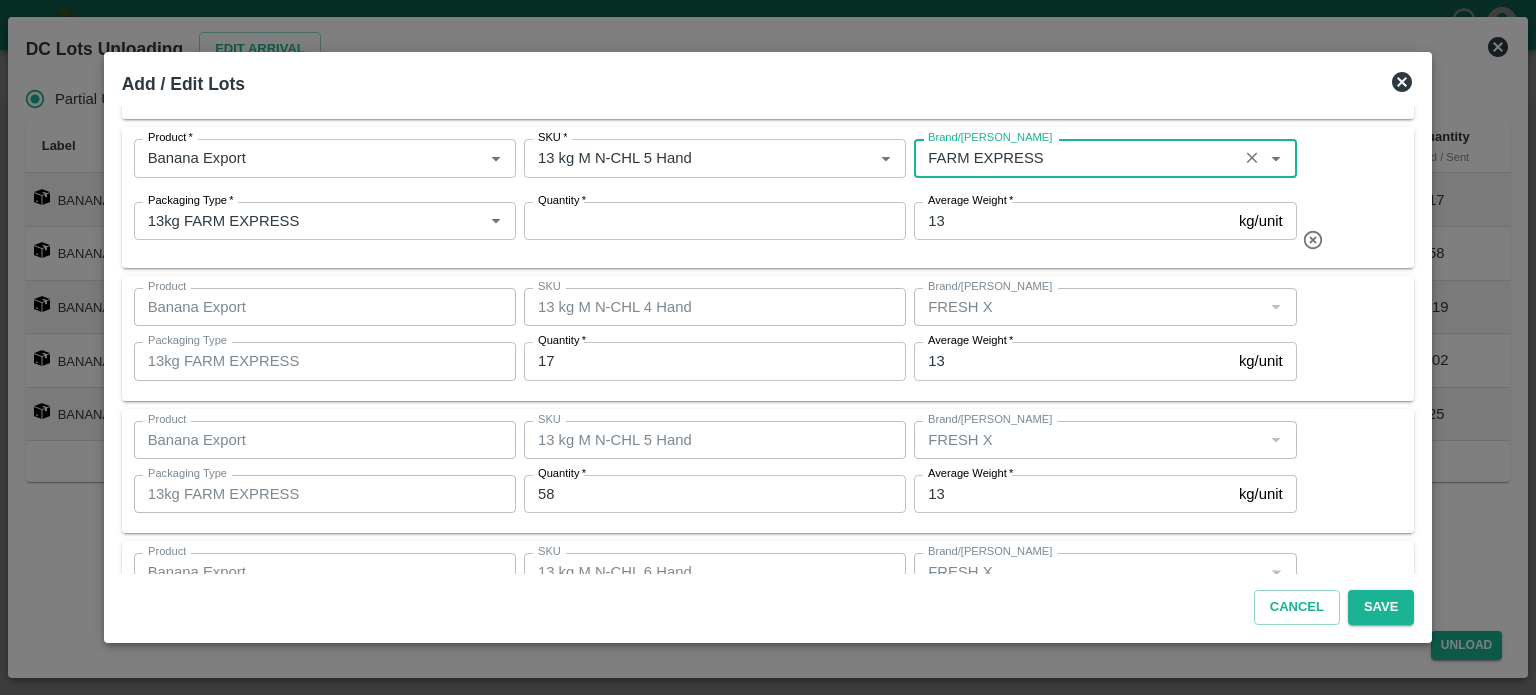 scroll, scrollTop: 200, scrollLeft: 0, axis: vertical 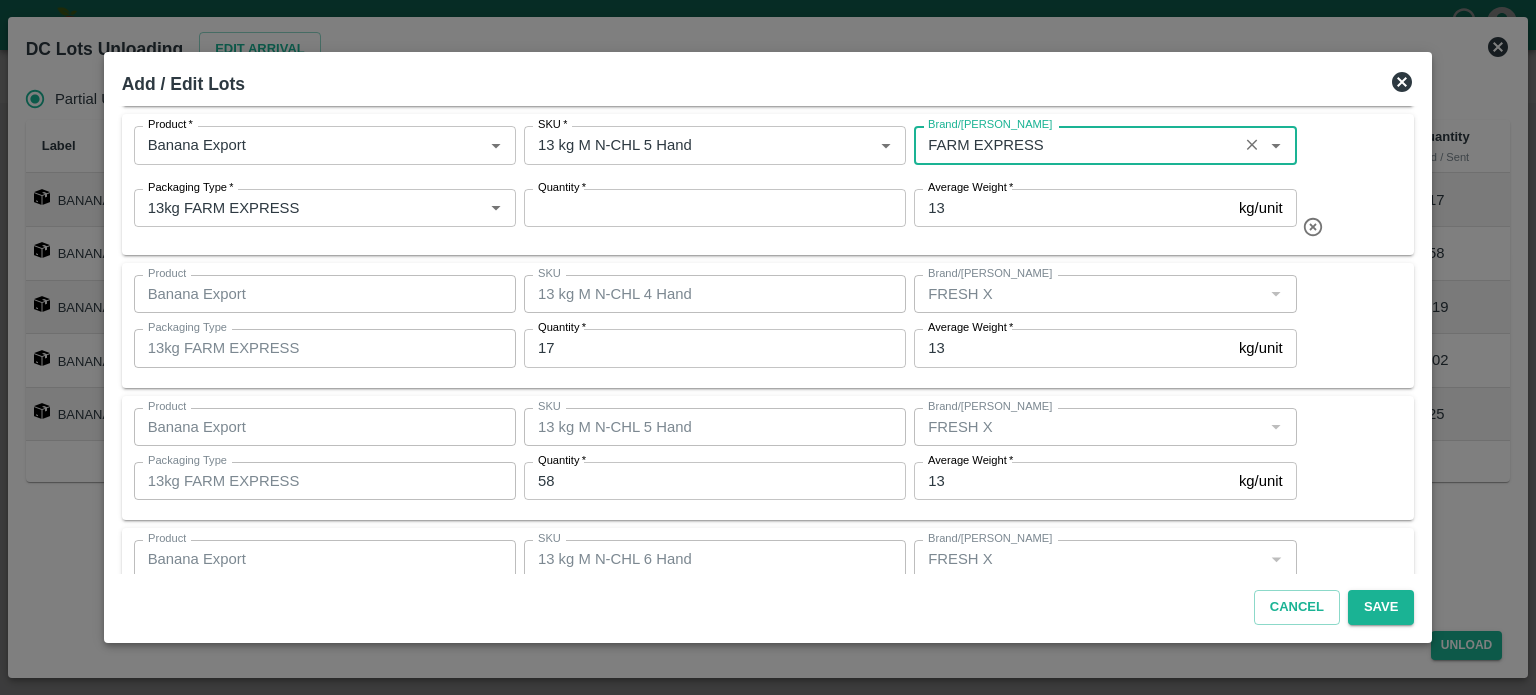 type on "FARM EXPRESS" 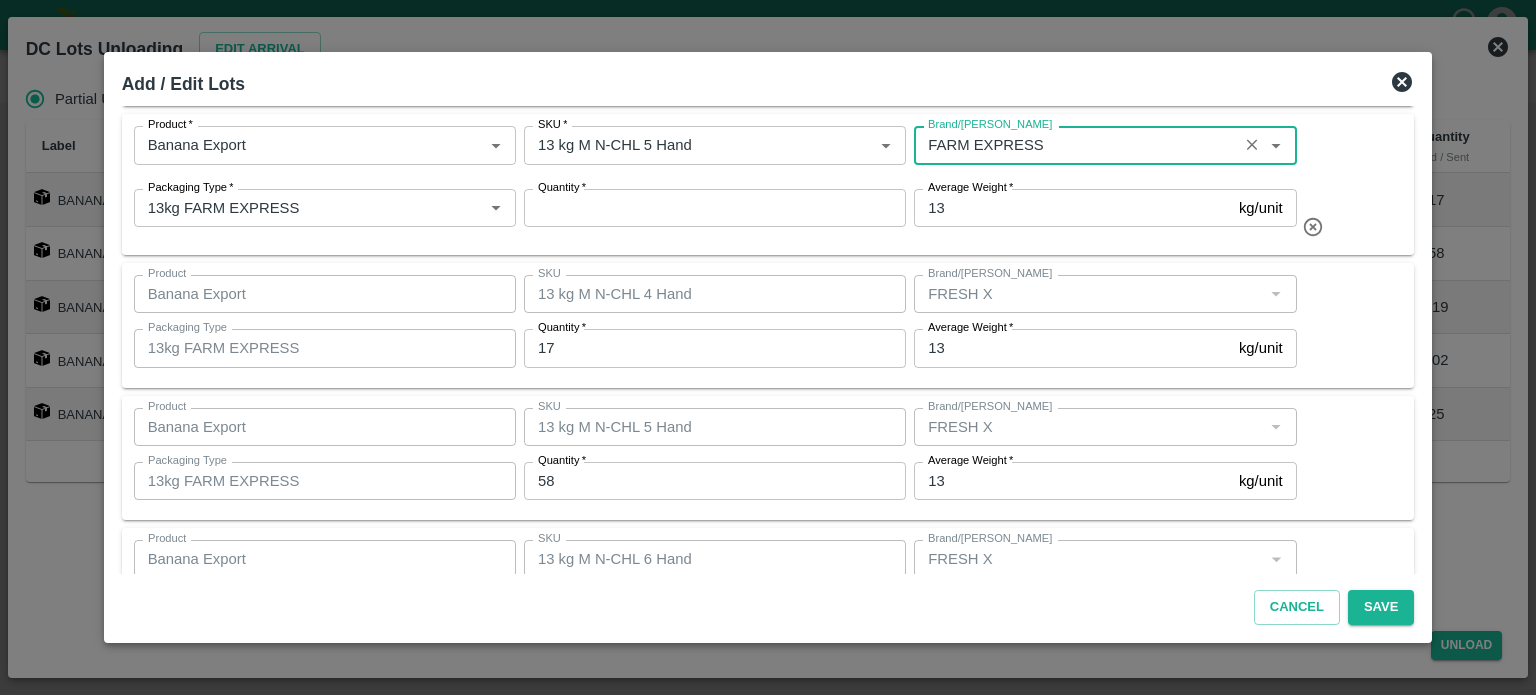 scroll, scrollTop: 0, scrollLeft: 0, axis: both 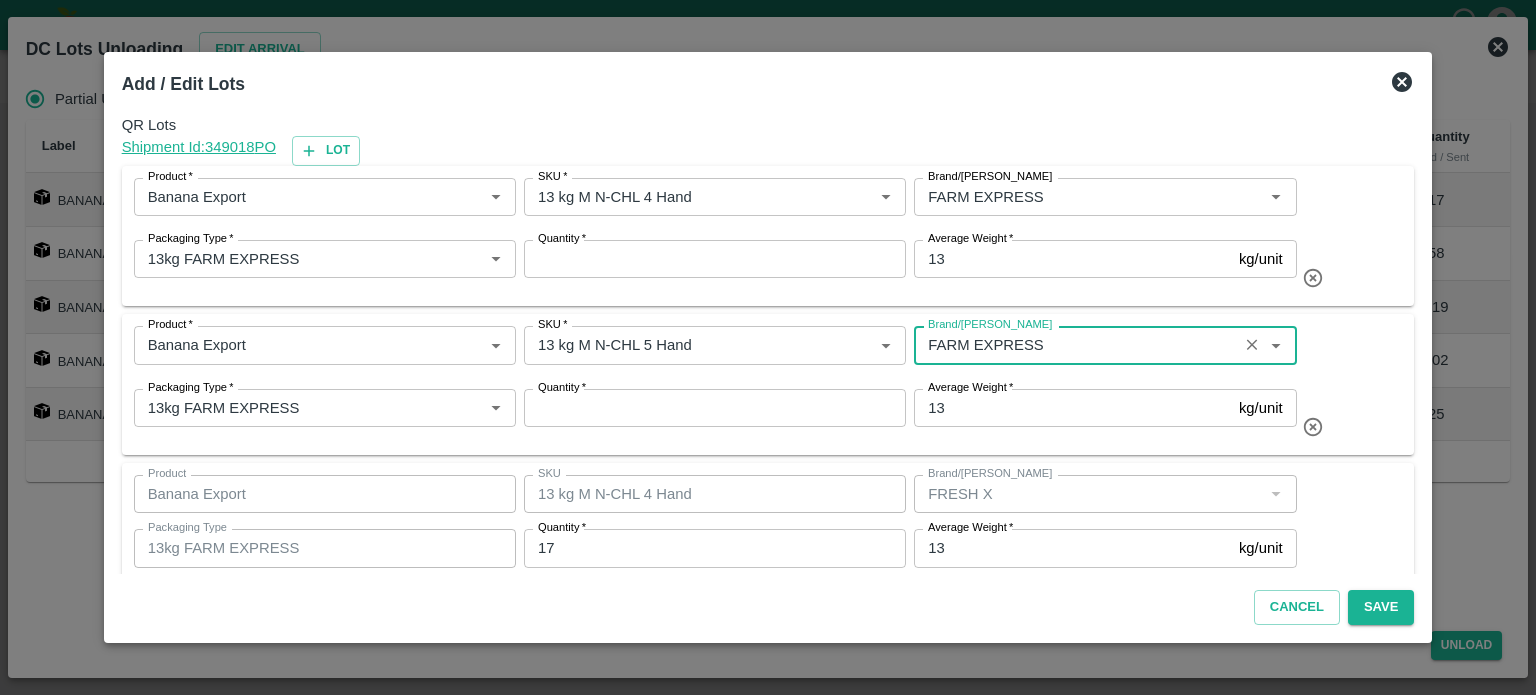 click on "Quantity   *" at bounding box center [715, 259] 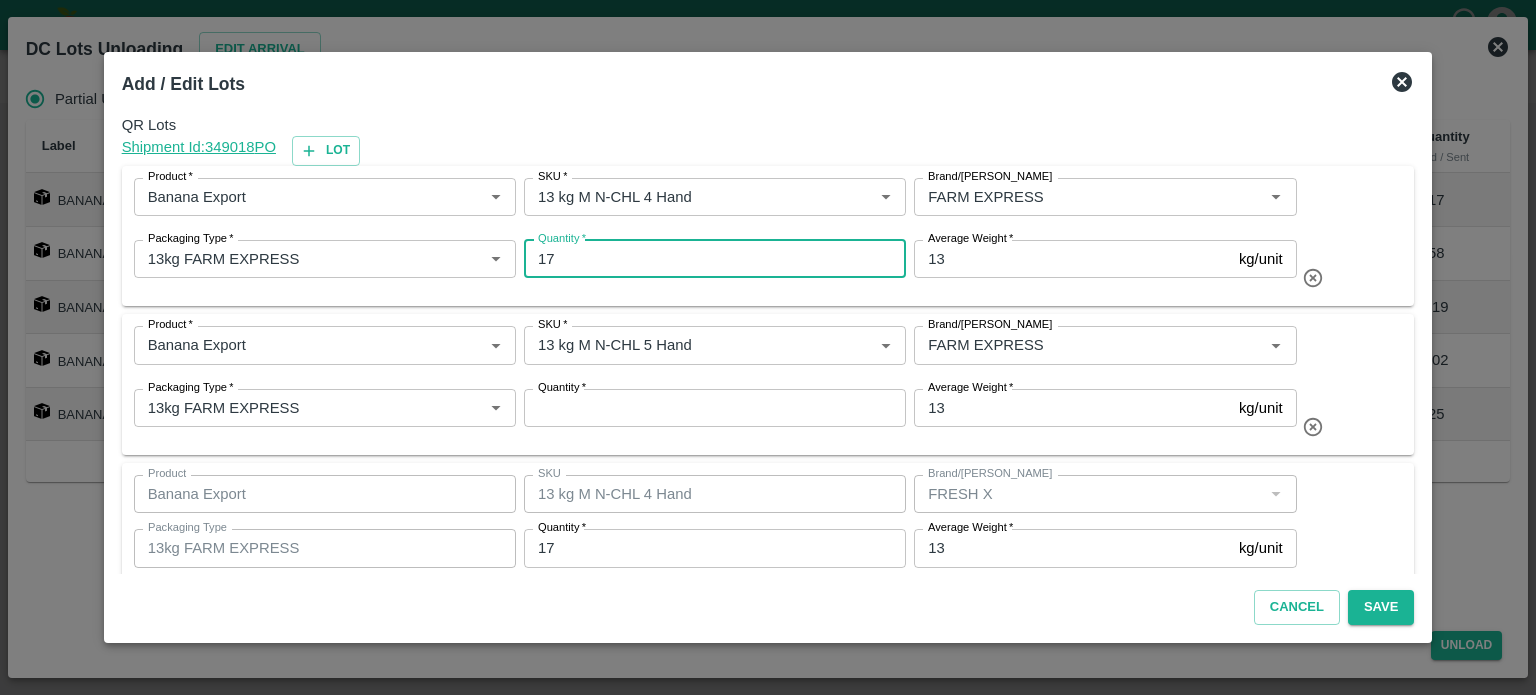 type on "17" 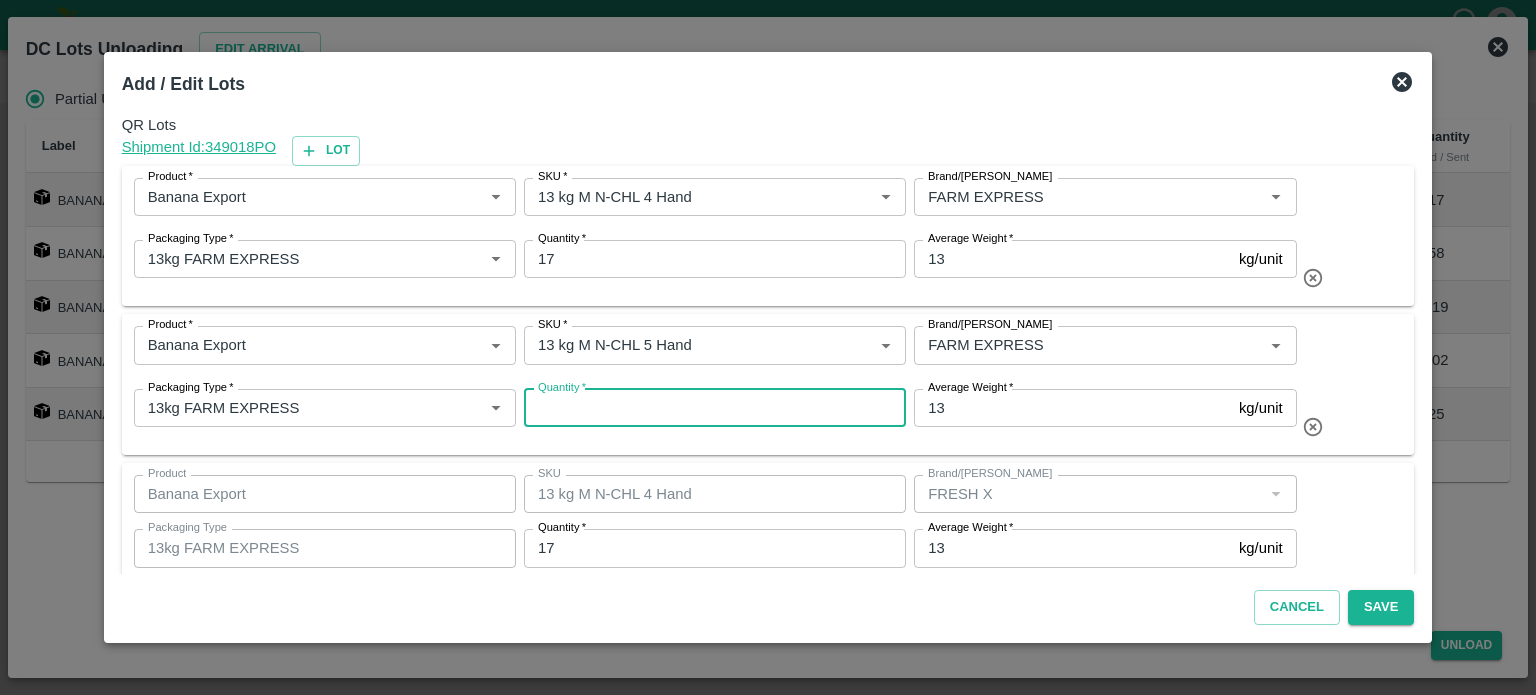 click on "Quantity   *" at bounding box center [715, 408] 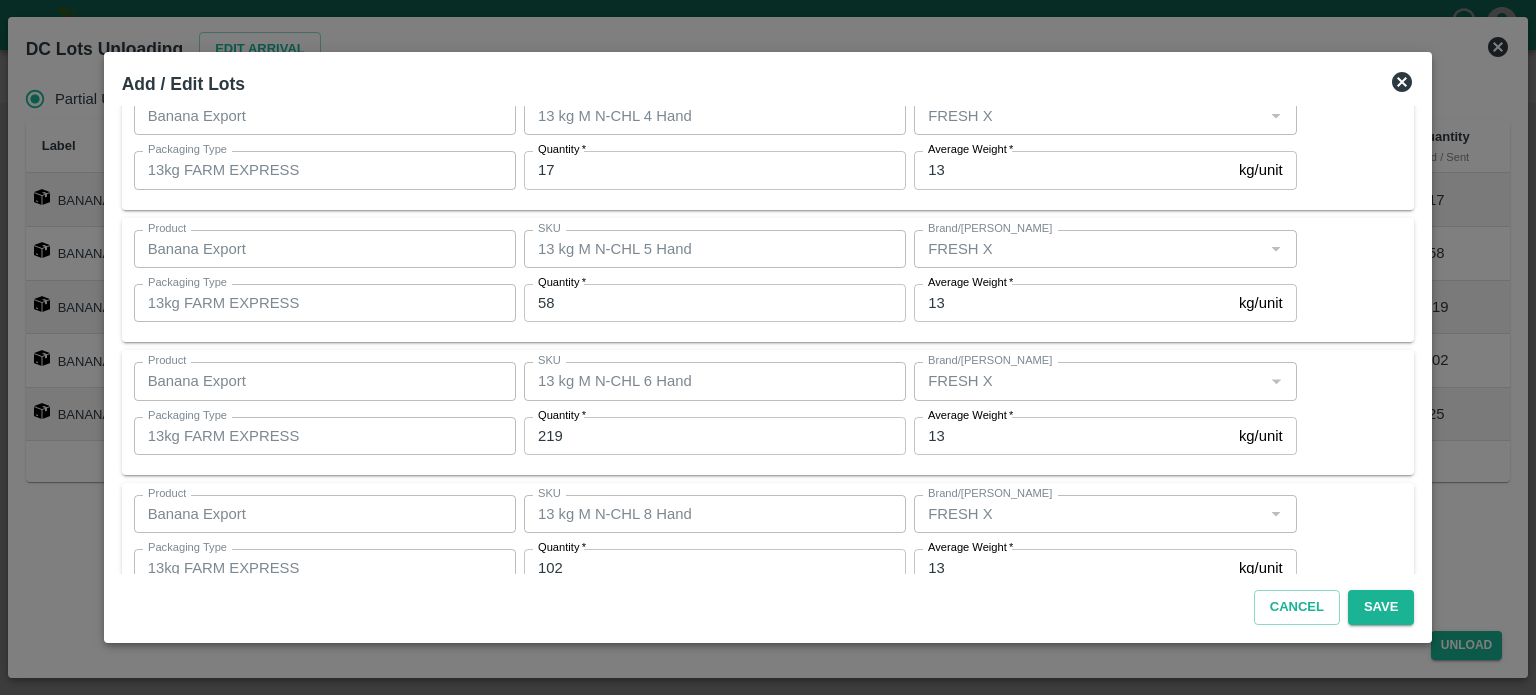 scroll, scrollTop: 379, scrollLeft: 0, axis: vertical 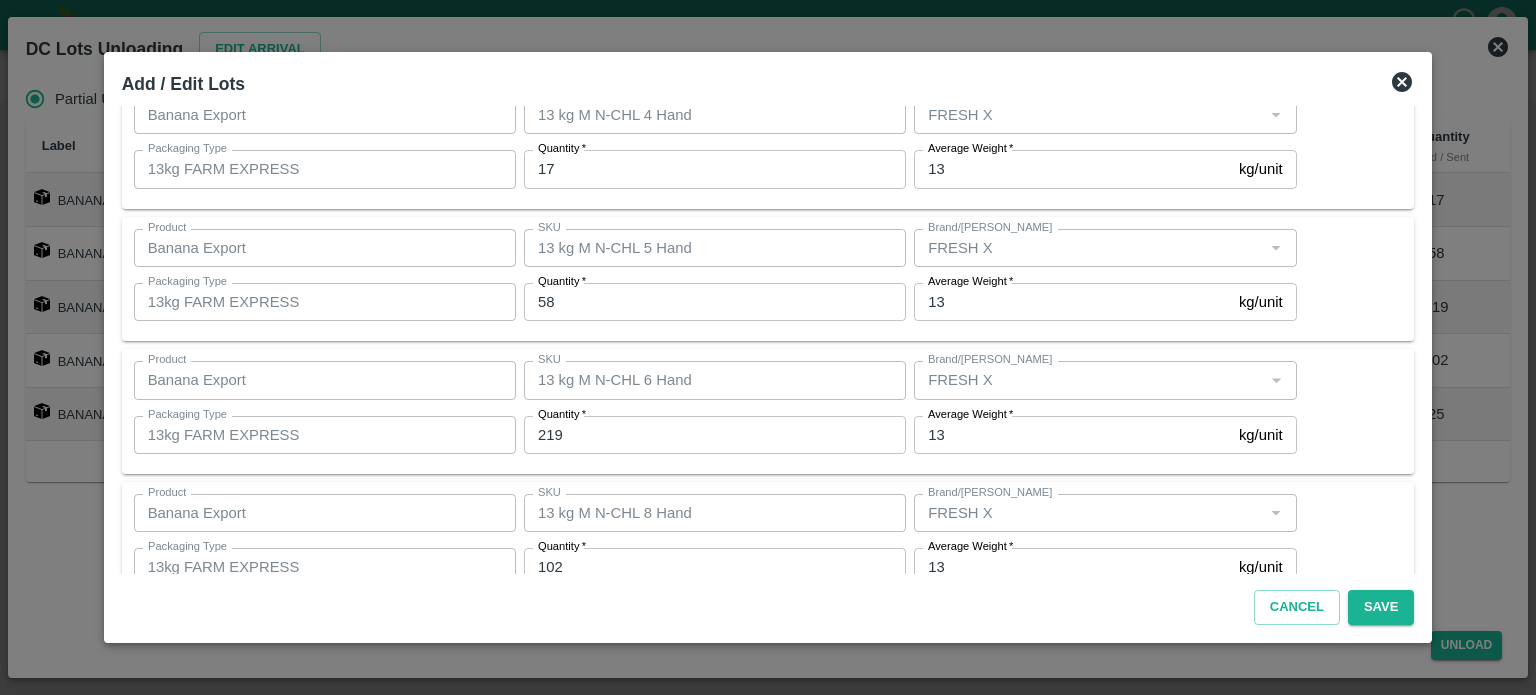 type on "64" 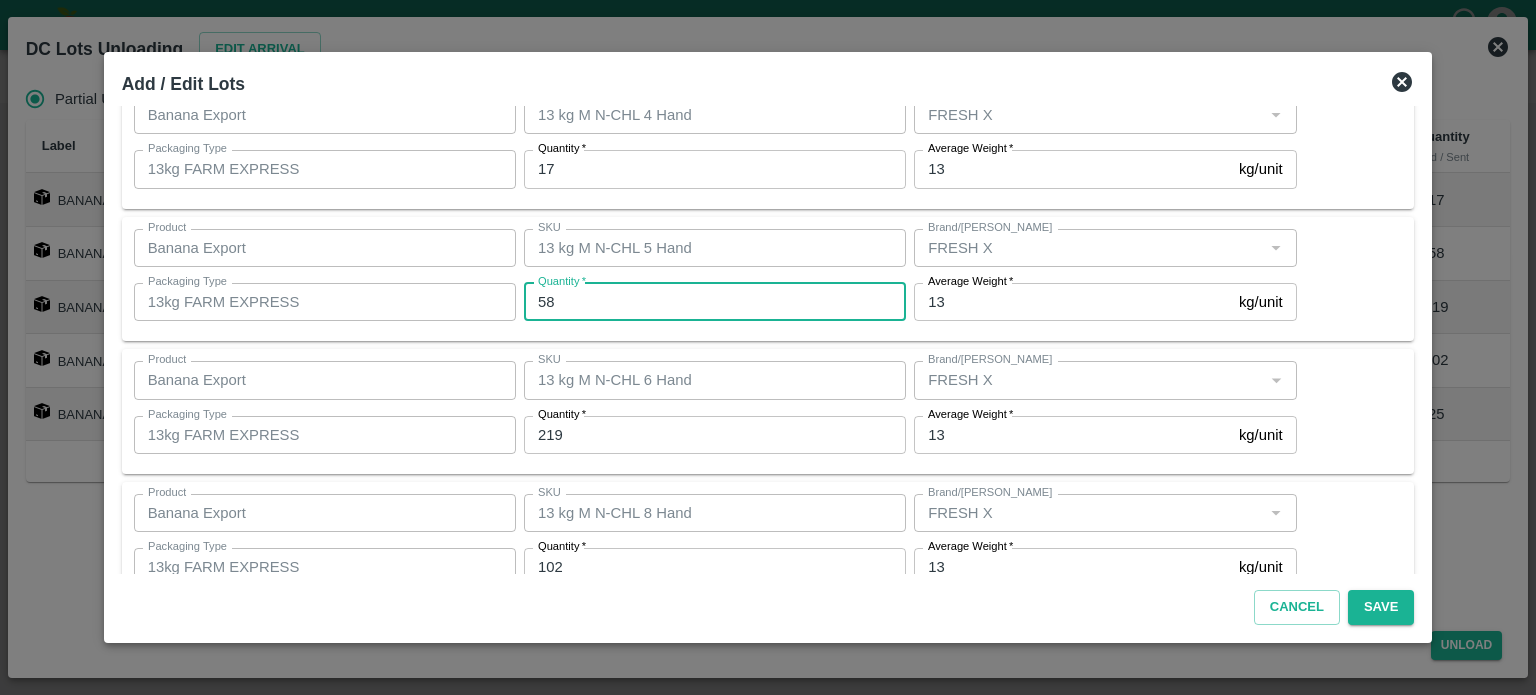 click on "58" at bounding box center [715, 302] 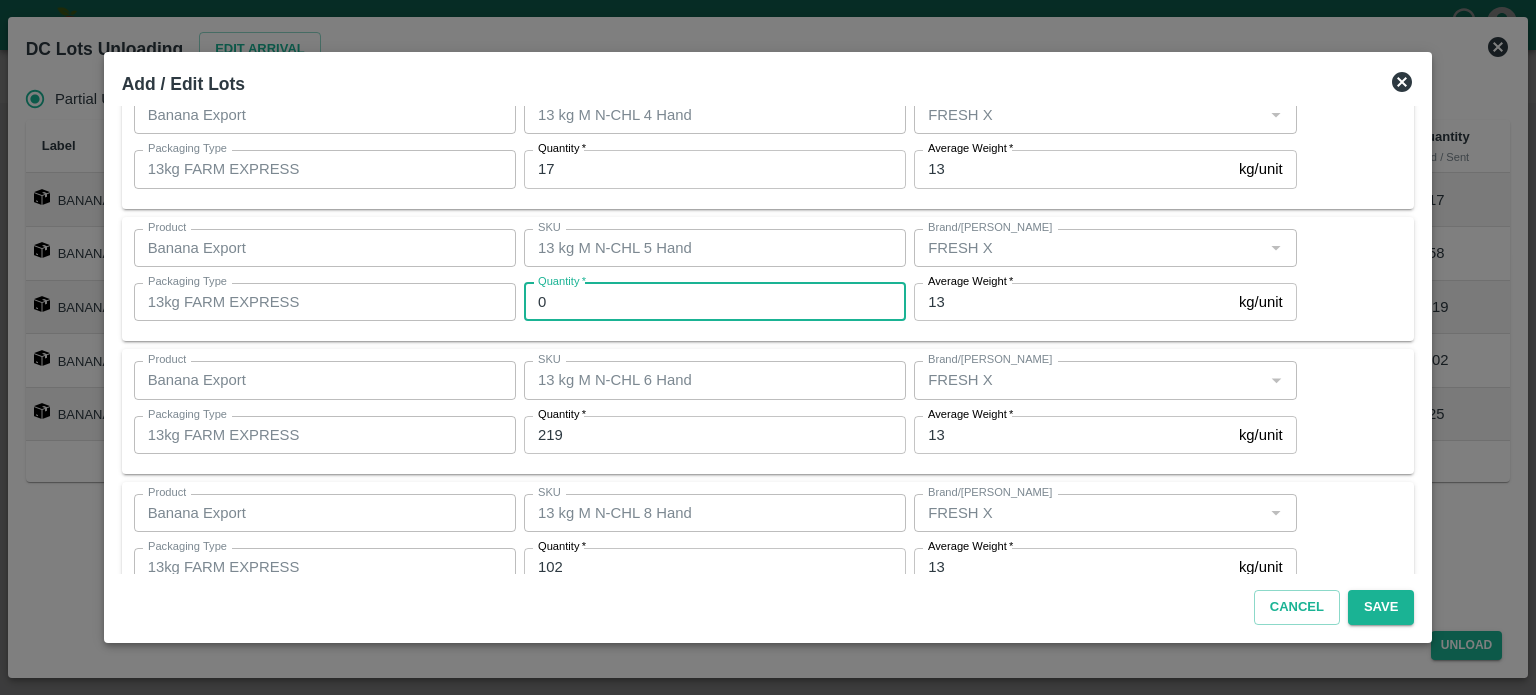 type on "0" 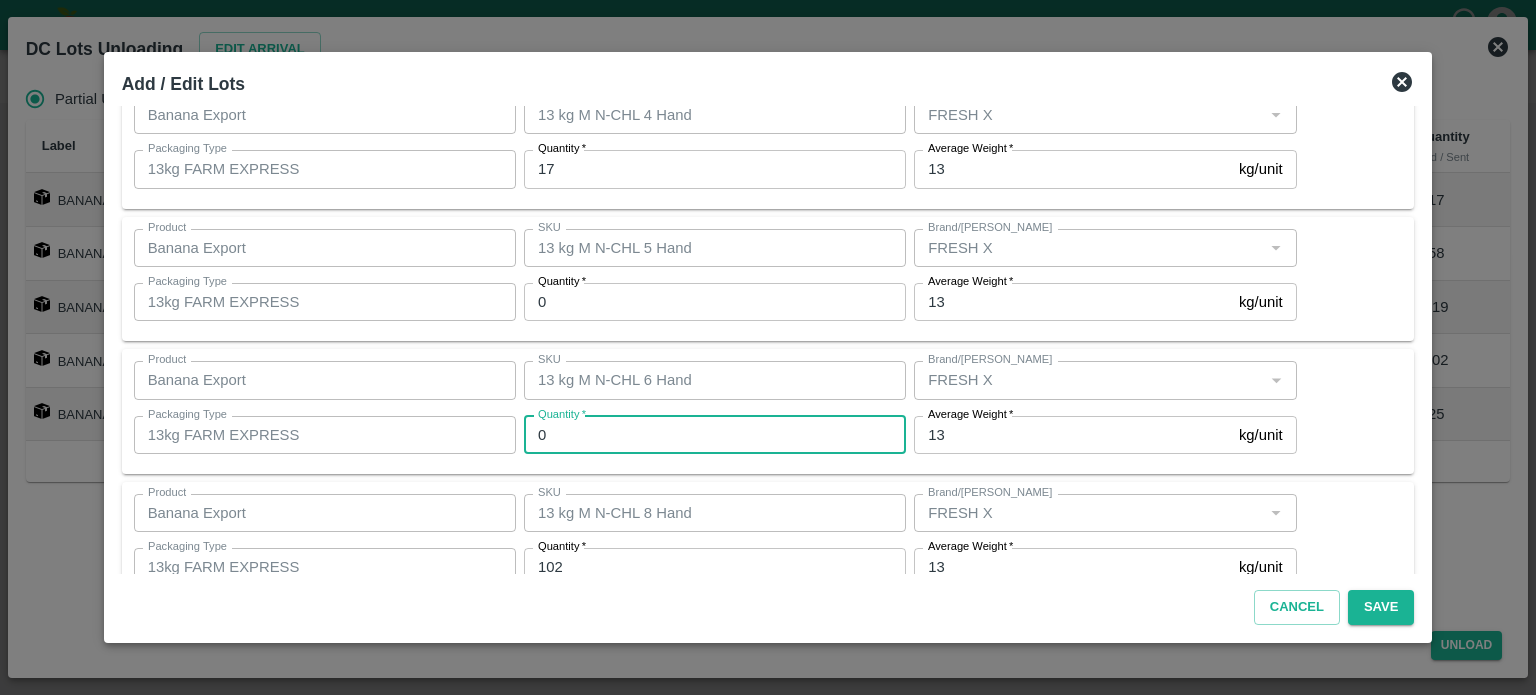type on "0" 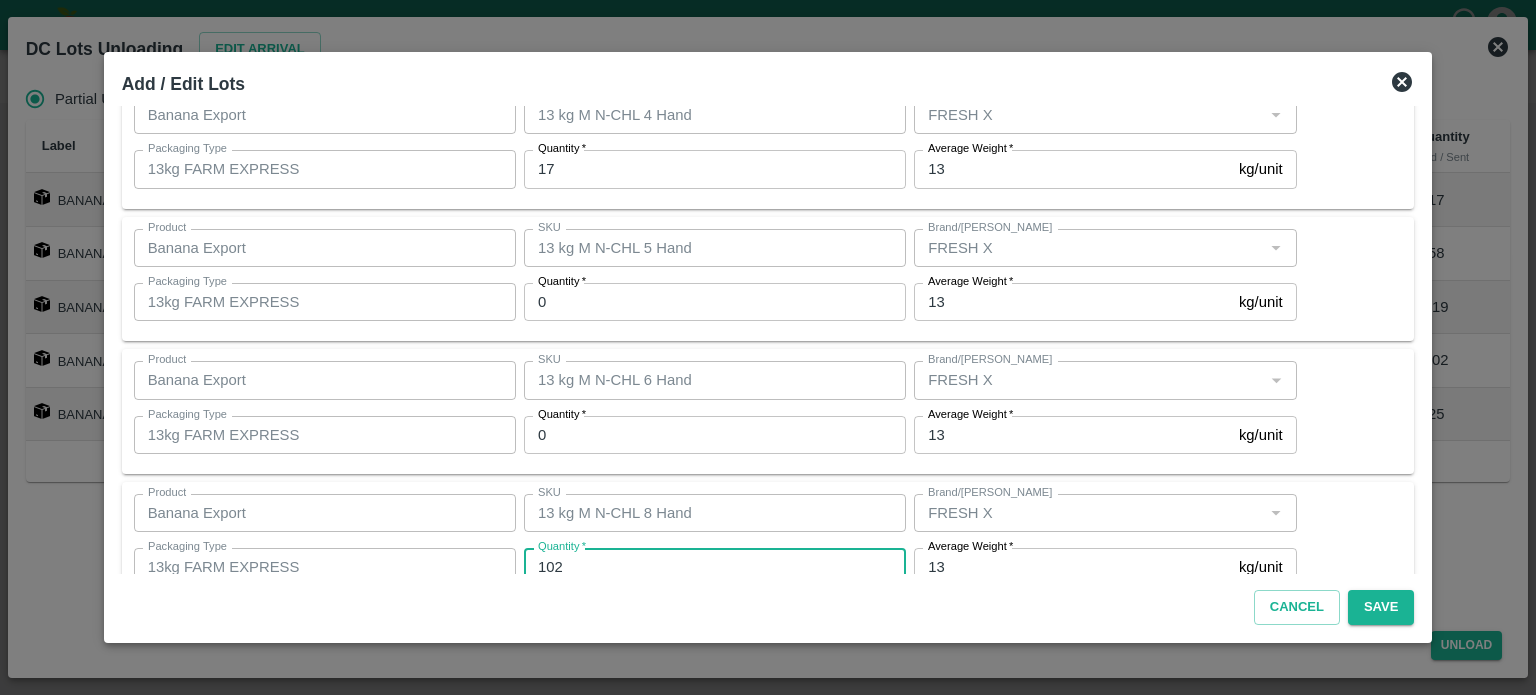 scroll, scrollTop: 391, scrollLeft: 0, axis: vertical 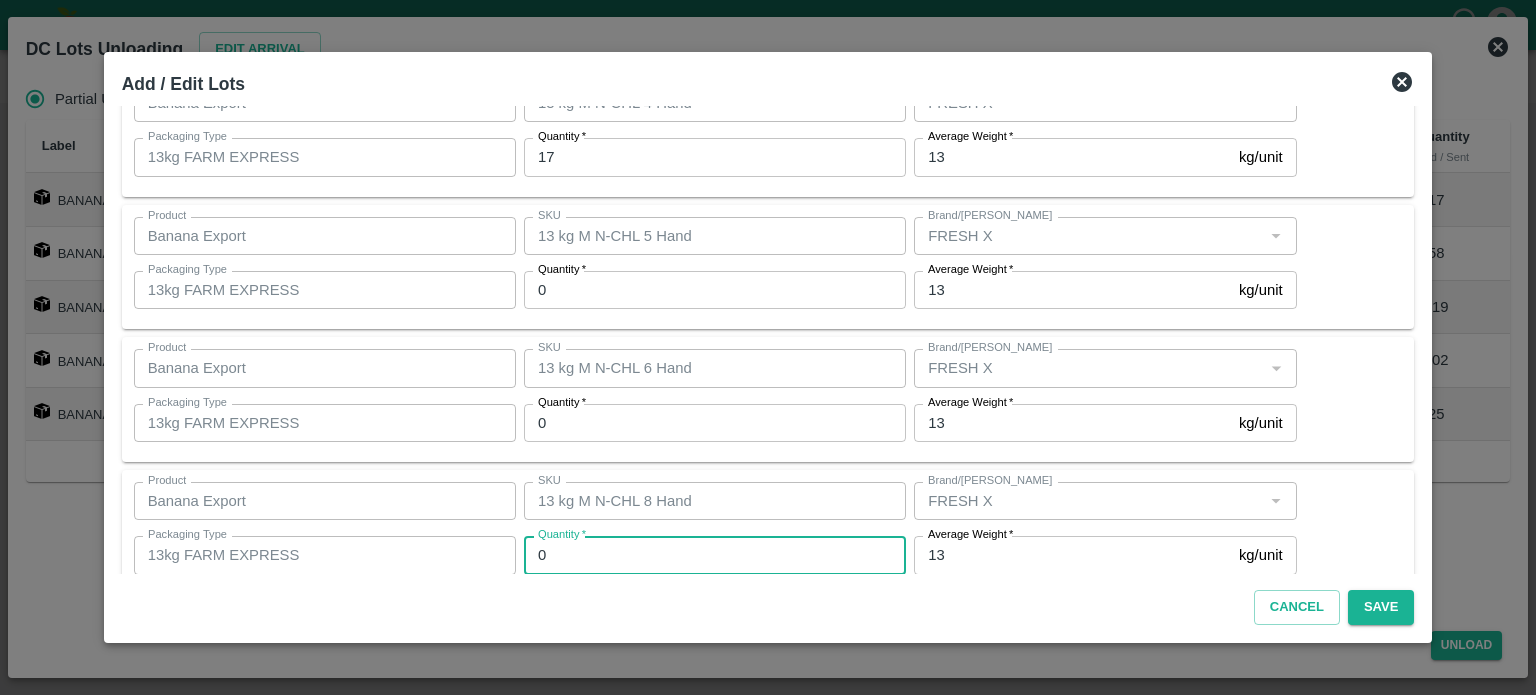 type on "0" 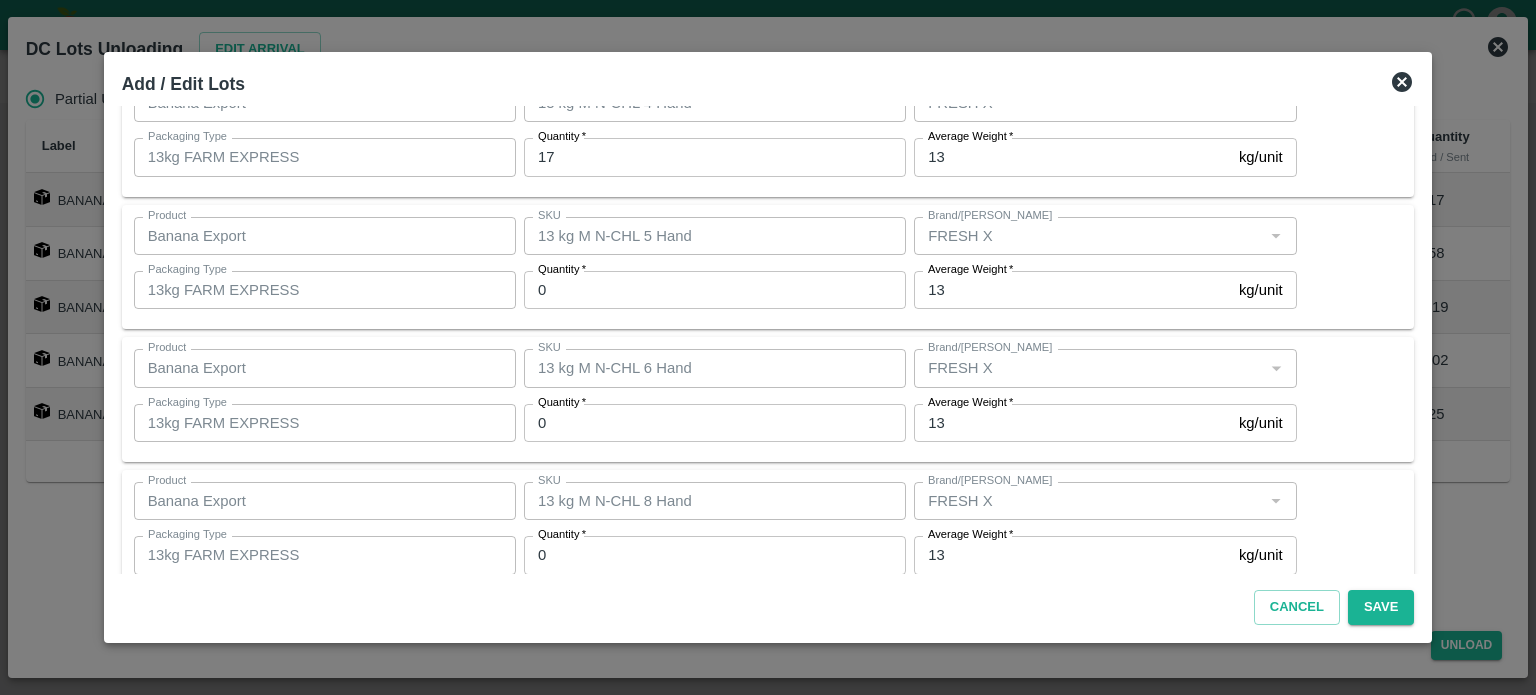 scroll, scrollTop: 560, scrollLeft: 0, axis: vertical 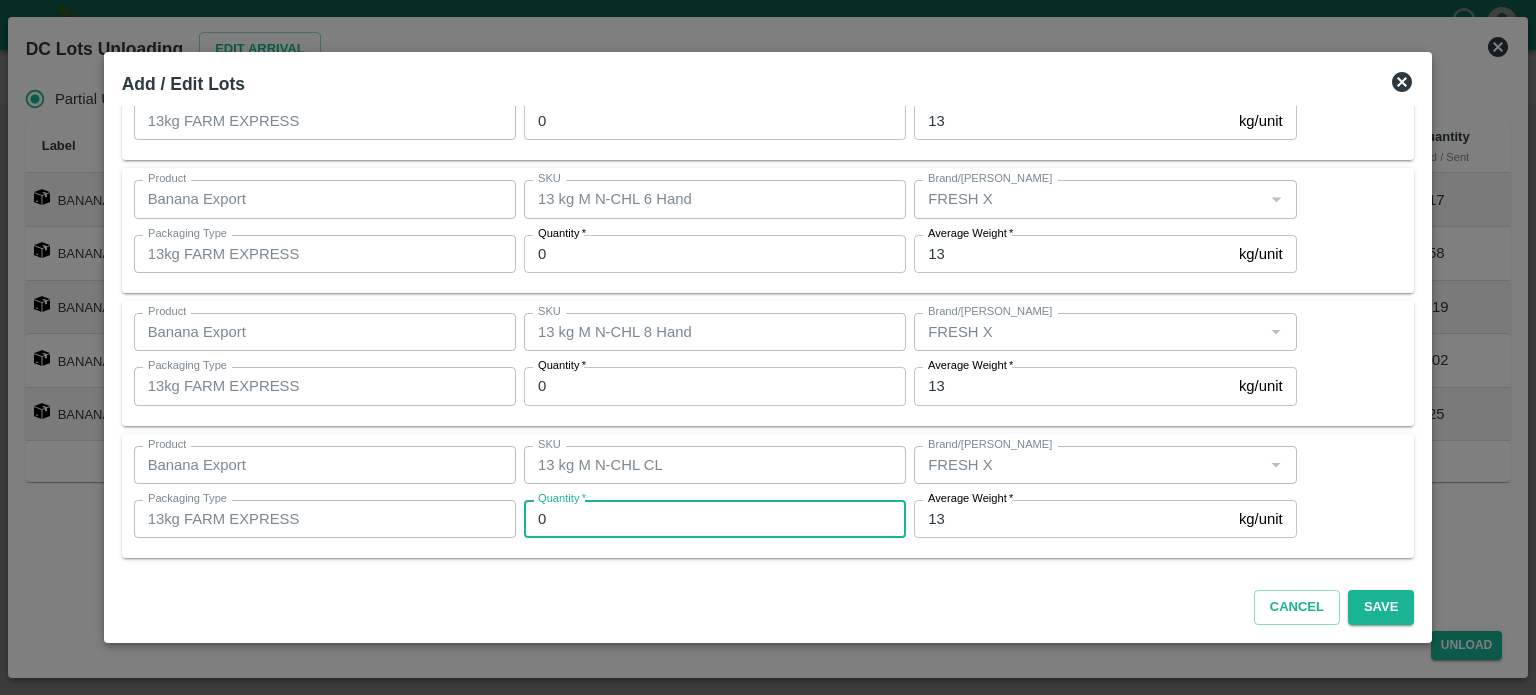 type on "0" 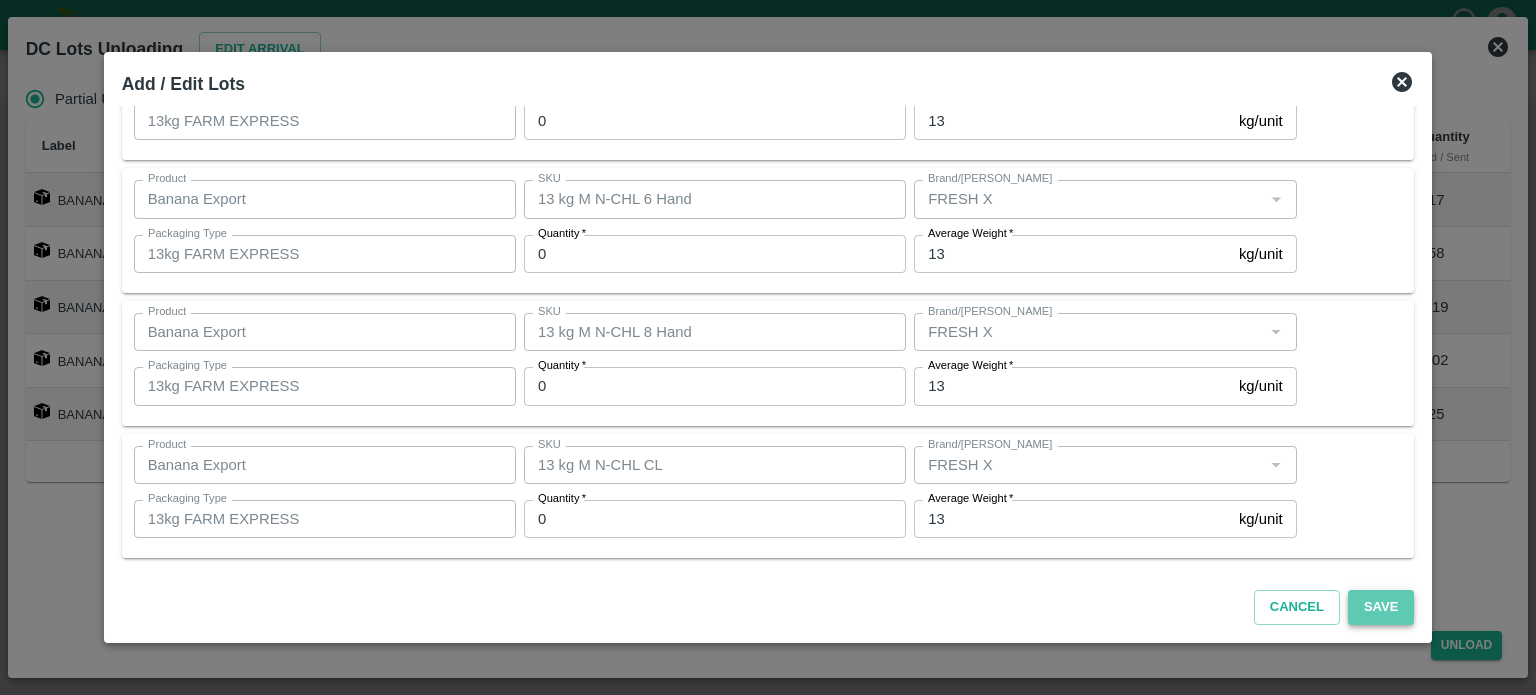 click on "Save" at bounding box center (1381, 607) 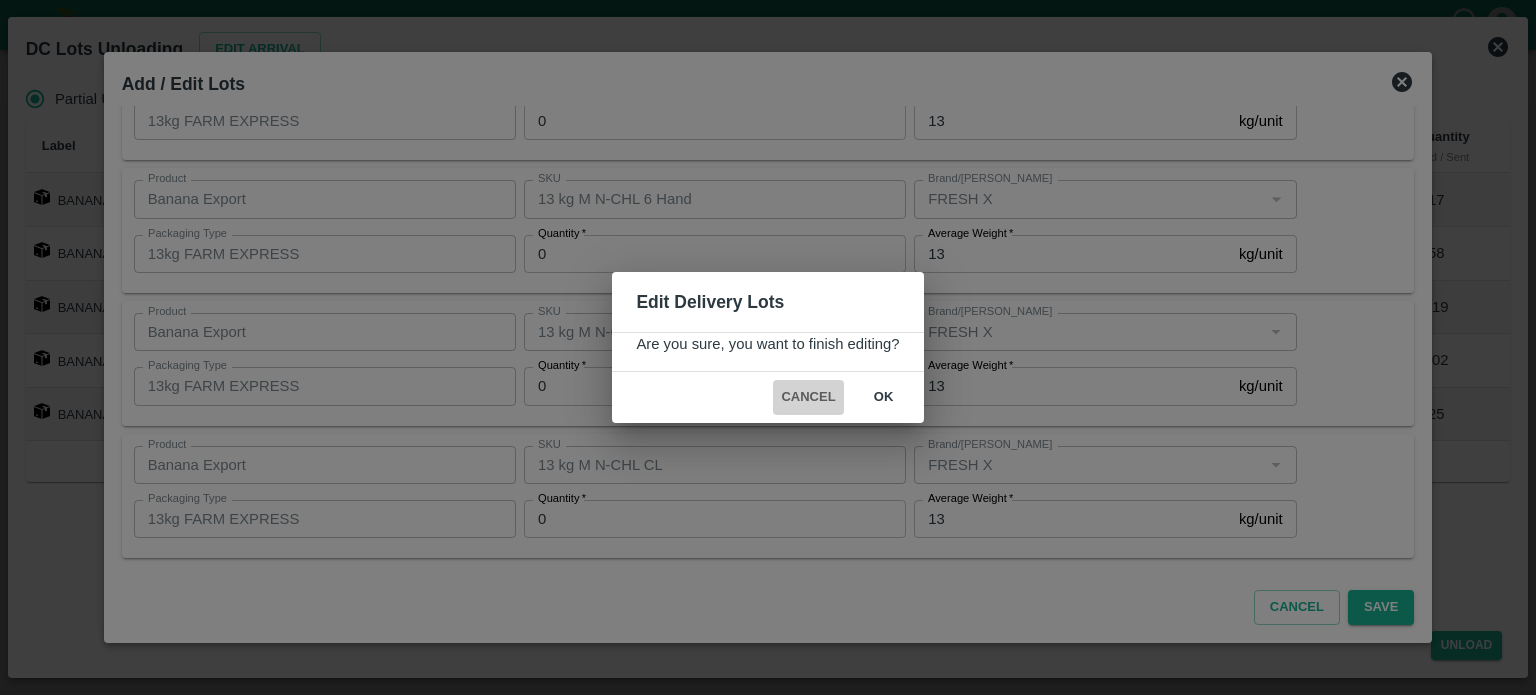 click on "Cancel" at bounding box center [808, 397] 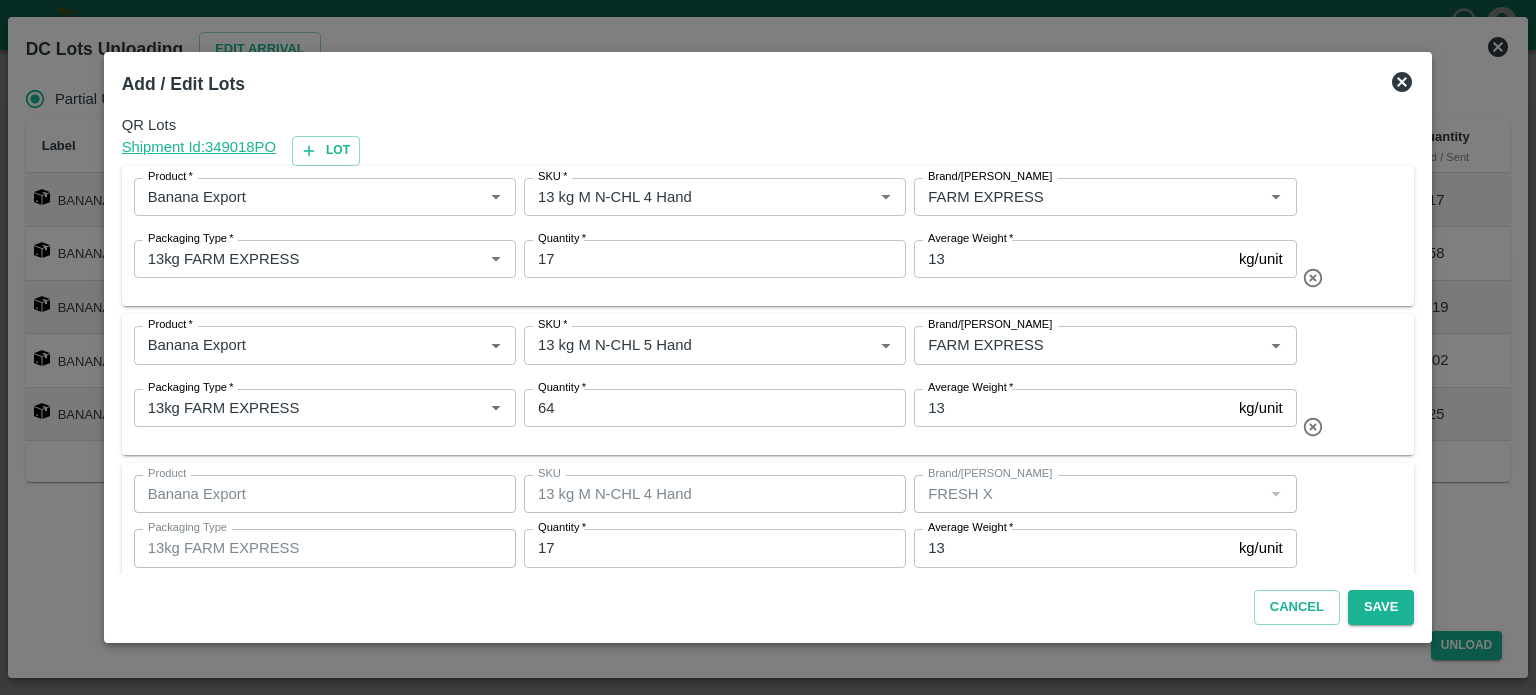 scroll, scrollTop: 560, scrollLeft: 0, axis: vertical 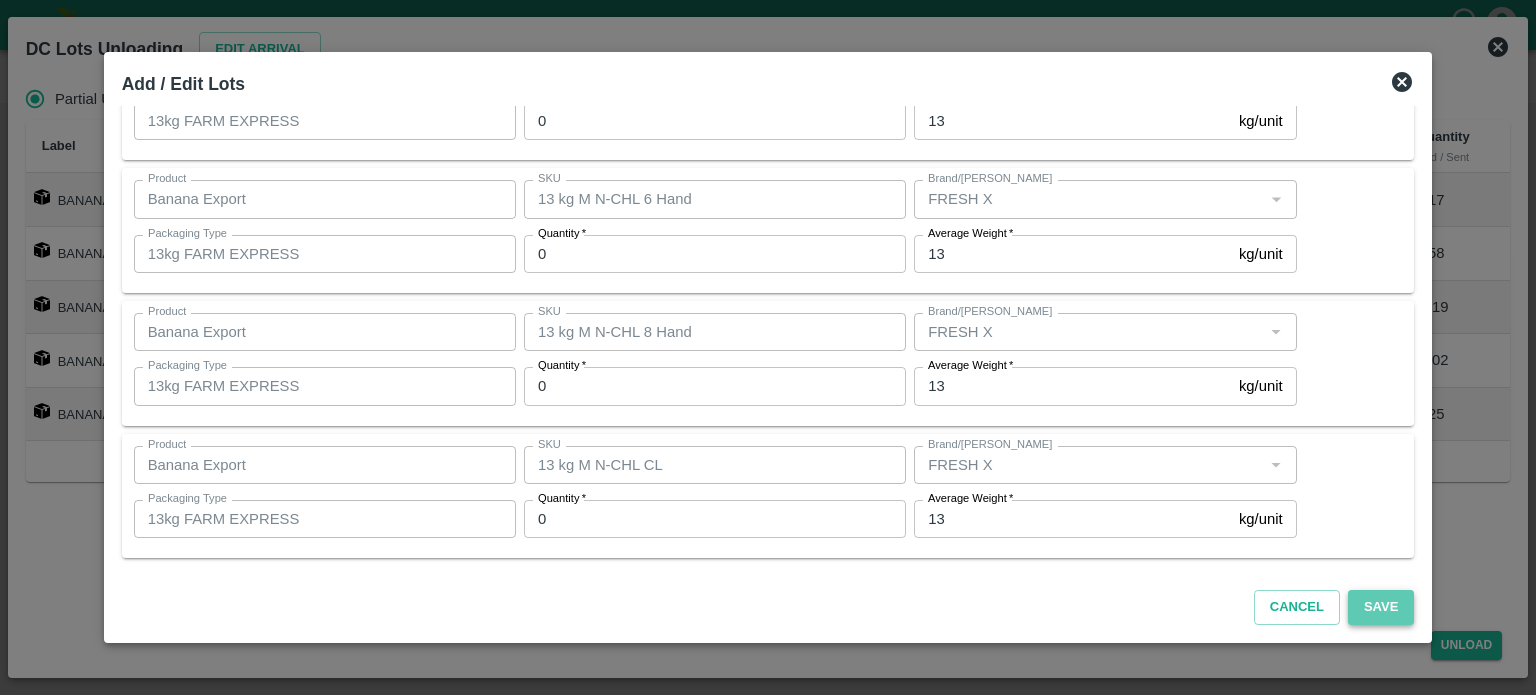 click on "Save" at bounding box center [1381, 607] 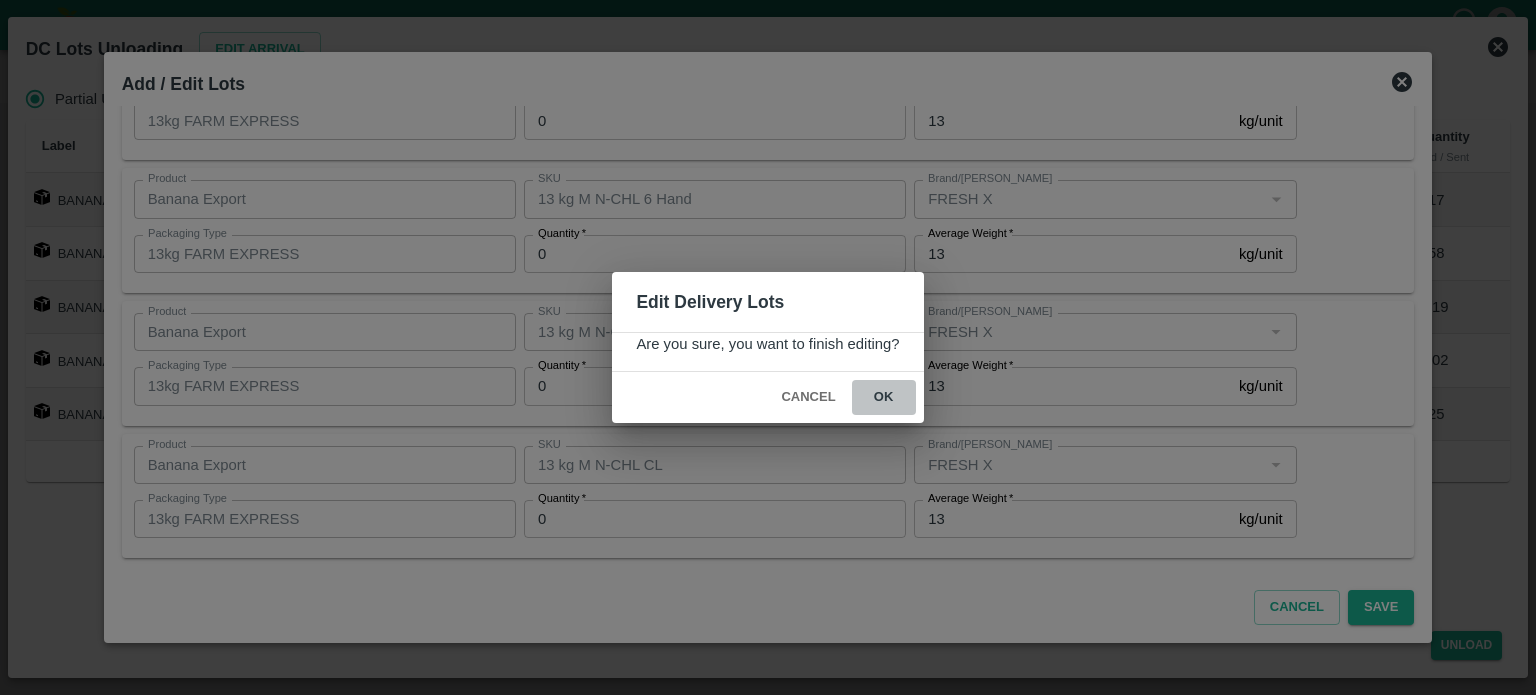 click on "ok" at bounding box center (884, 397) 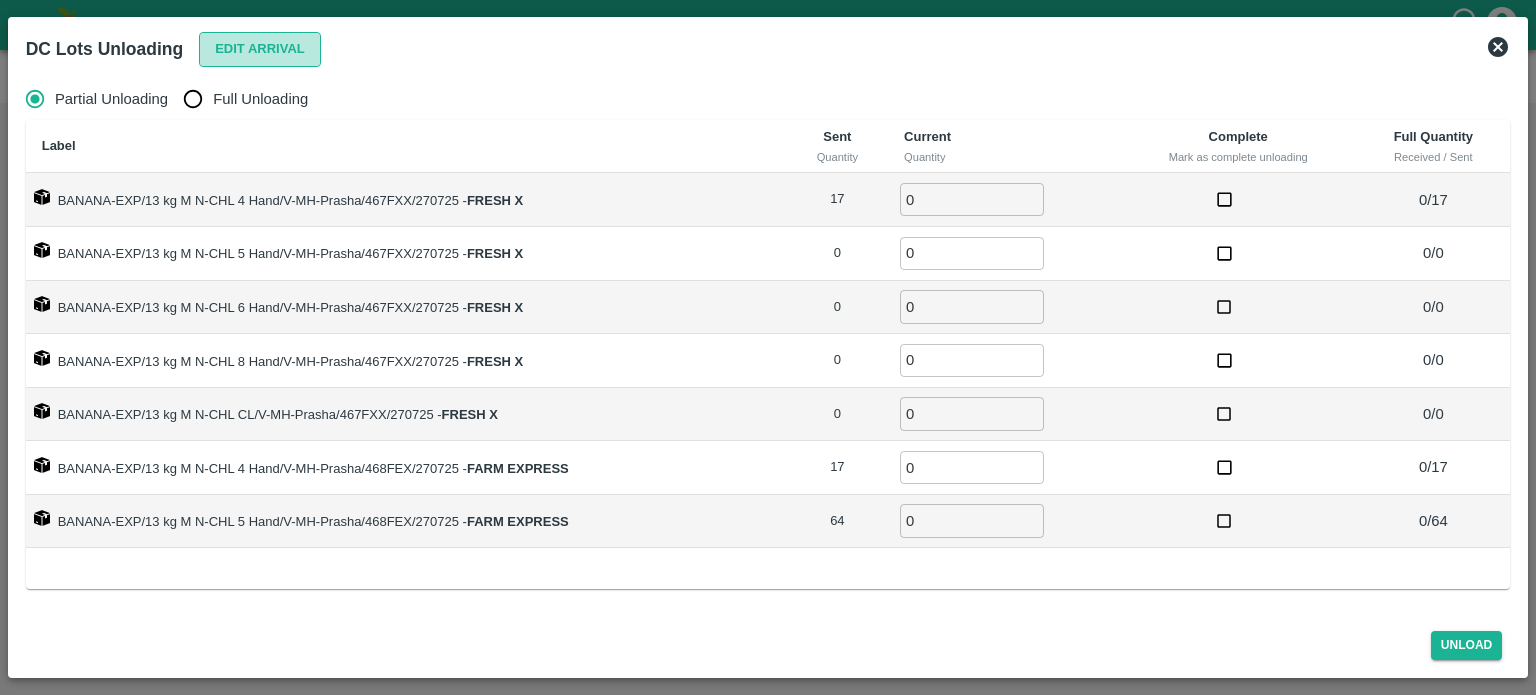 click on "Edit Arrival" at bounding box center [260, 49] 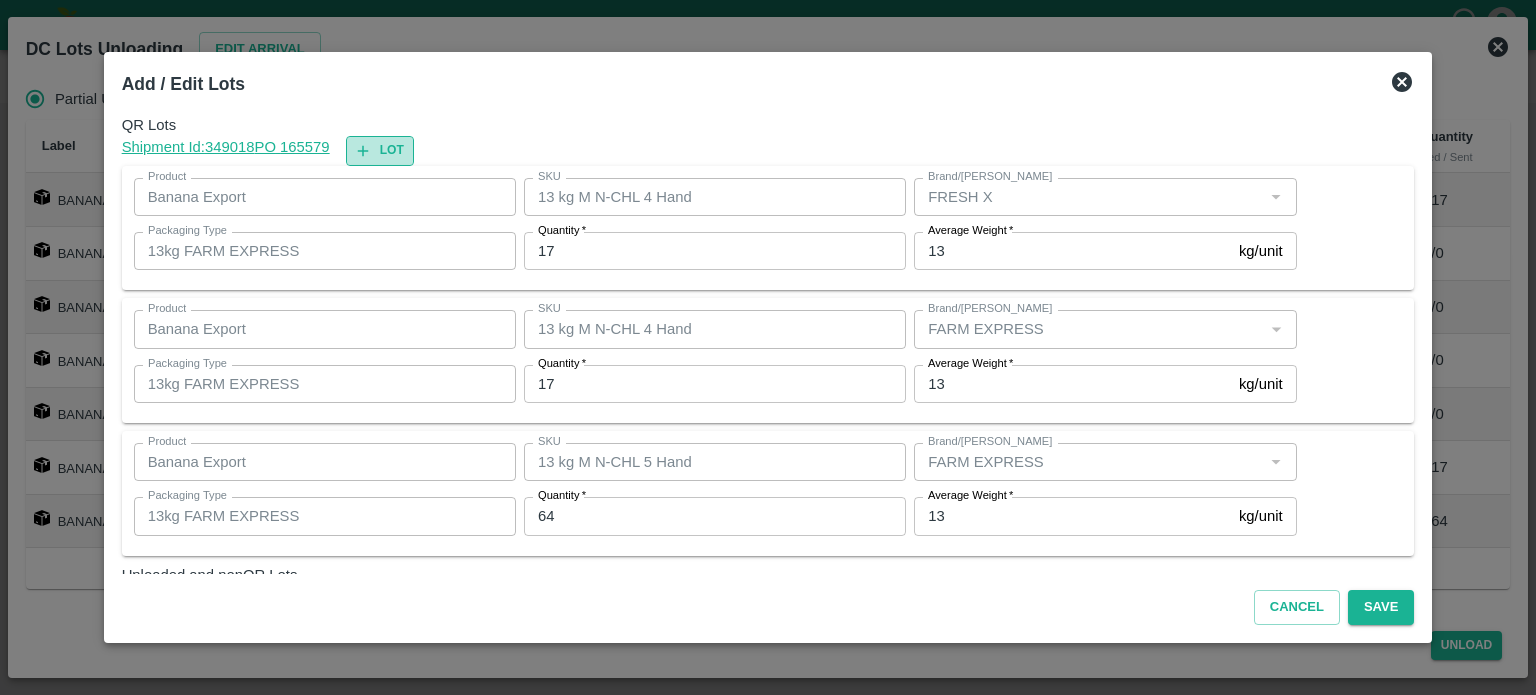 click on "Lot" at bounding box center (380, 150) 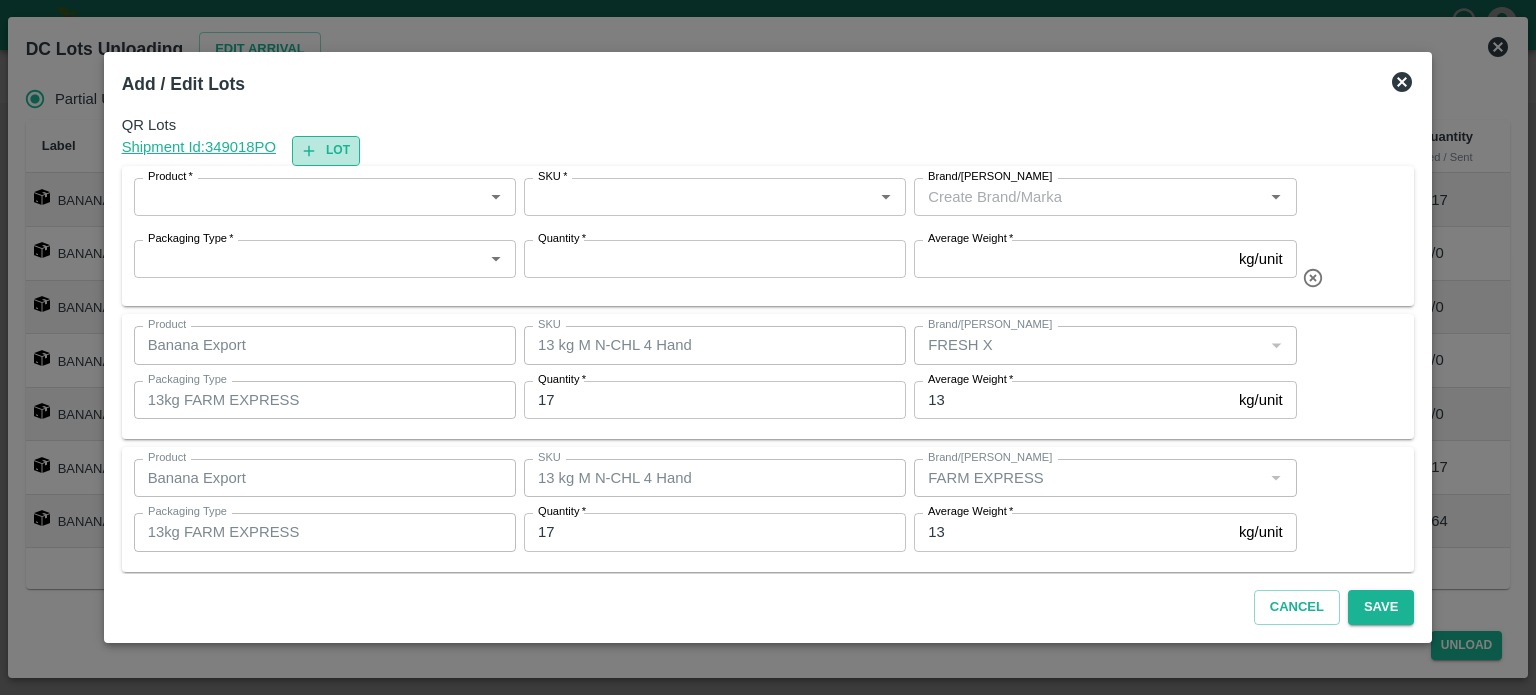 click on "Lot" at bounding box center (326, 150) 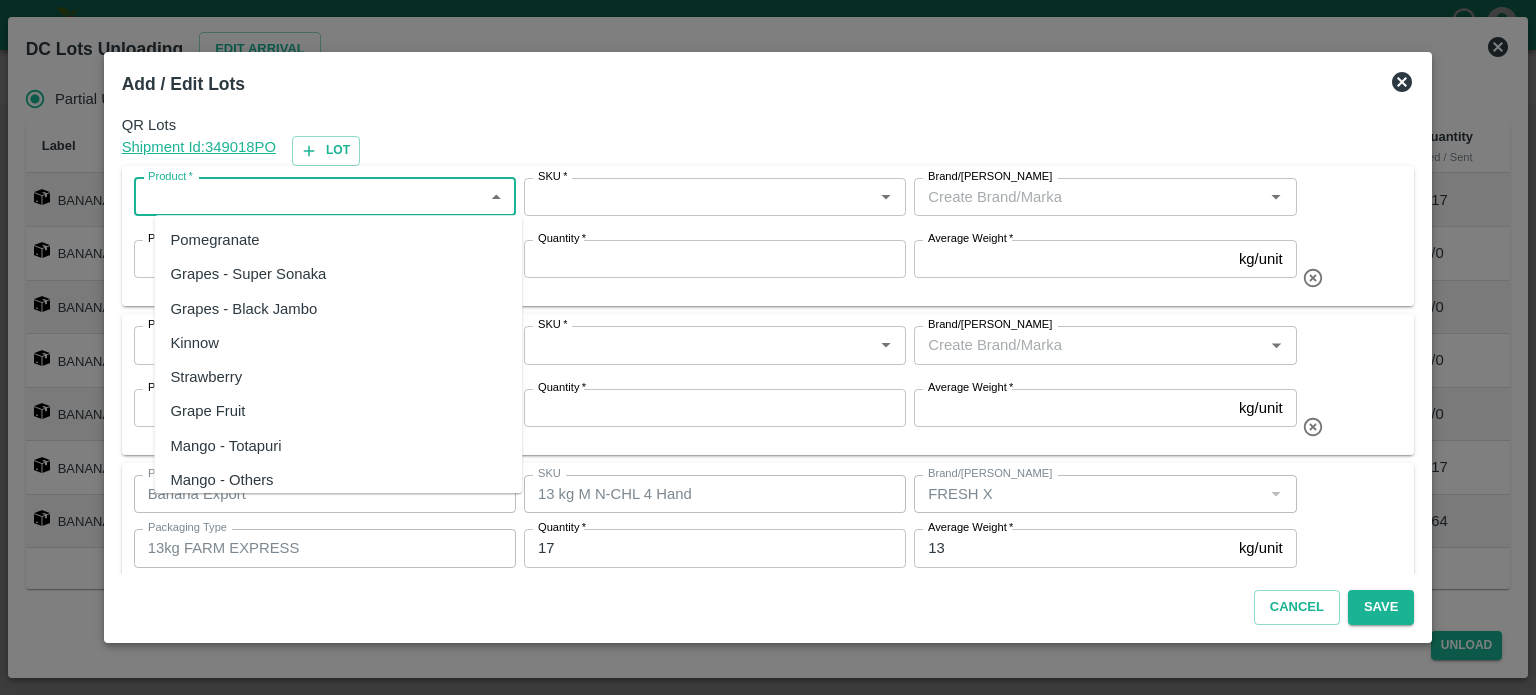 click on "Product   *" at bounding box center [308, 197] 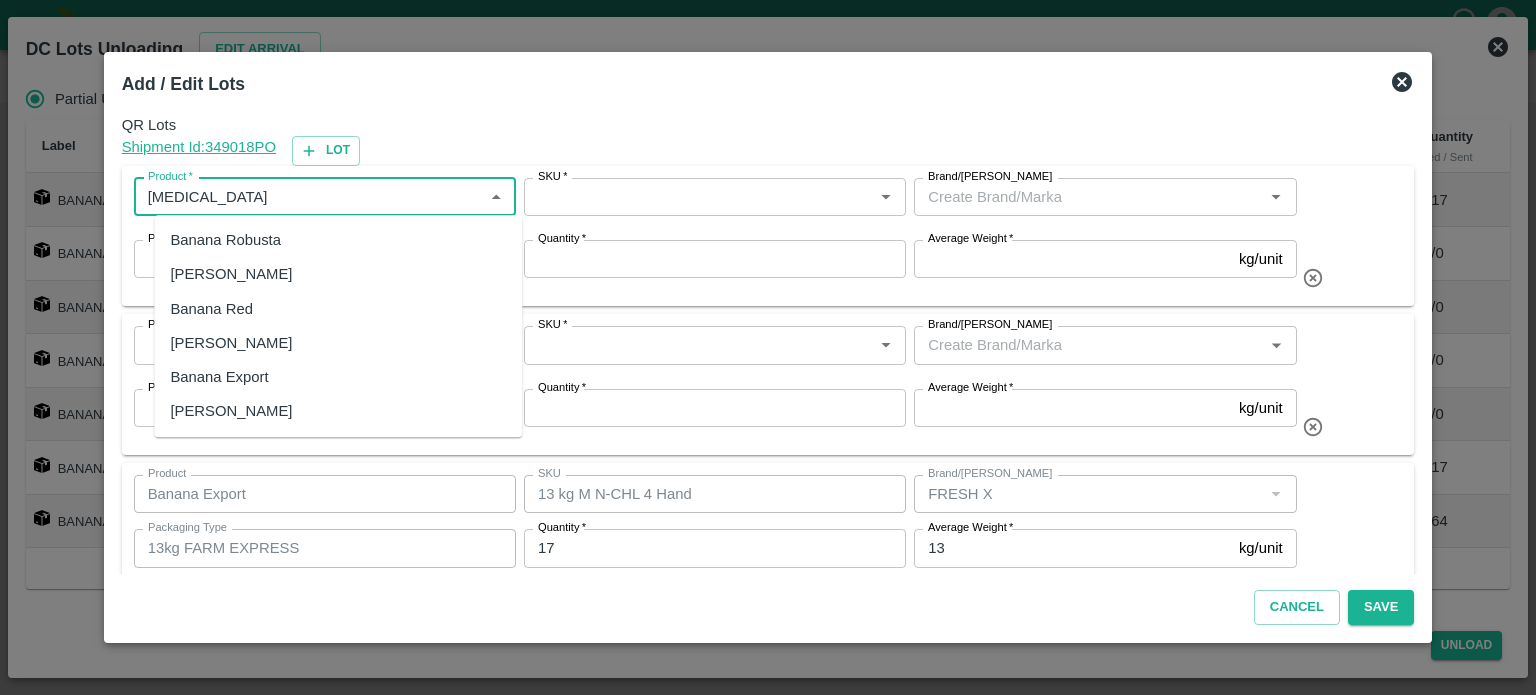 click on "Banana Export" at bounding box center [338, 377] 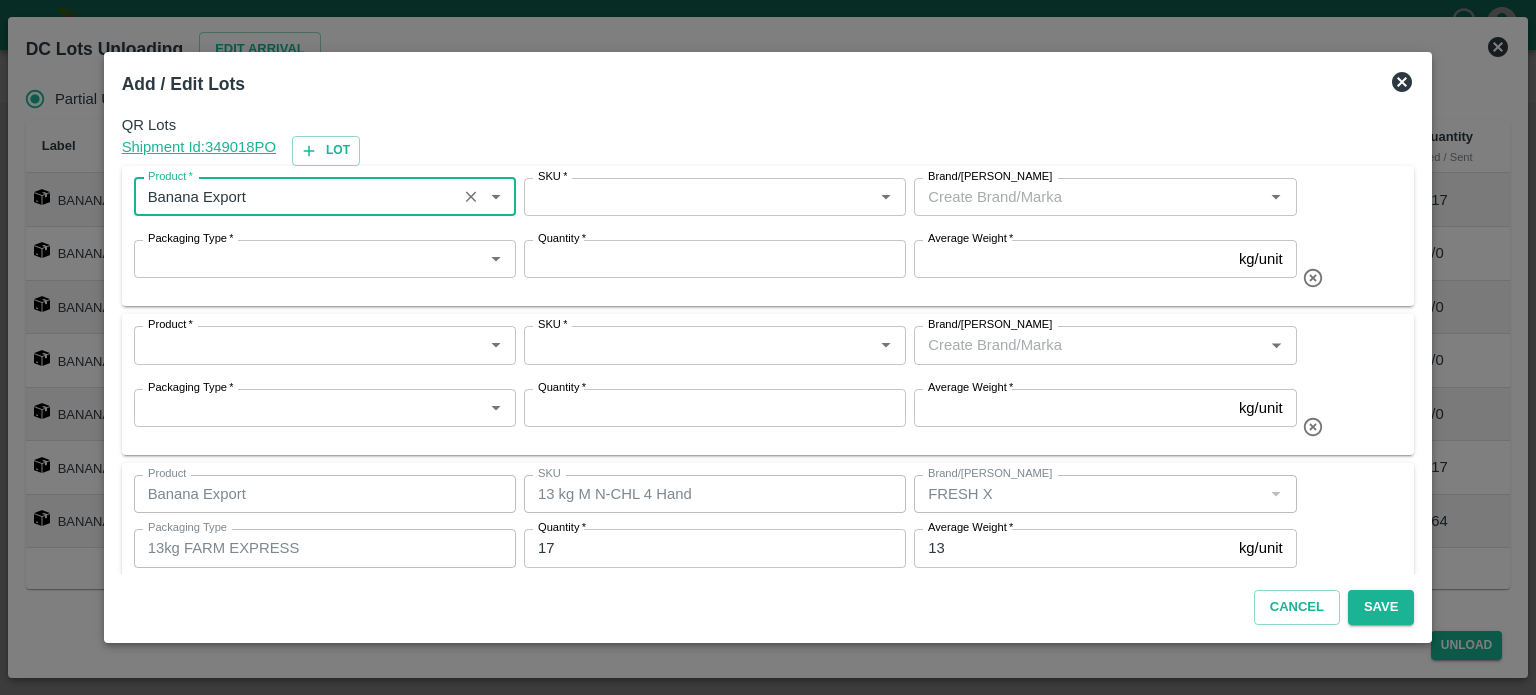 type on "Banana Export" 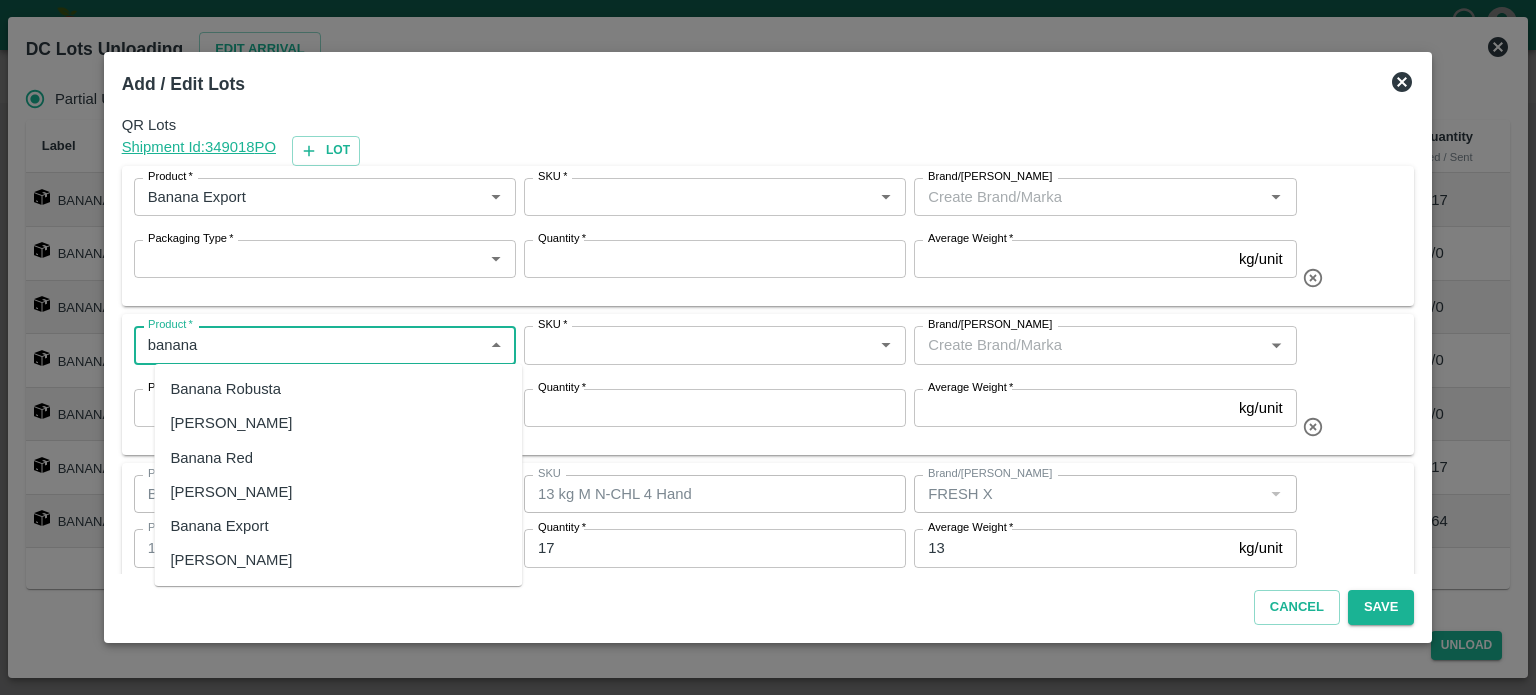 click on "Banana Export" at bounding box center [219, 526] 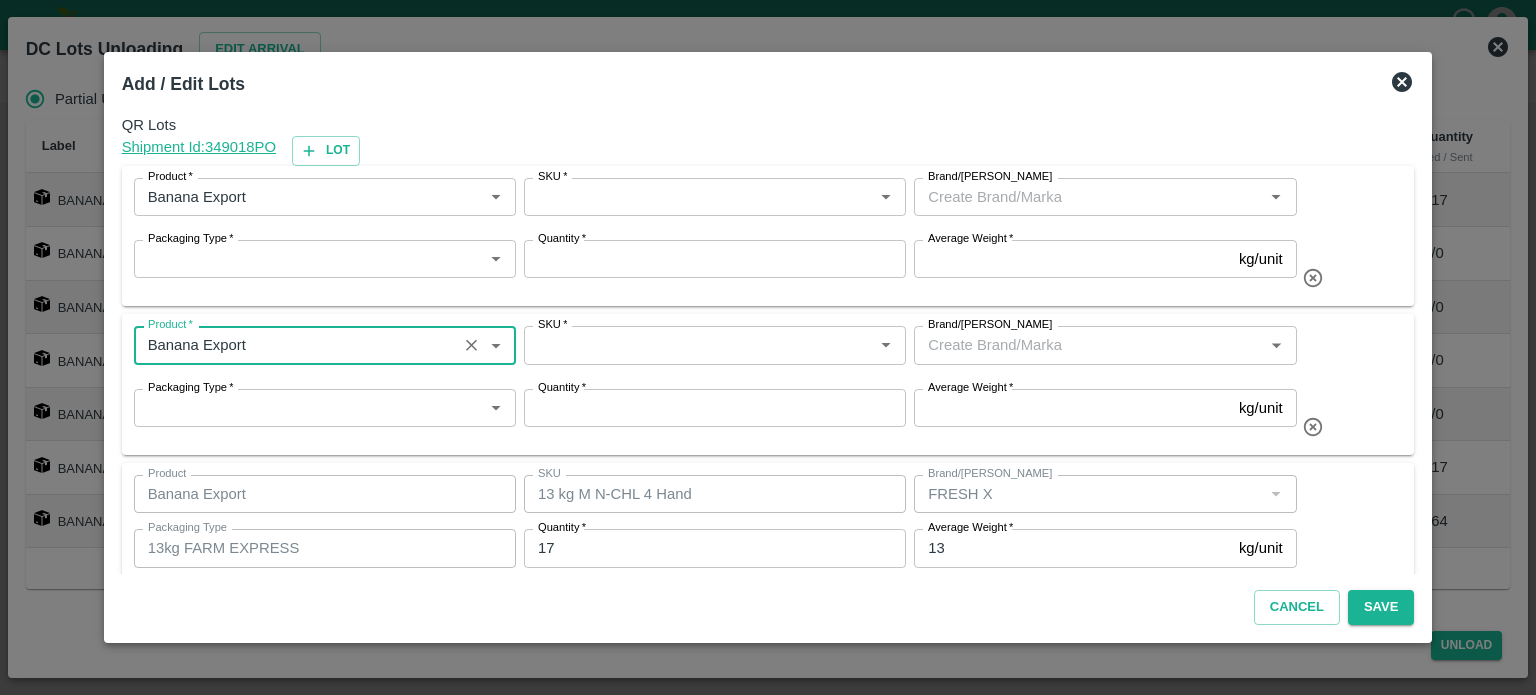 type on "Banana Export" 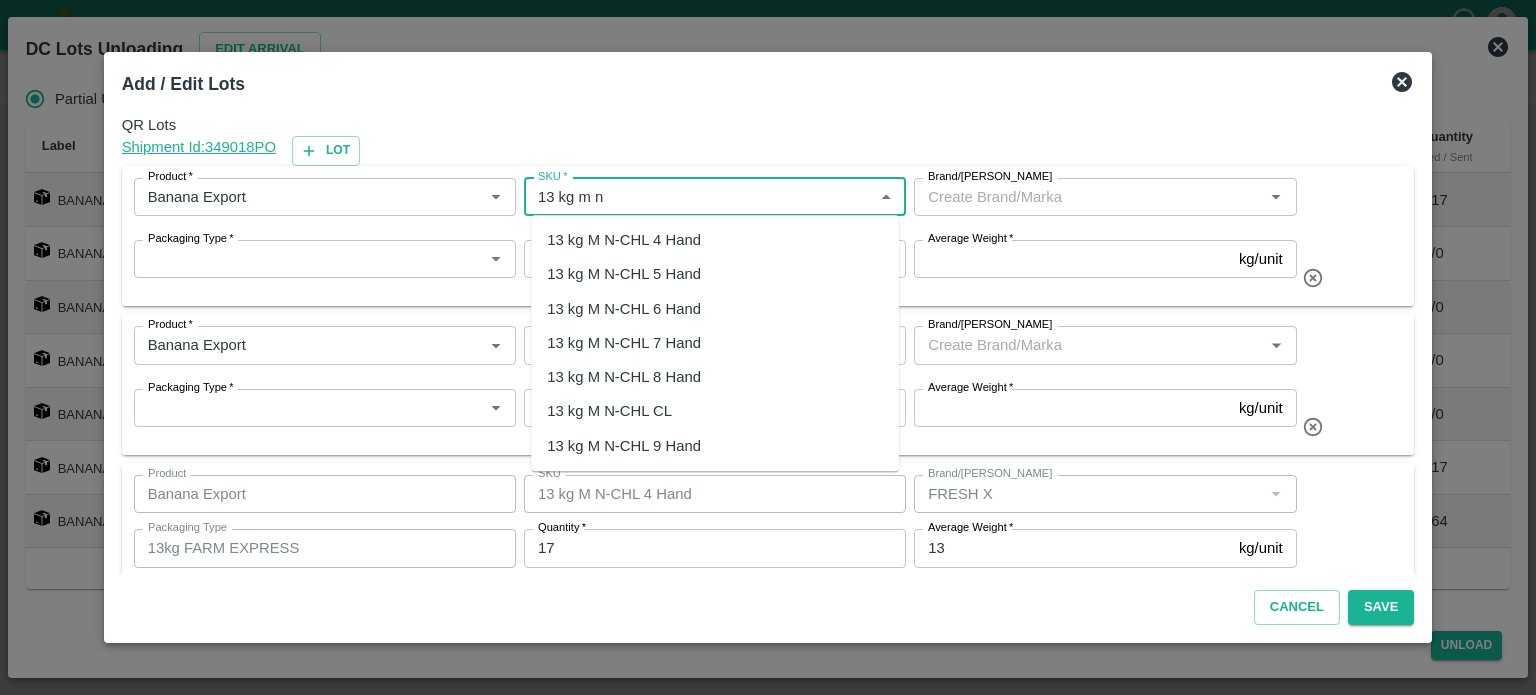 click on "13 kg M N-CHL 6 Hand" at bounding box center (624, 309) 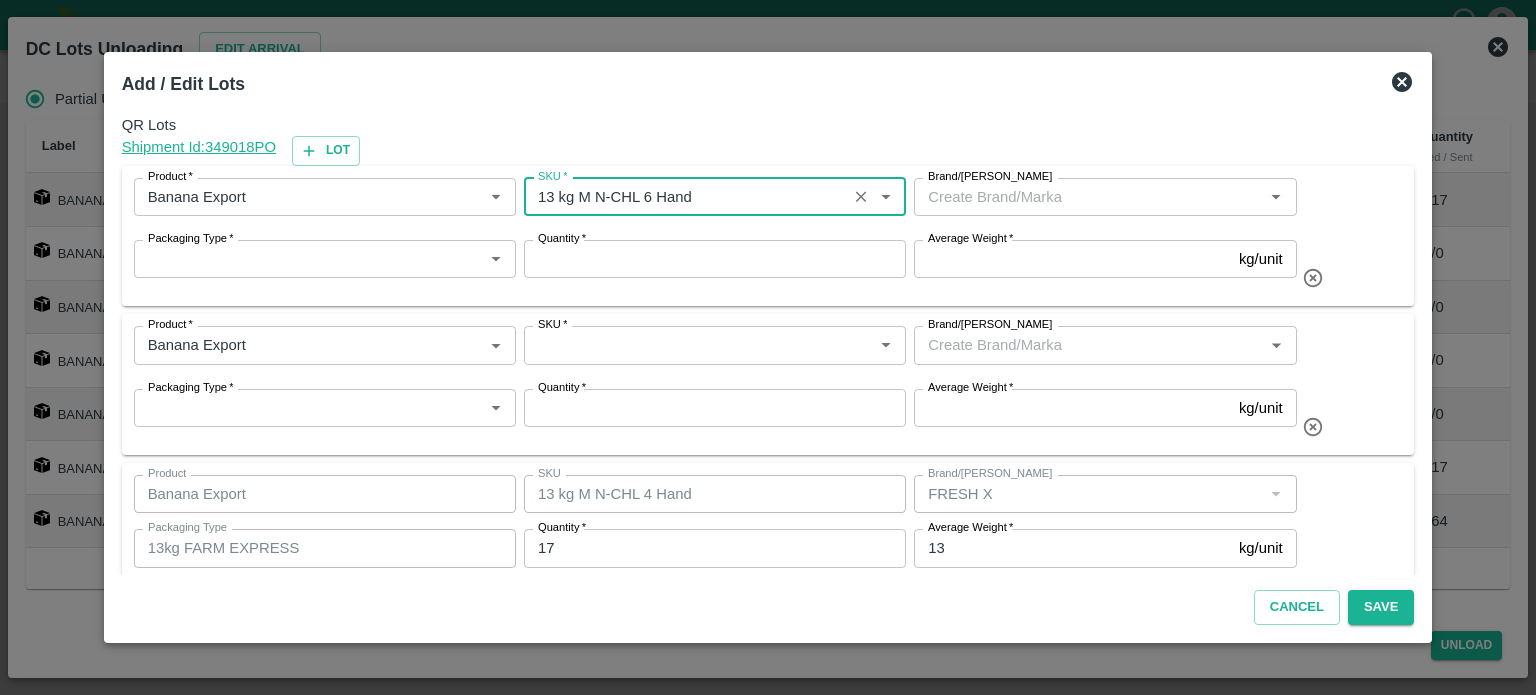type on "13 kg M N-CHL 6 Hand" 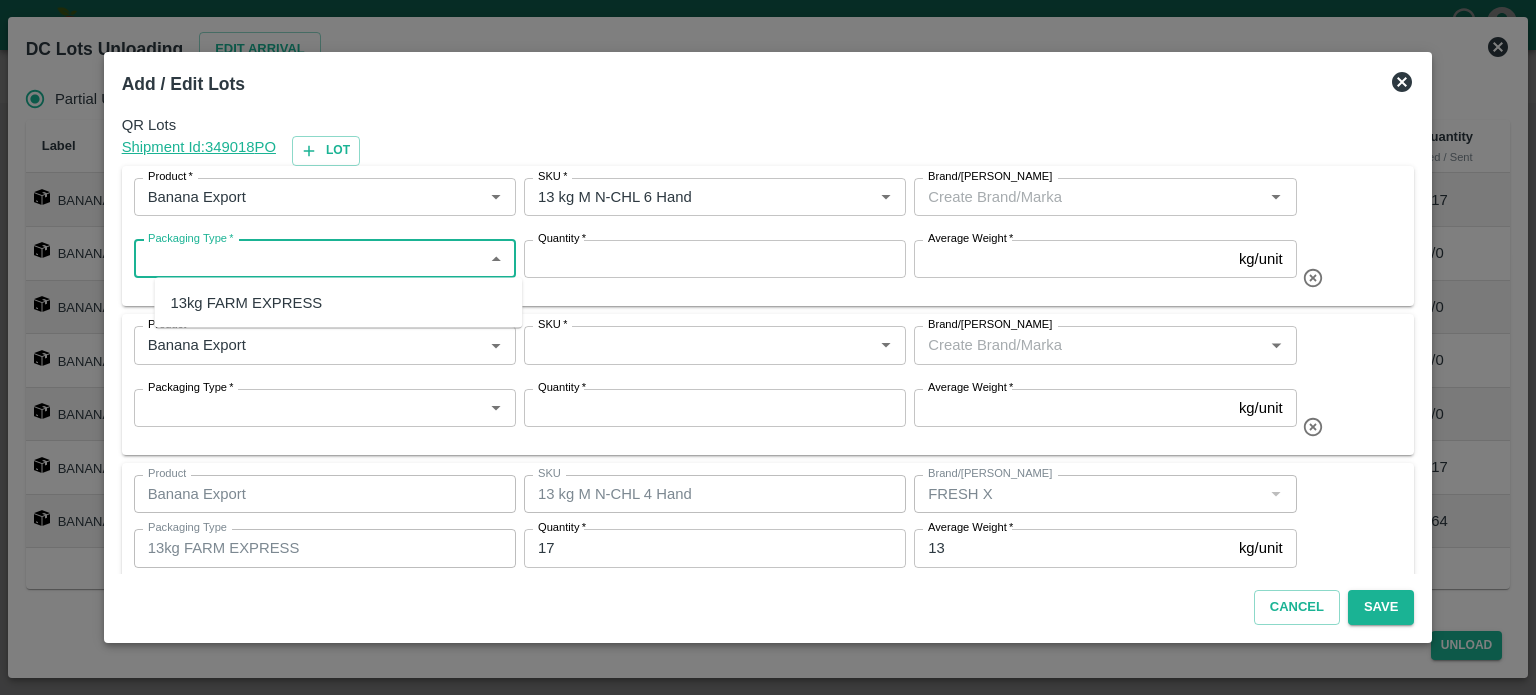 click on "13kg FARM EXPRESS" at bounding box center (338, 303) 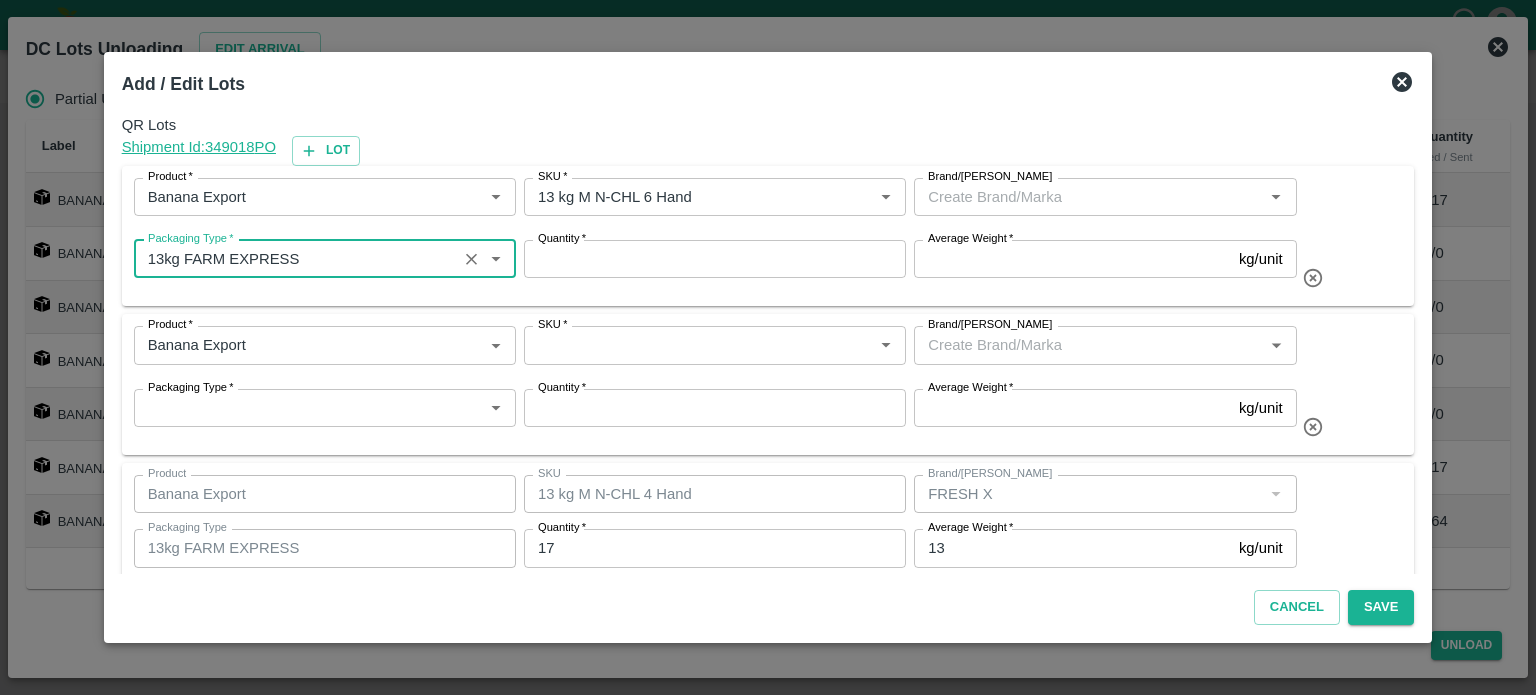 click on "Brand/[PERSON_NAME]" at bounding box center [1088, 197] 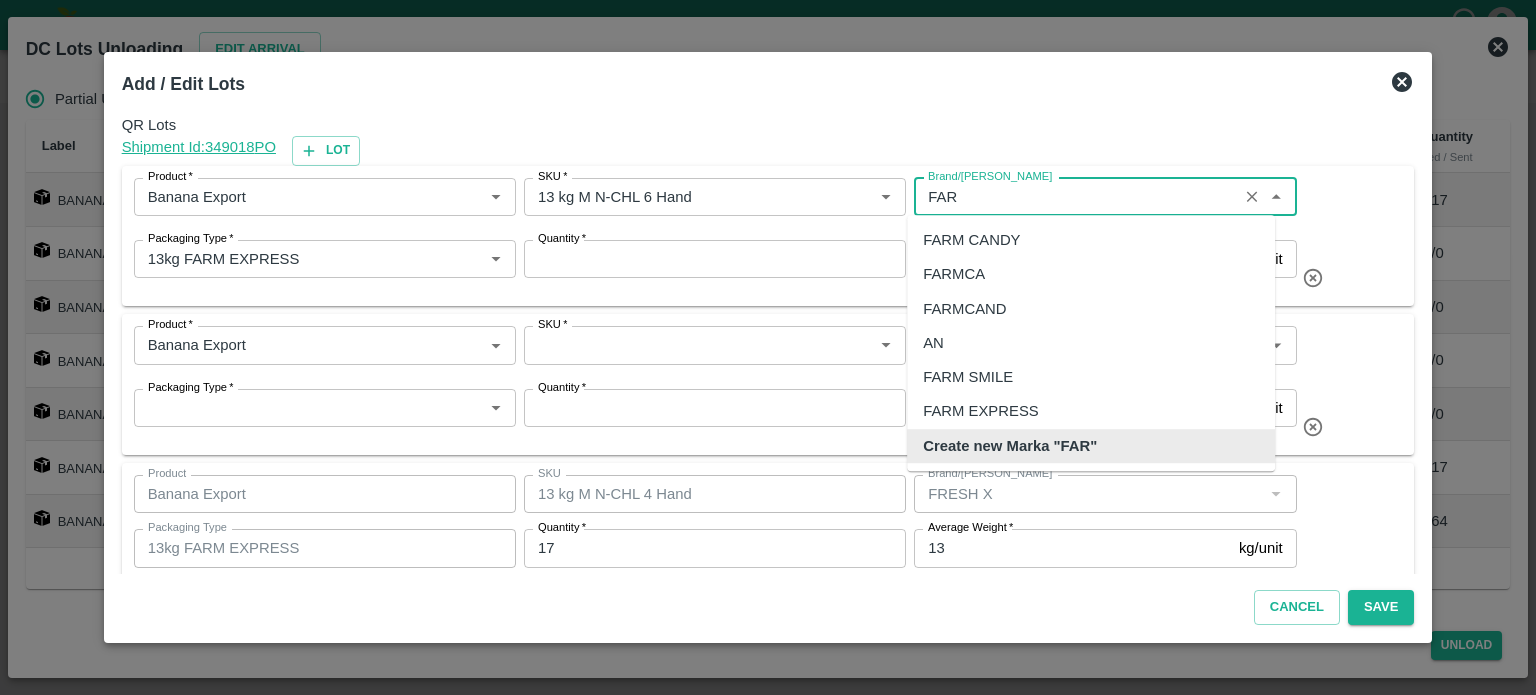 scroll, scrollTop: 0, scrollLeft: 0, axis: both 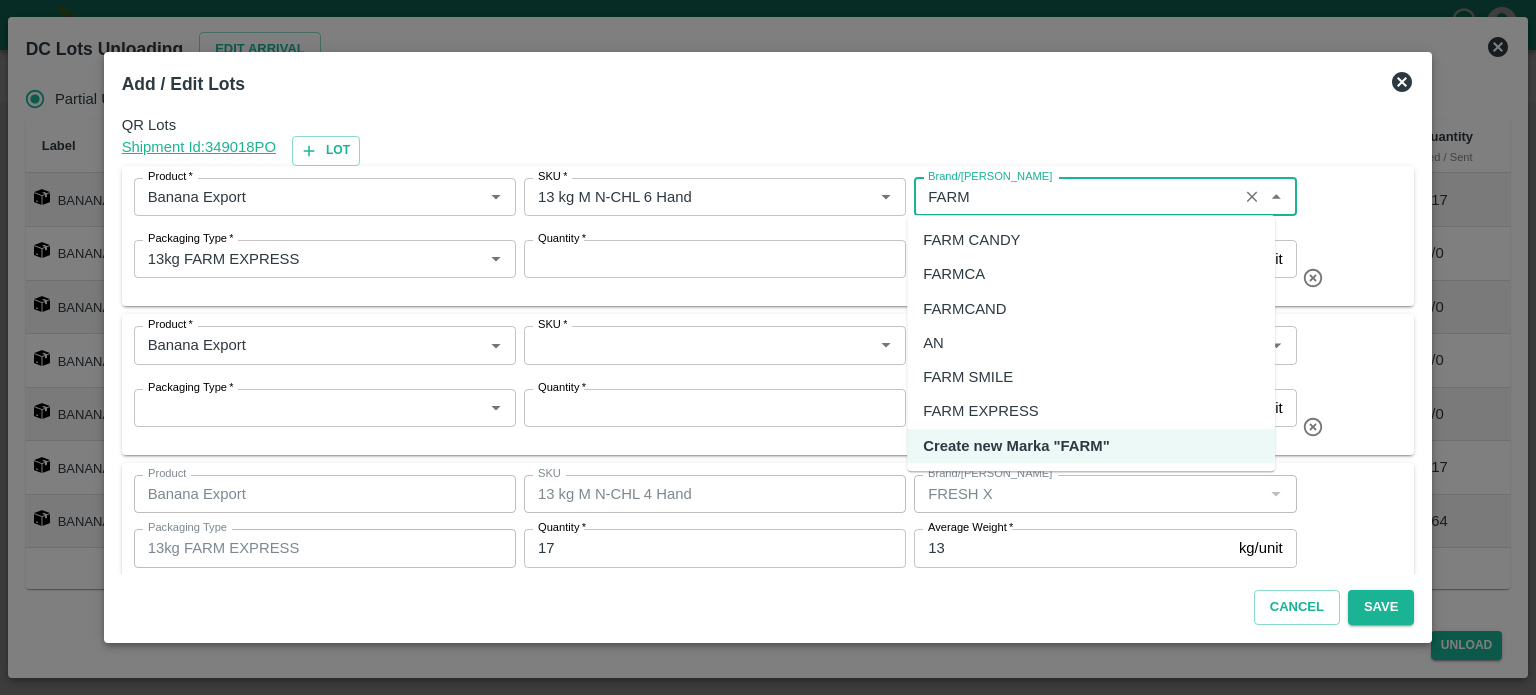 click on "FARM EXPRESS" at bounding box center (980, 412) 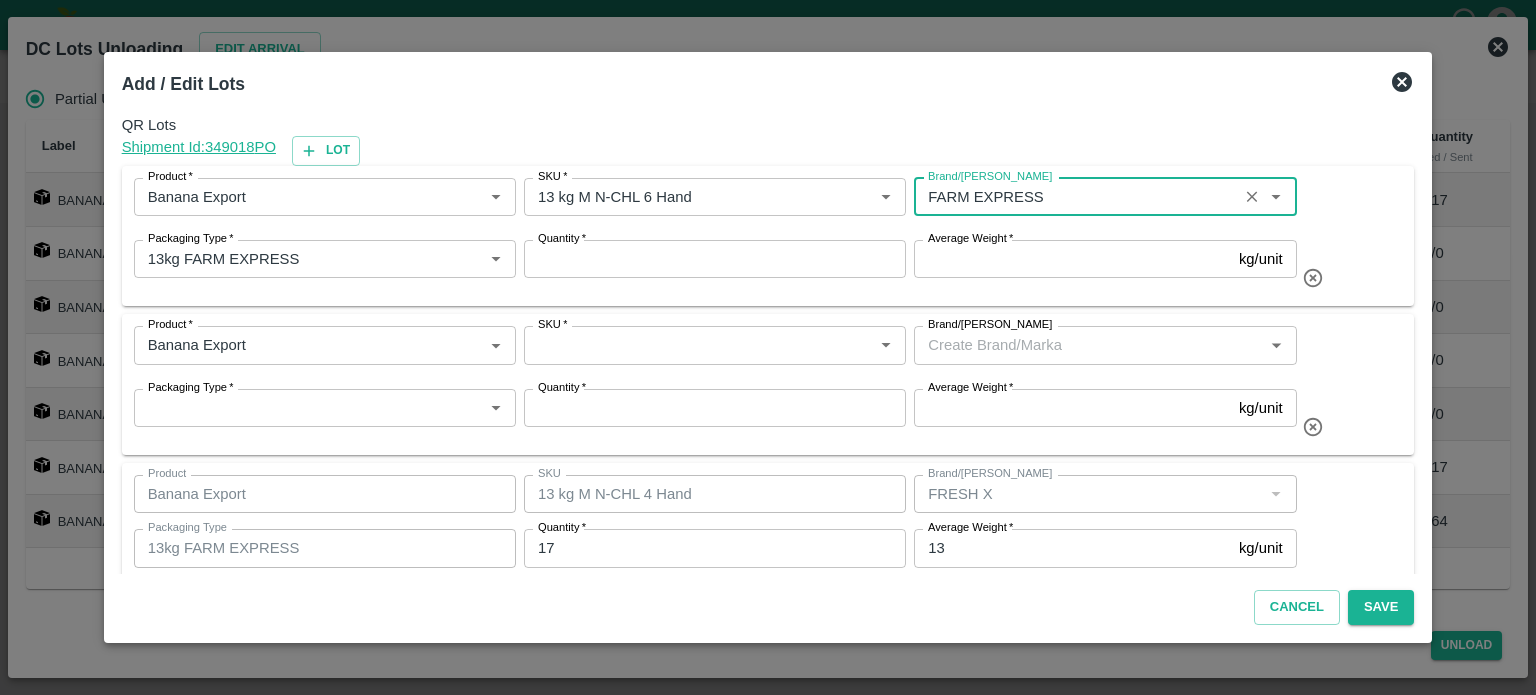 type on "FARM EXPRESS" 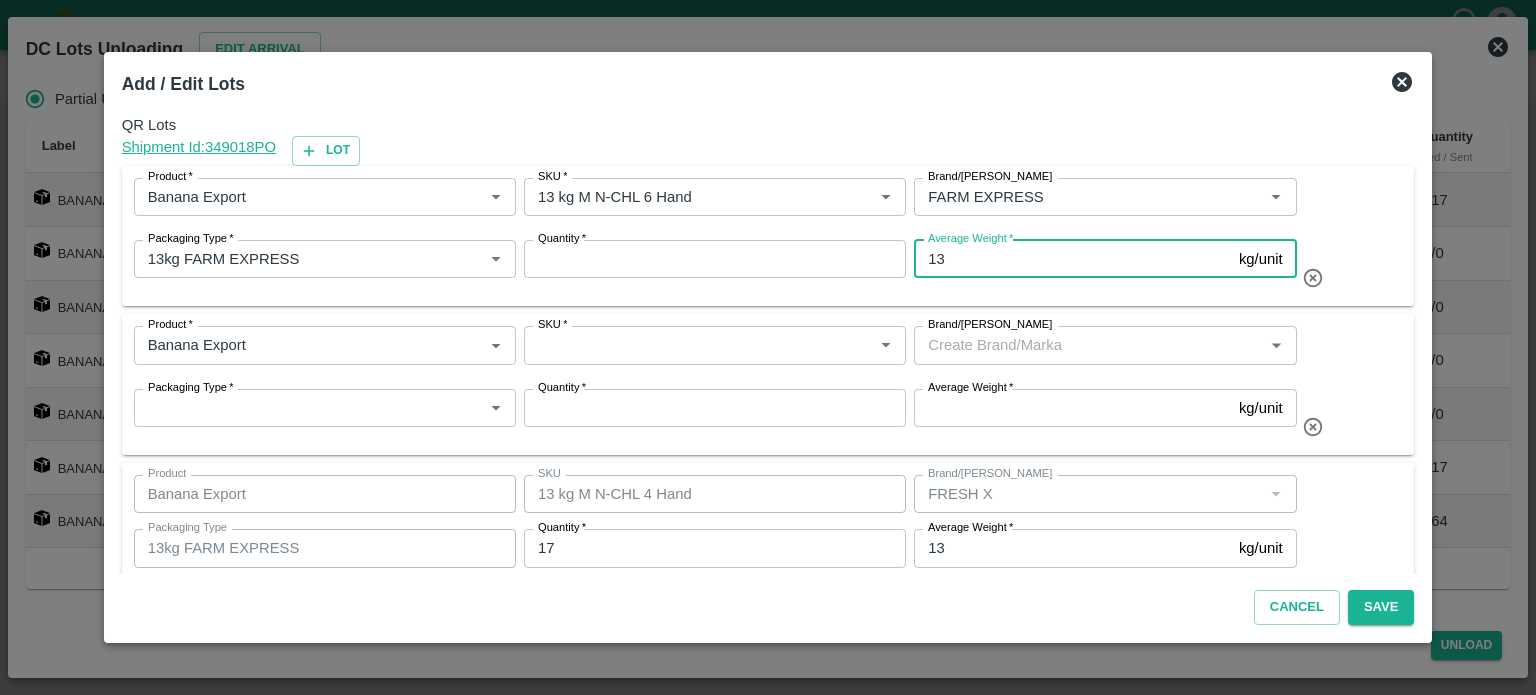 type on "13" 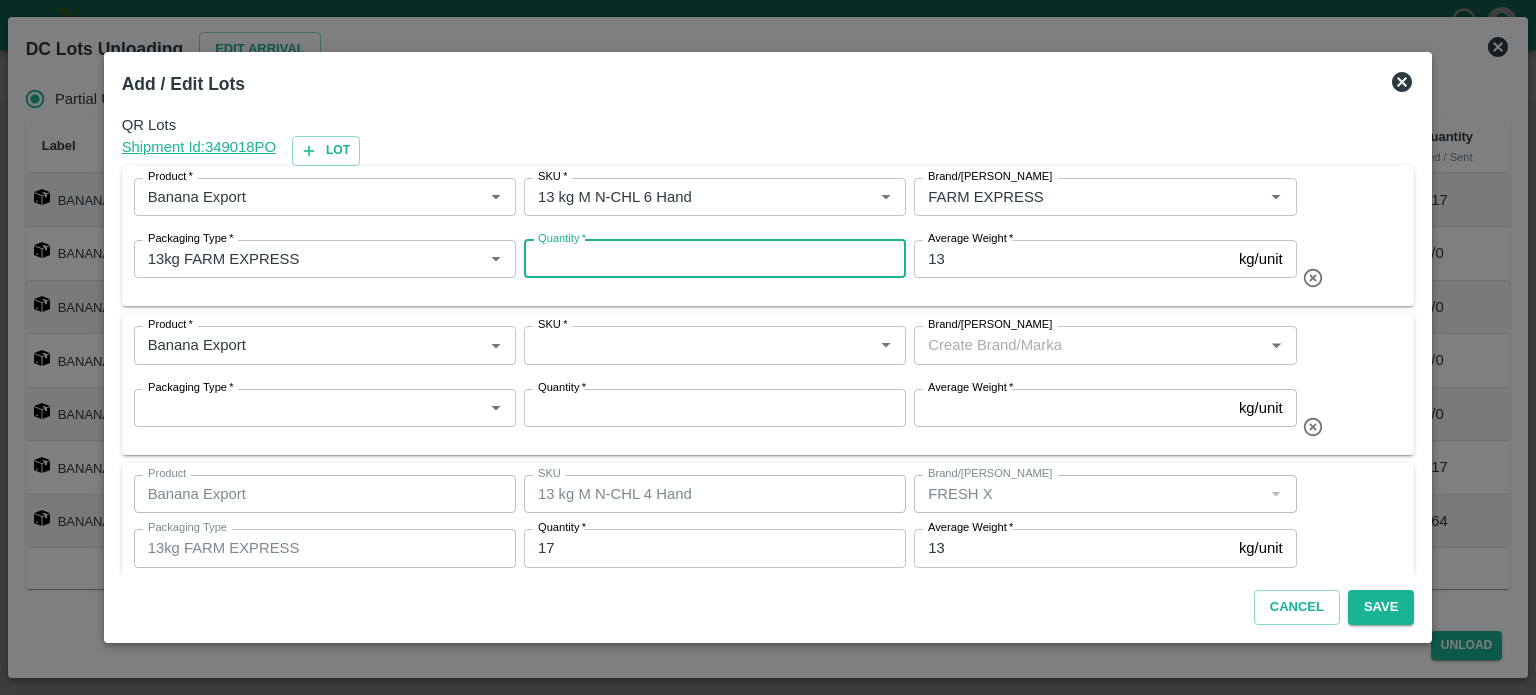 click on "Quantity   *" at bounding box center [715, 259] 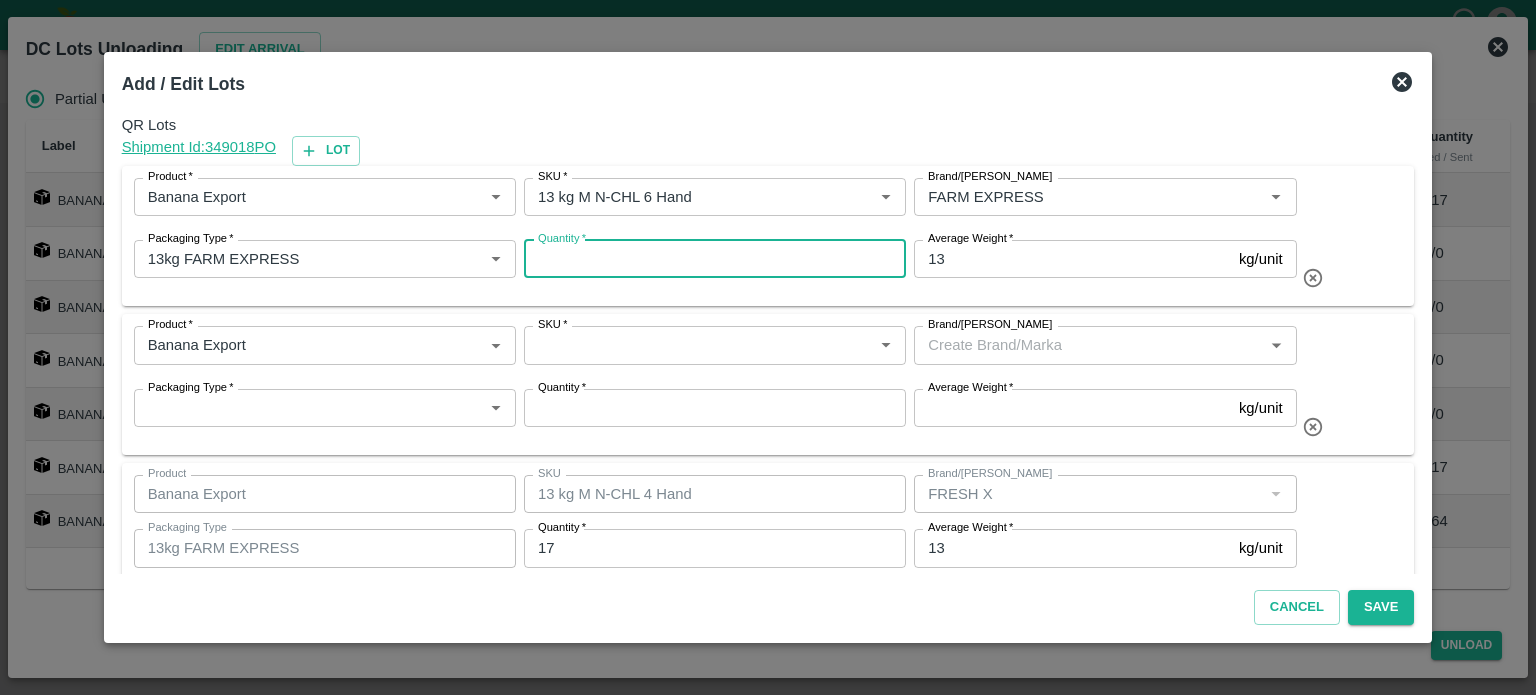 click on "SKU   *" at bounding box center [698, 345] 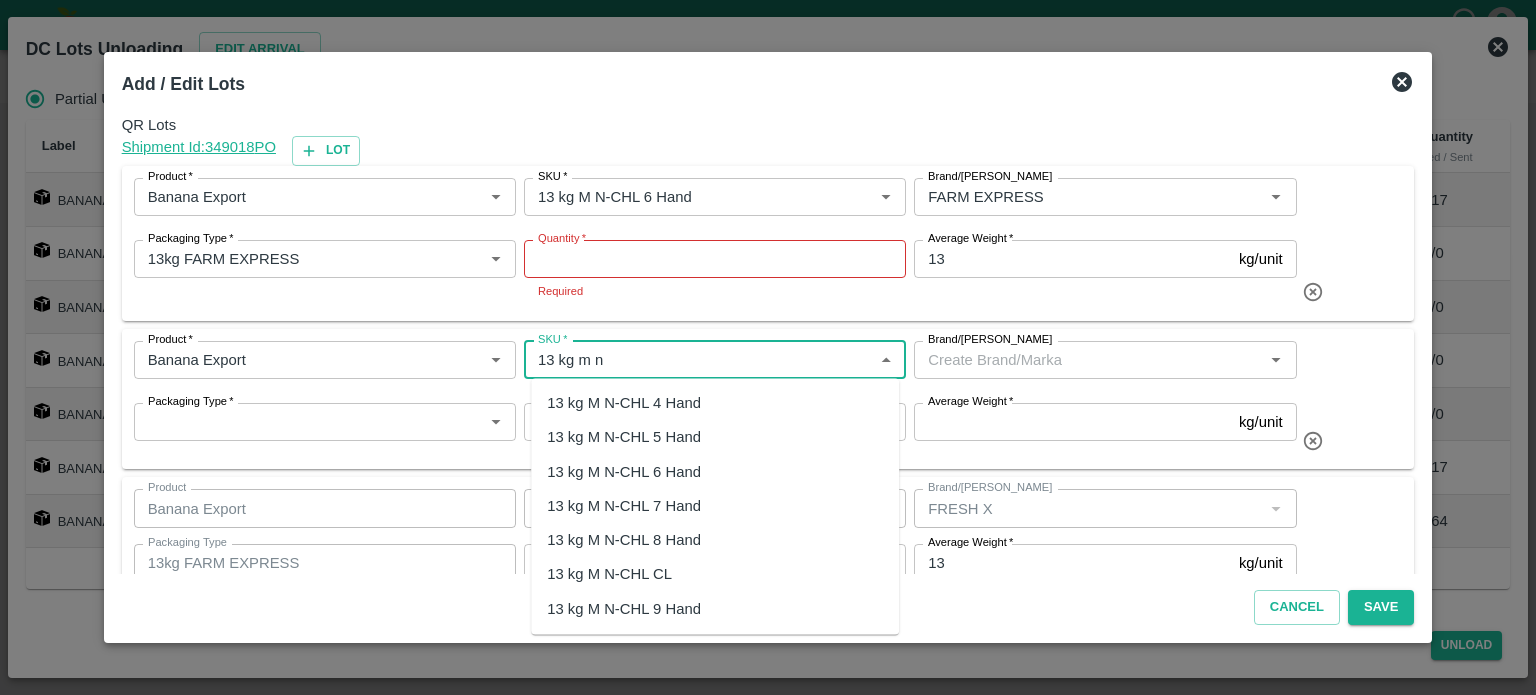 click on "13 kg M N-CHL 8 Hand" at bounding box center [624, 541] 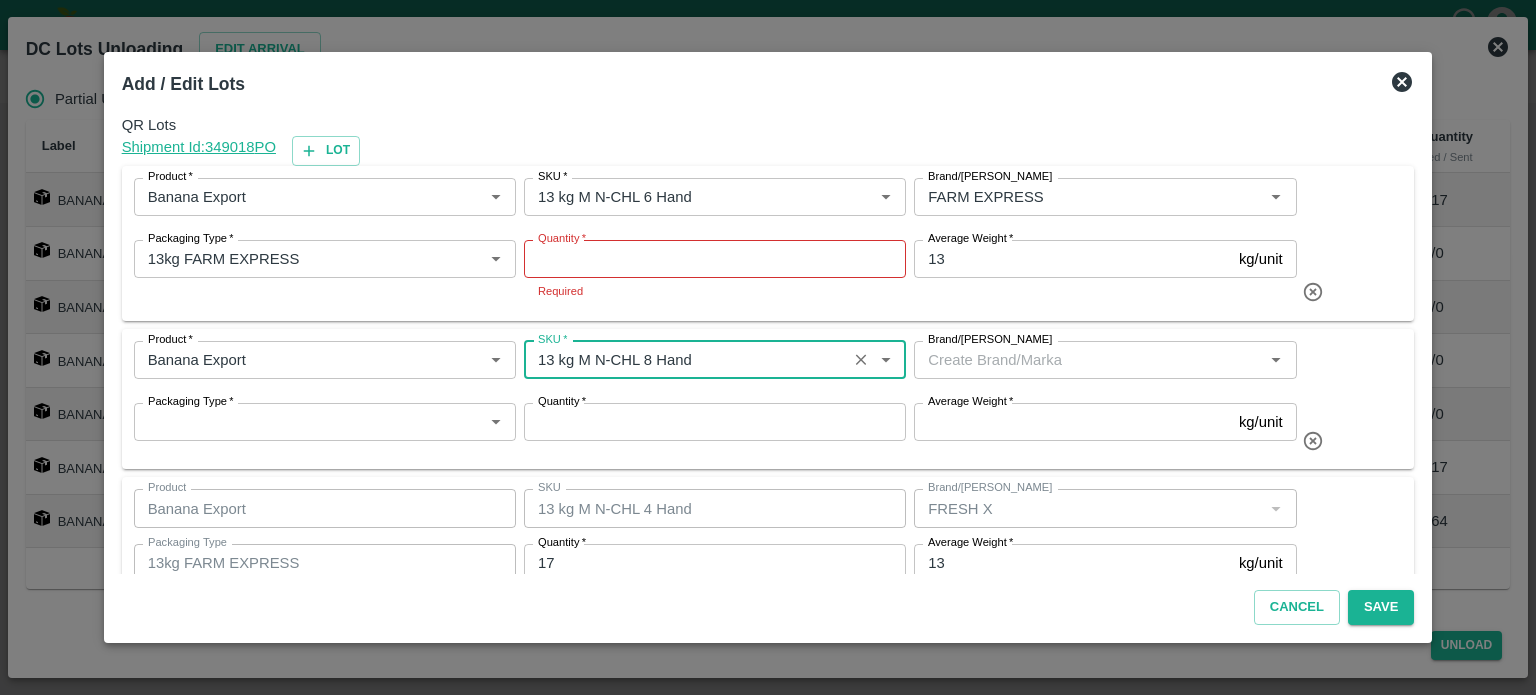 type on "13 kg M N-CHL 8 Hand" 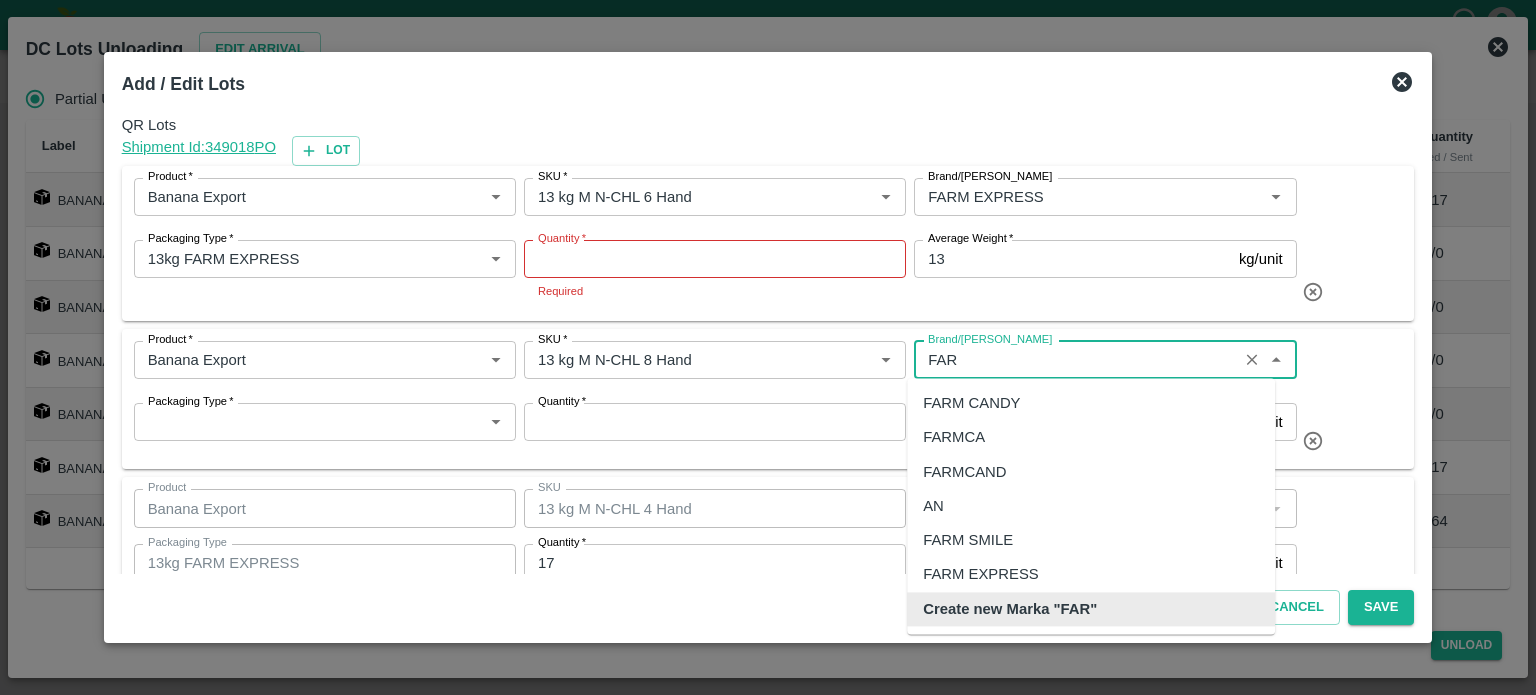 scroll, scrollTop: 0, scrollLeft: 0, axis: both 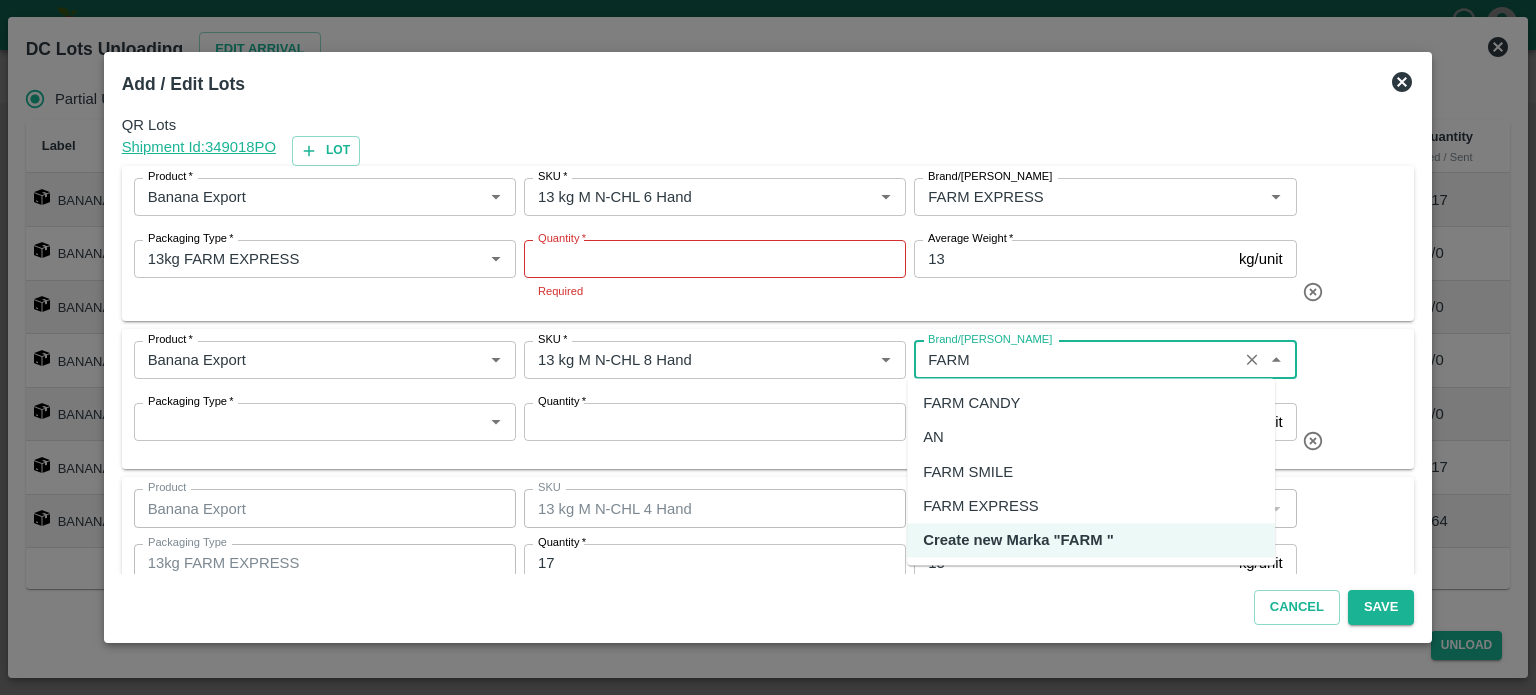 click on "FARM EXPRESS" at bounding box center (980, 506) 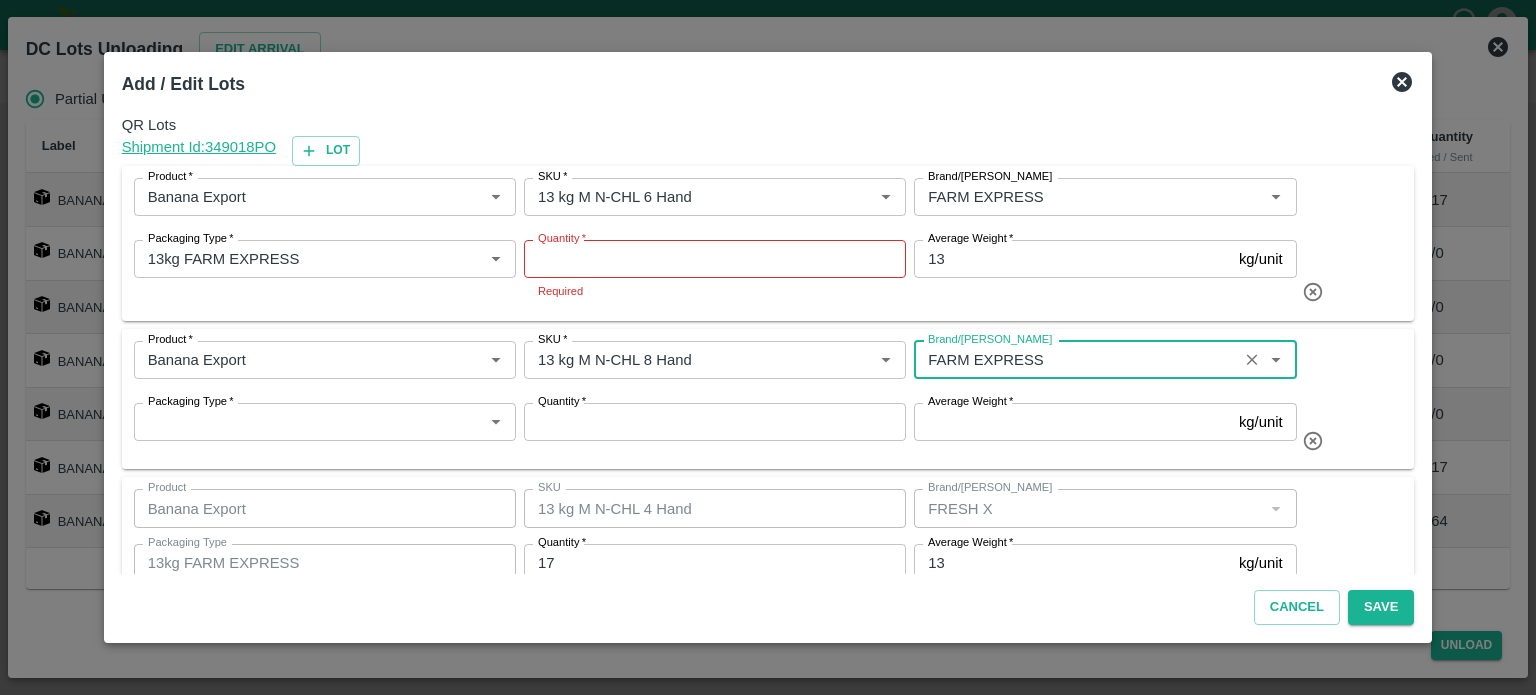 type on "FARM EXPRESS" 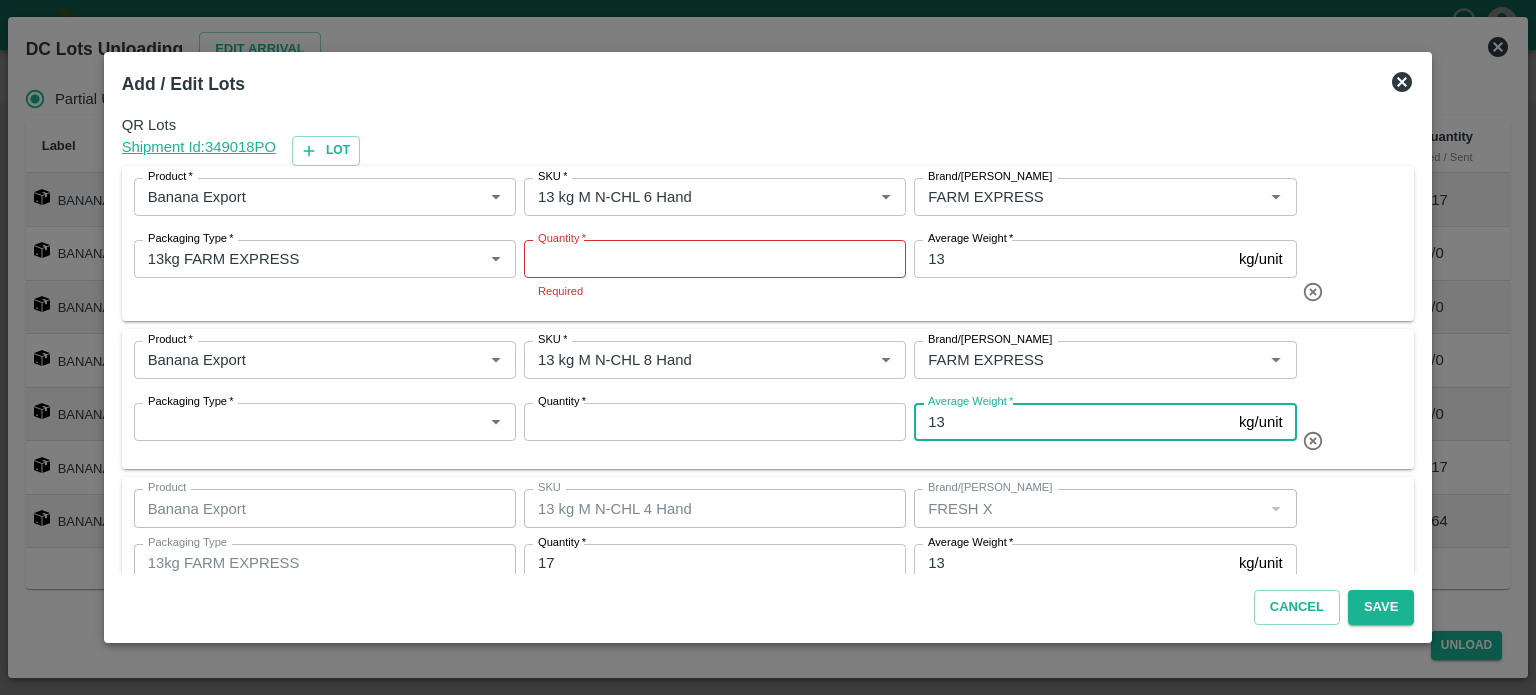 type on "13" 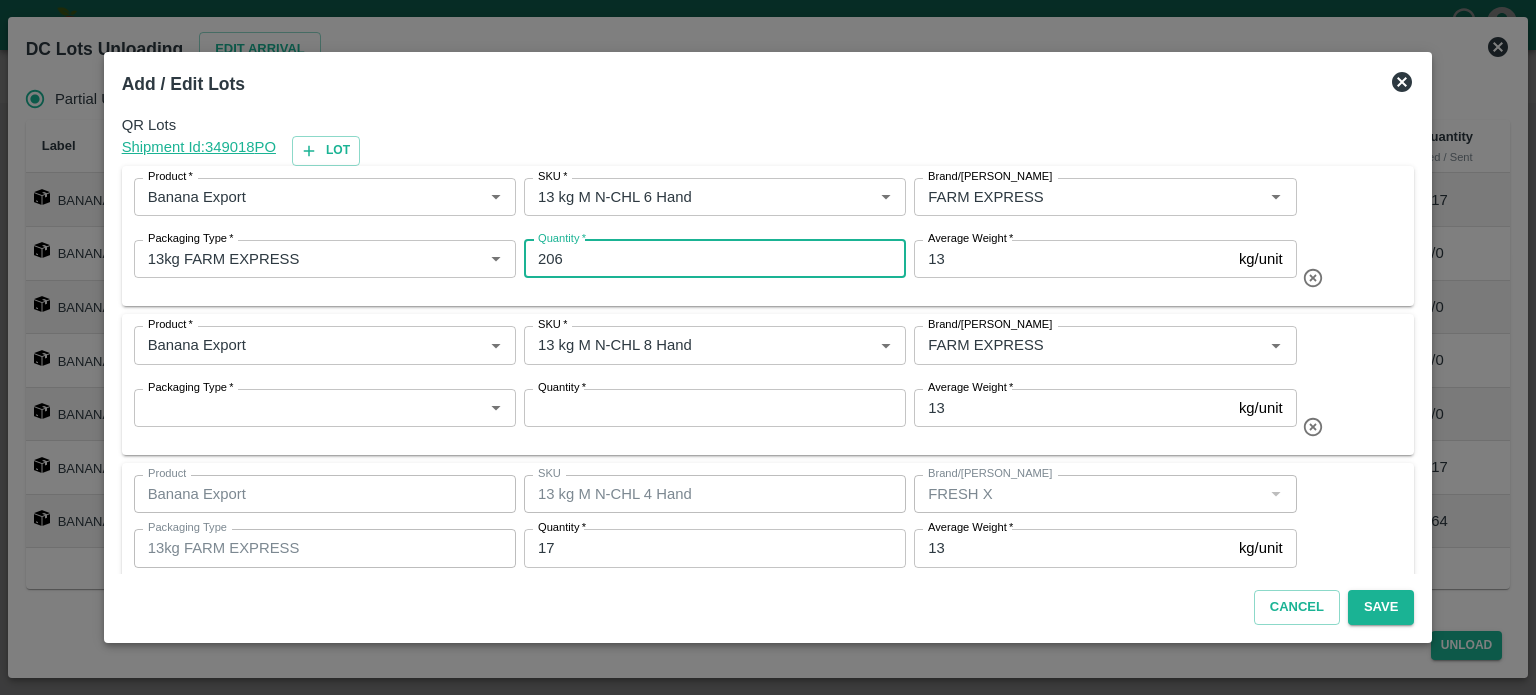 type on "206" 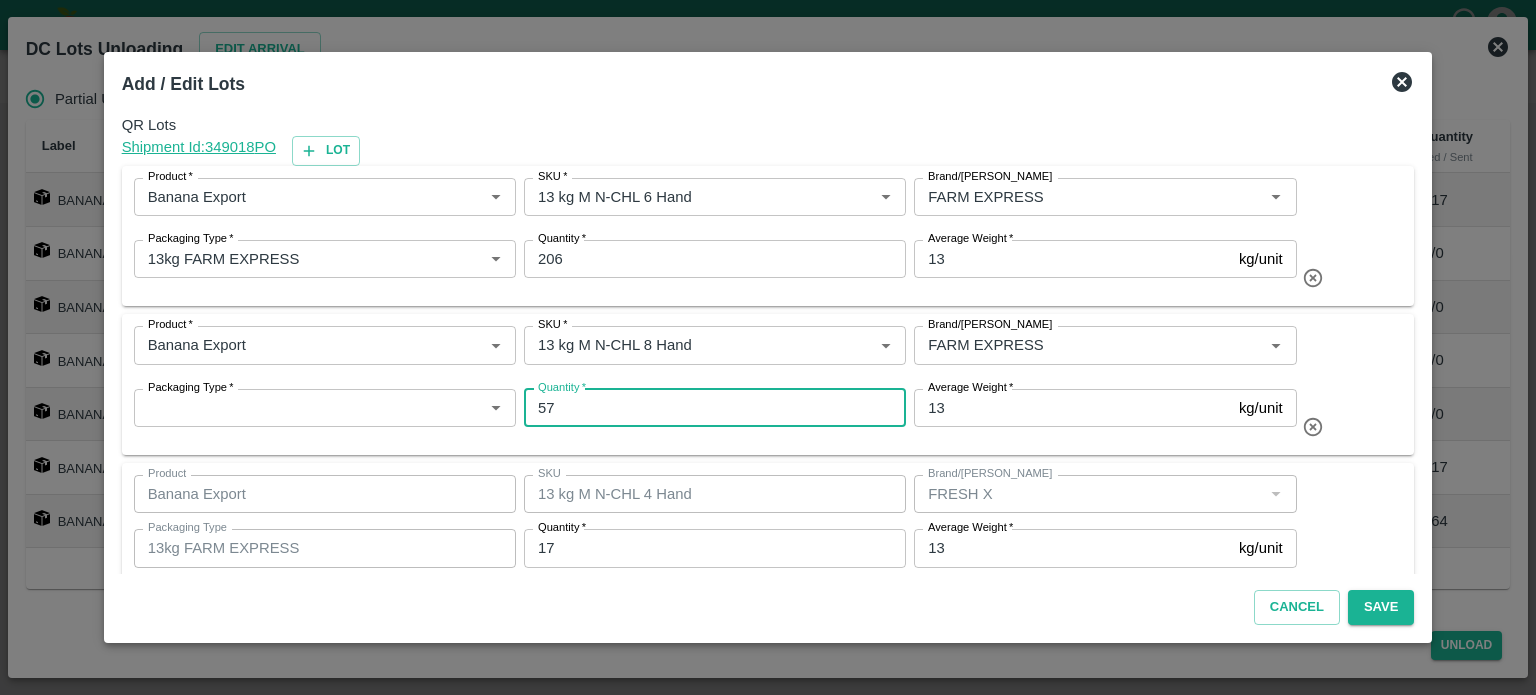 type on "57" 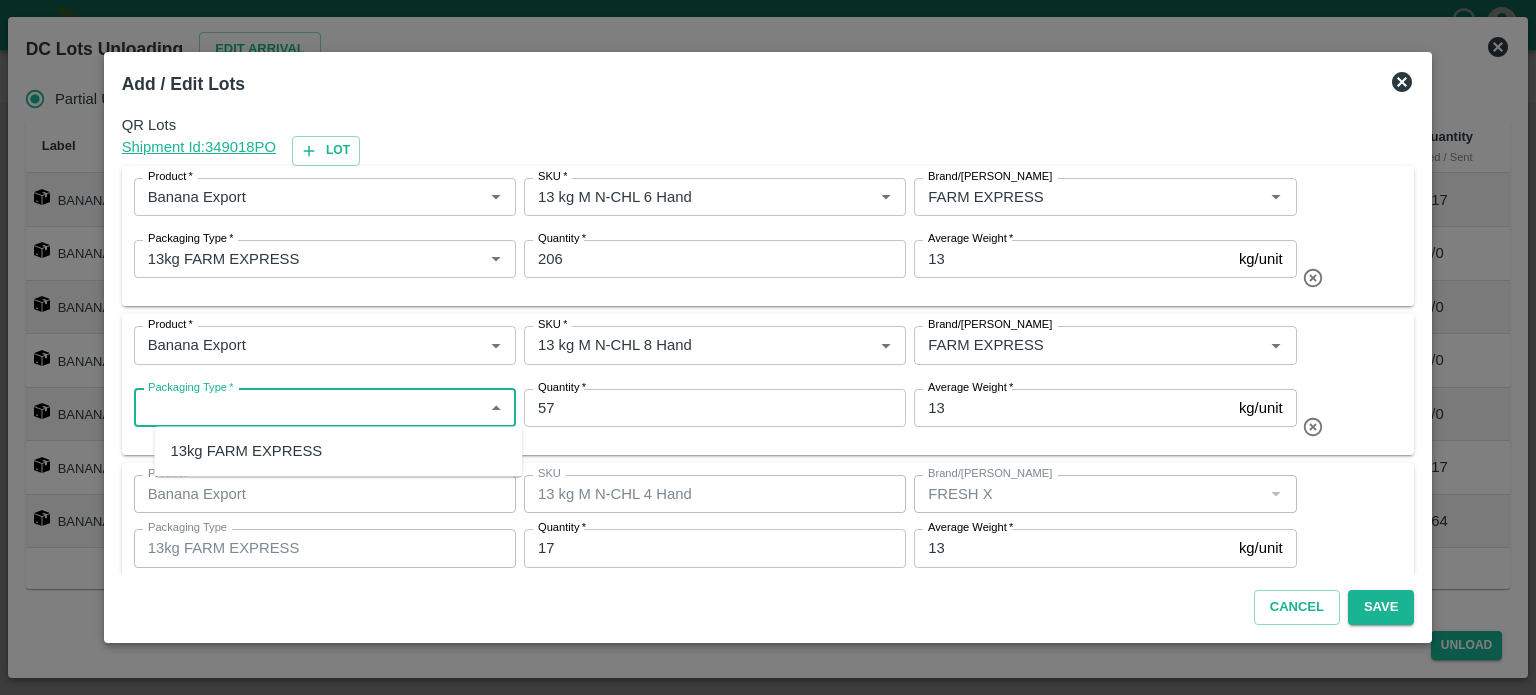 click on "13kg FARM EXPRESS" at bounding box center [338, 451] 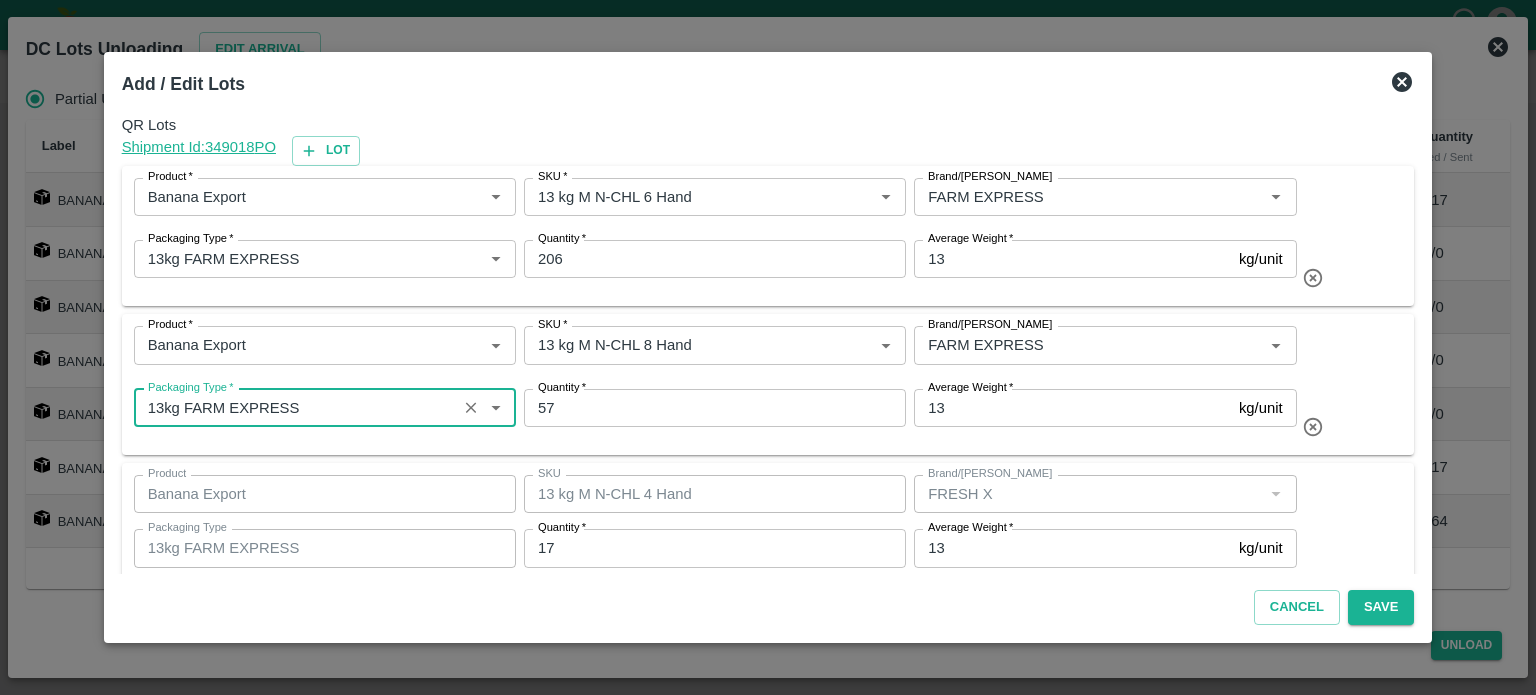 click on "Product   * Product   * SKU   * SKU   * Brand/Marka Brand/Marka Packaging Type   * Packaging Type   * Quantity   * 57 Quantity Average Weight   * 13 kg/unit Average Weight" at bounding box center [768, 384] 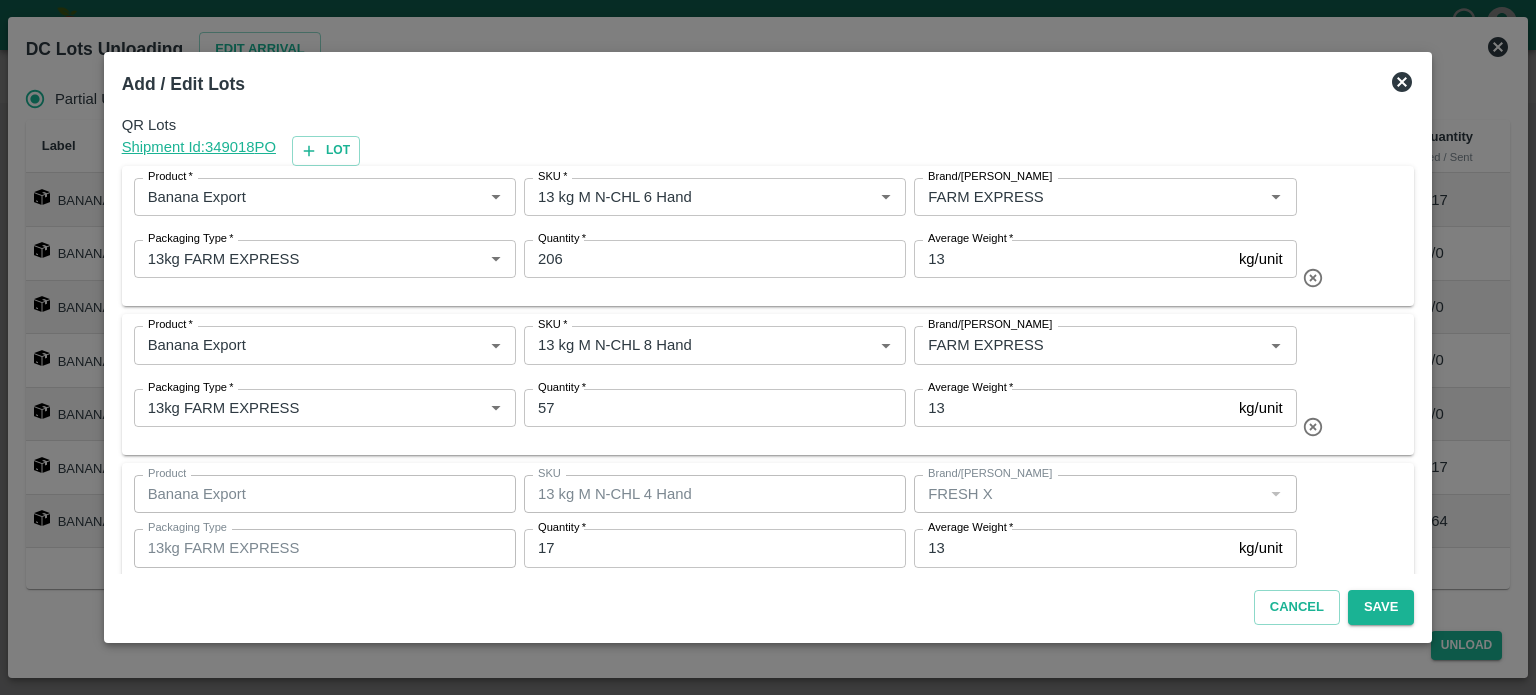 scroll, scrollTop: 0, scrollLeft: 0, axis: both 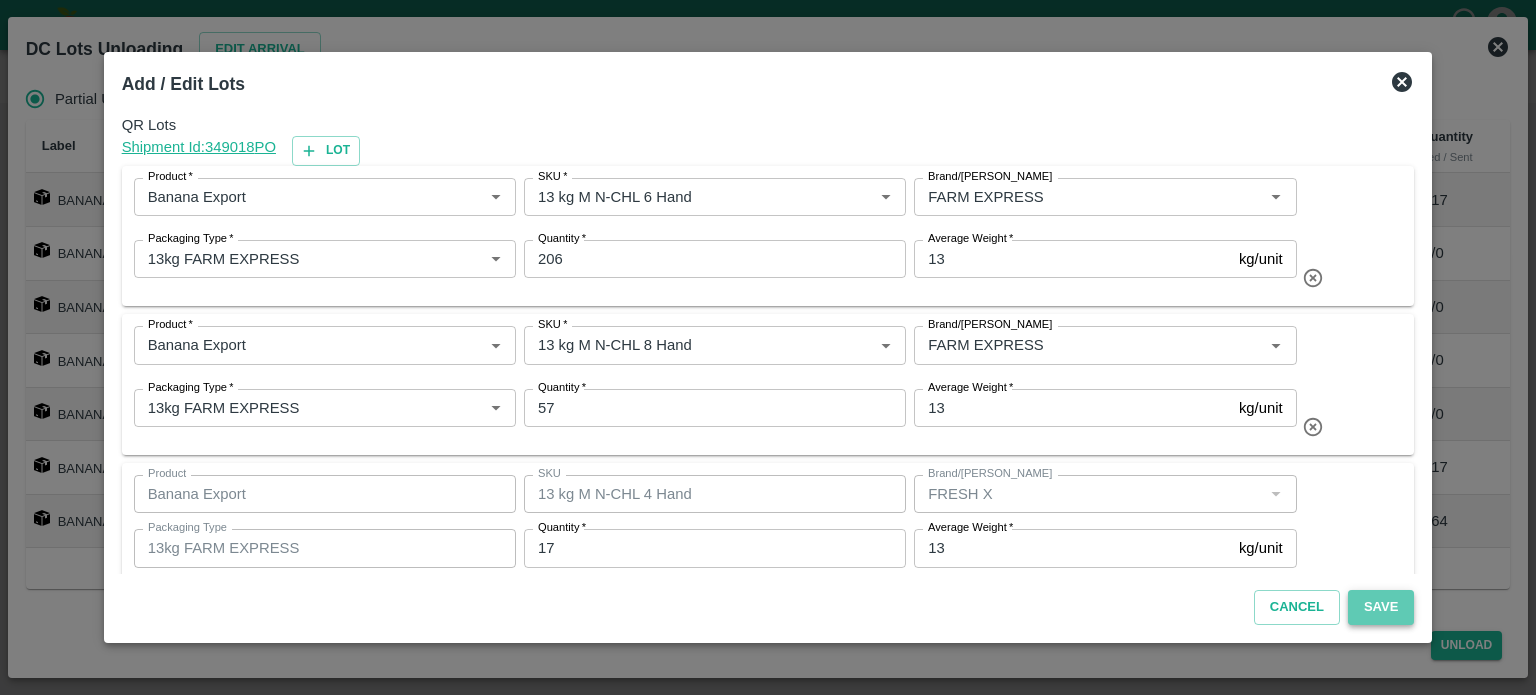 click on "Save" at bounding box center [1381, 607] 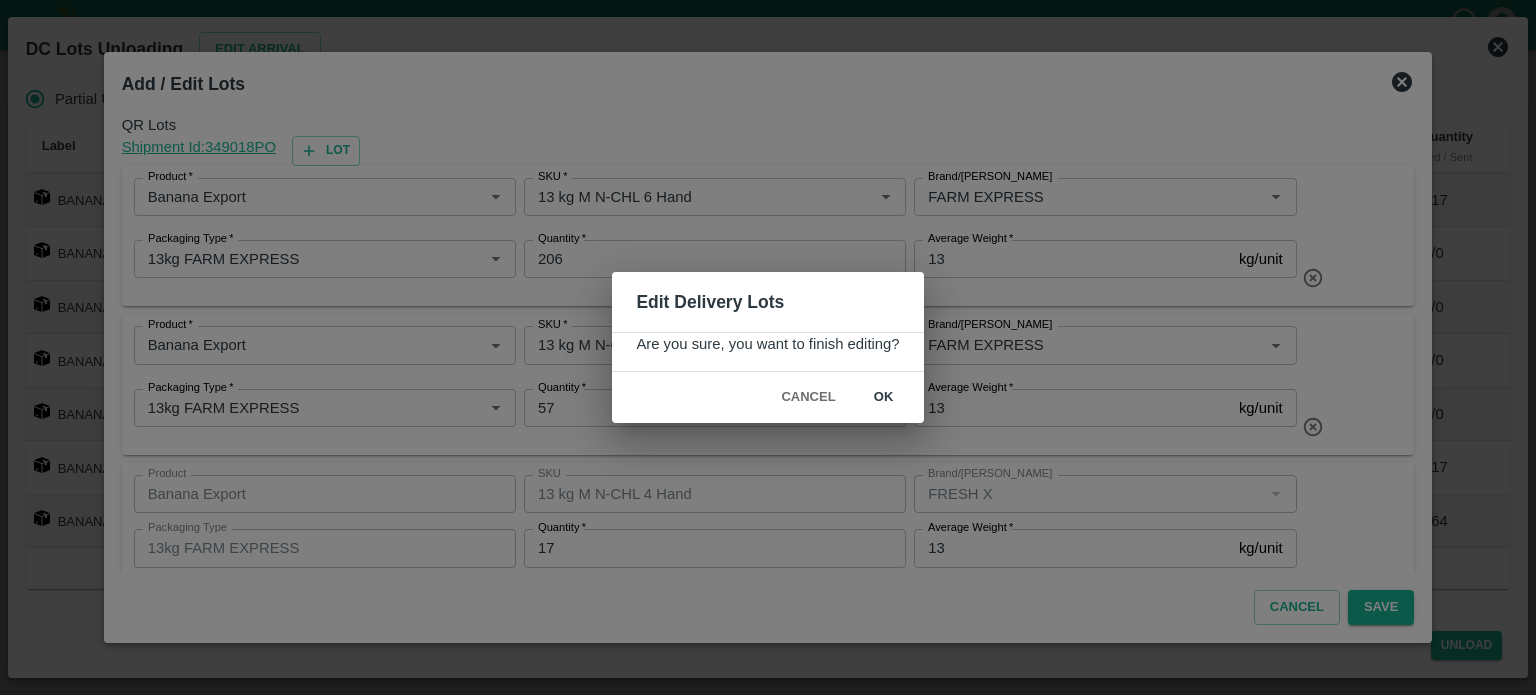 click on "ok" at bounding box center [884, 397] 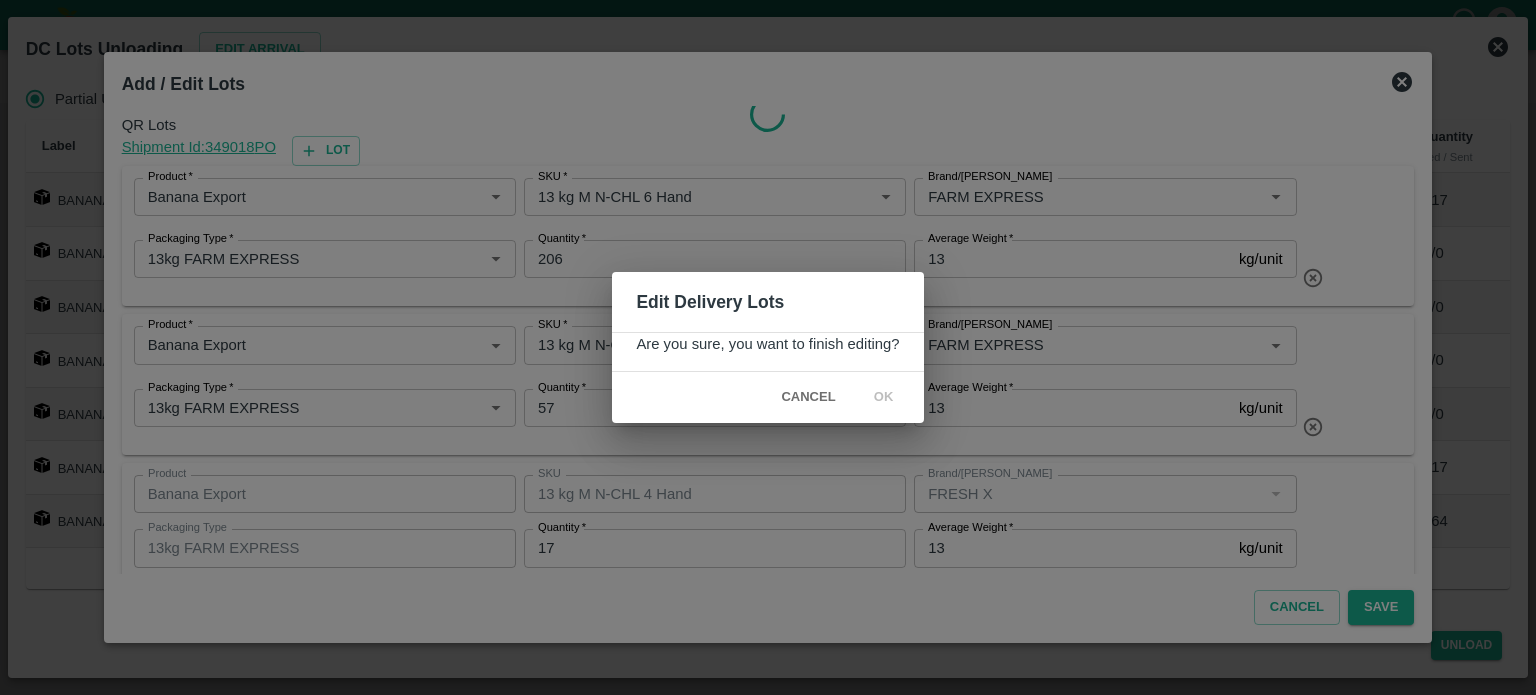 click on "0" at bounding box center (837, 415) 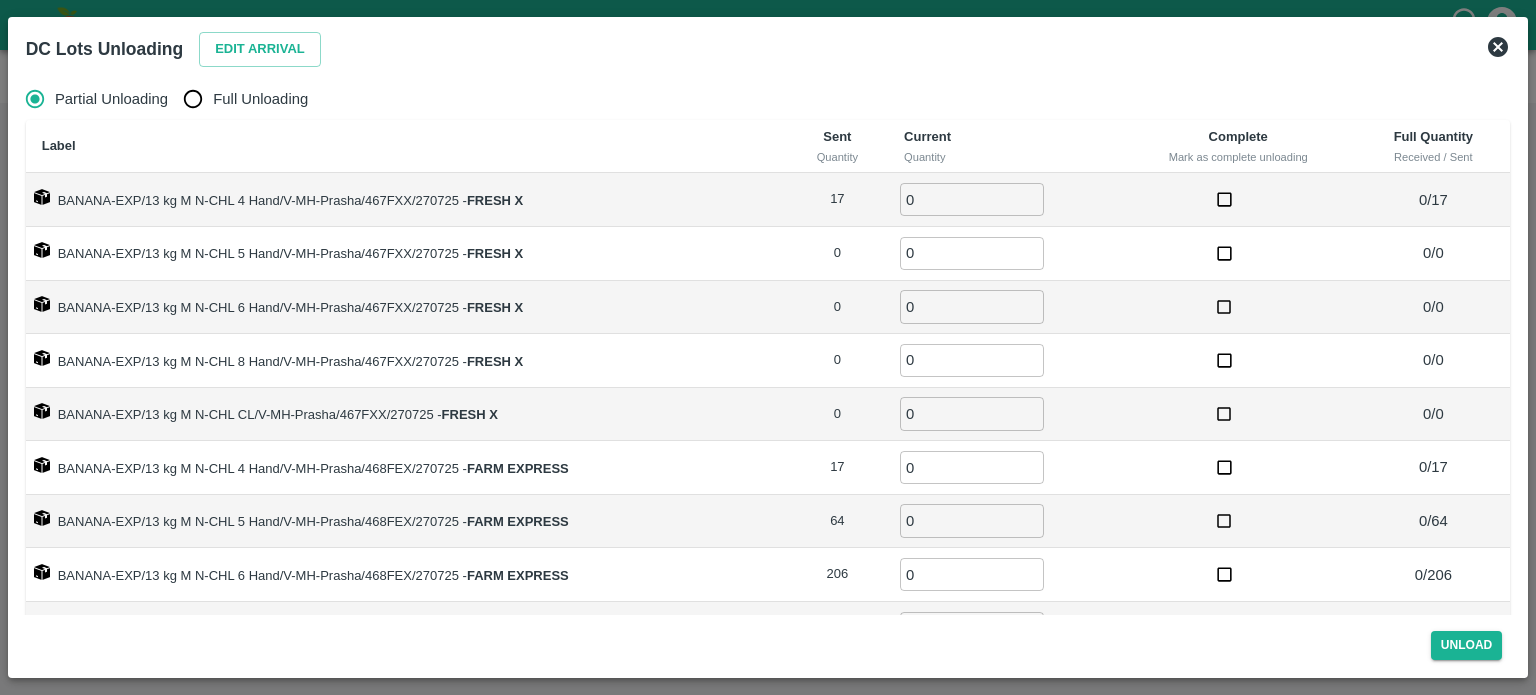 scroll, scrollTop: 6, scrollLeft: 0, axis: vertical 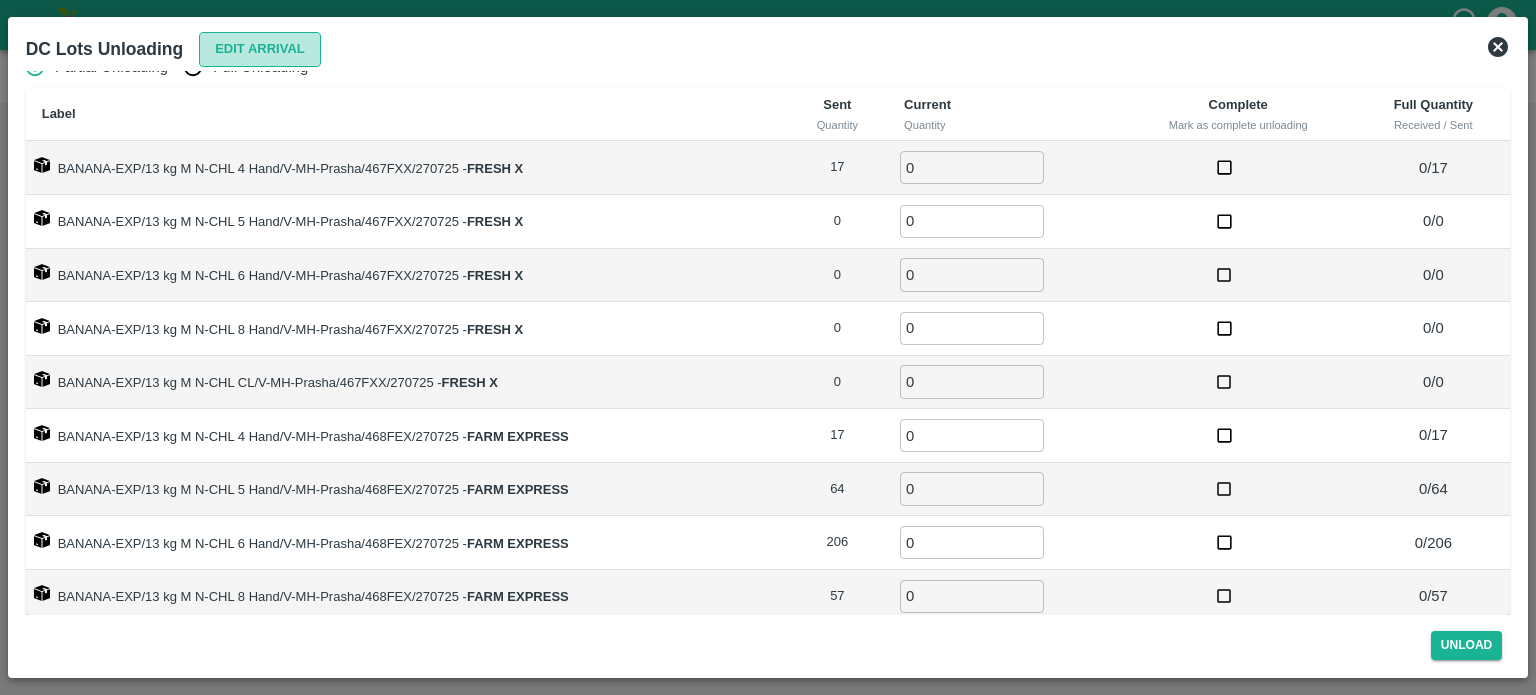 click on "Edit Arrival" at bounding box center [260, 49] 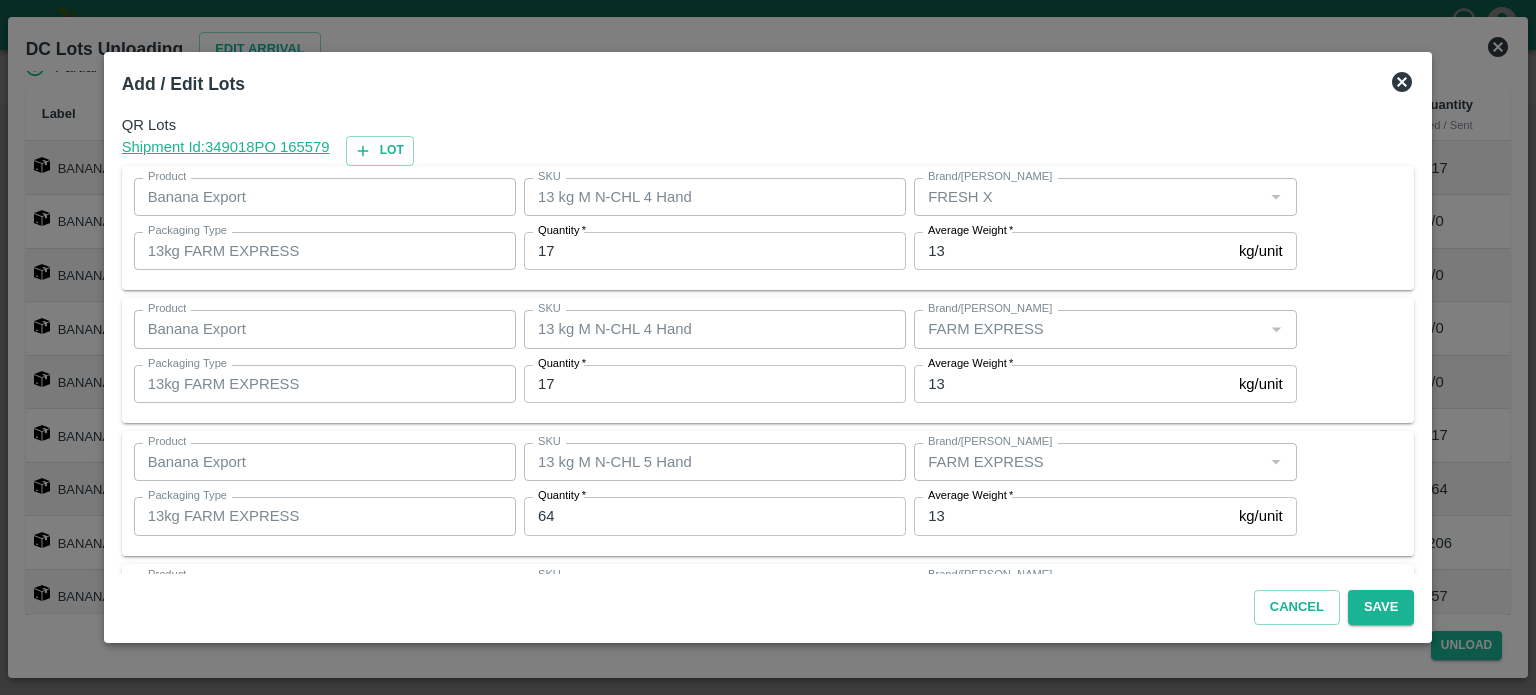 scroll, scrollTop: 0, scrollLeft: 0, axis: both 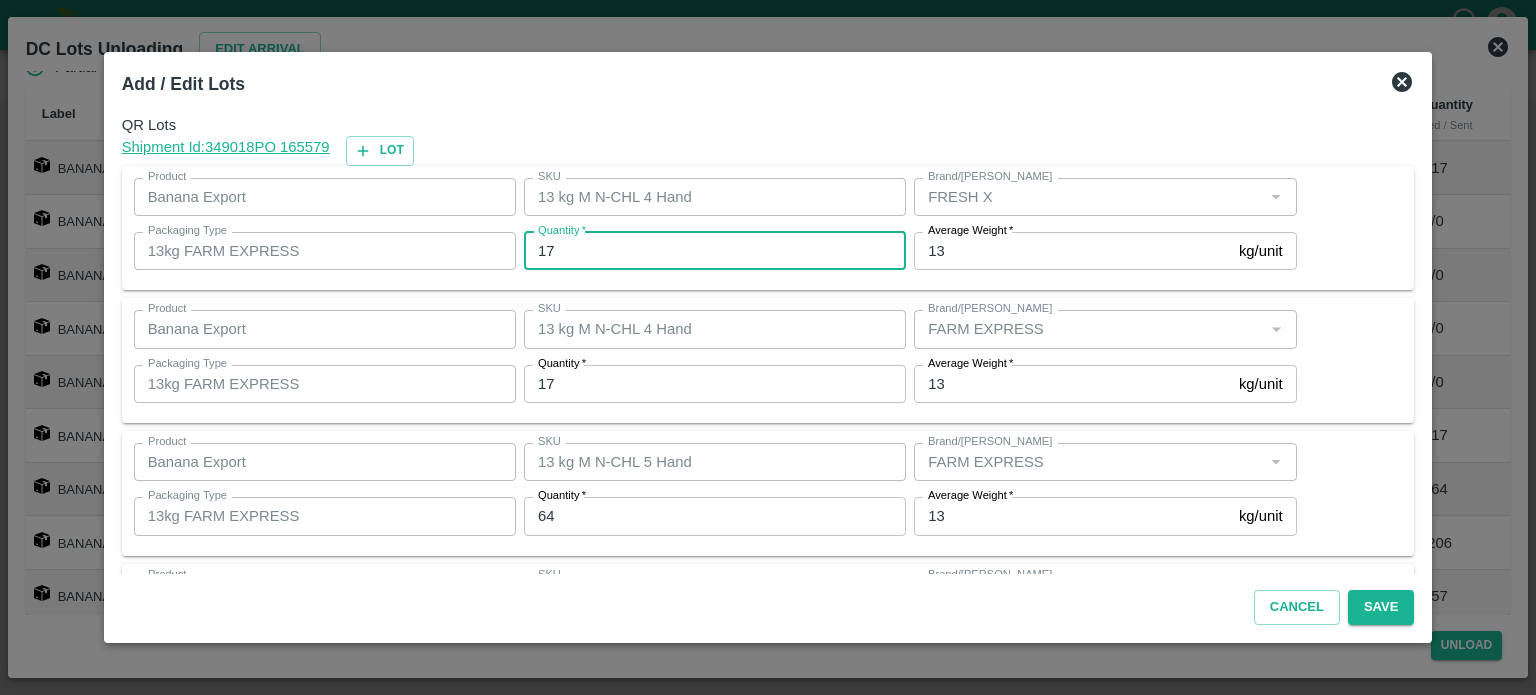 click on "17" at bounding box center (715, 251) 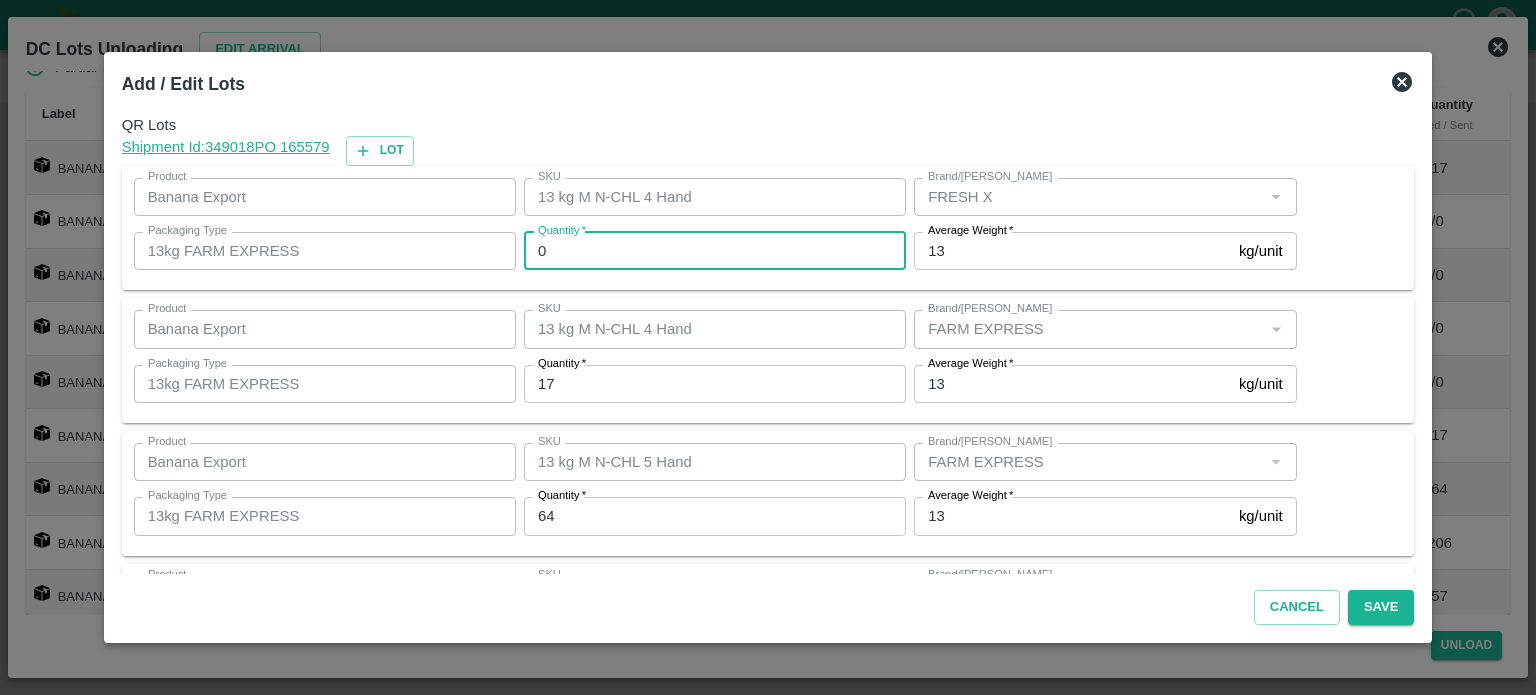 type on "0" 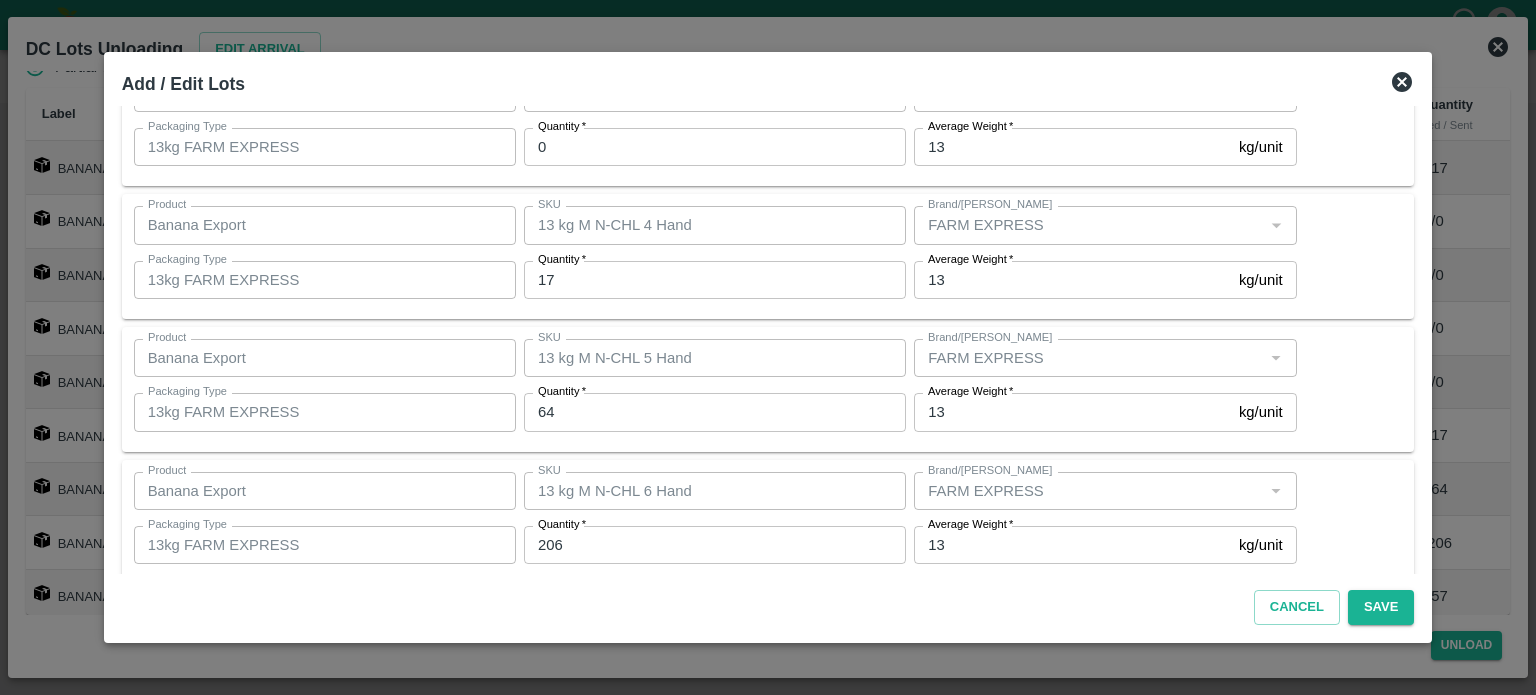 scroll, scrollTop: 0, scrollLeft: 0, axis: both 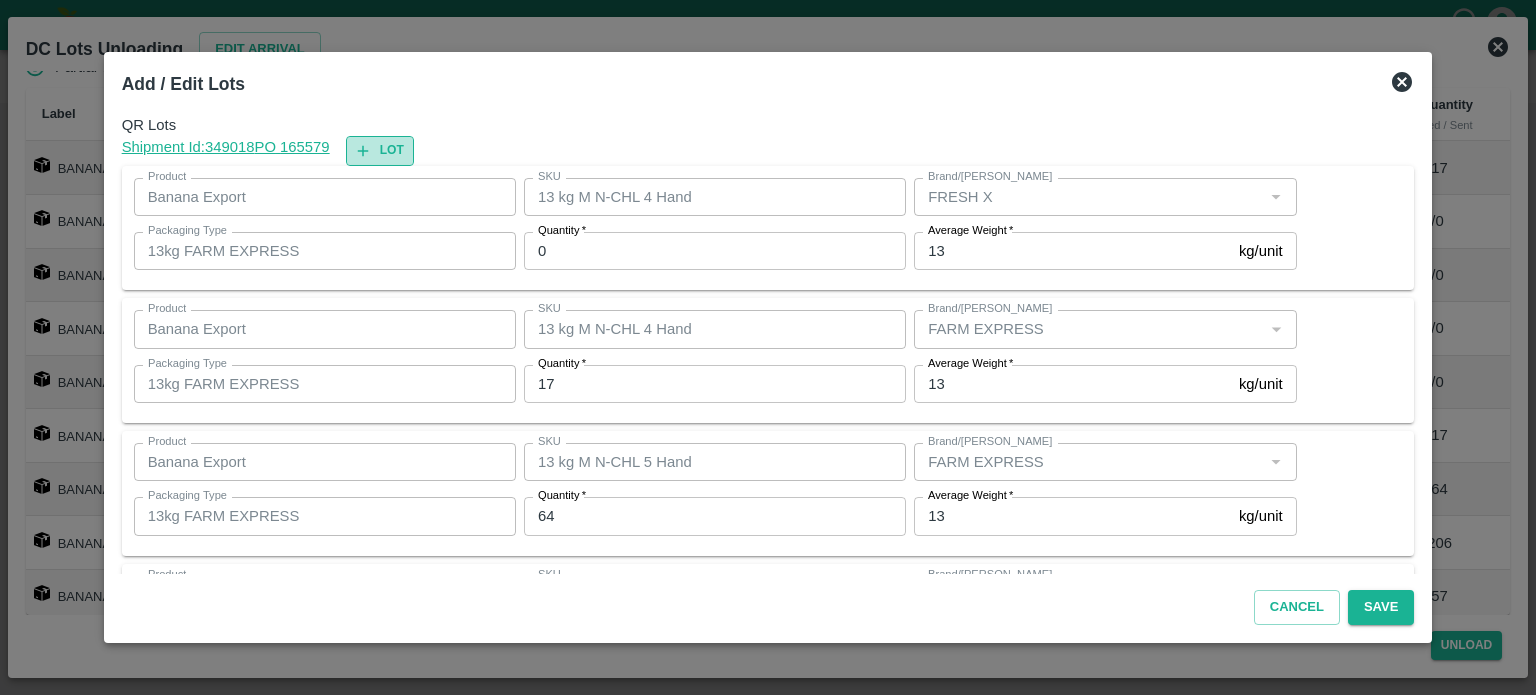 click on "Lot" at bounding box center (380, 150) 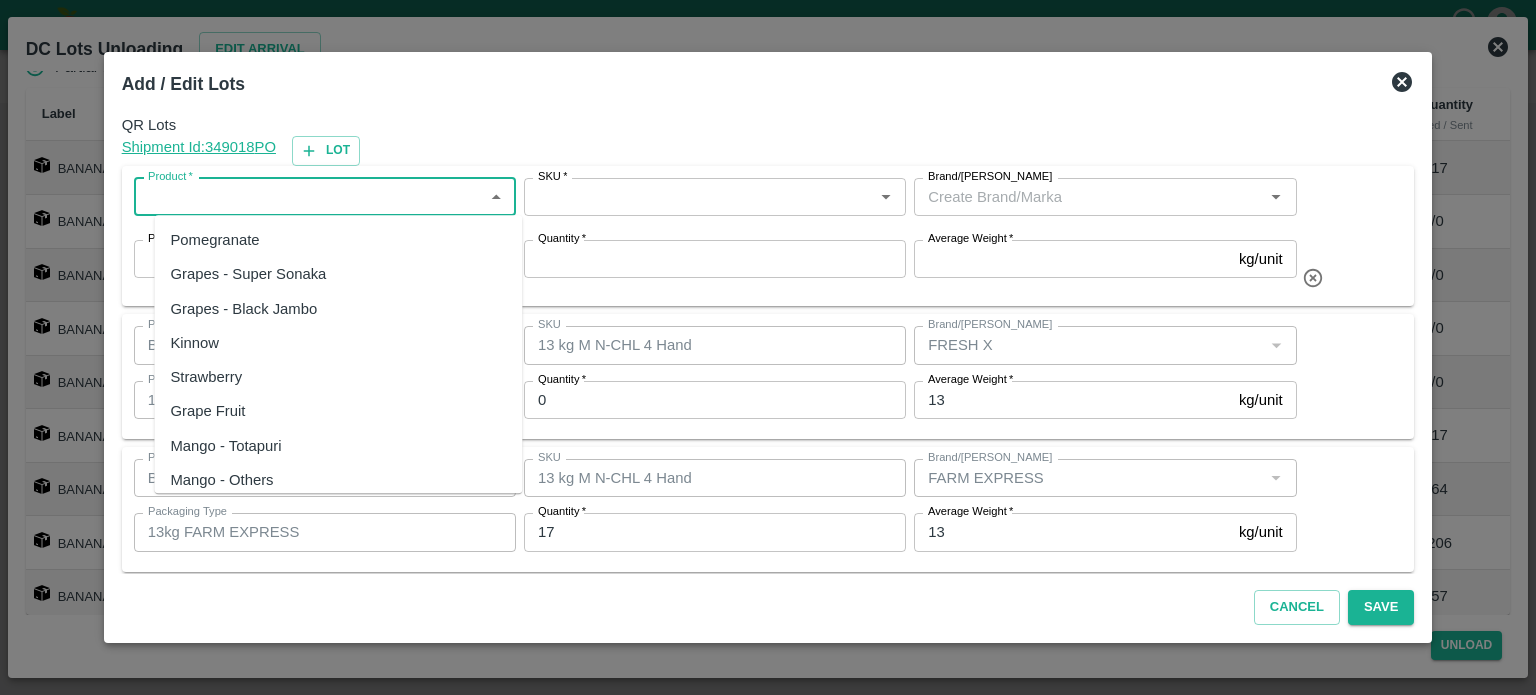 click on "Product   *" at bounding box center (308, 197) 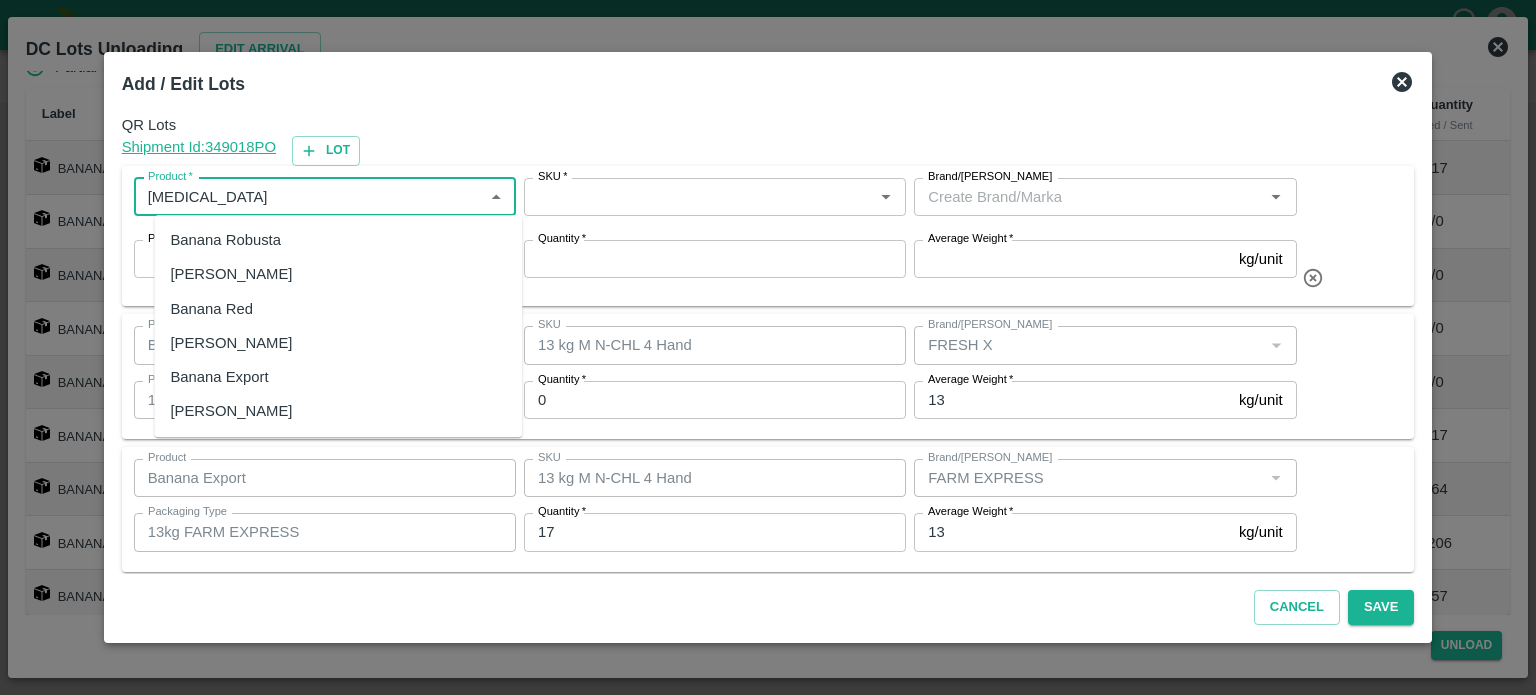 click on "Banana Export" at bounding box center (338, 377) 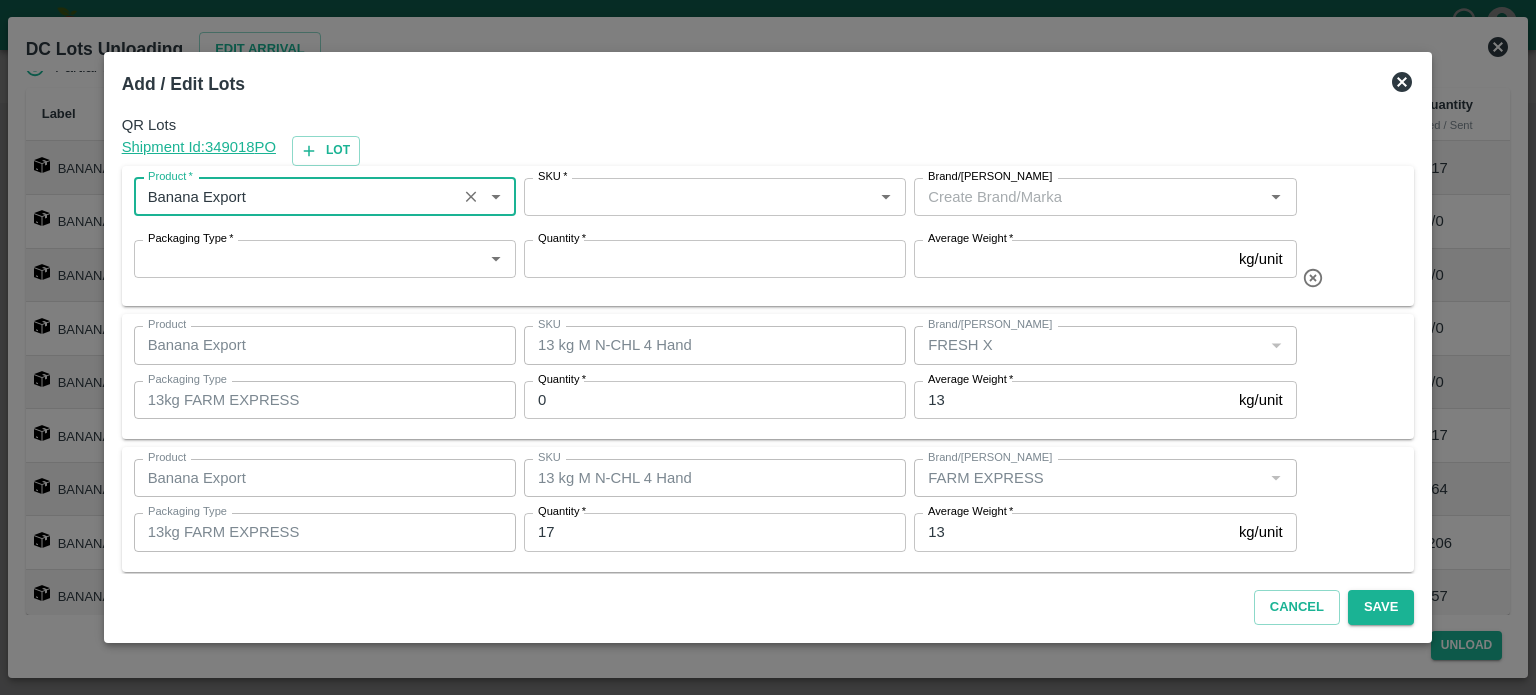 click on "Packaging Type   *" at bounding box center (308, 259) 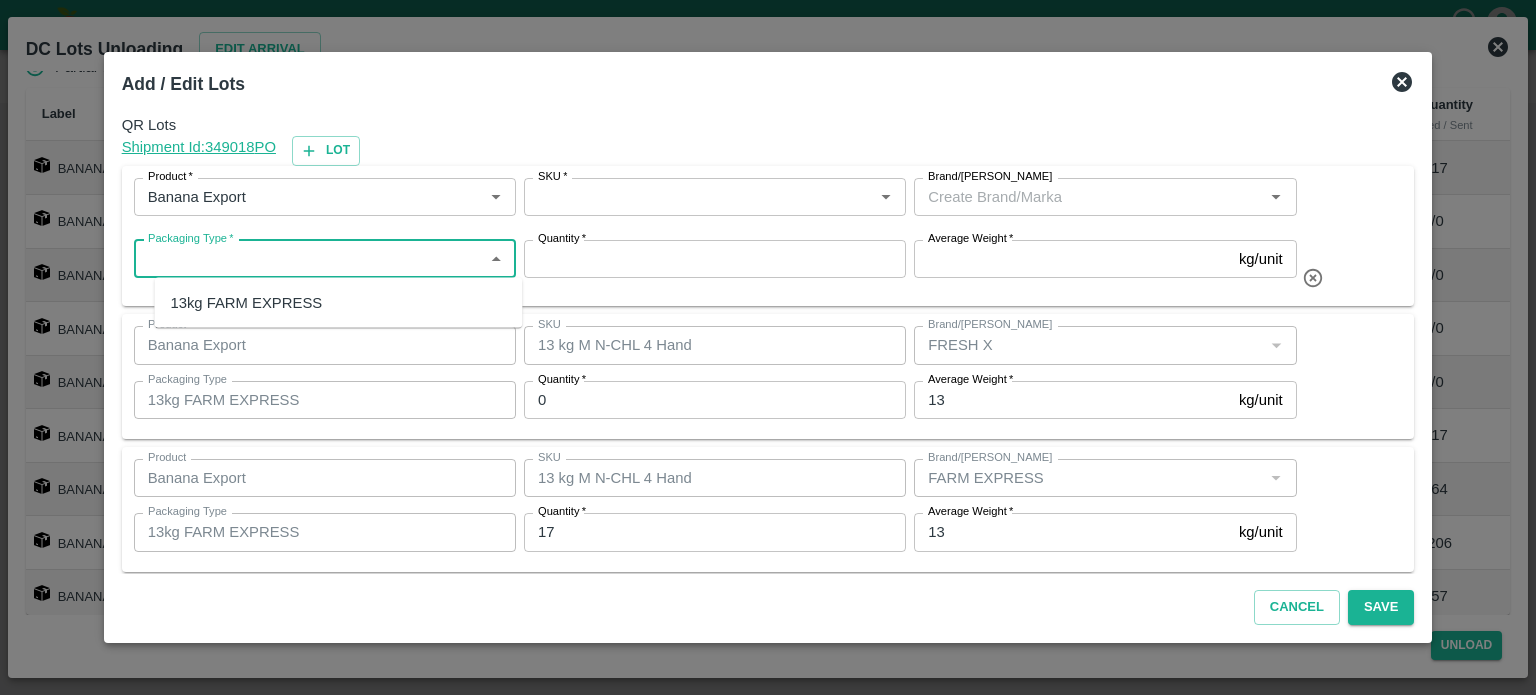 click on "13kg FARM EXPRESS" at bounding box center (338, 303) 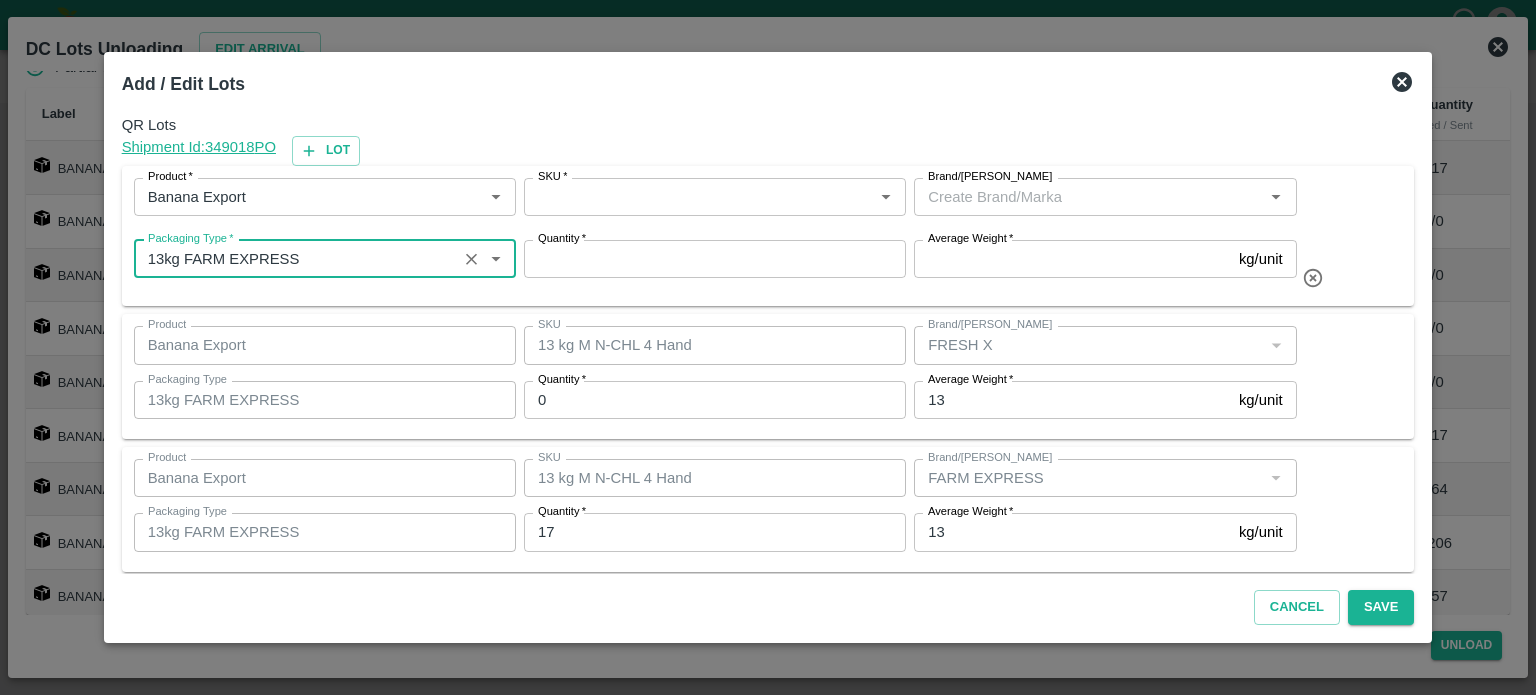 click on "SKU   *" at bounding box center [698, 197] 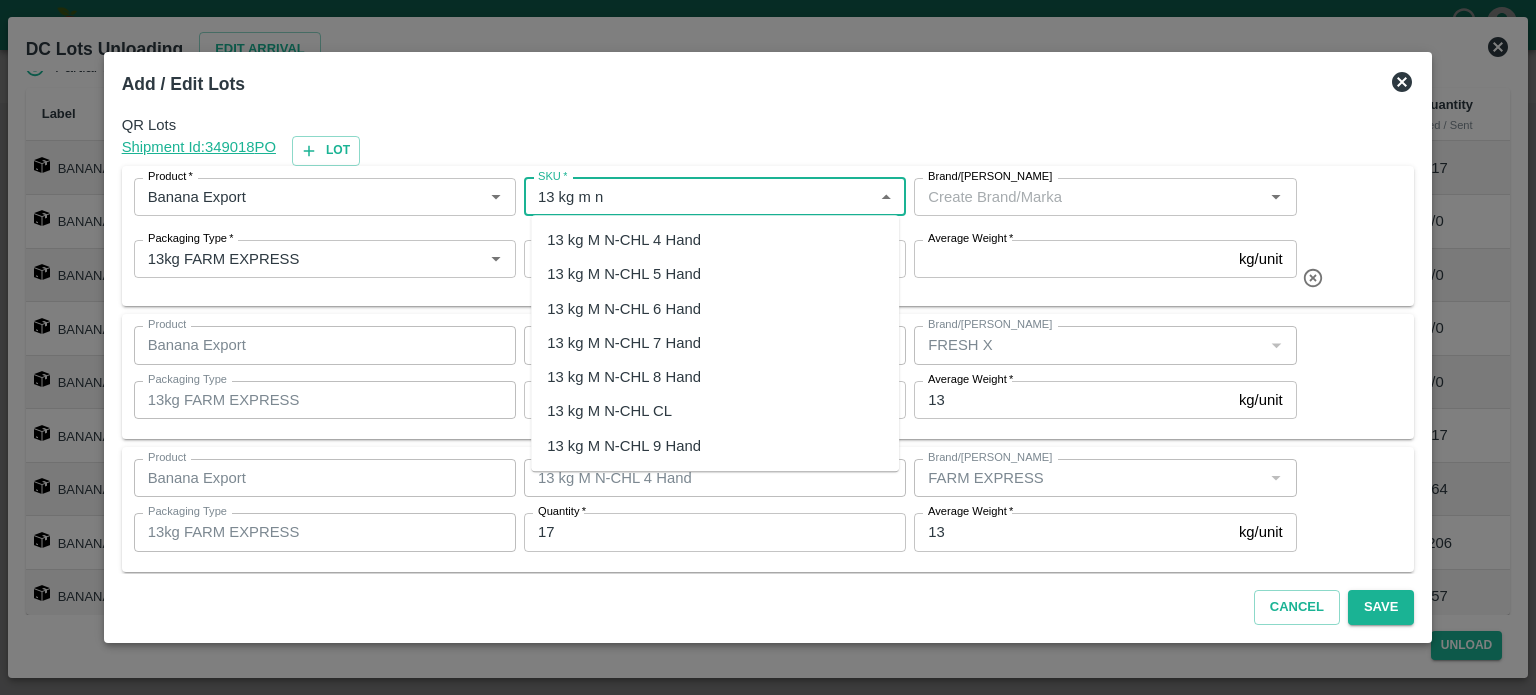 click on "13 kg M N-CHL CL" at bounding box center (609, 412) 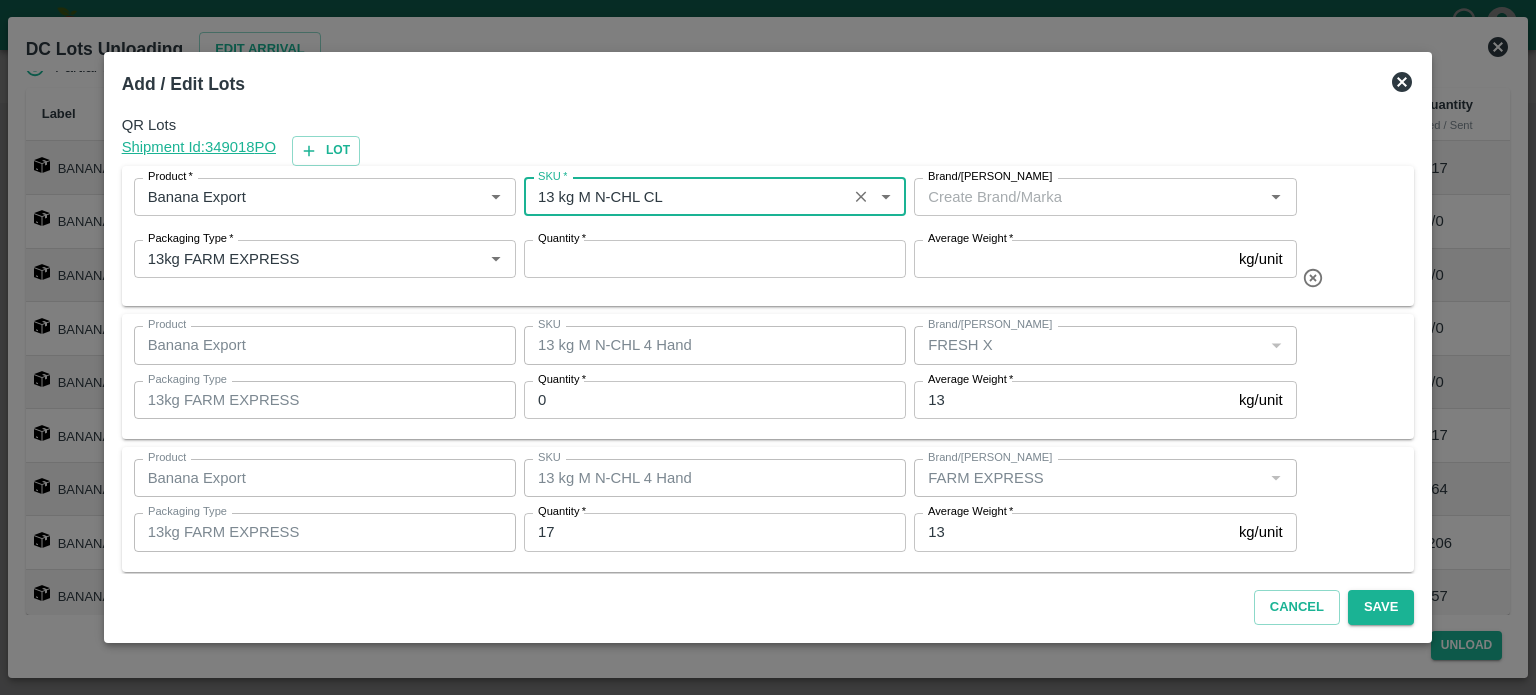 click on "Brand/[PERSON_NAME]" at bounding box center [1088, 197] 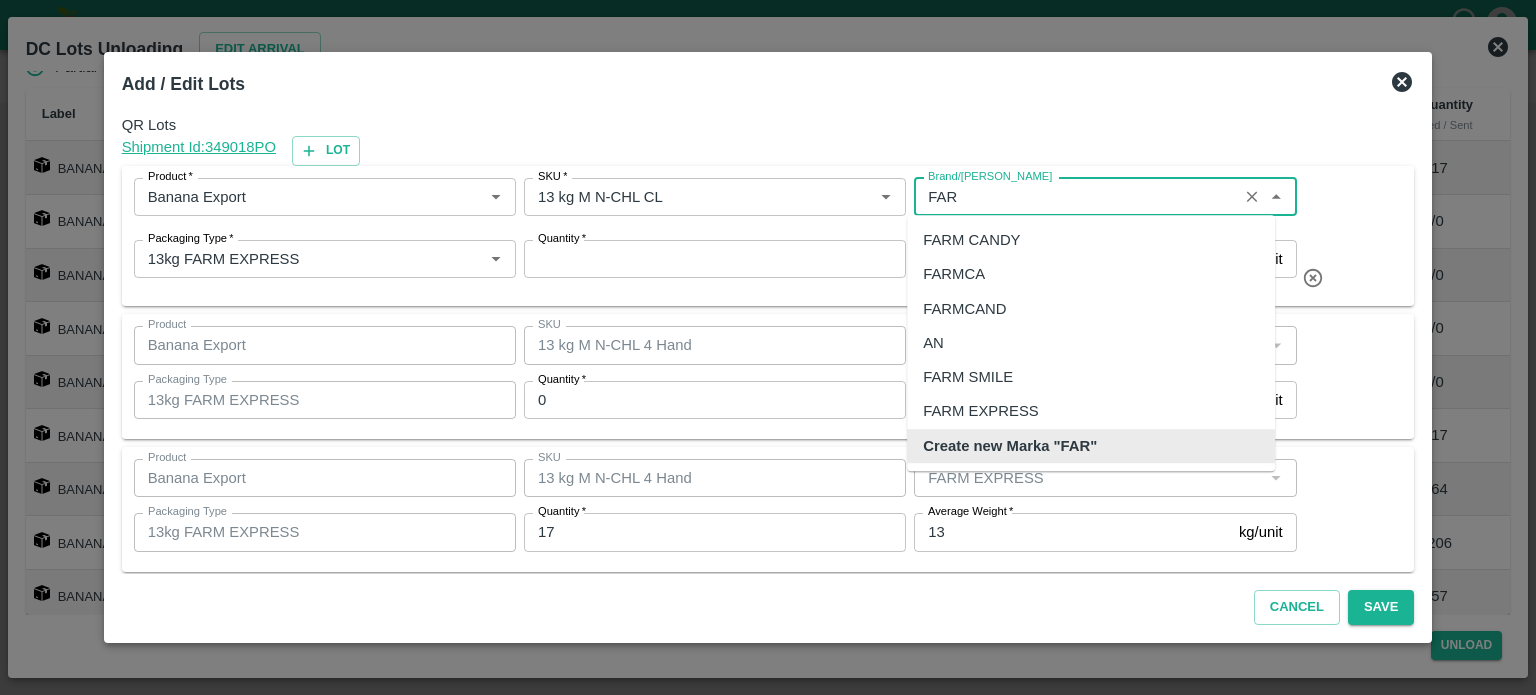 scroll, scrollTop: 0, scrollLeft: 0, axis: both 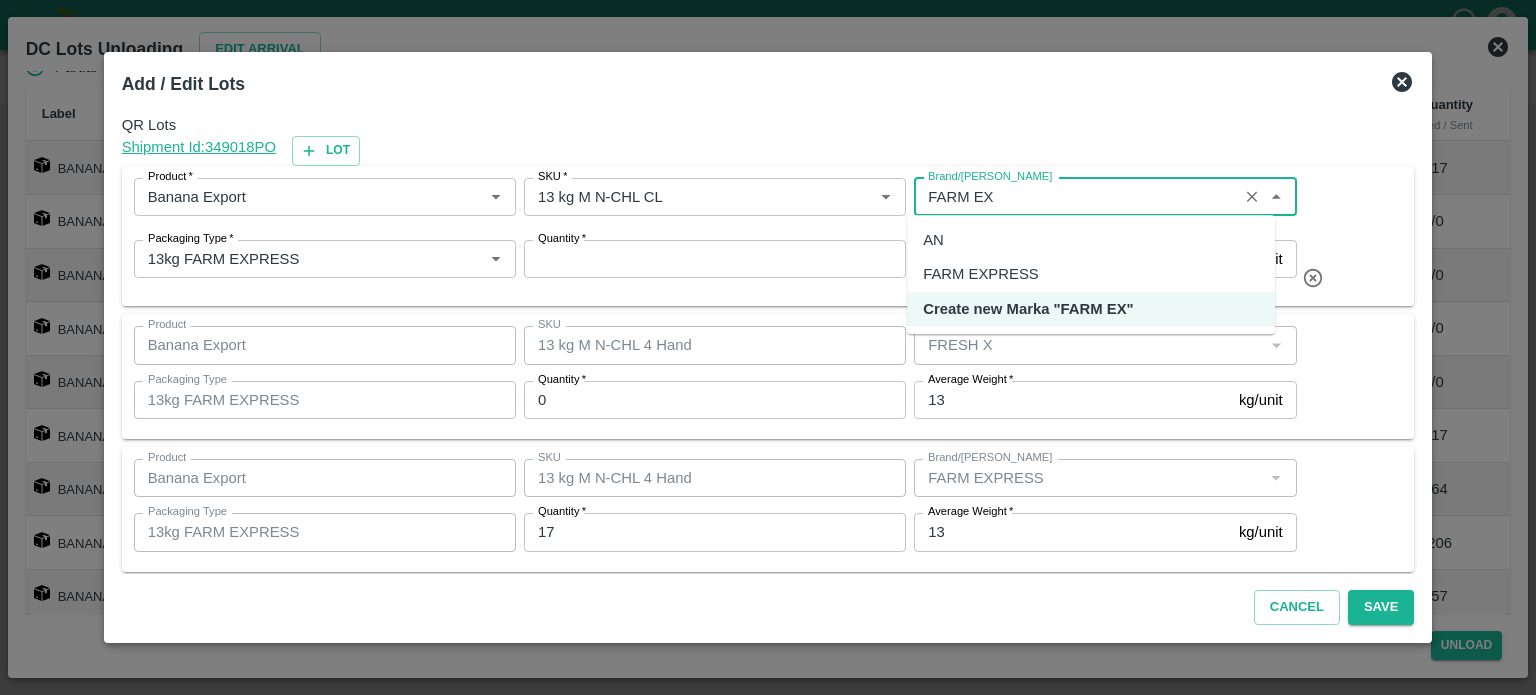 click on "FARM EXPRESS" at bounding box center [980, 274] 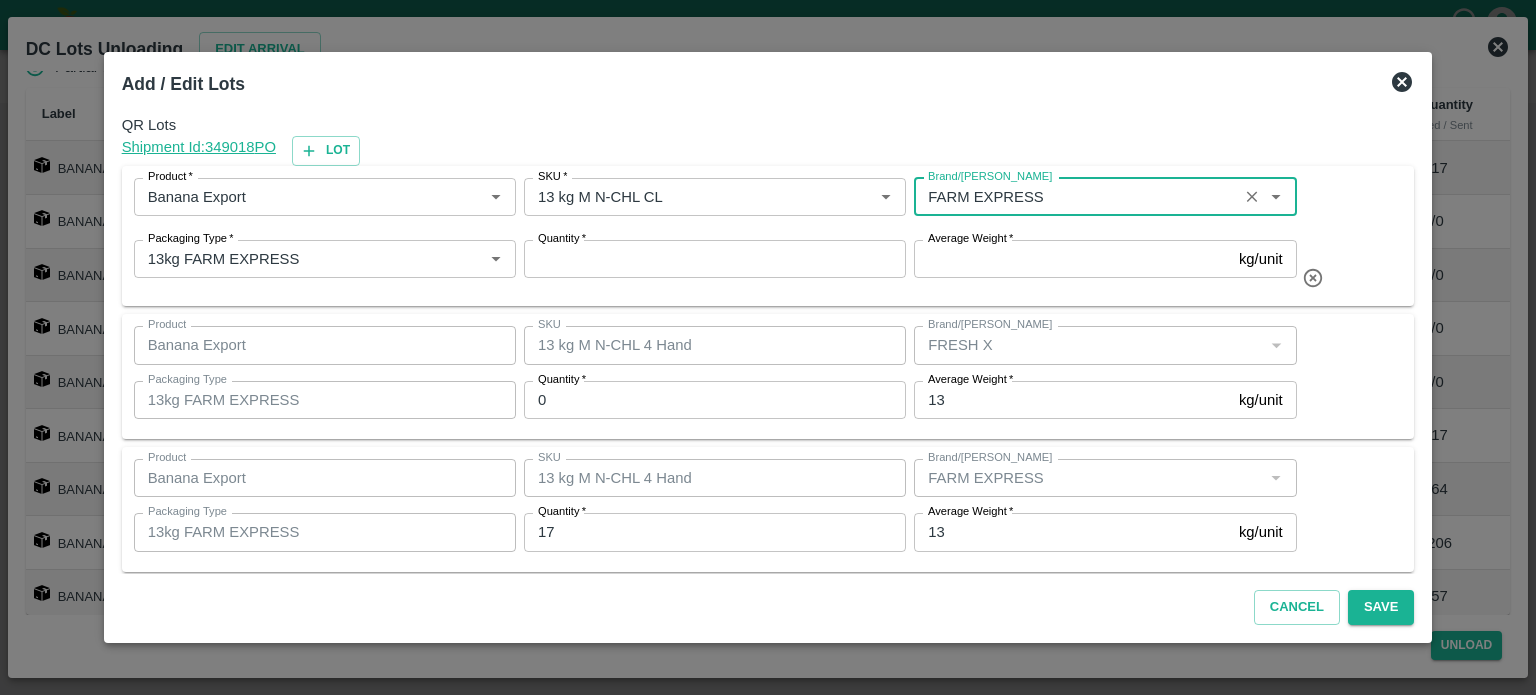 click on "Average Weight   *" at bounding box center (1072, 259) 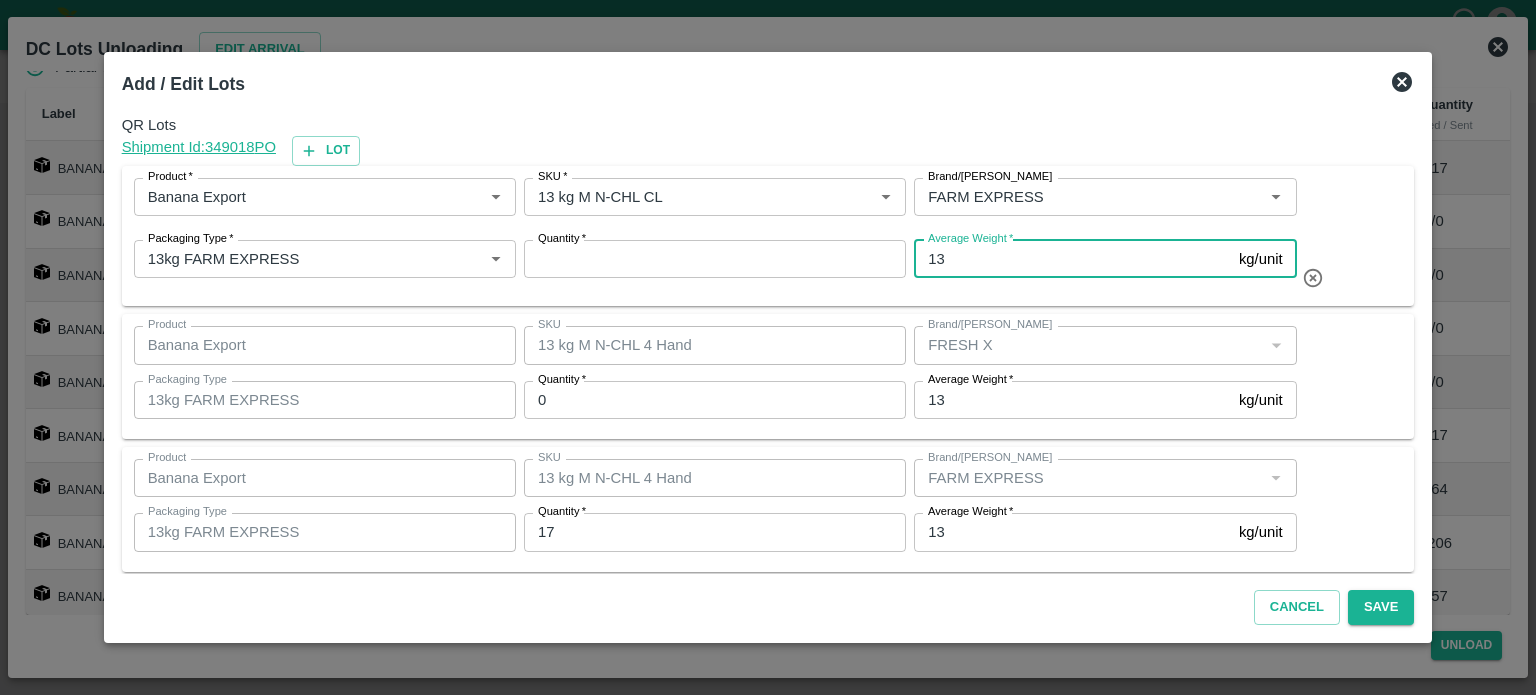 click on "Quantity   *" at bounding box center (715, 259) 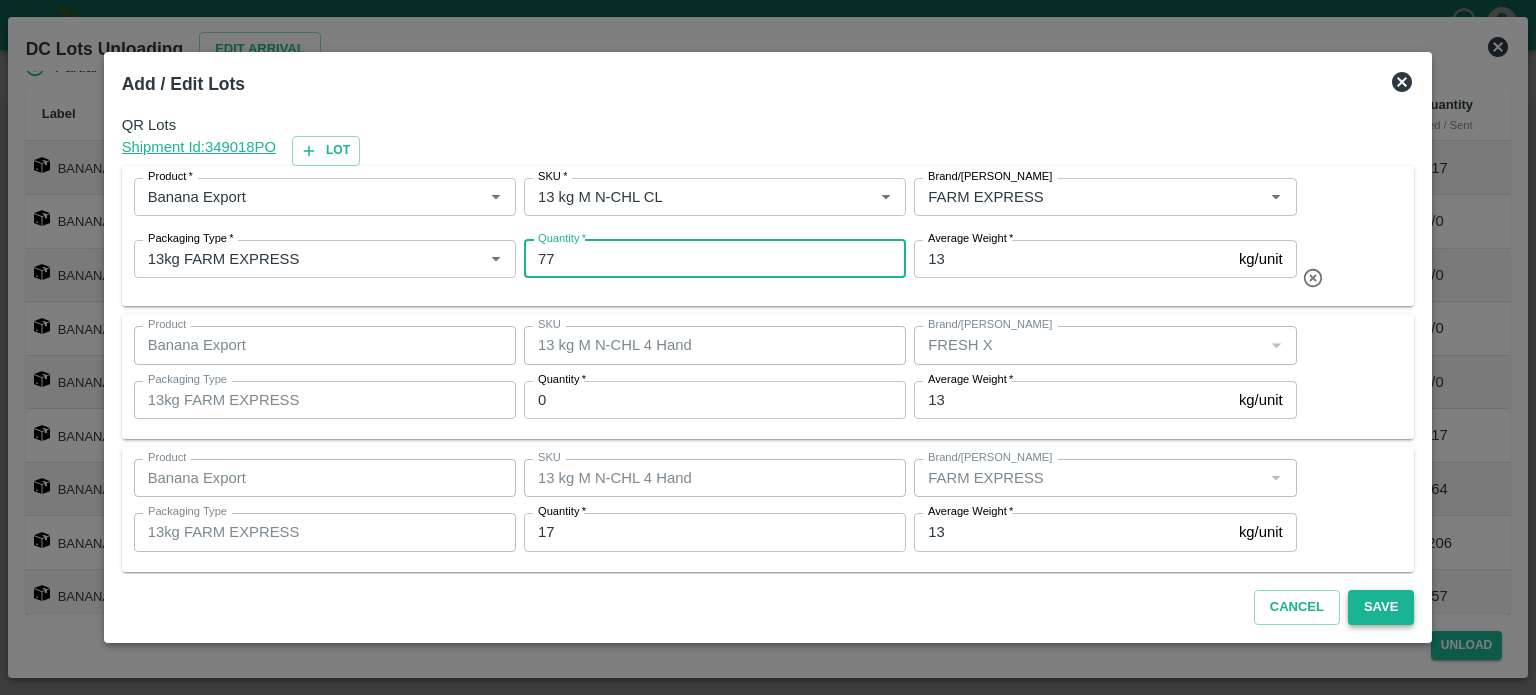 click on "Save" at bounding box center (1381, 607) 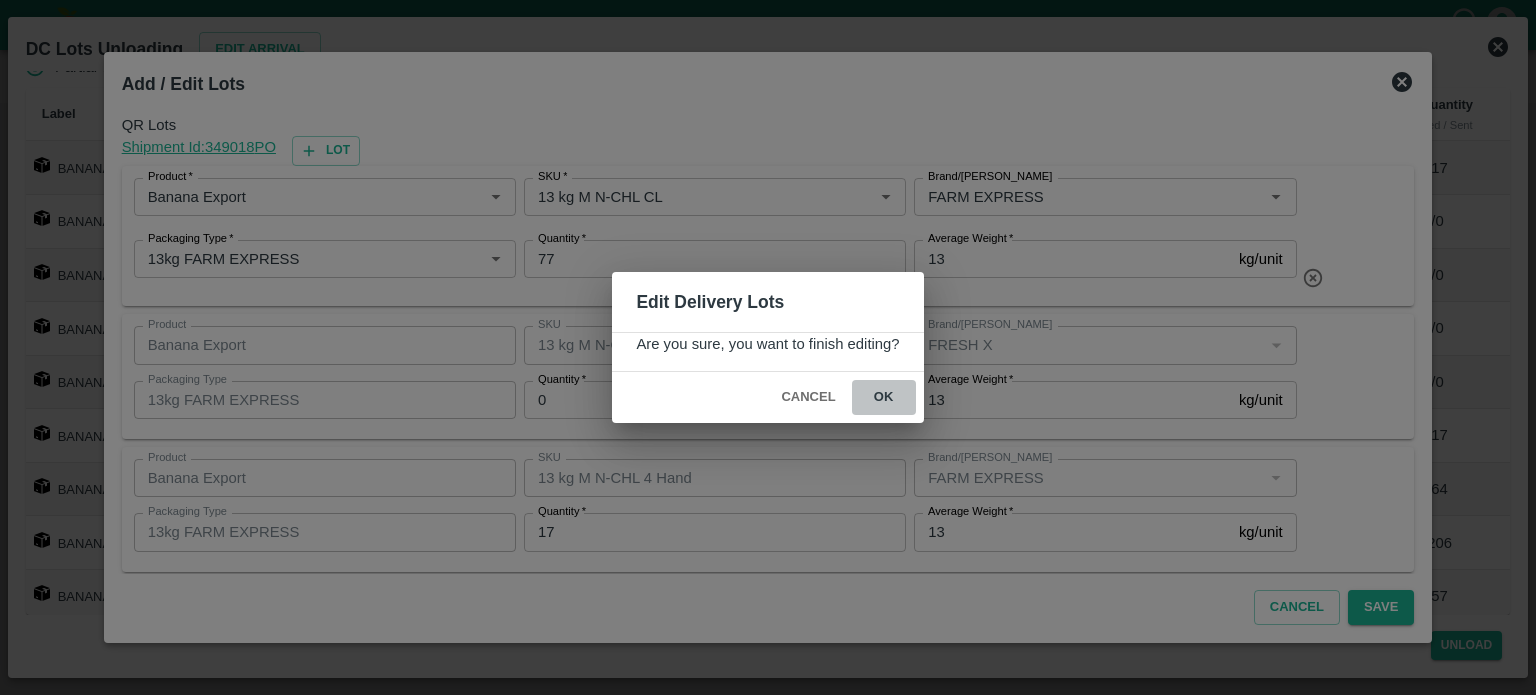 click on "ok" at bounding box center (884, 397) 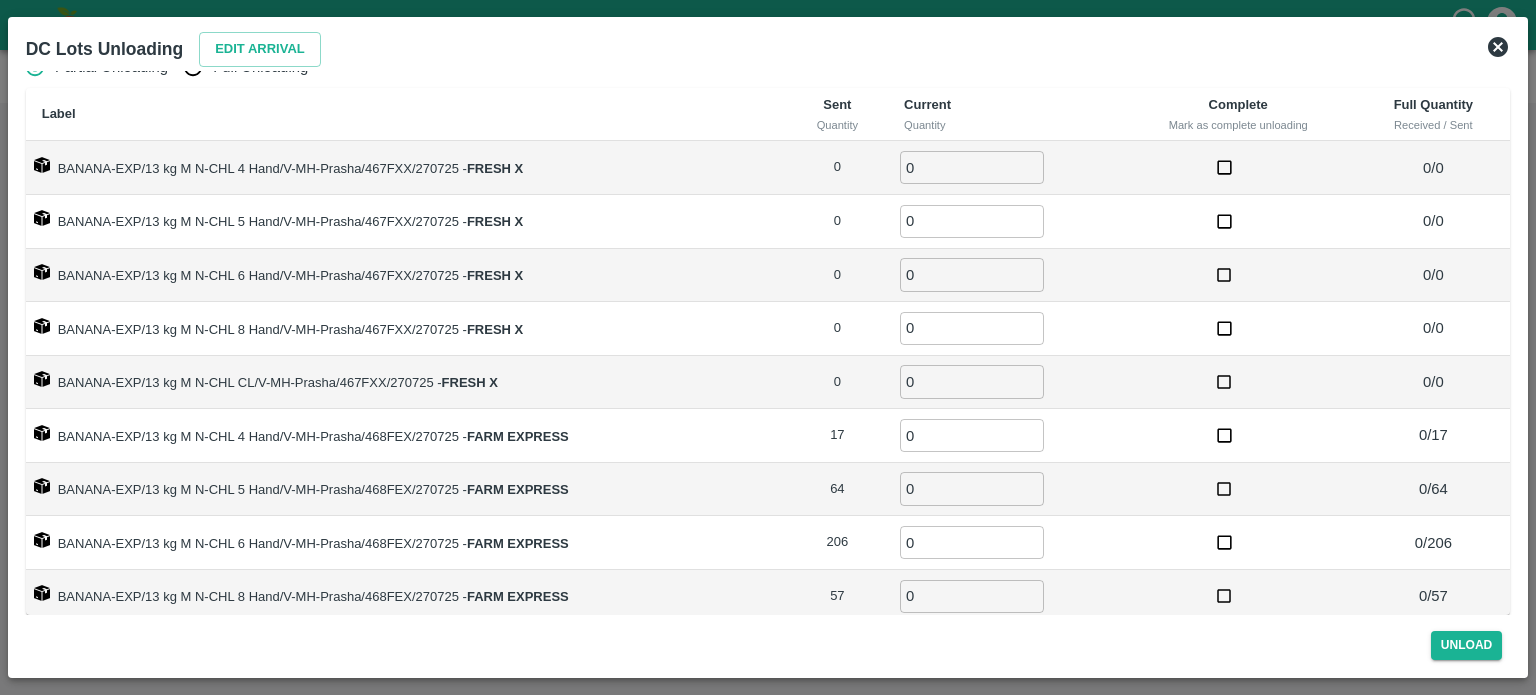 scroll, scrollTop: 60, scrollLeft: 0, axis: vertical 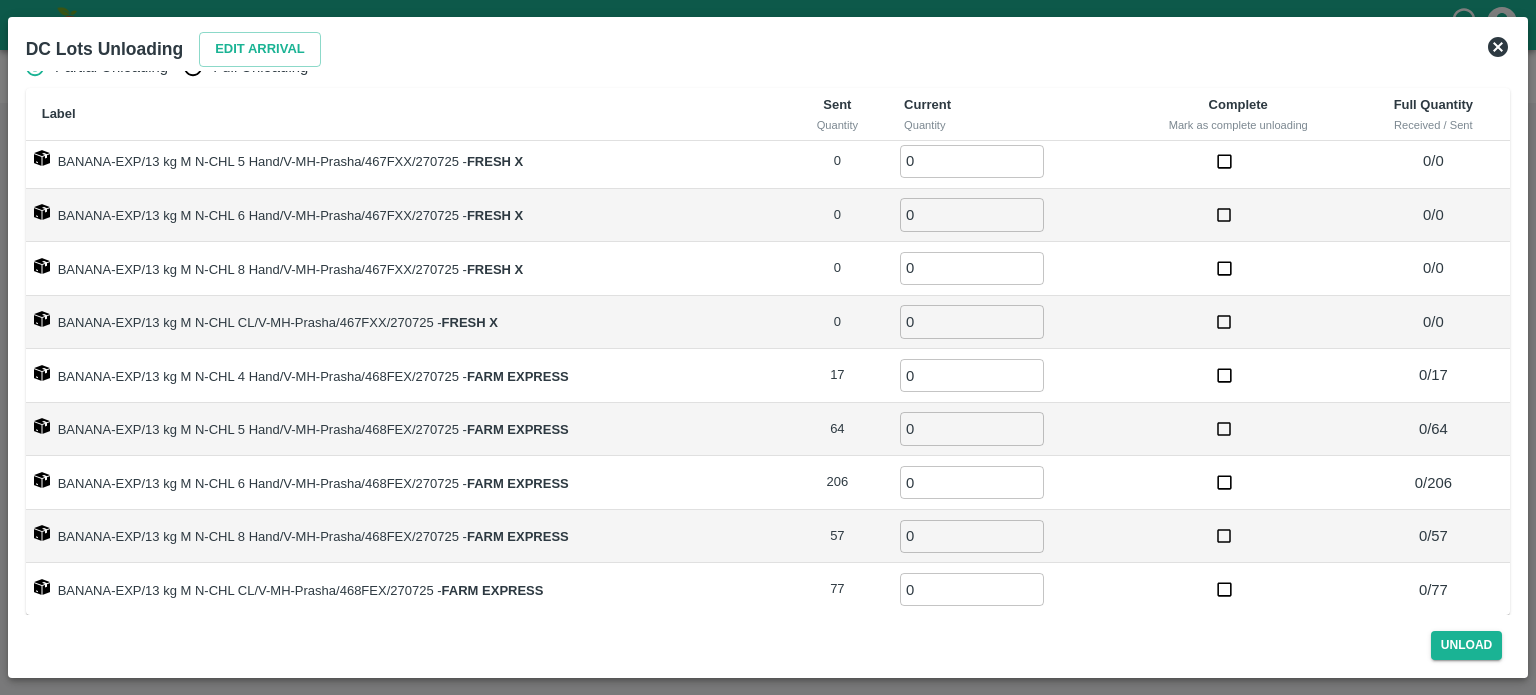 click on "0" at bounding box center (972, 375) 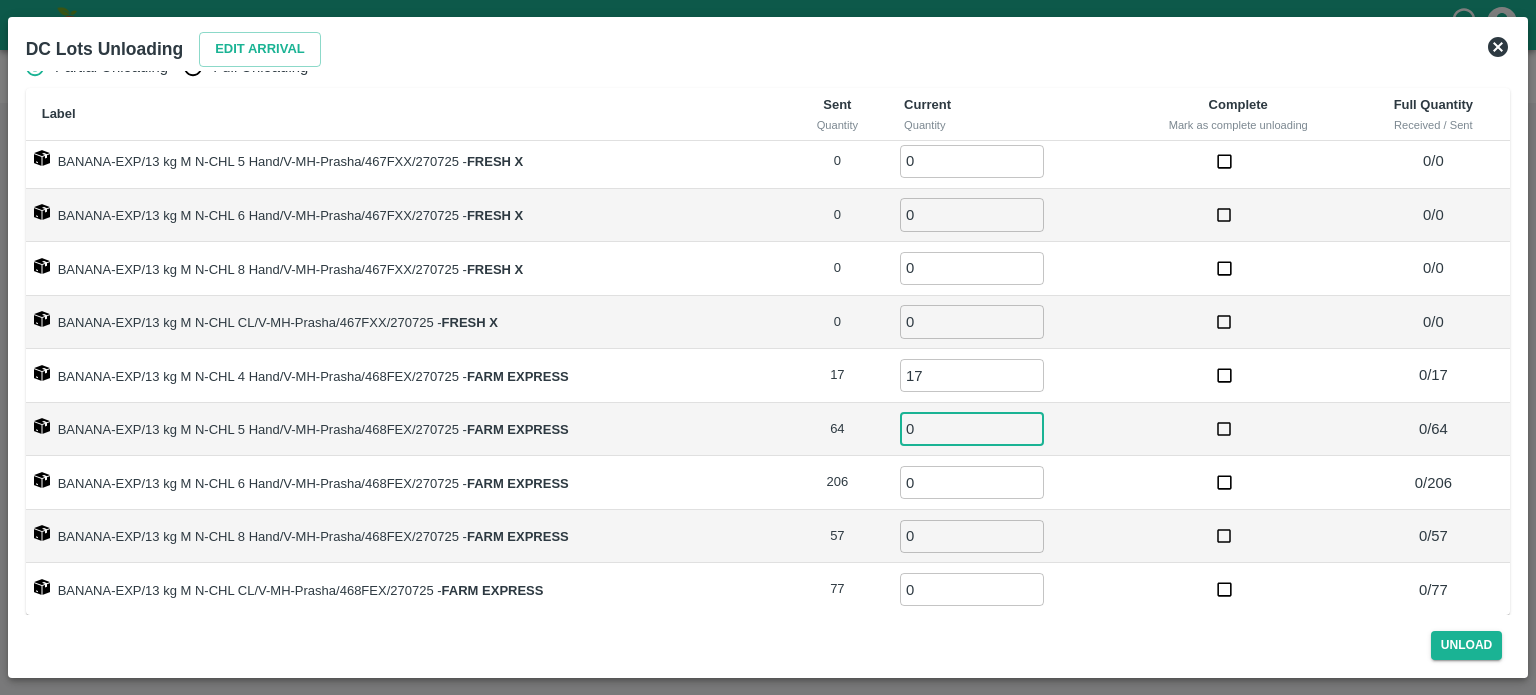scroll, scrollTop: 0, scrollLeft: 0, axis: both 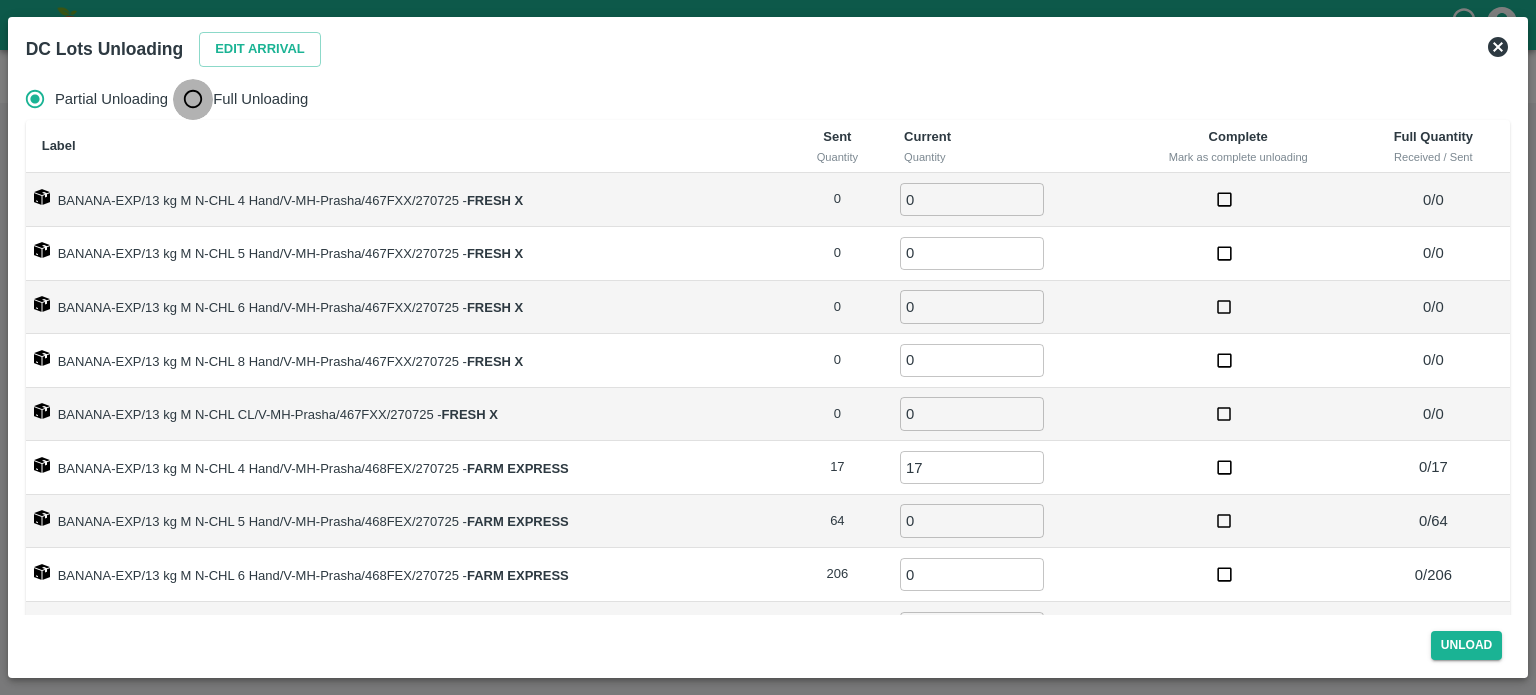 click on "Full Unloading" at bounding box center (193, 99) 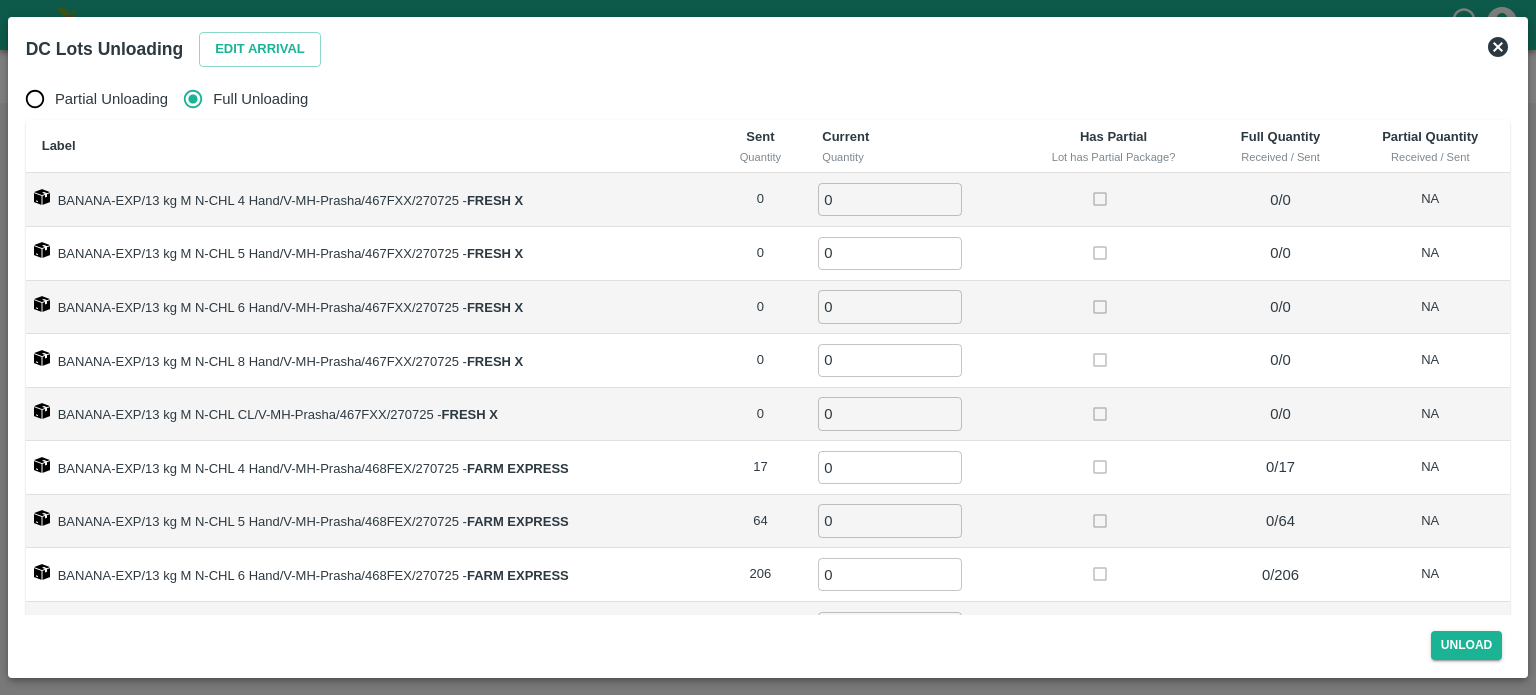 scroll, scrollTop: 60, scrollLeft: 0, axis: vertical 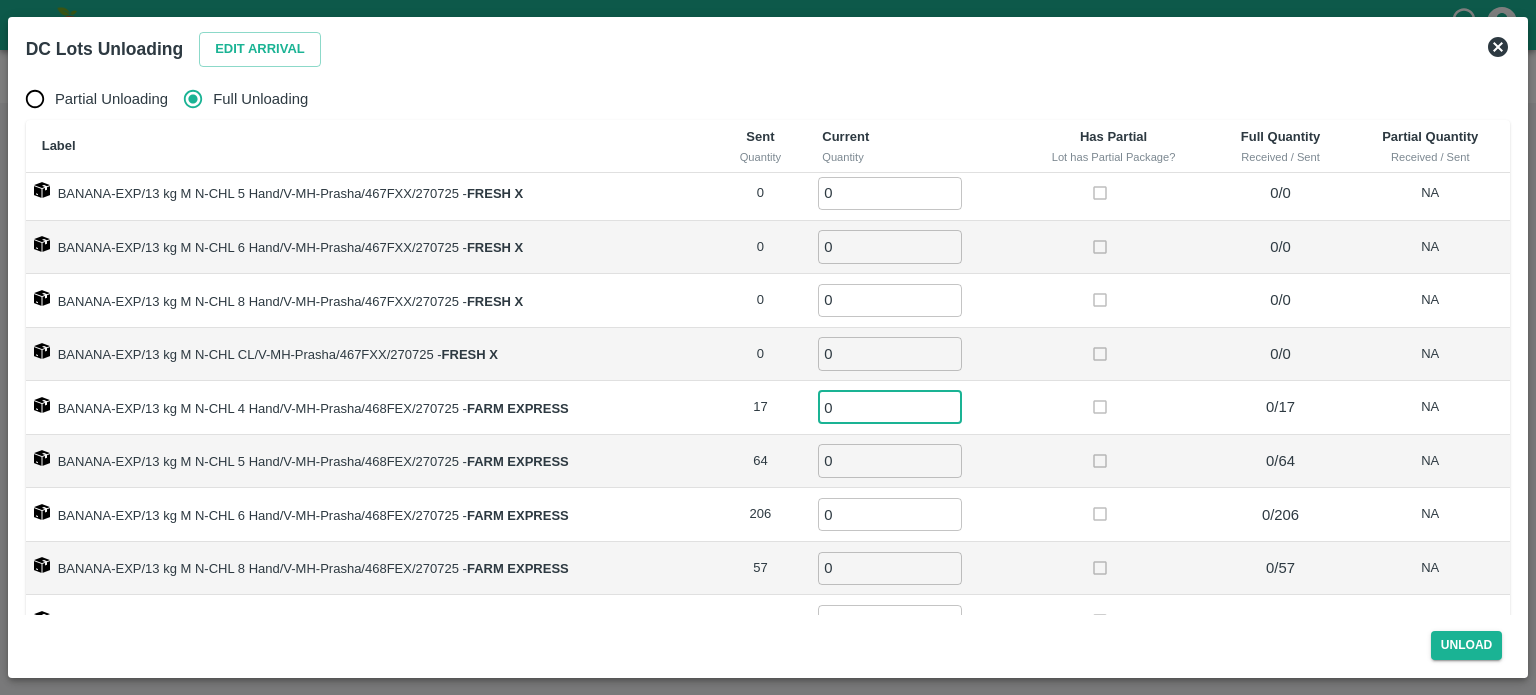click on "0" at bounding box center (890, 407) 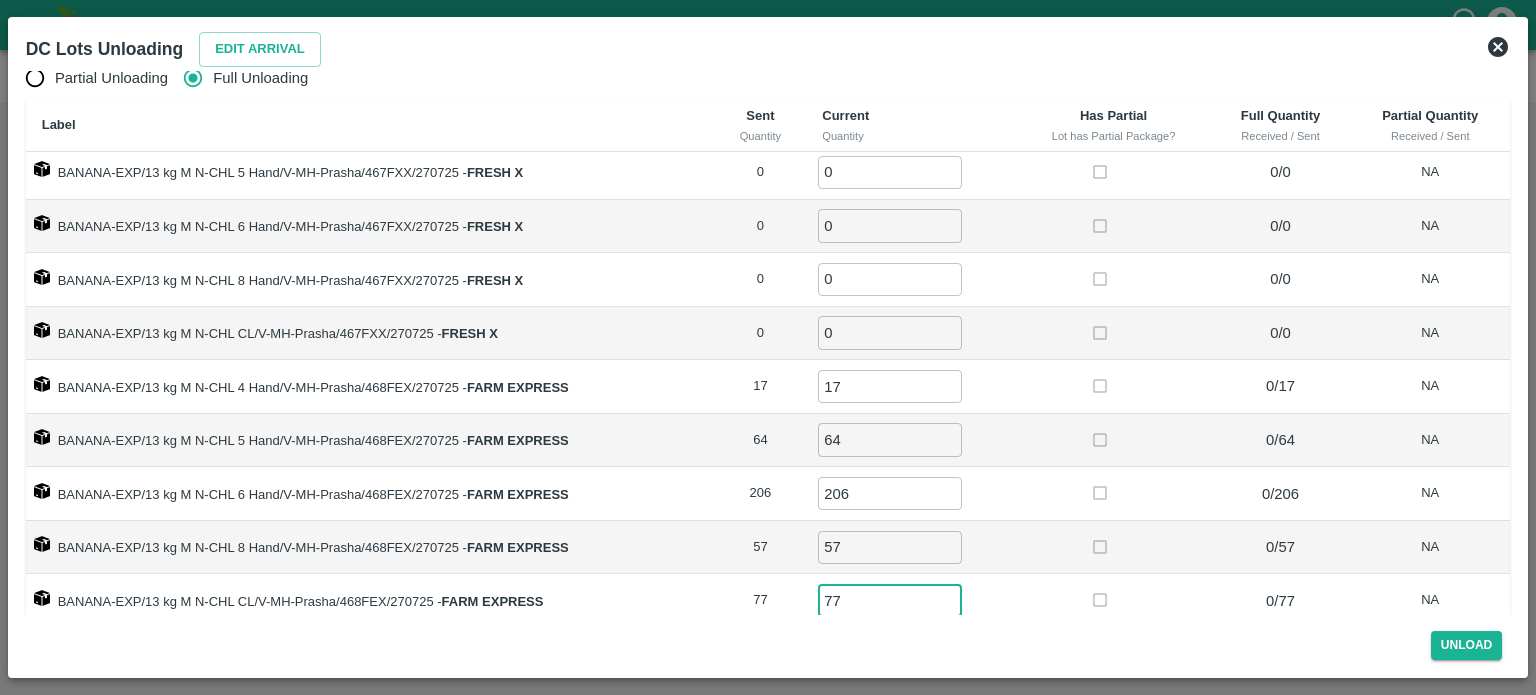 scroll, scrollTop: 32, scrollLeft: 0, axis: vertical 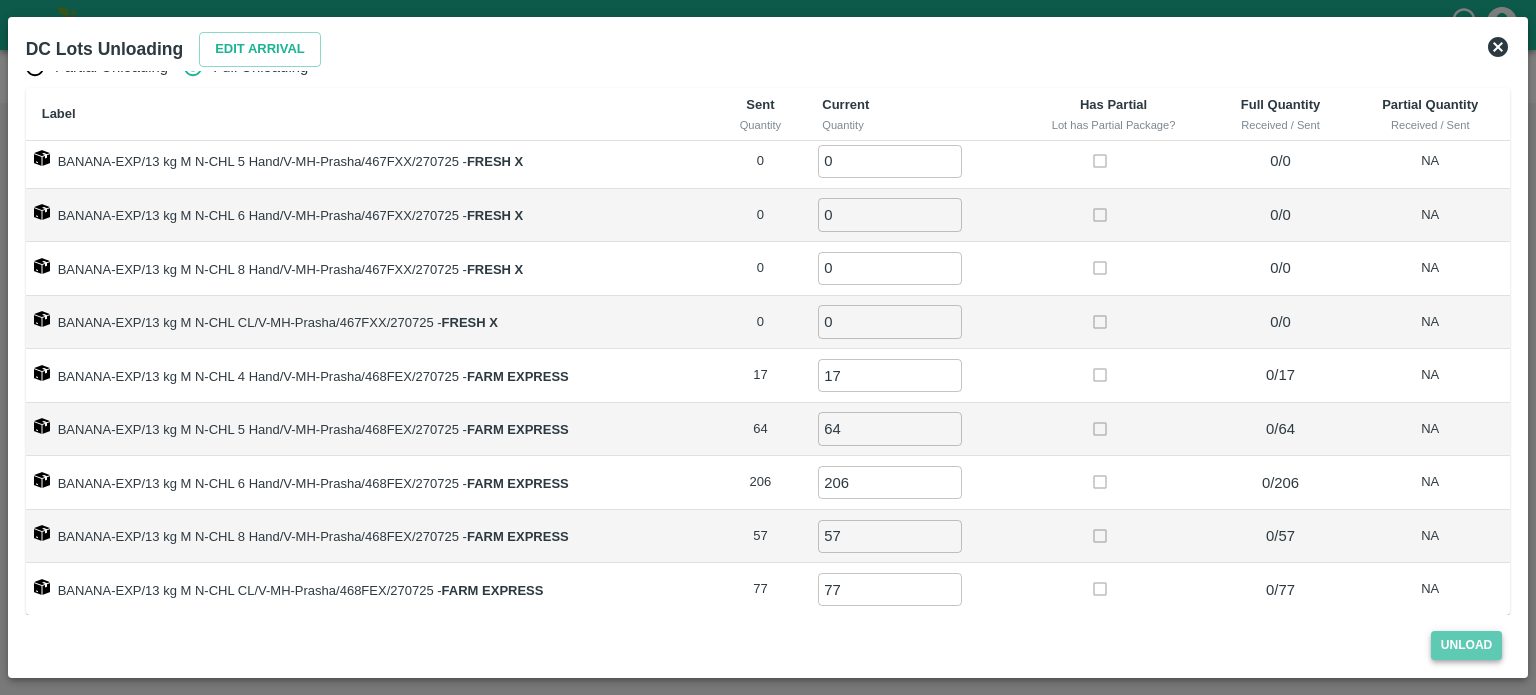 click on "Unload" at bounding box center (1467, 645) 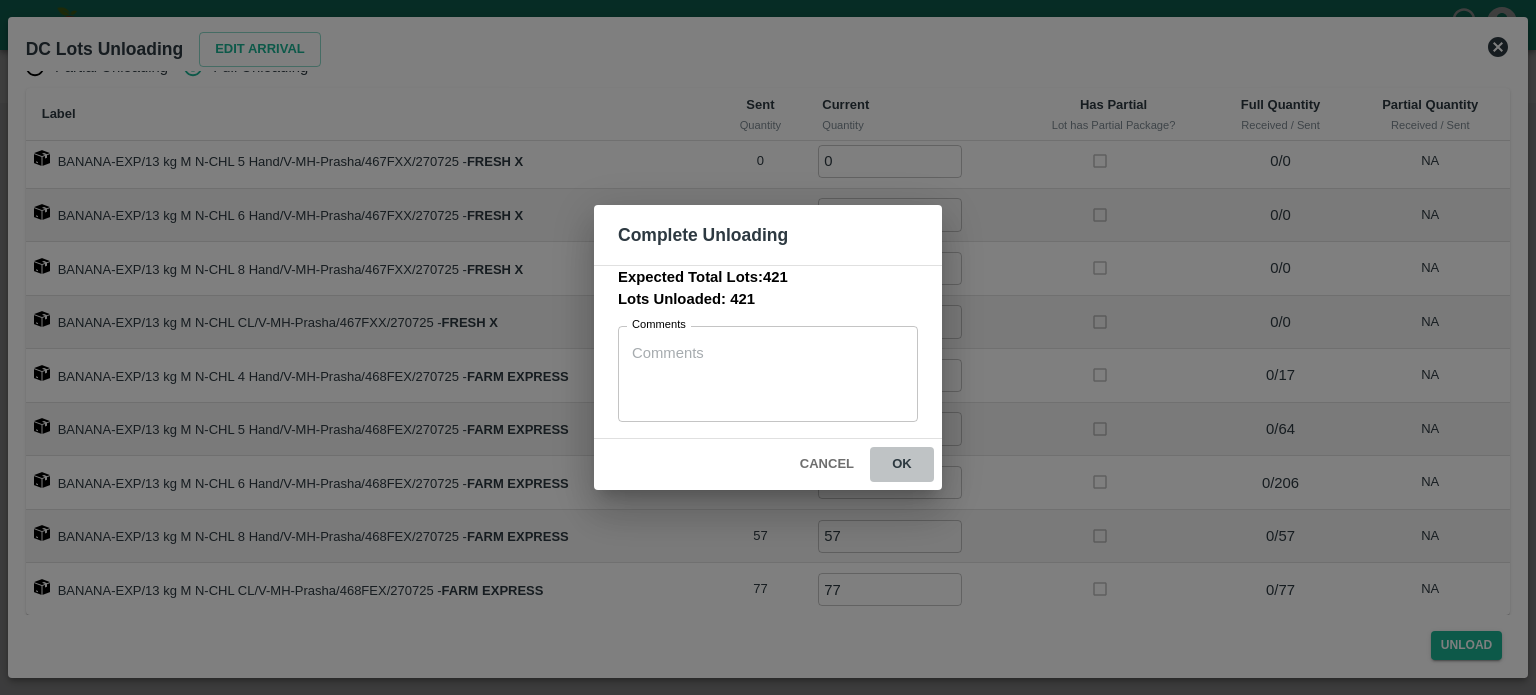 click on "ok" at bounding box center (902, 464) 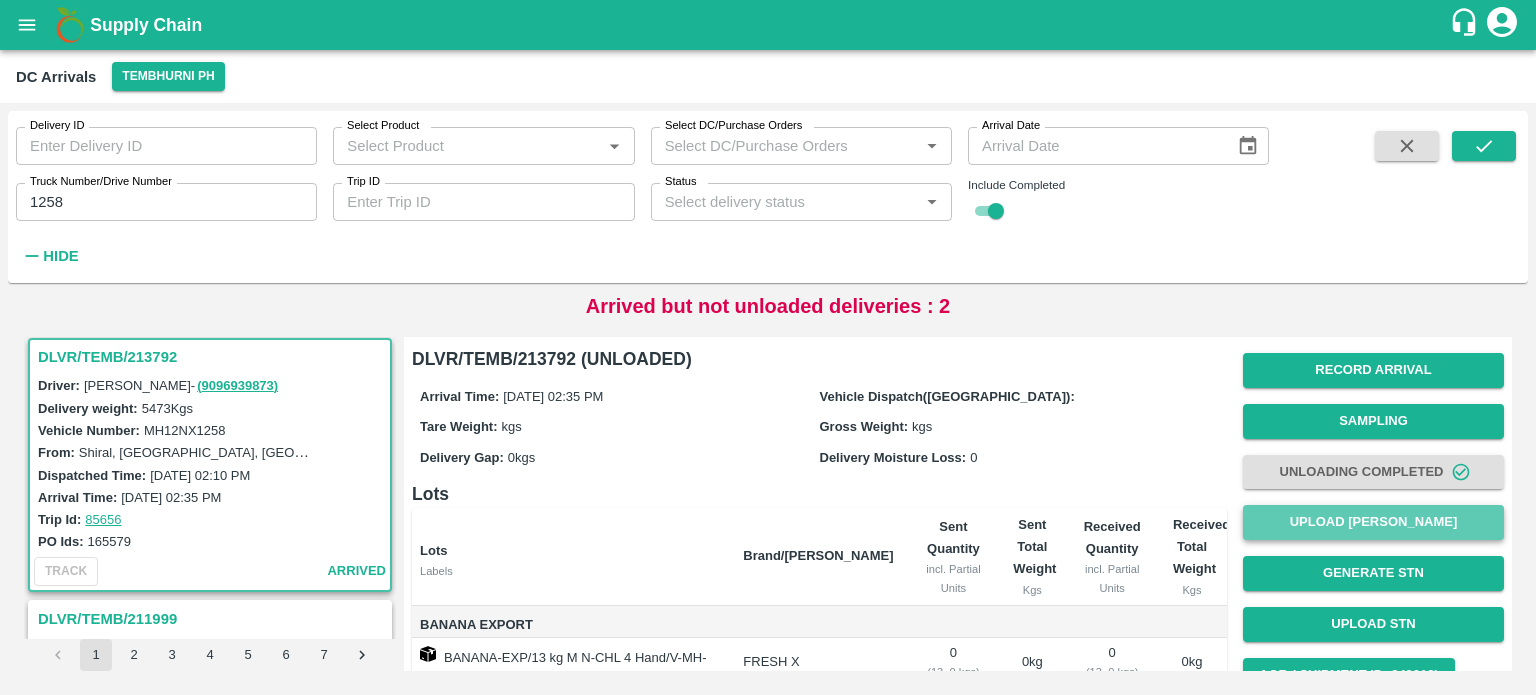 click on "Upload [PERSON_NAME]" at bounding box center [1373, 522] 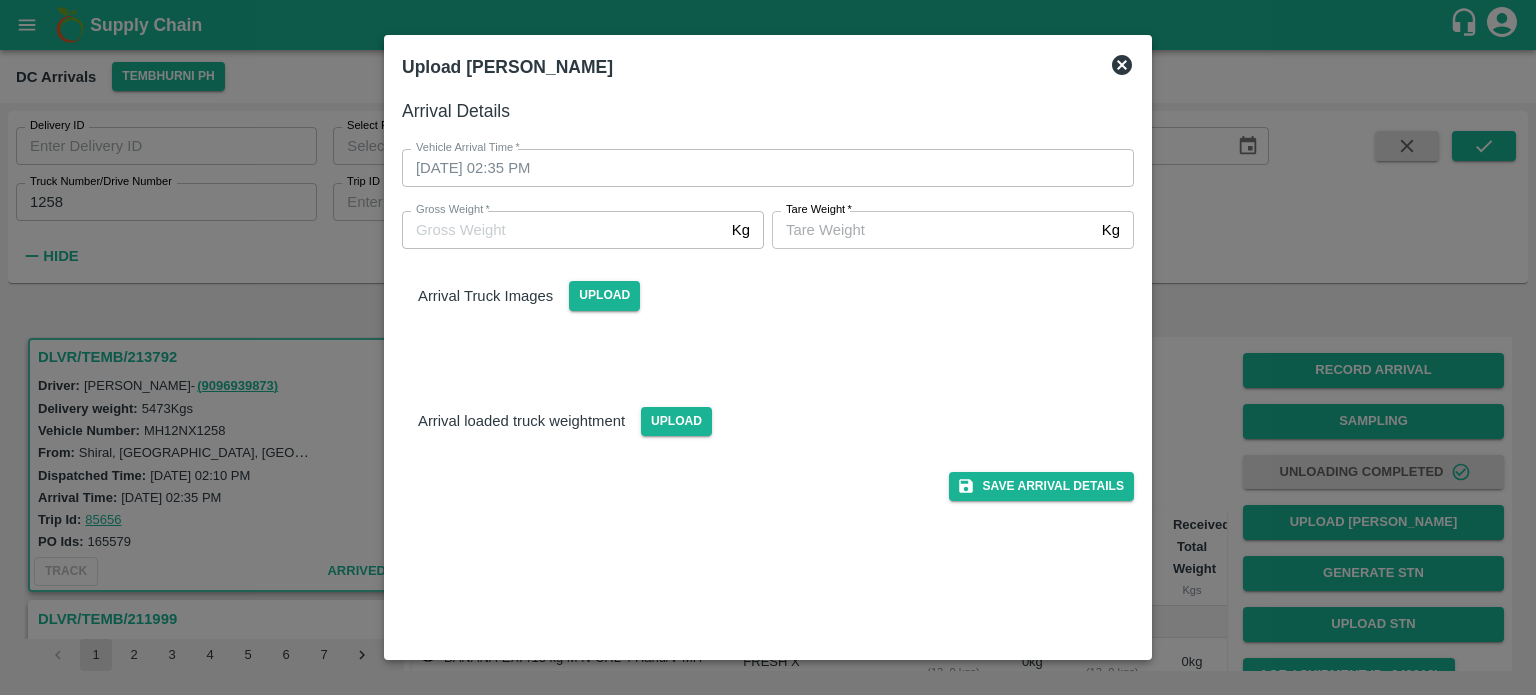 click 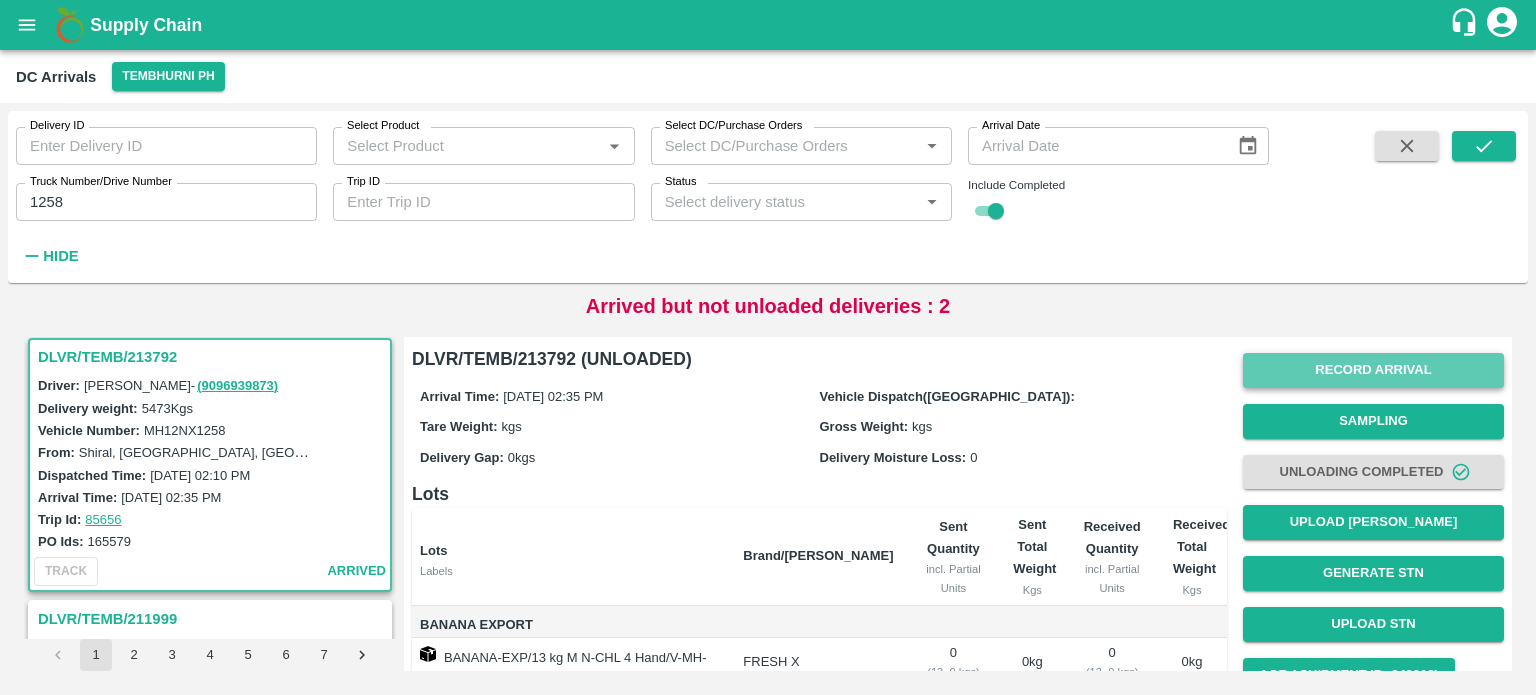 click on "Record Arrival" at bounding box center [1373, 370] 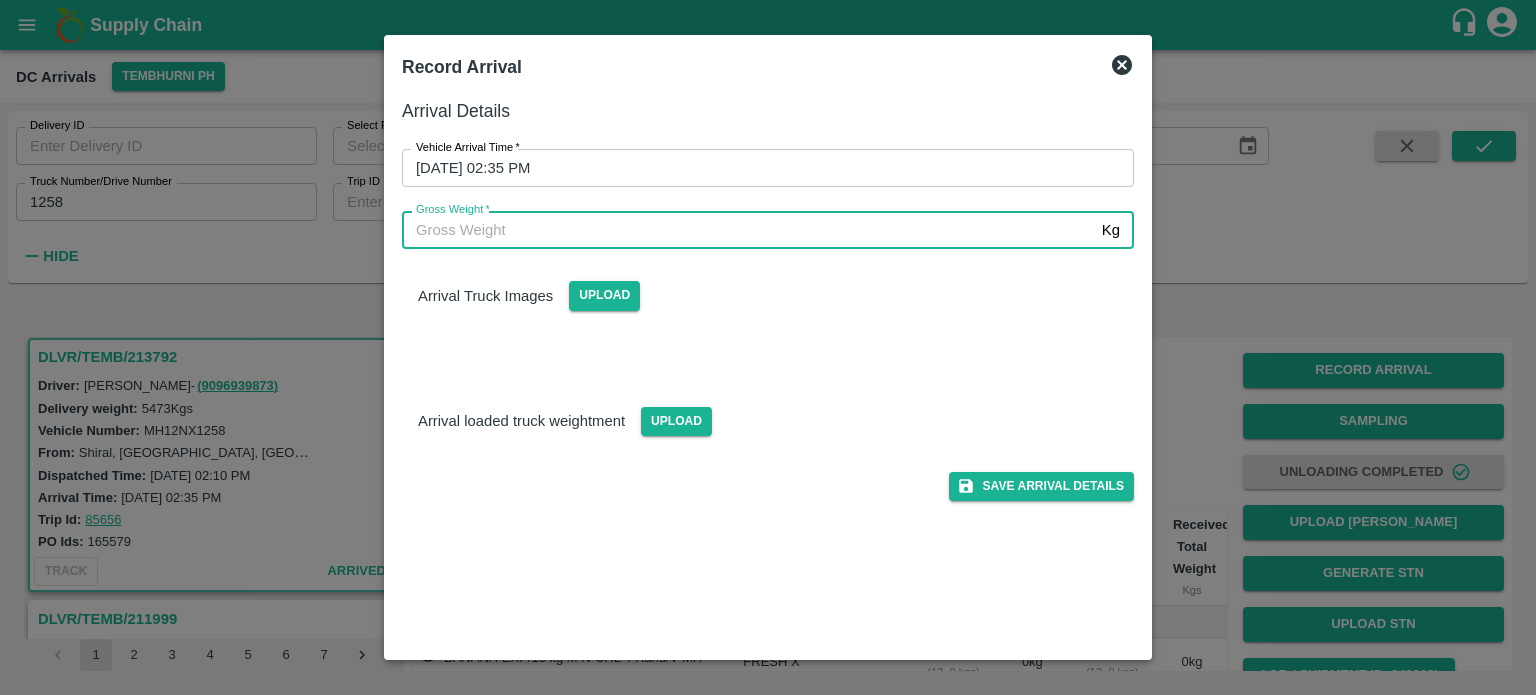 click on "Gross Weight   *" at bounding box center (748, 230) 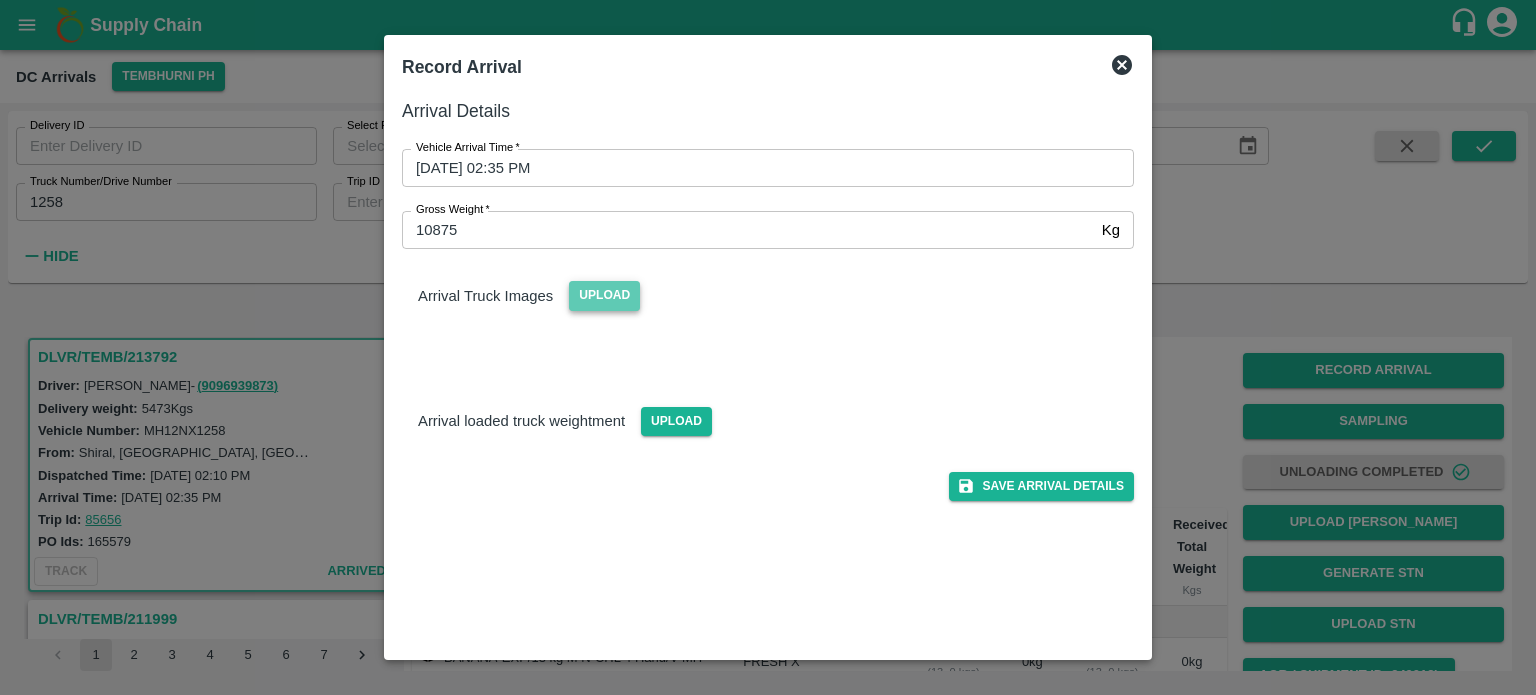click on "Upload" at bounding box center [604, 295] 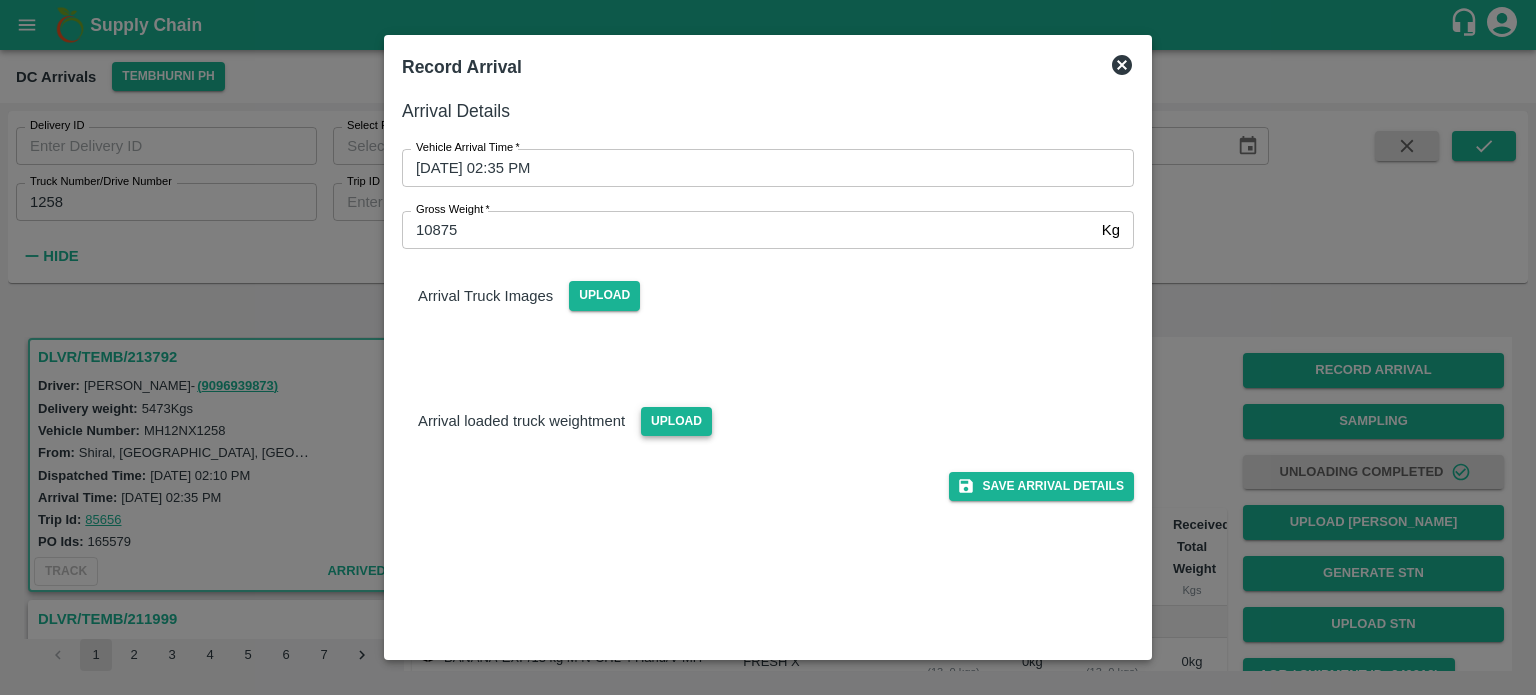click on "Upload" at bounding box center [676, 421] 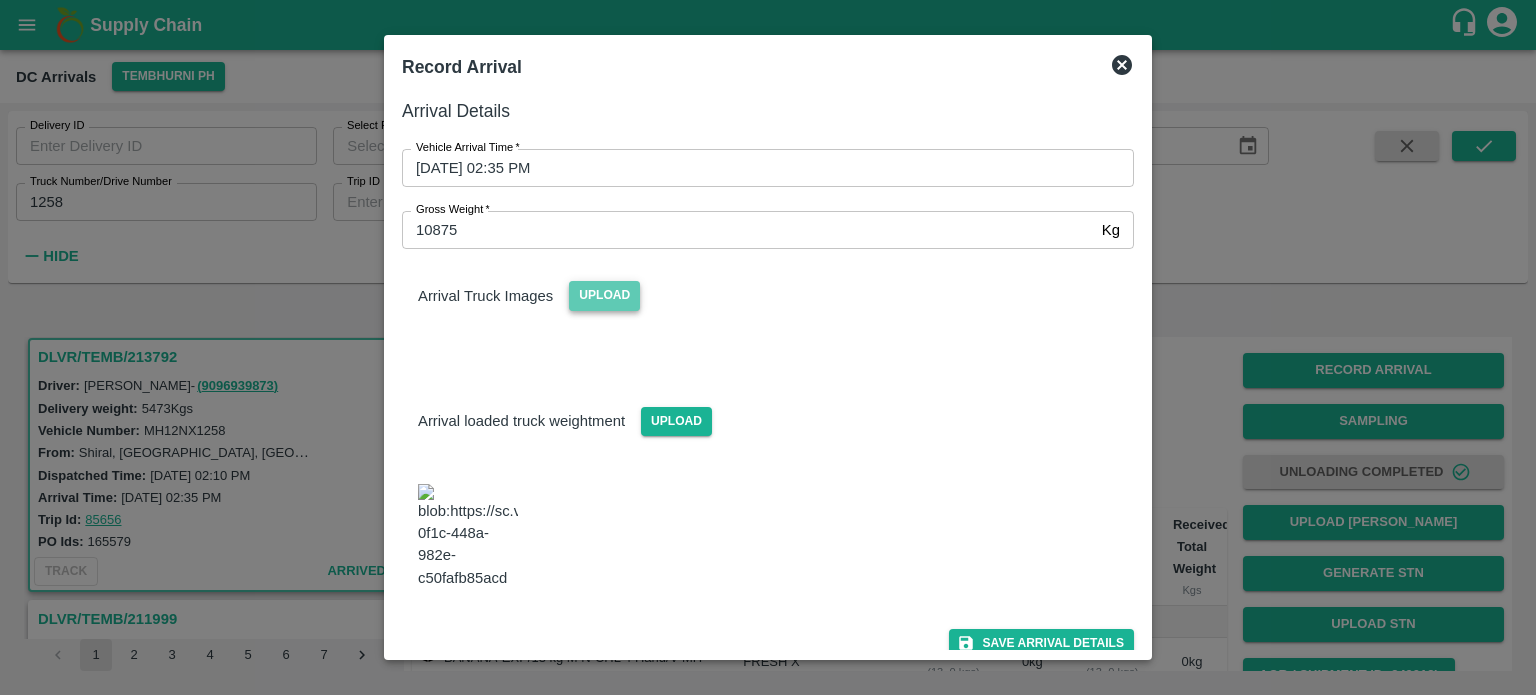 click on "Upload" at bounding box center (604, 295) 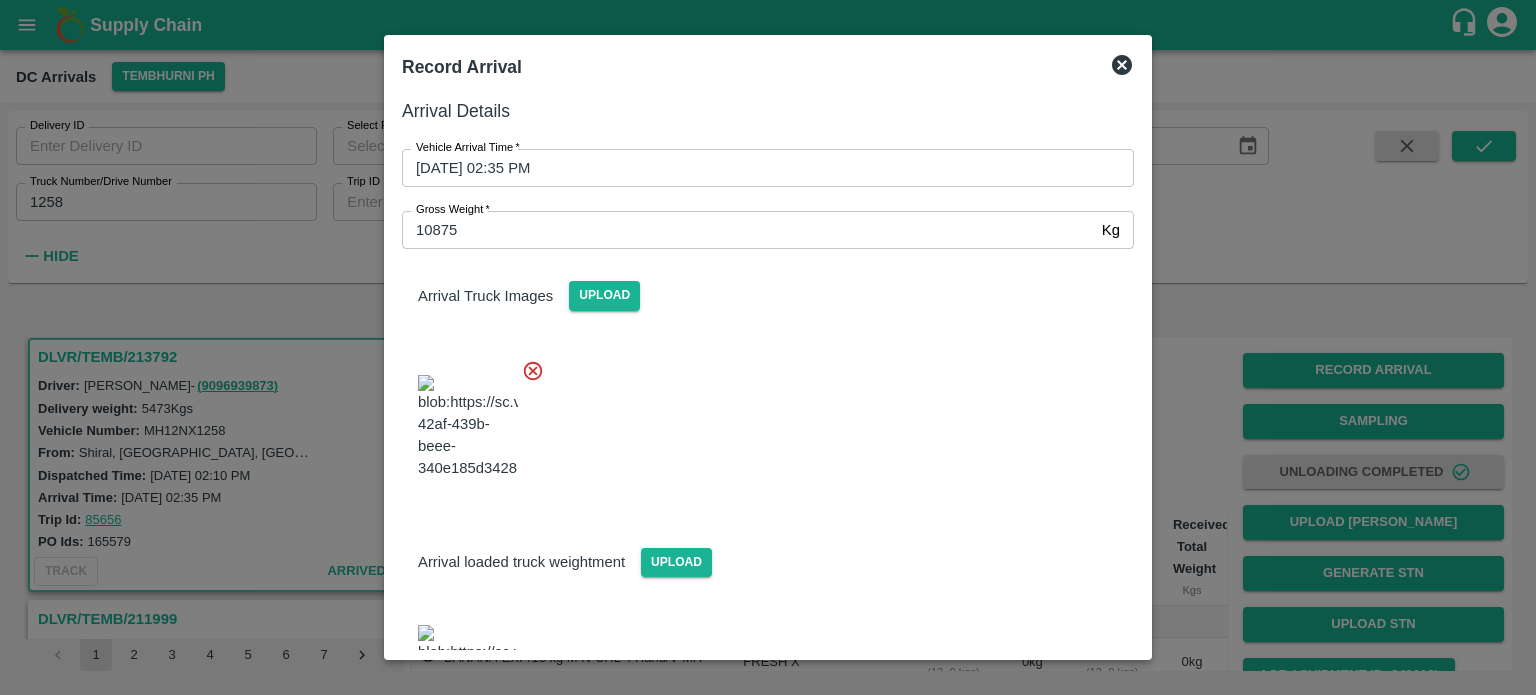 click at bounding box center [760, 421] 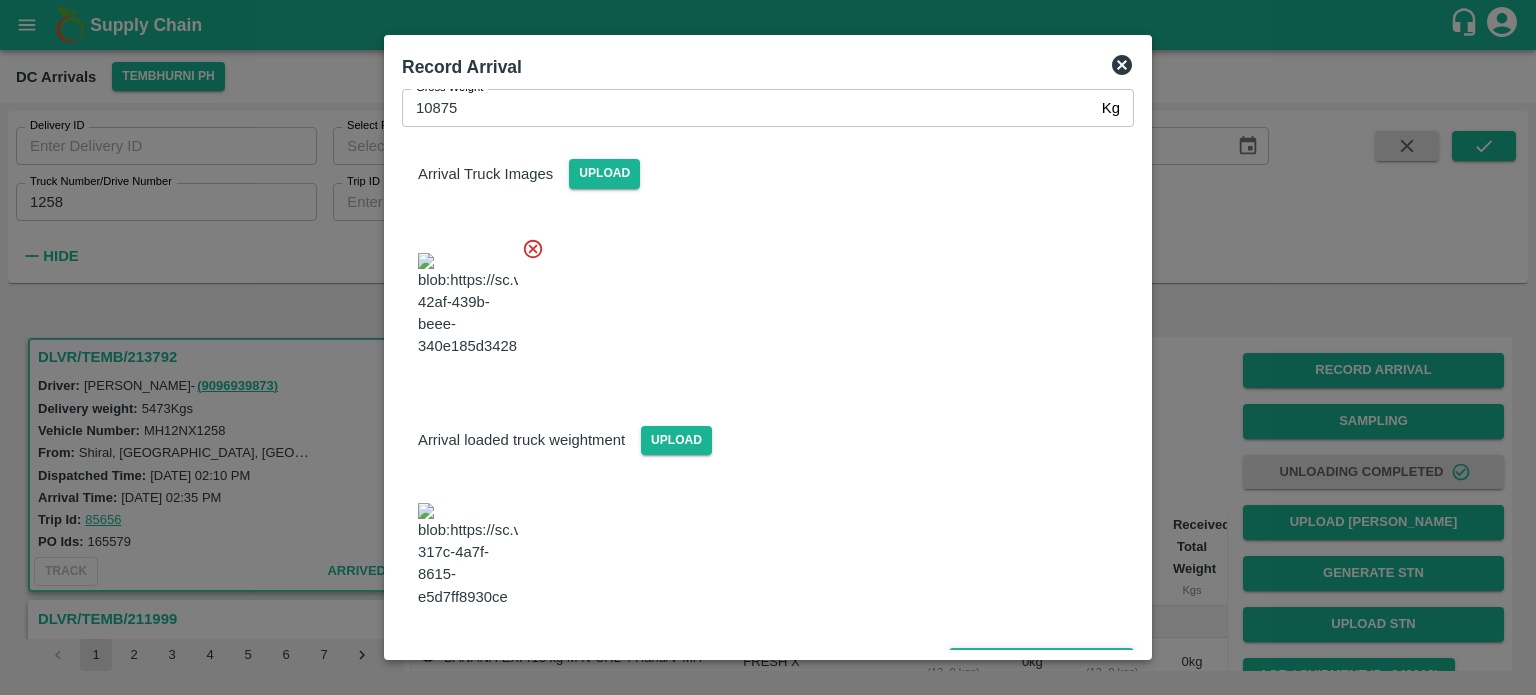 click on "Save Arrival Details" at bounding box center (1041, 662) 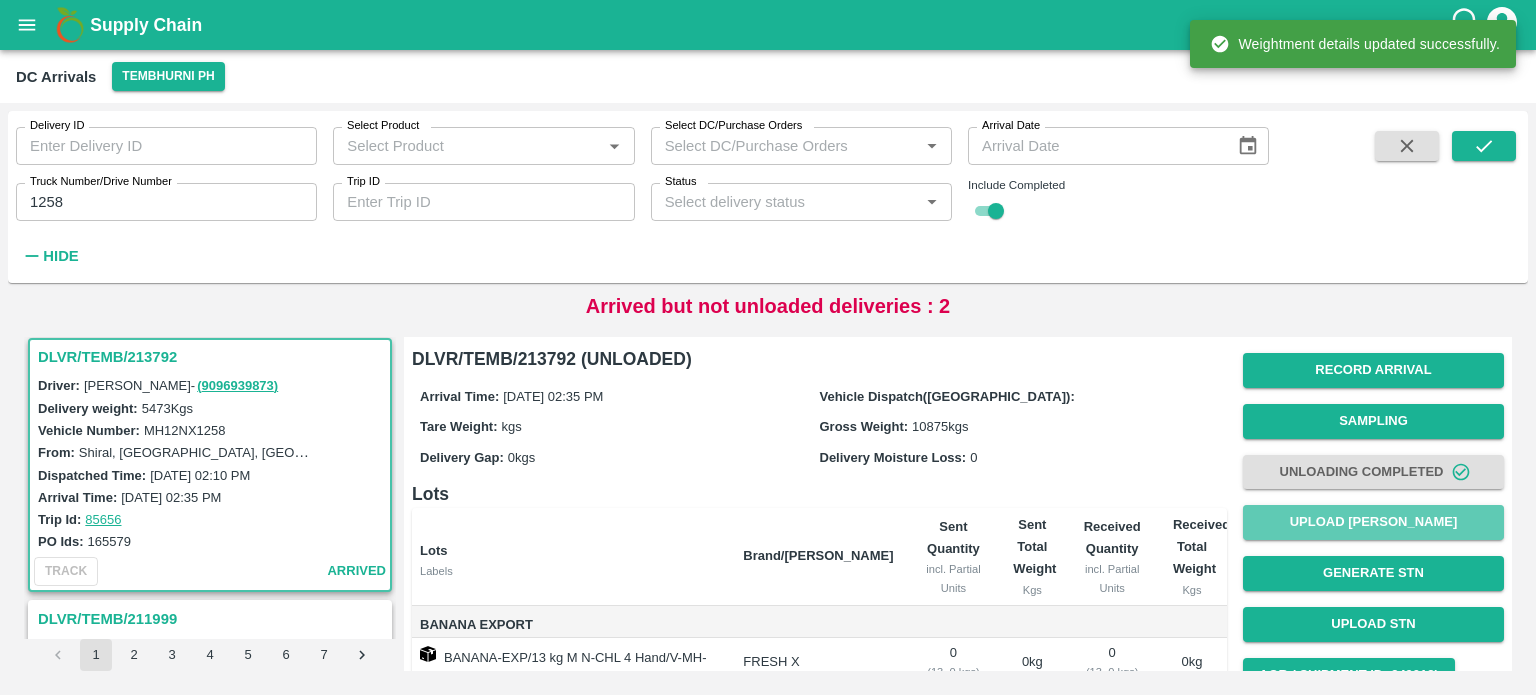 click on "Upload [PERSON_NAME]" at bounding box center (1373, 522) 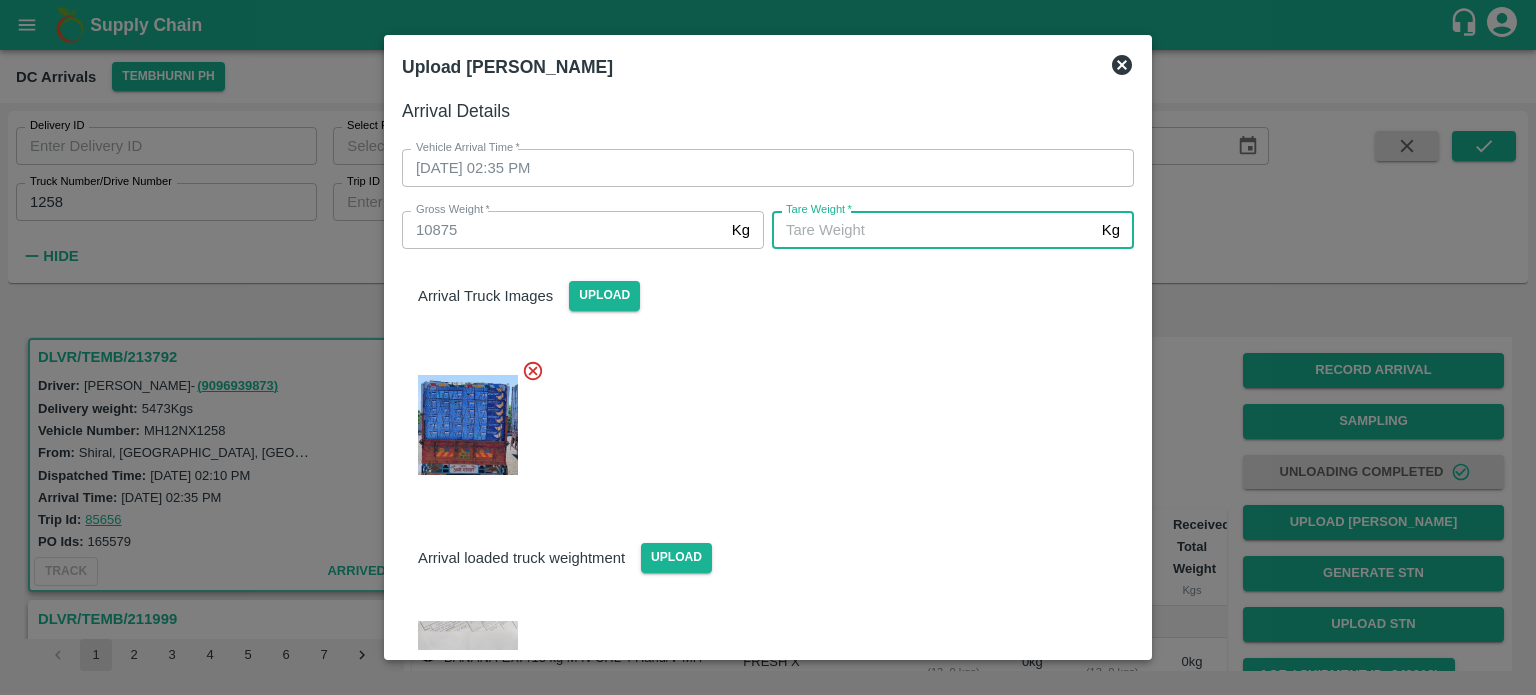 click on "[PERSON_NAME]   *" at bounding box center (933, 230) 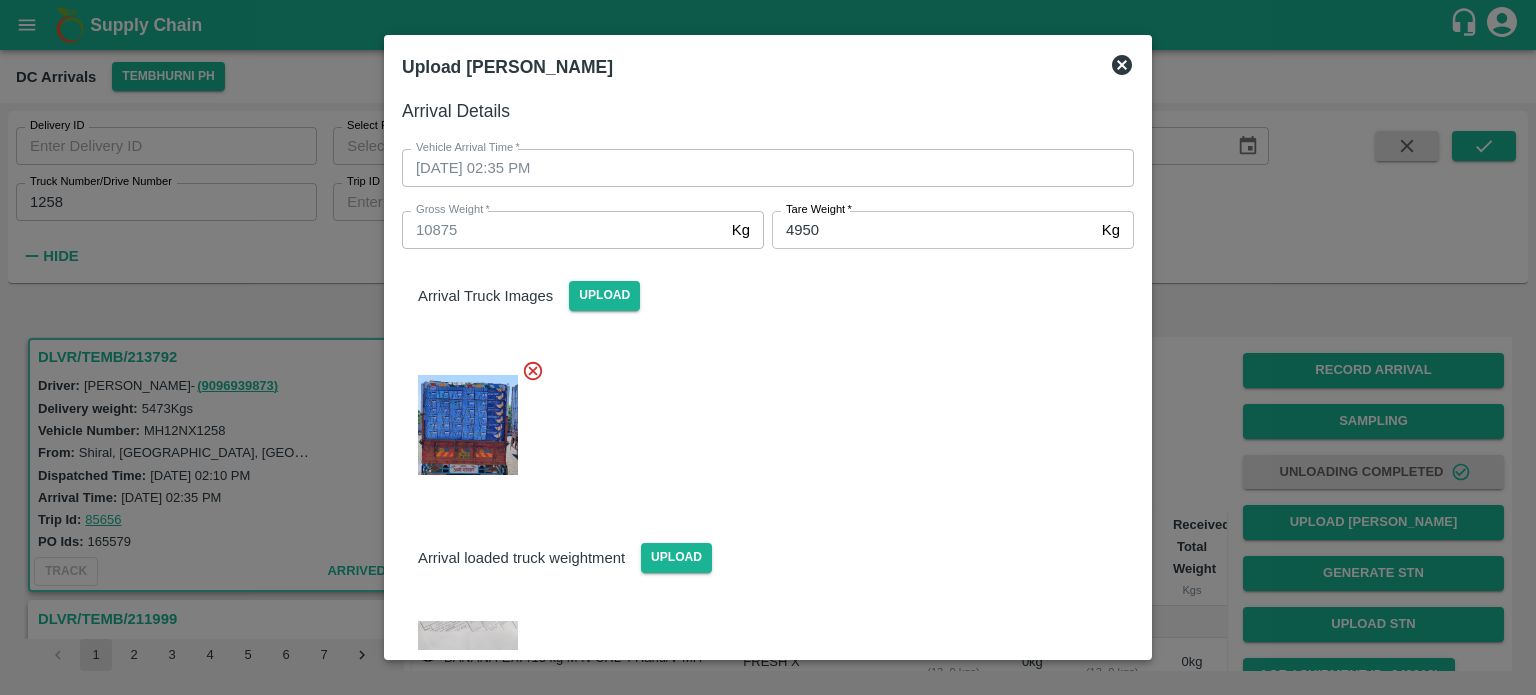 click on "Arrival loaded truck weightment Upload" at bounding box center [768, 541] 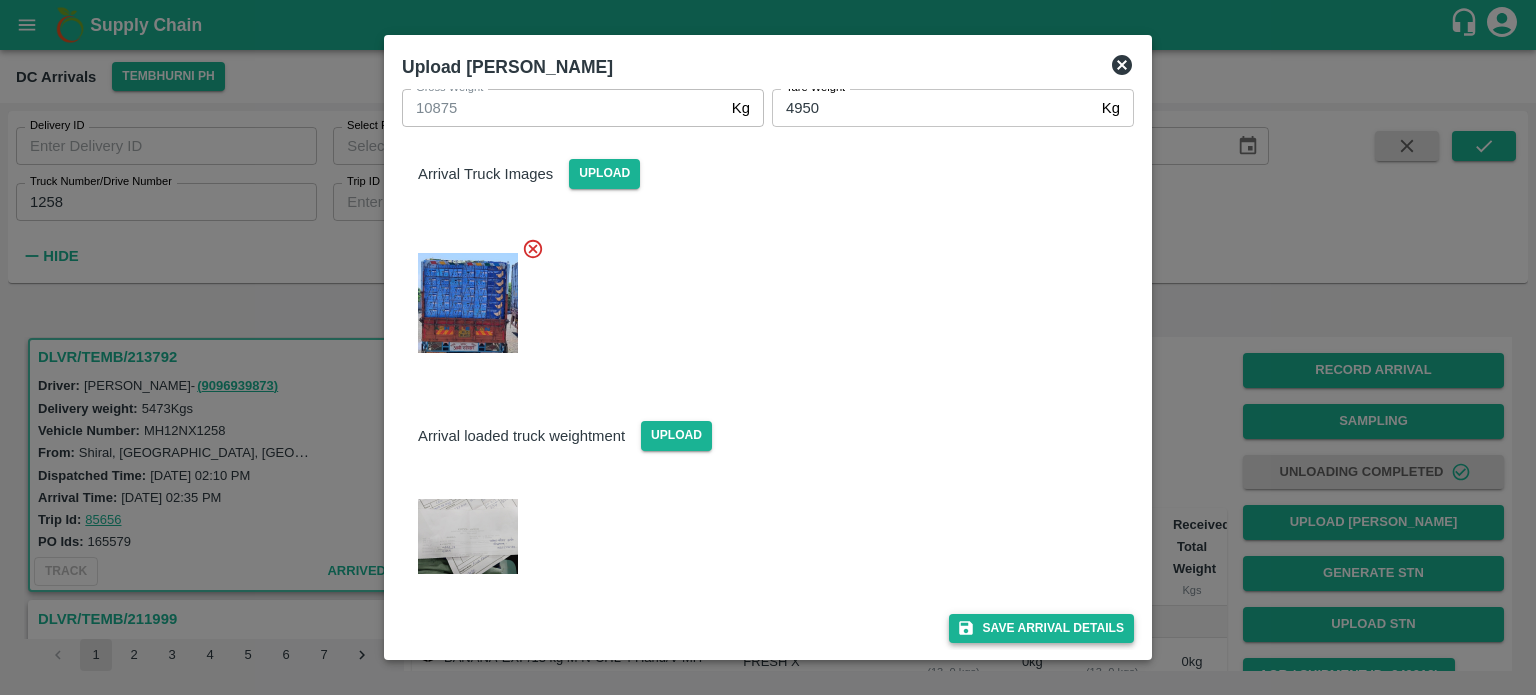 click on "Save Arrival Details" at bounding box center [1041, 628] 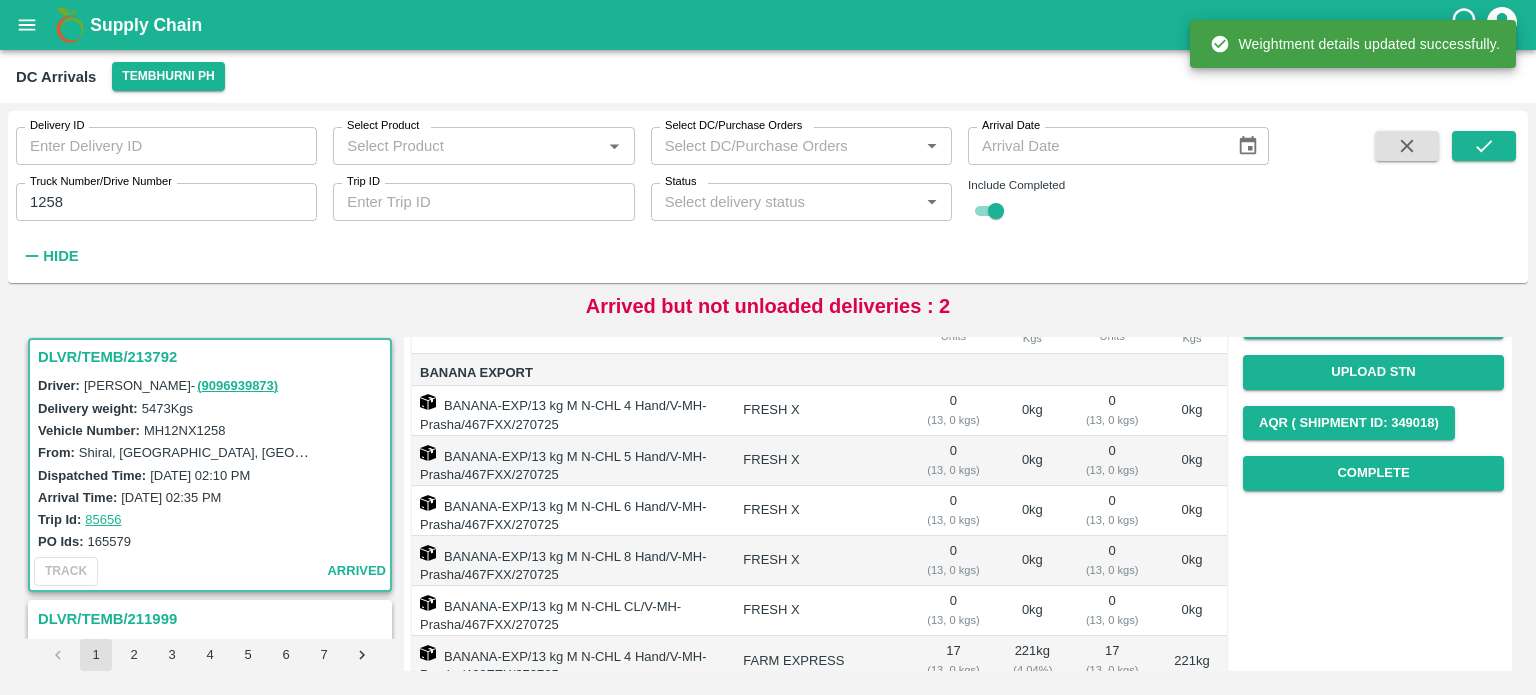 scroll, scrollTop: 254, scrollLeft: 0, axis: vertical 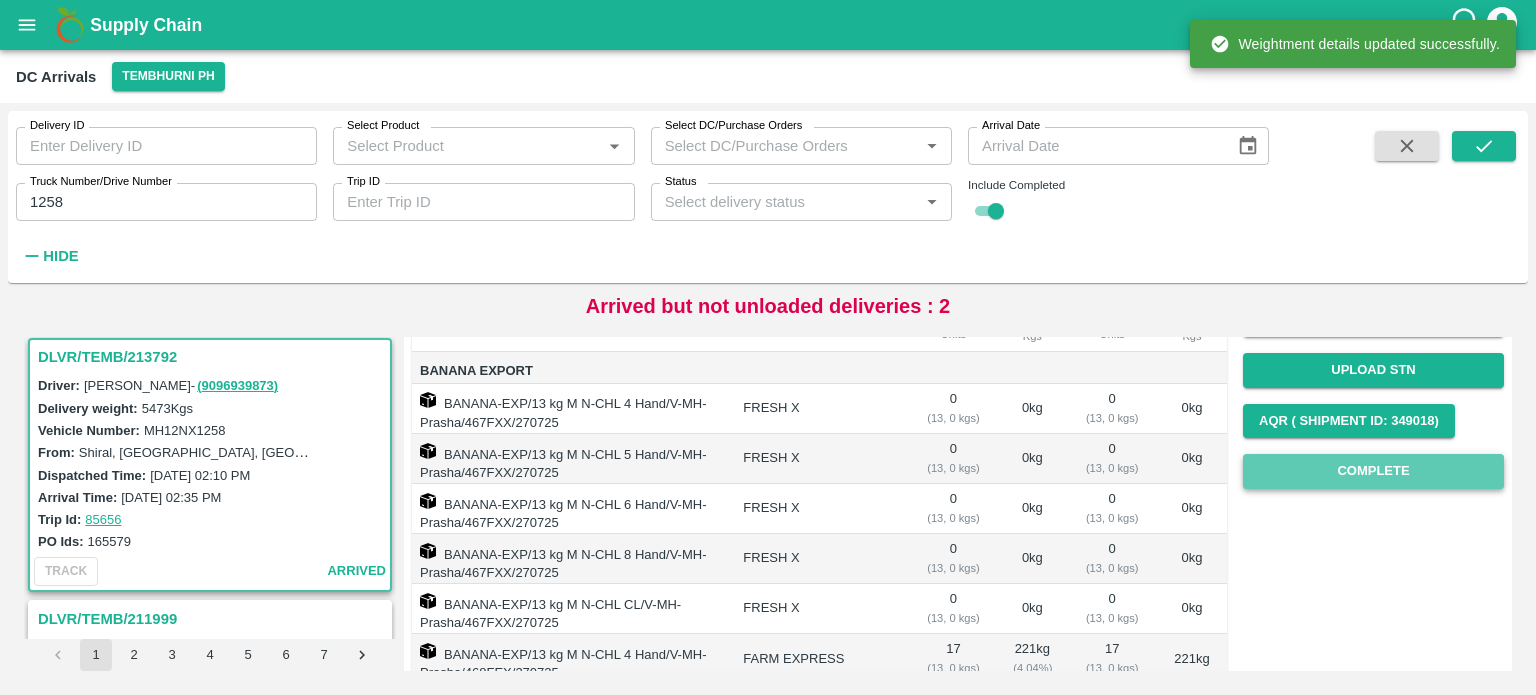 click on "Complete" at bounding box center [1373, 471] 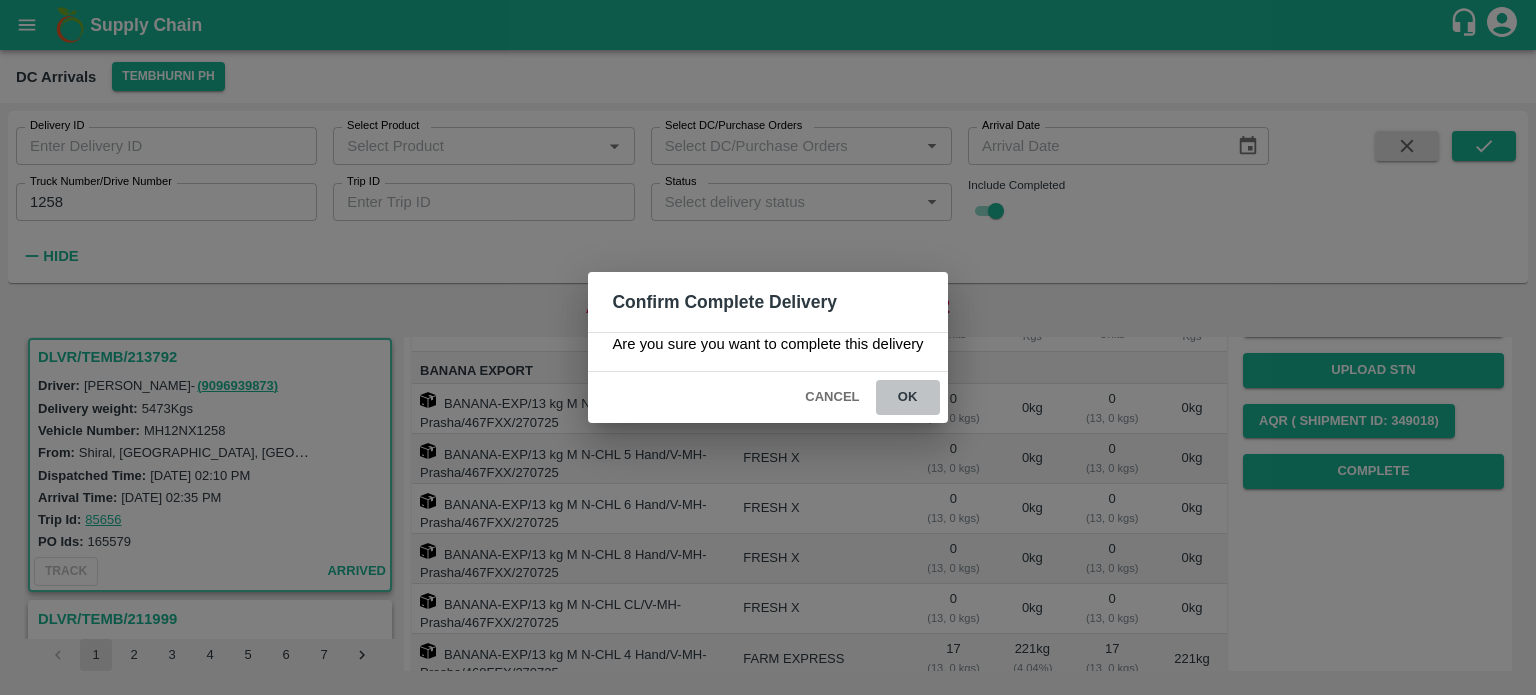 click on "ok" at bounding box center [908, 397] 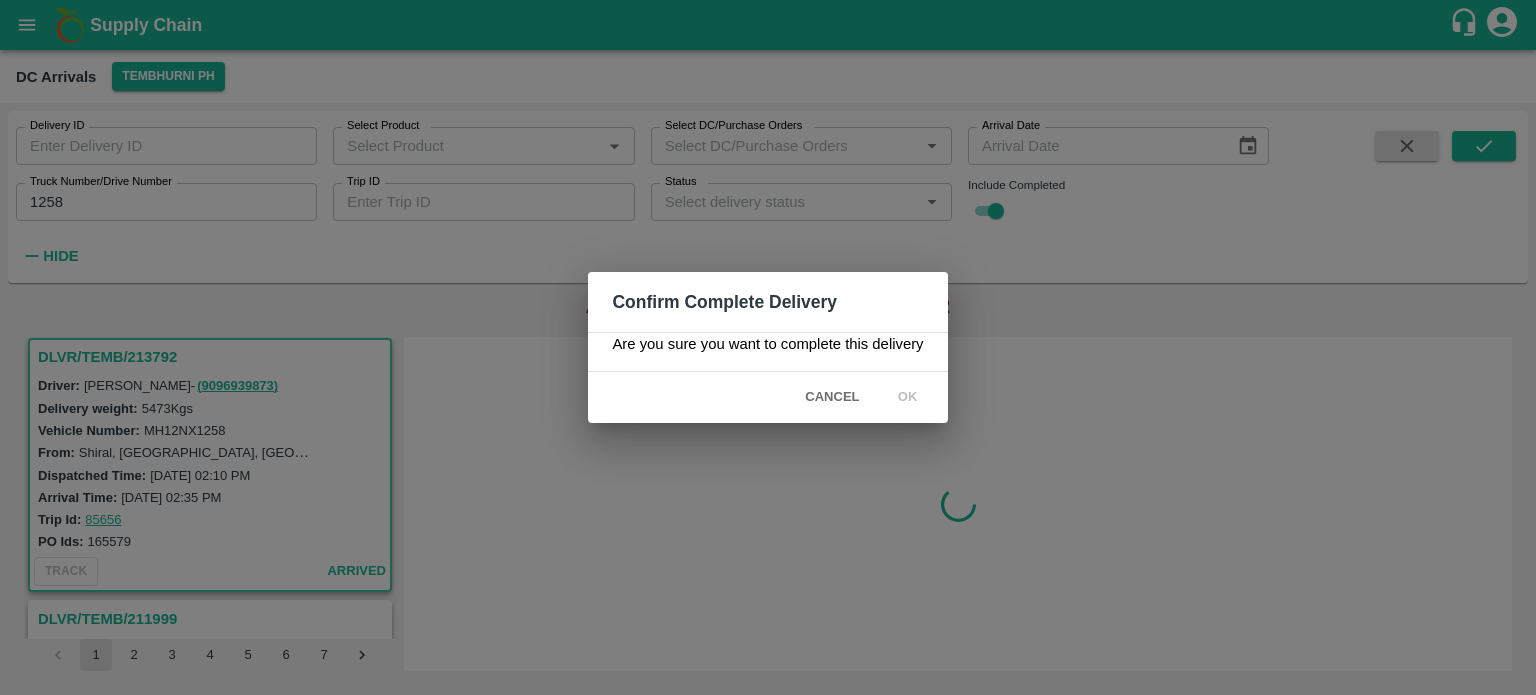scroll, scrollTop: 0, scrollLeft: 0, axis: both 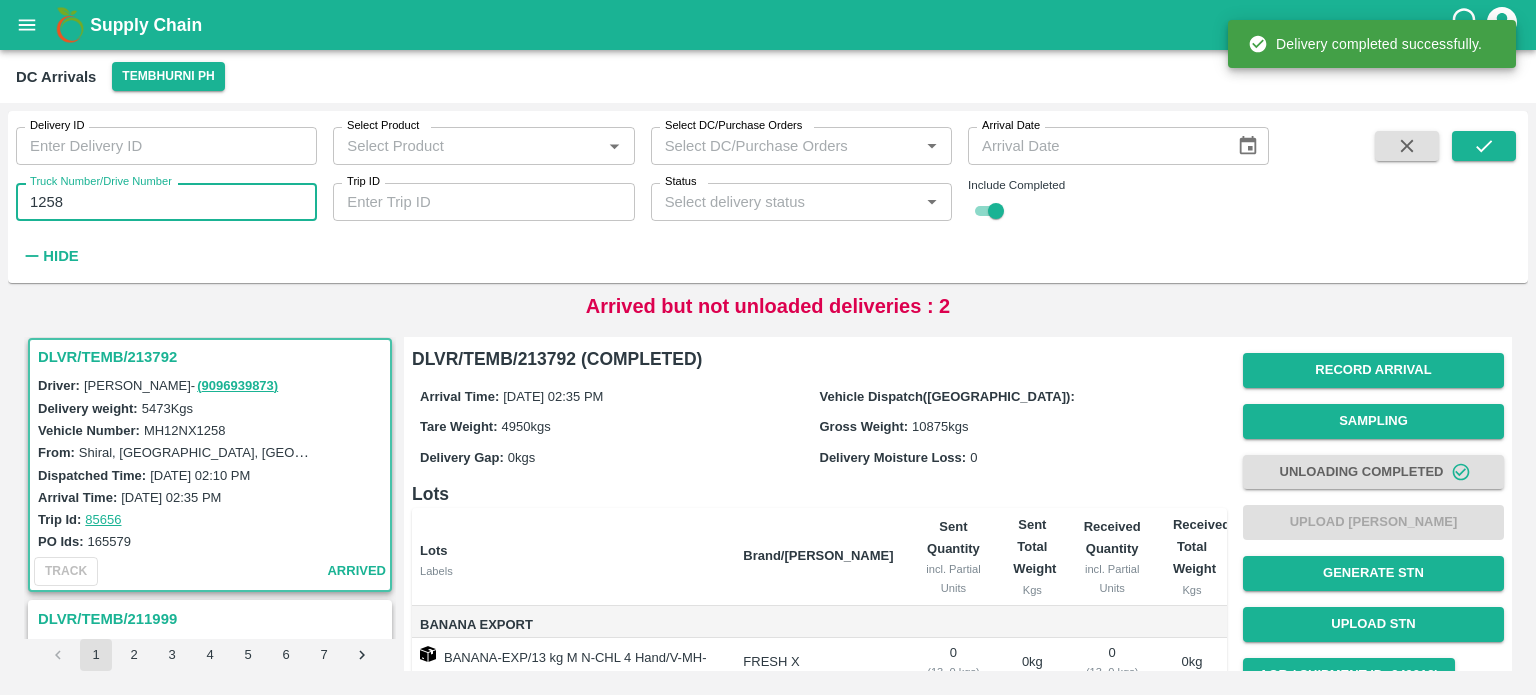 click on "1258" at bounding box center [166, 202] 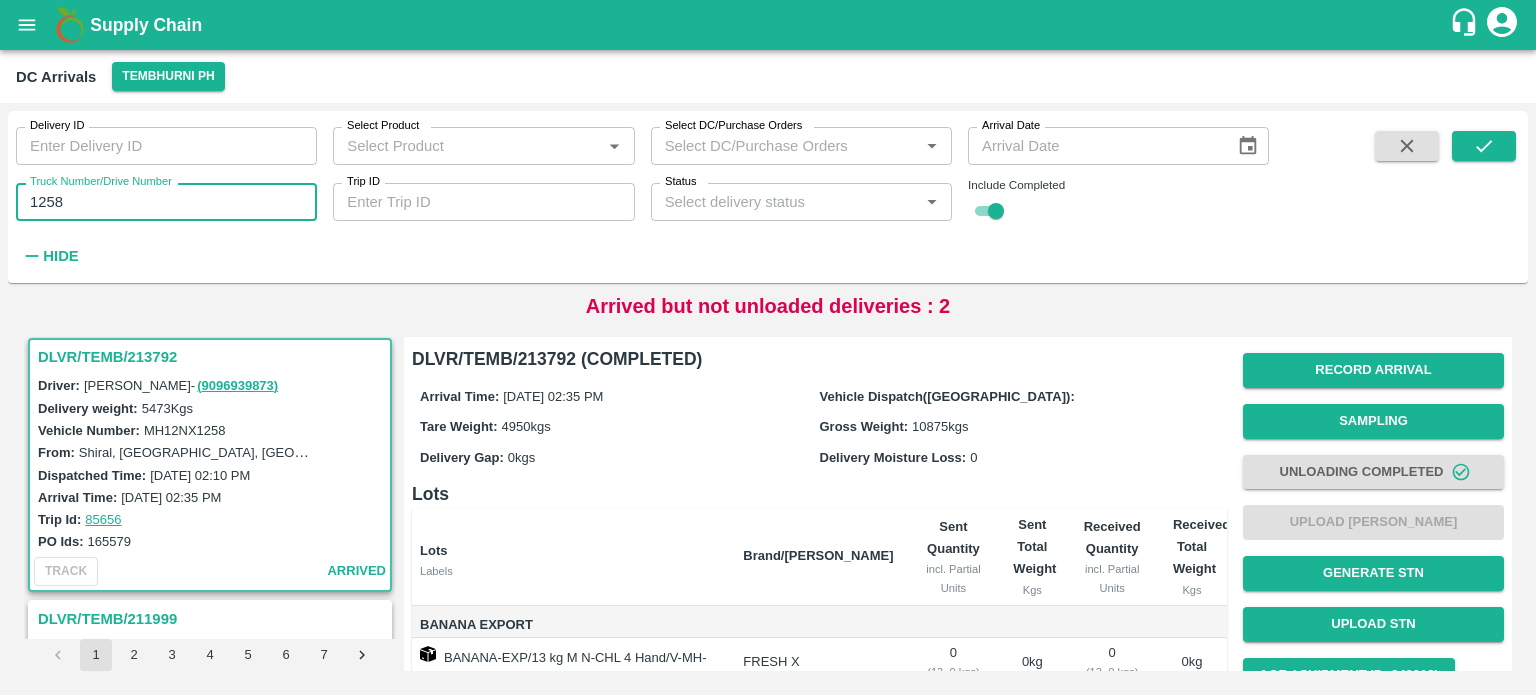 click on "1258" at bounding box center [166, 202] 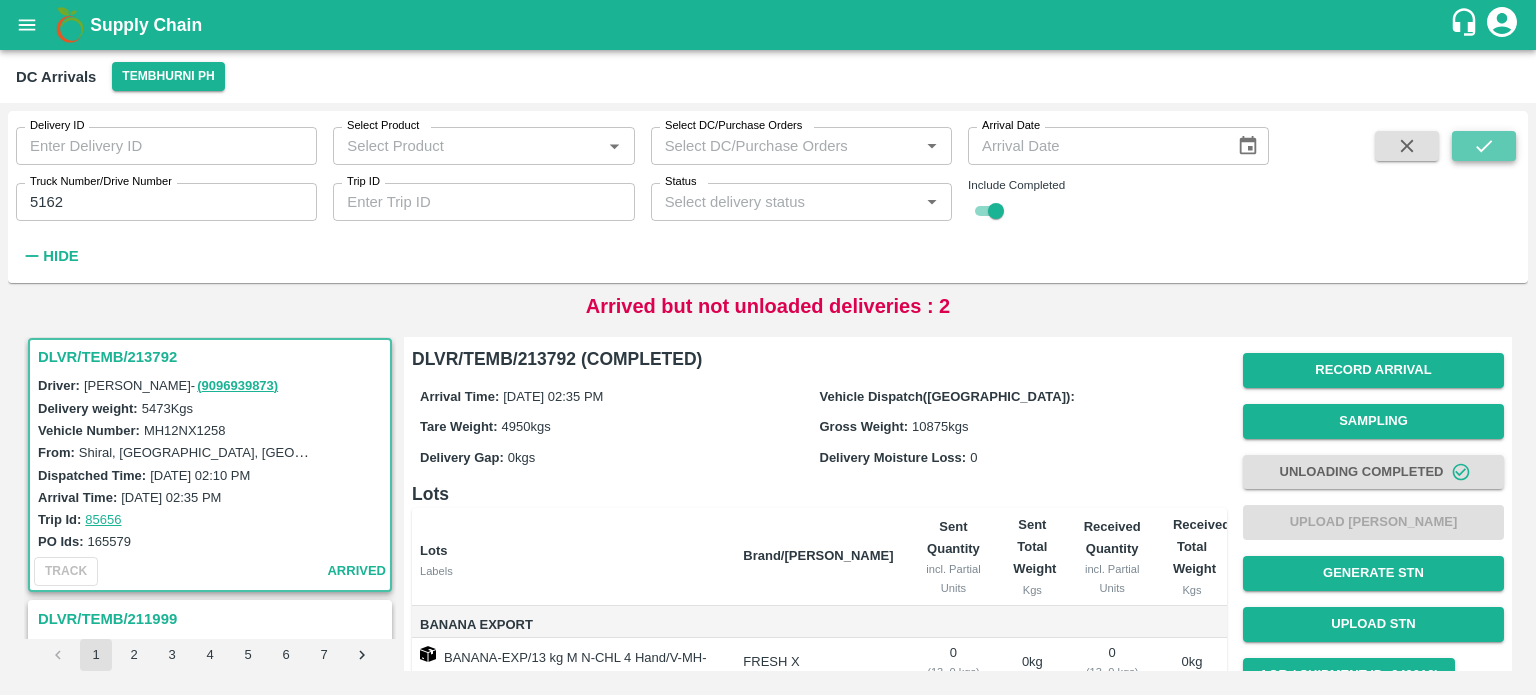 click 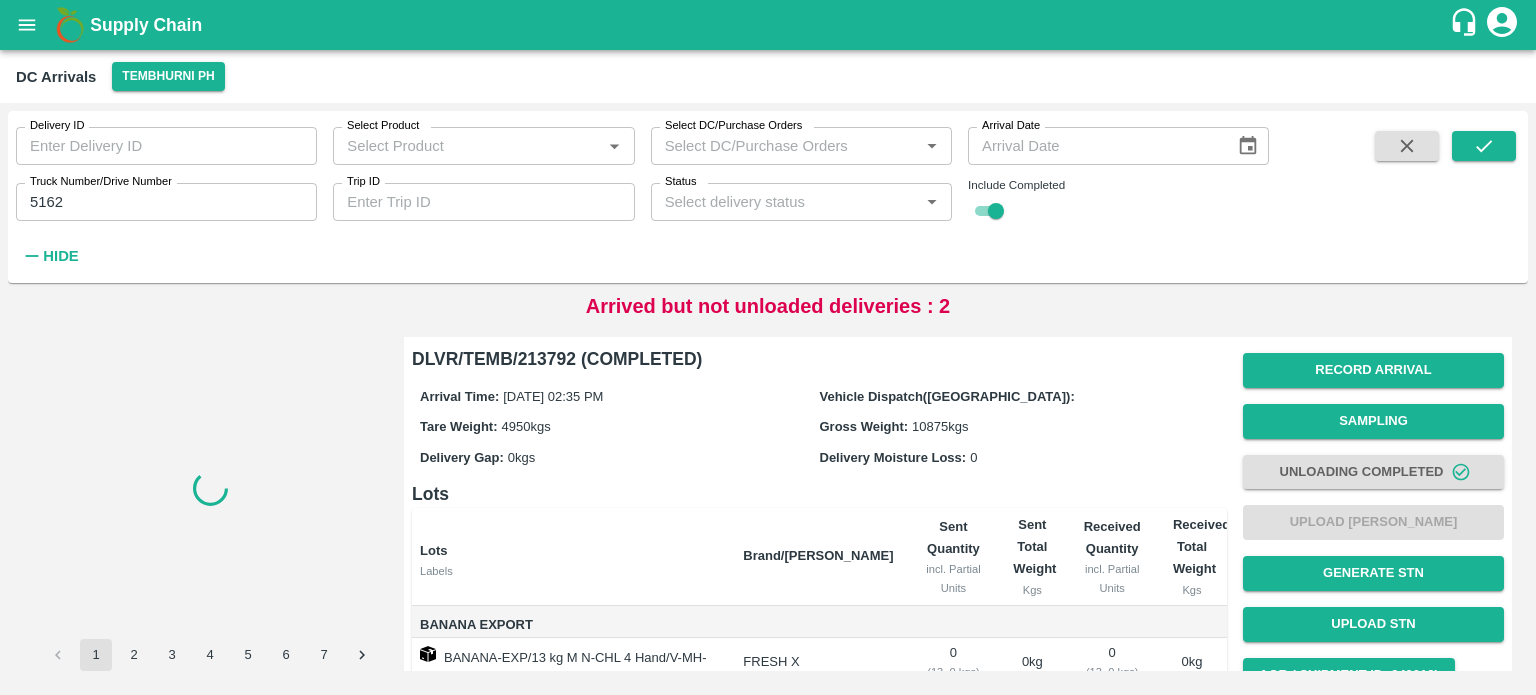 scroll, scrollTop: 0, scrollLeft: 0, axis: both 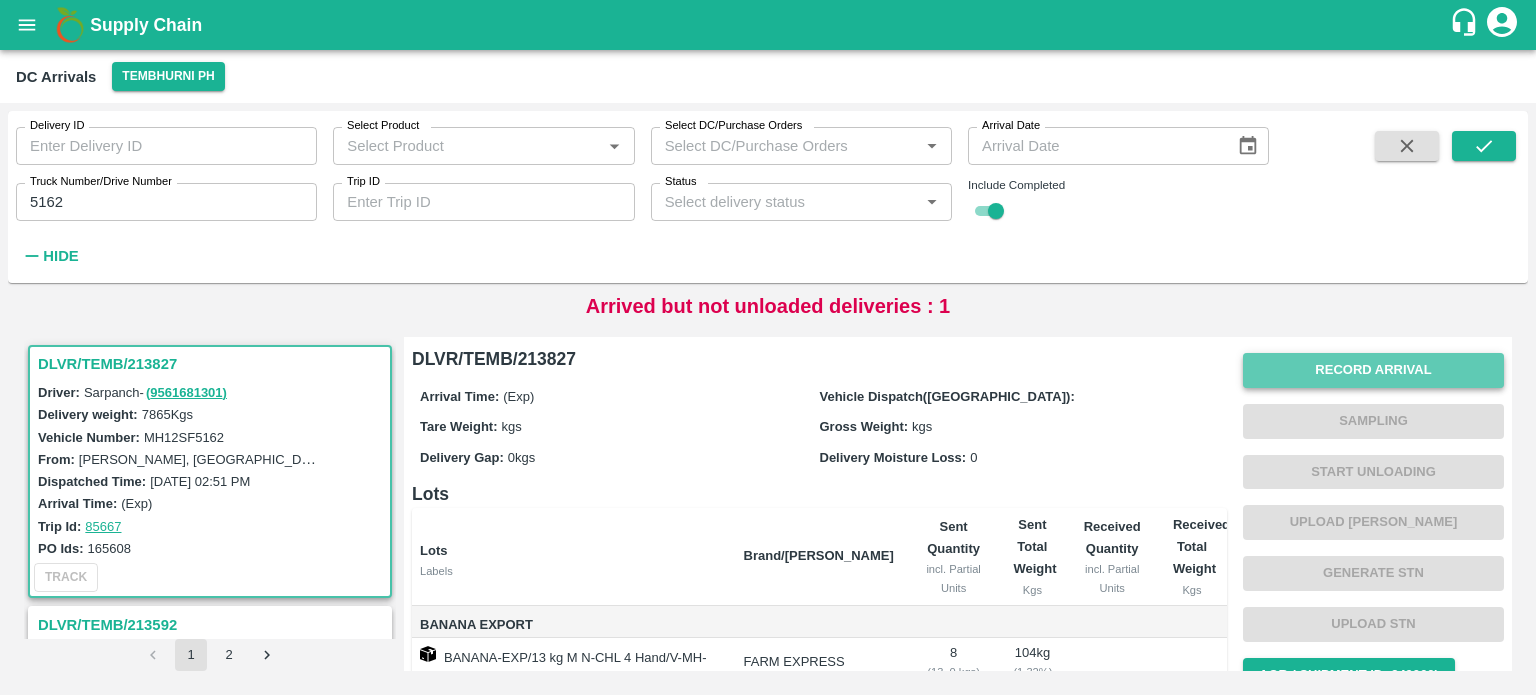 click on "Record Arrival" at bounding box center [1373, 370] 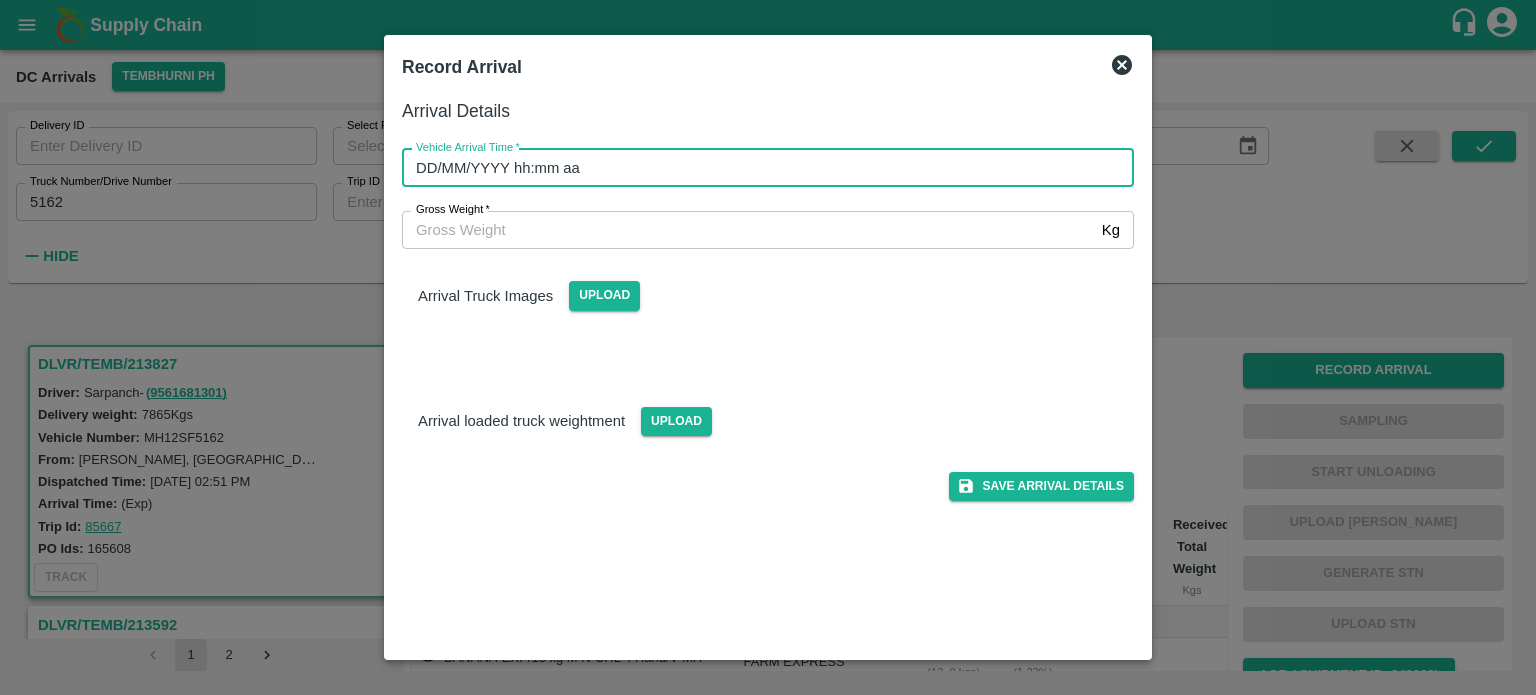 click on "DD/MM/YYYY hh:mm aa" at bounding box center [761, 168] 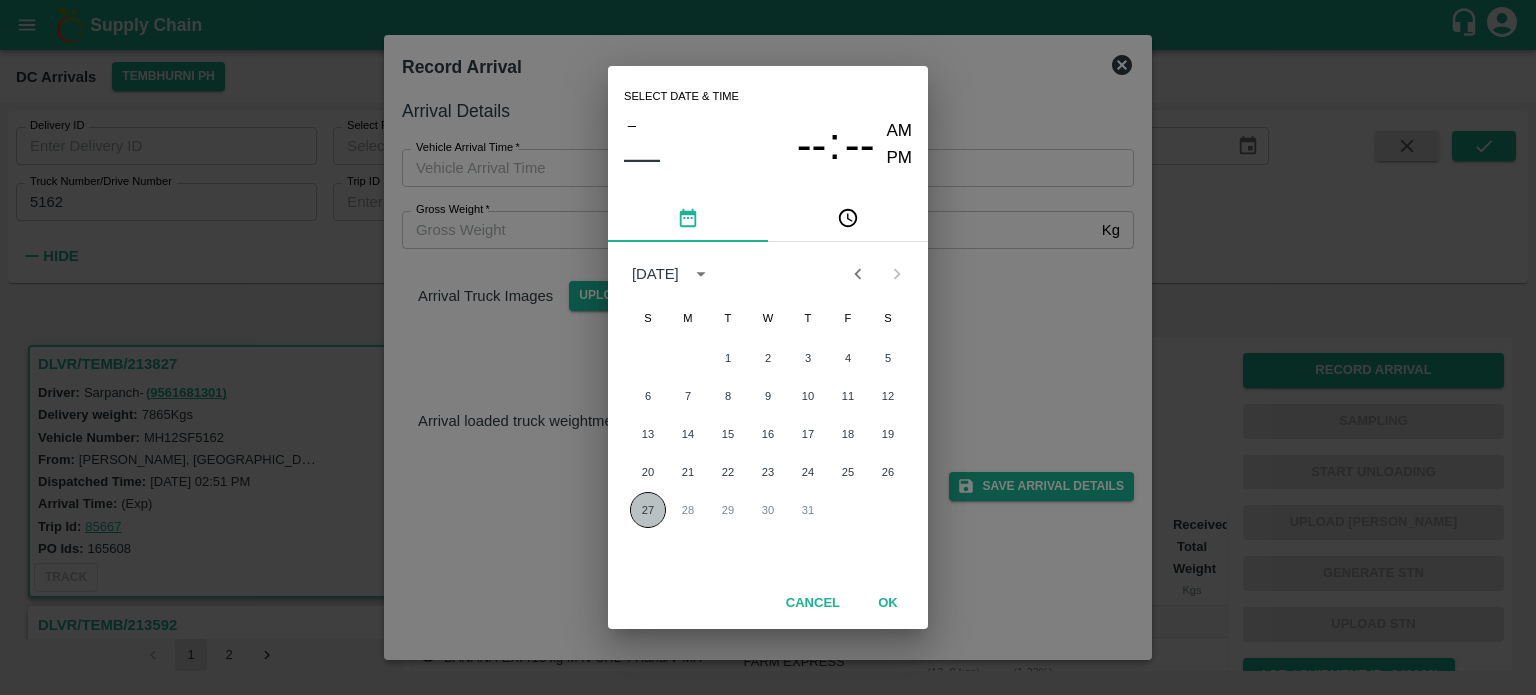 click on "27" at bounding box center (648, 510) 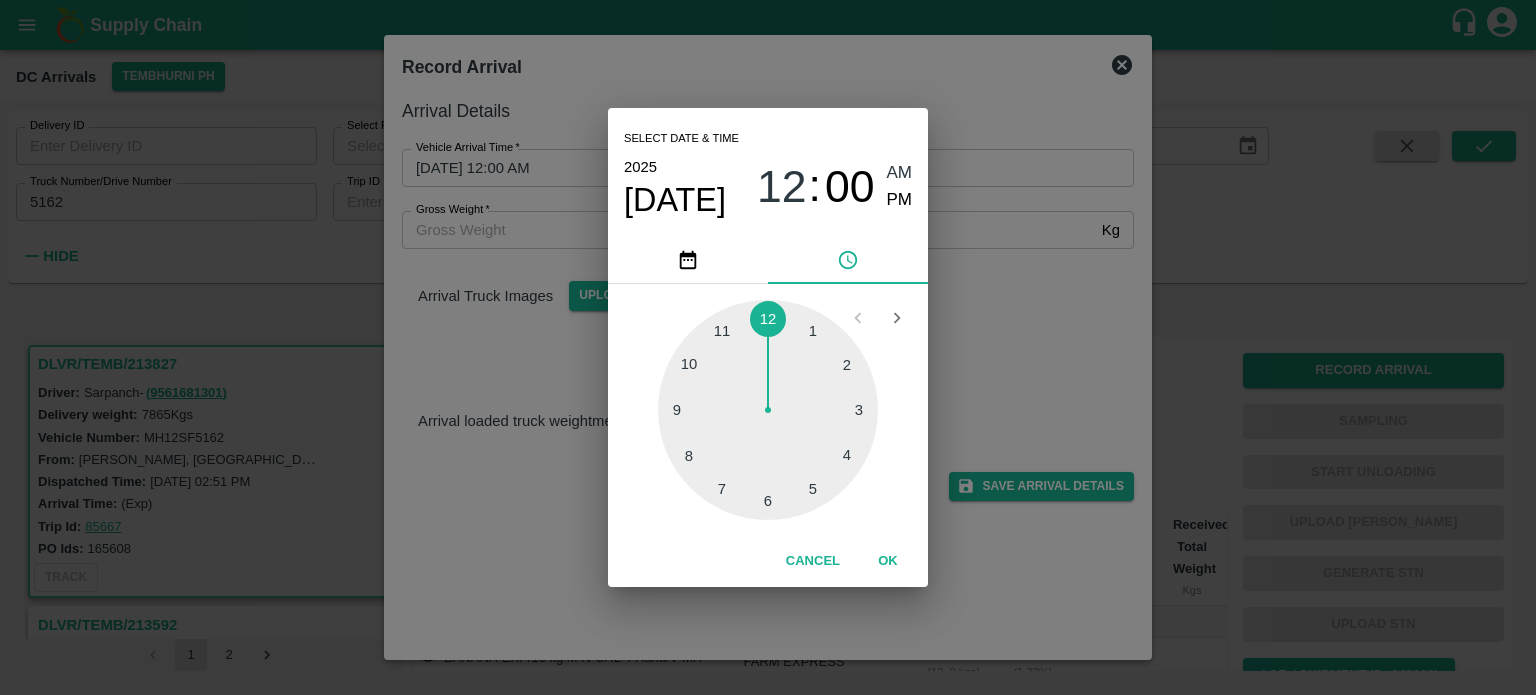 click at bounding box center (768, 410) 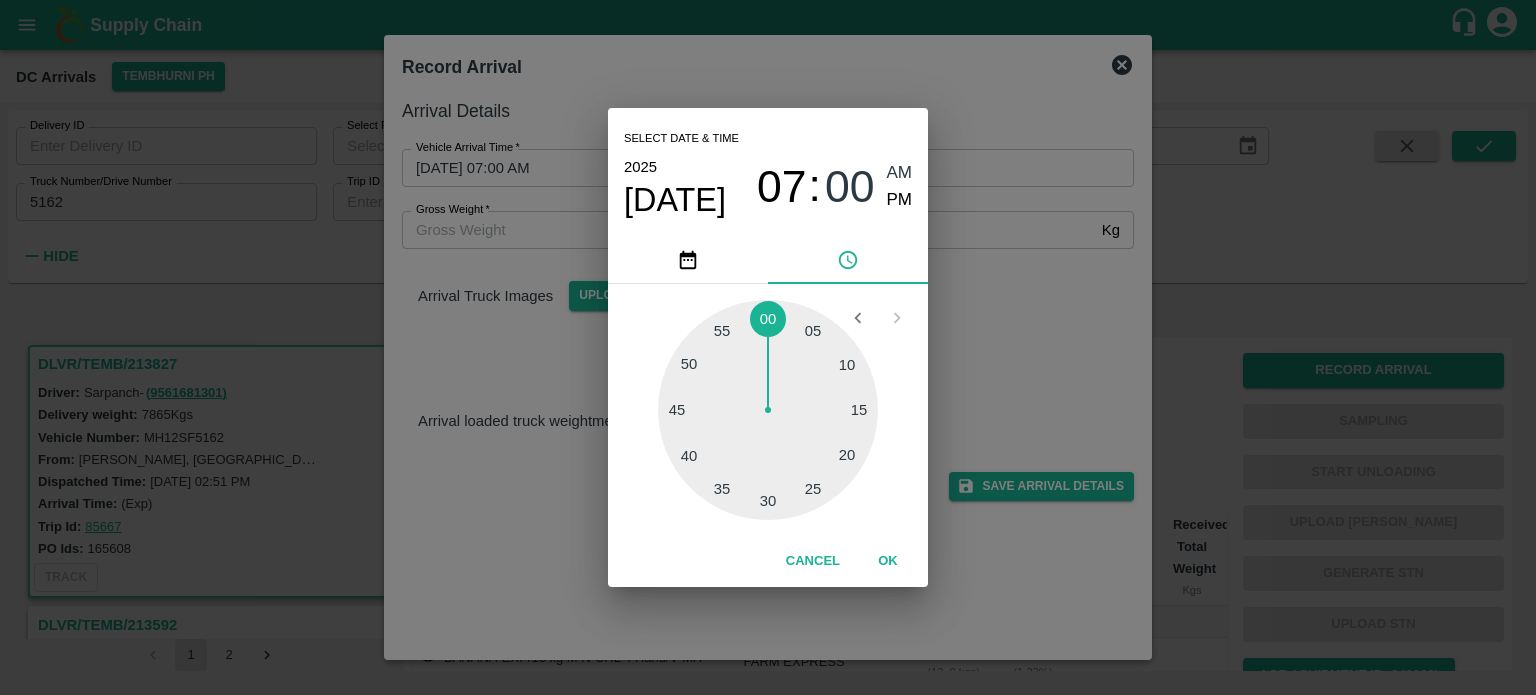click at bounding box center (768, 410) 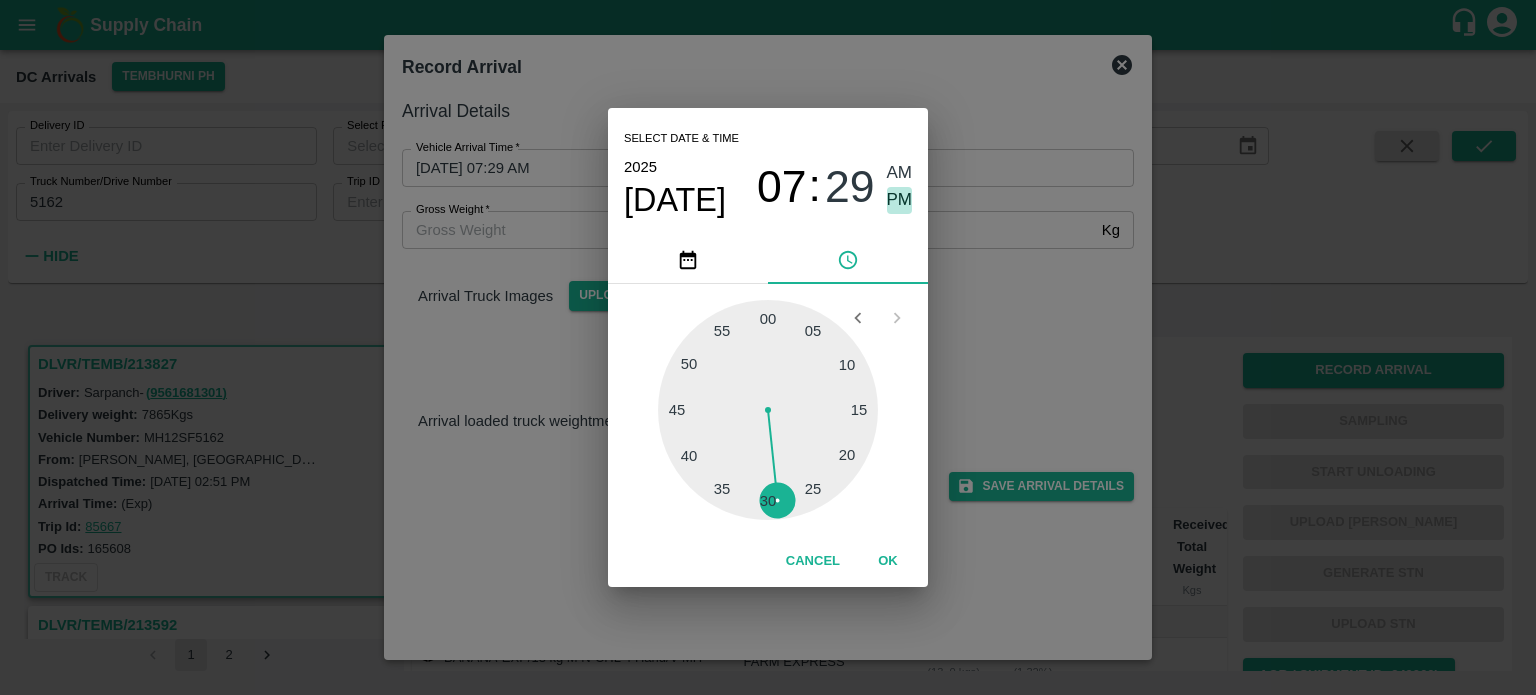 click on "PM" at bounding box center [900, 200] 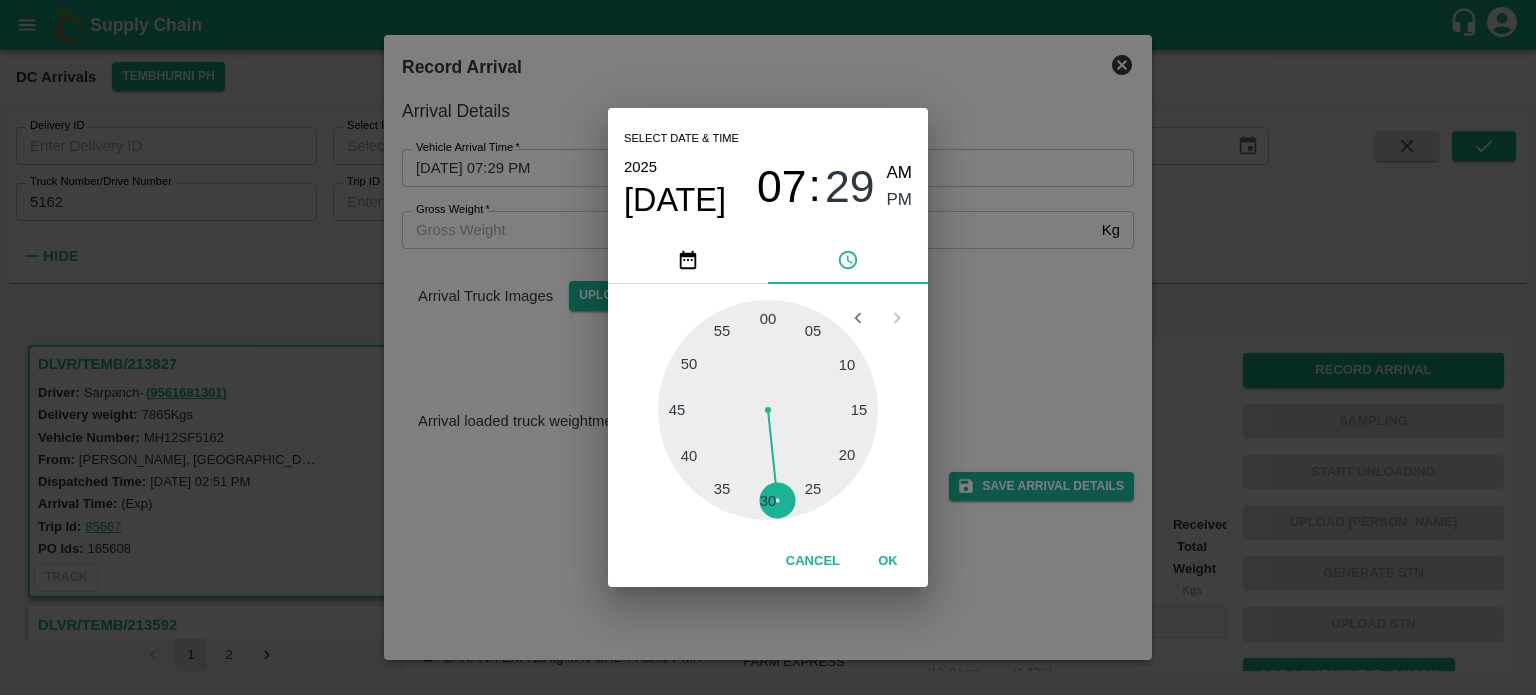 click on "Select date & time [DATE] 07 : 29 AM PM 05 10 15 20 25 30 35 40 45 50 55 00 Cancel OK" at bounding box center (768, 347) 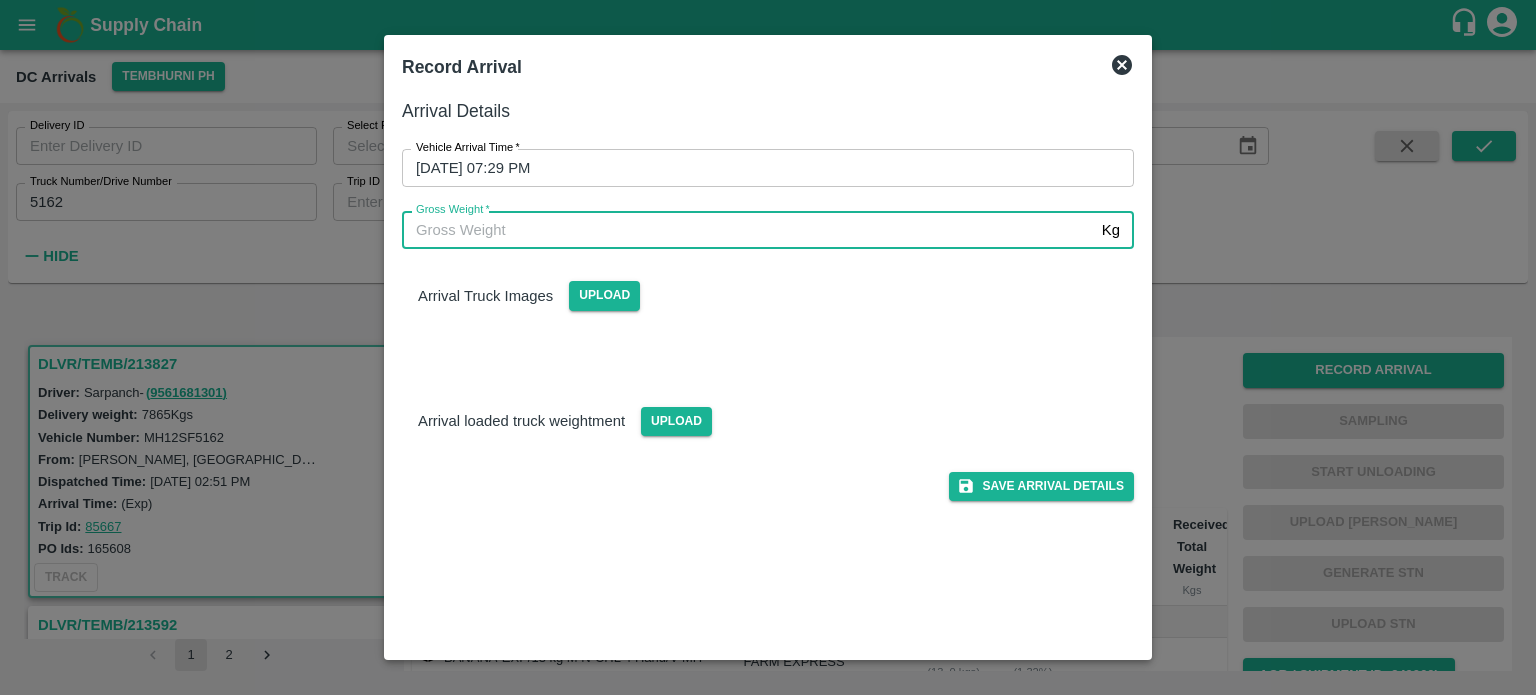 click on "Gross Weight   *" at bounding box center [748, 230] 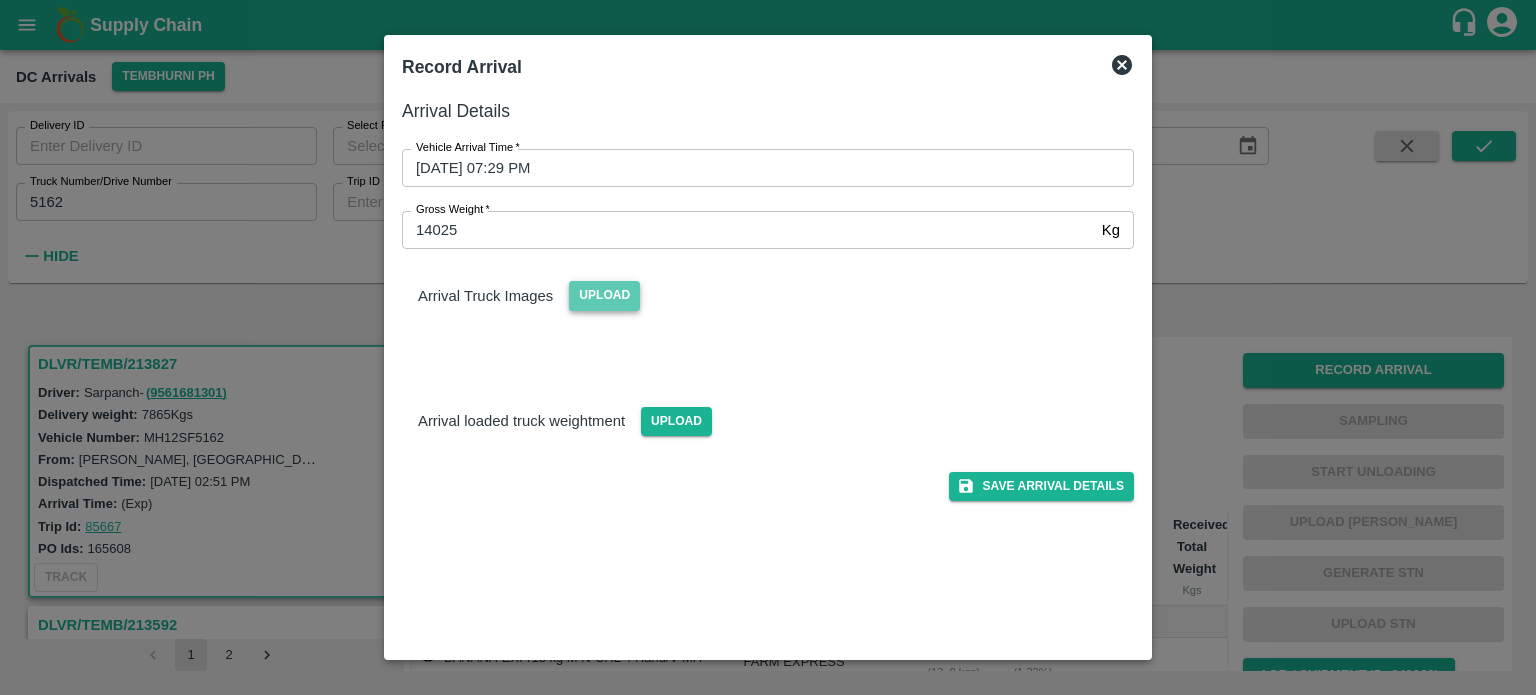 click on "Upload" at bounding box center (604, 295) 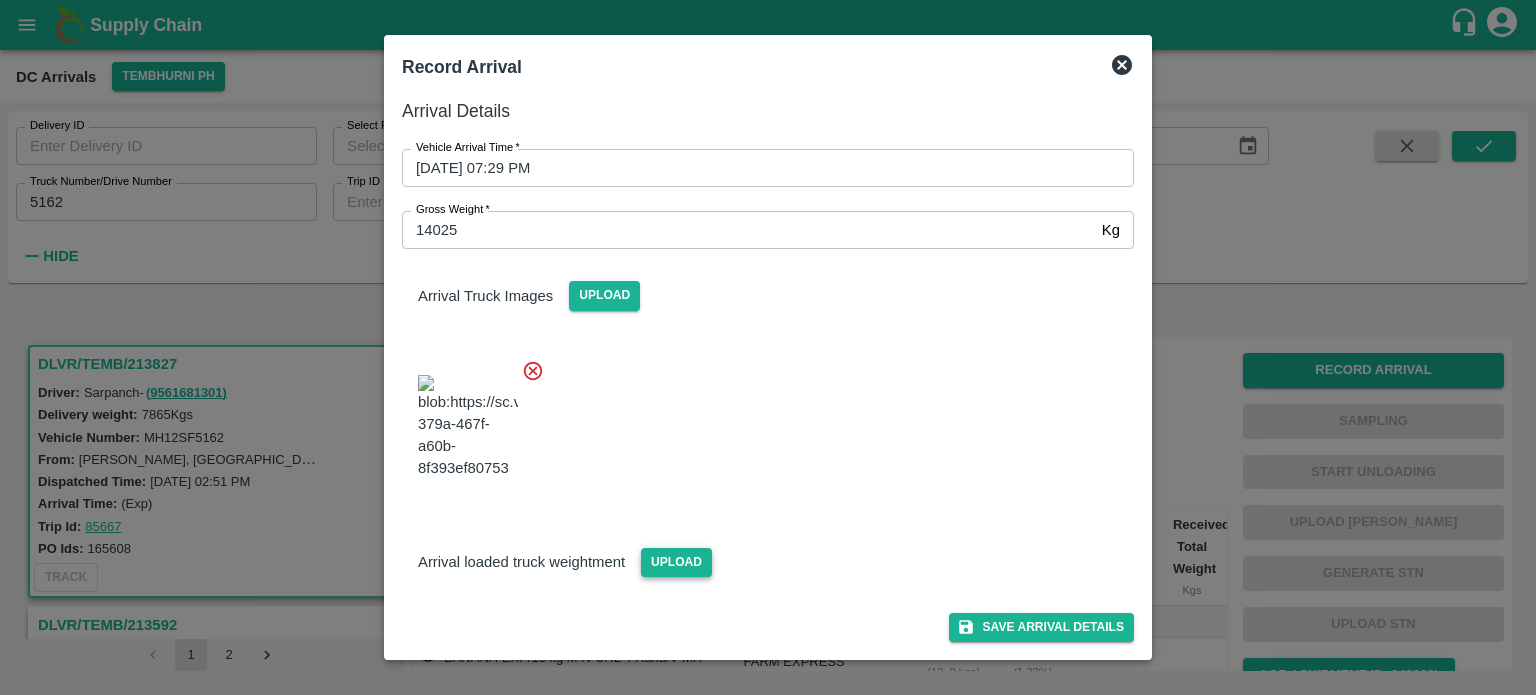 click on "Upload" at bounding box center [676, 562] 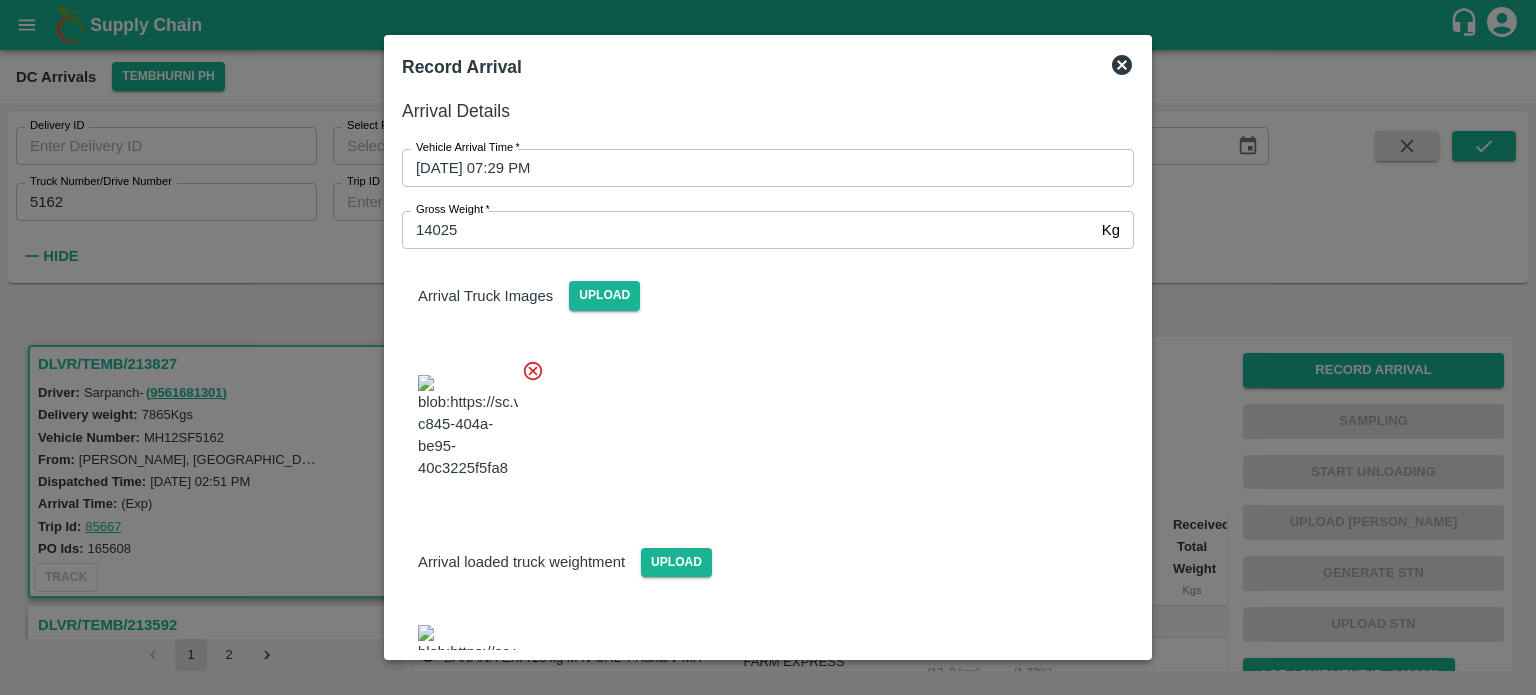 click at bounding box center (760, 421) 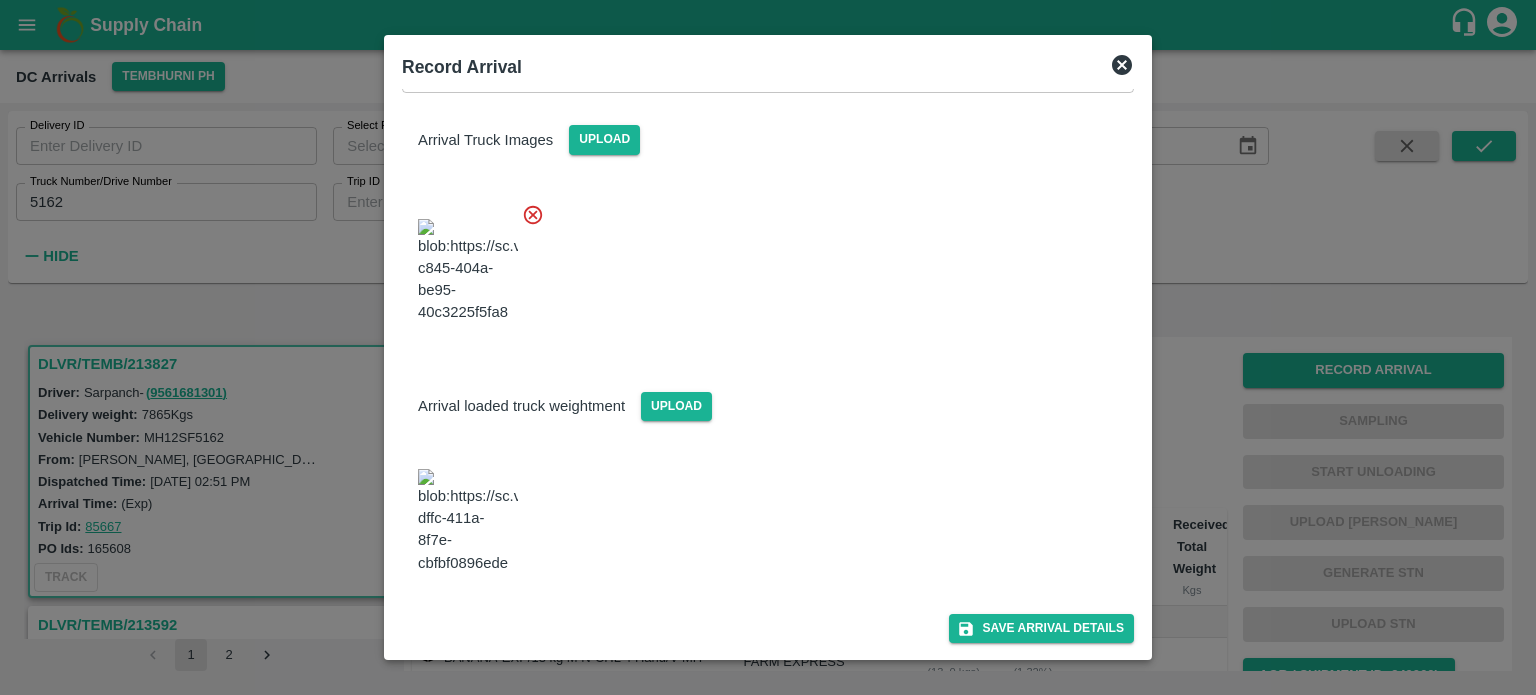 scroll, scrollTop: 224, scrollLeft: 0, axis: vertical 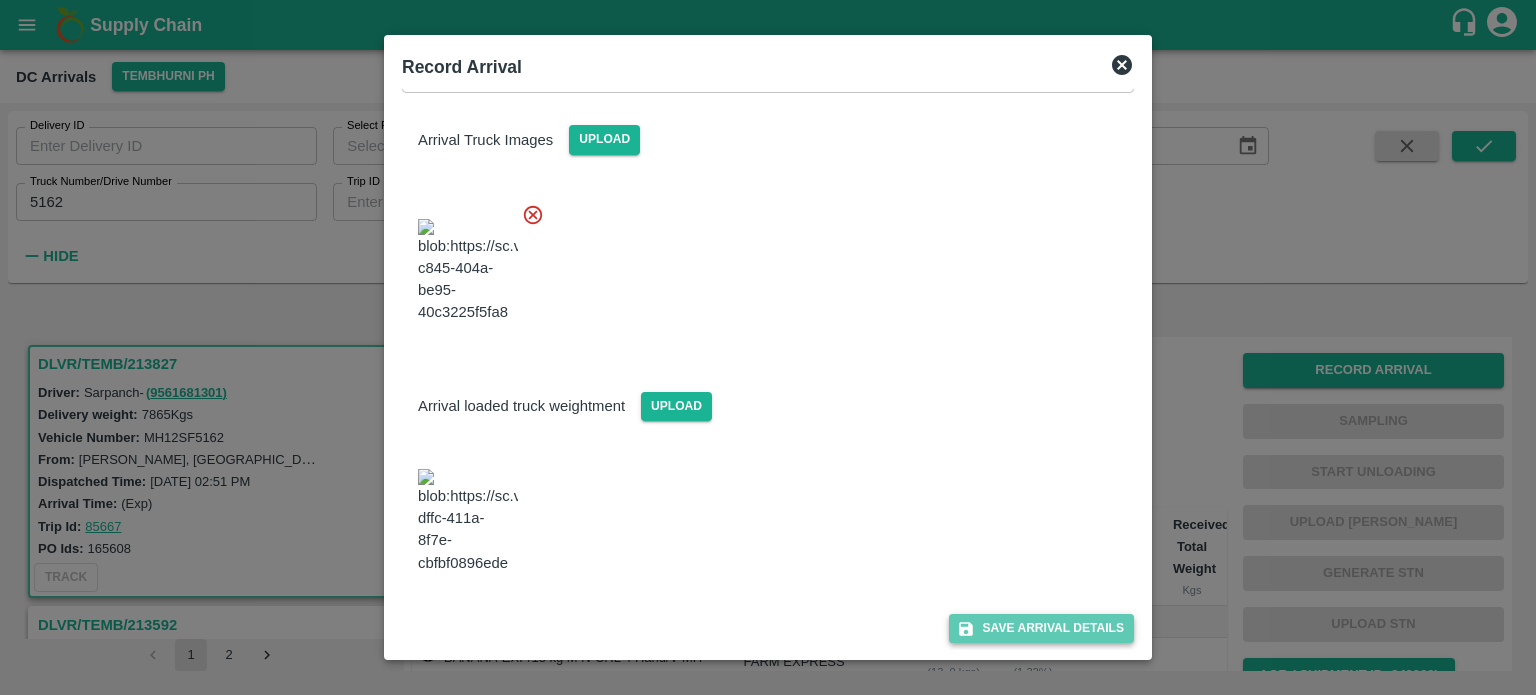 click on "Save Arrival Details" at bounding box center [1041, 628] 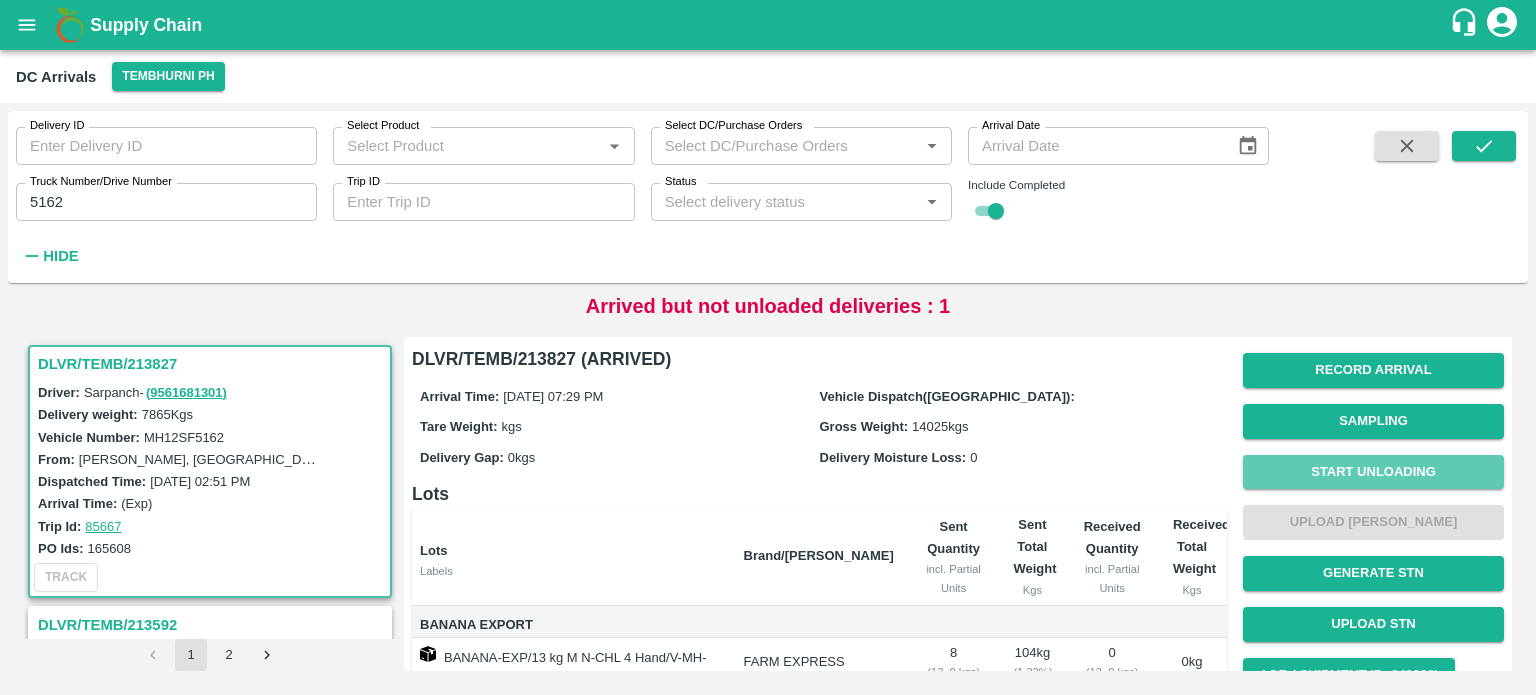 click on "Start Unloading" at bounding box center (1373, 472) 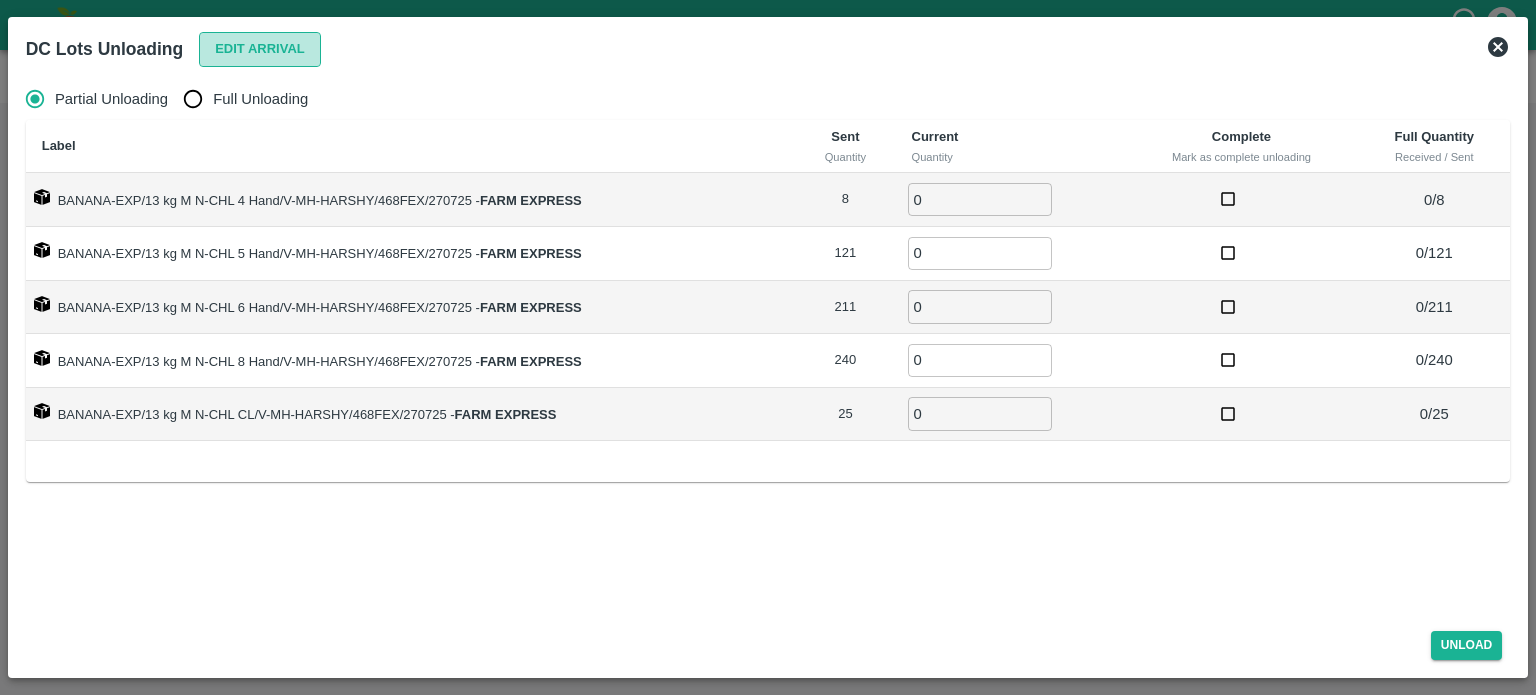 click on "Edit Arrival" at bounding box center [260, 49] 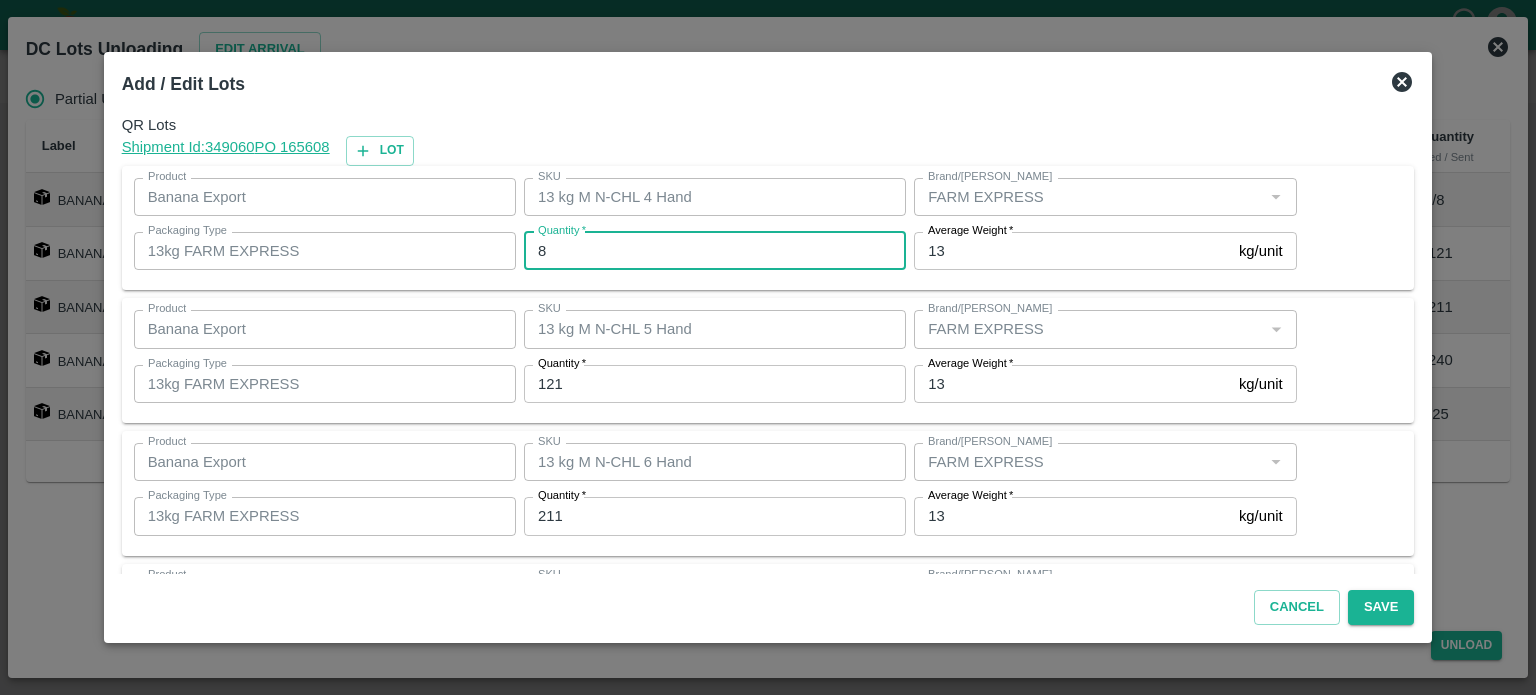 click on "8" at bounding box center [715, 251] 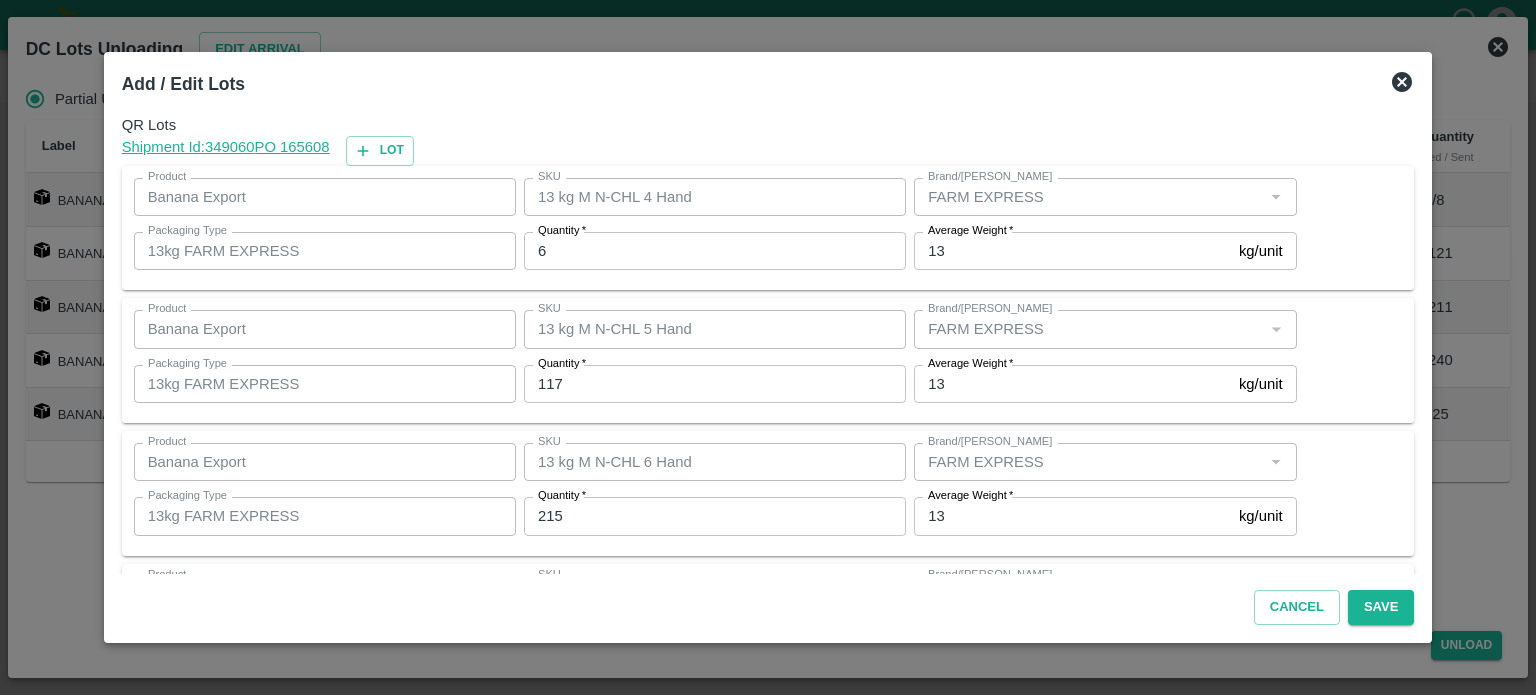 scroll, scrollTop: 262, scrollLeft: 0, axis: vertical 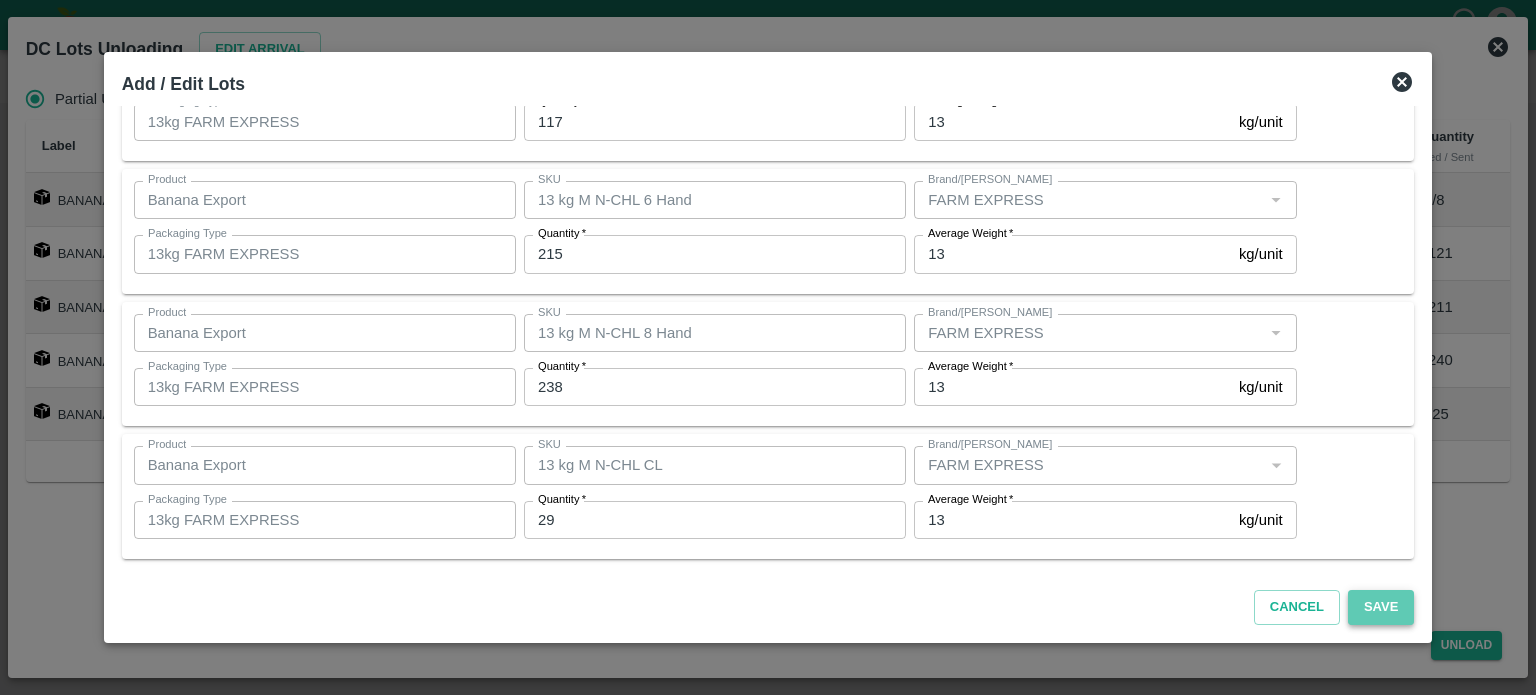 click on "Save" at bounding box center (1381, 607) 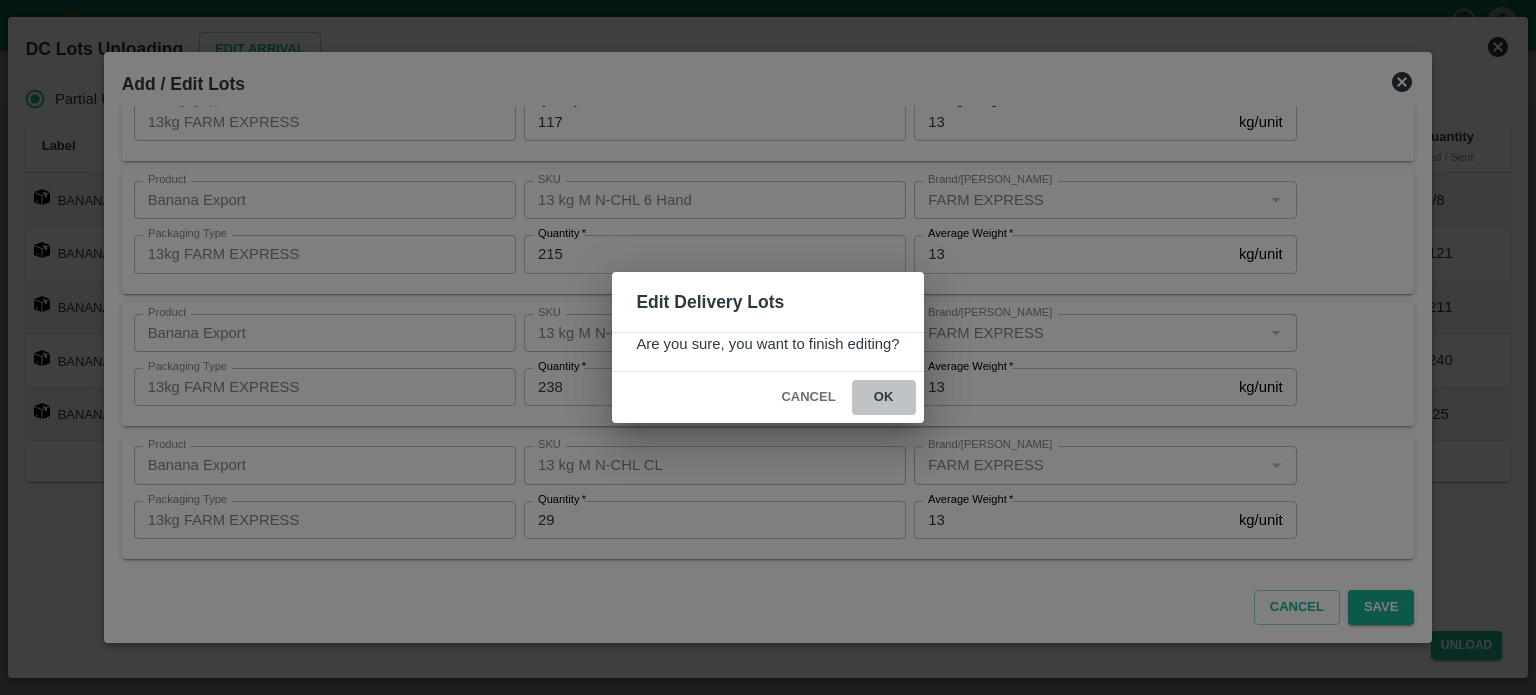 click on "ok" at bounding box center [884, 397] 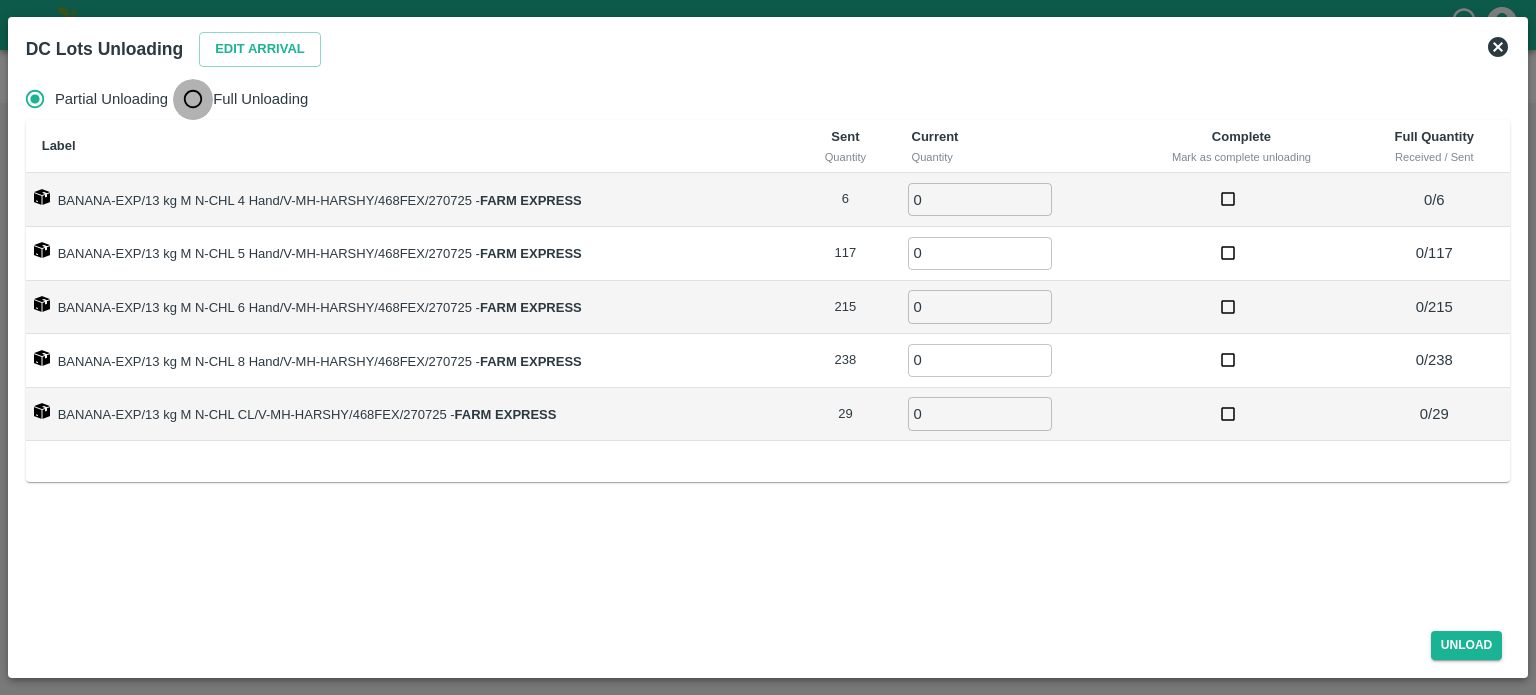 click on "Full Unloading" at bounding box center [193, 99] 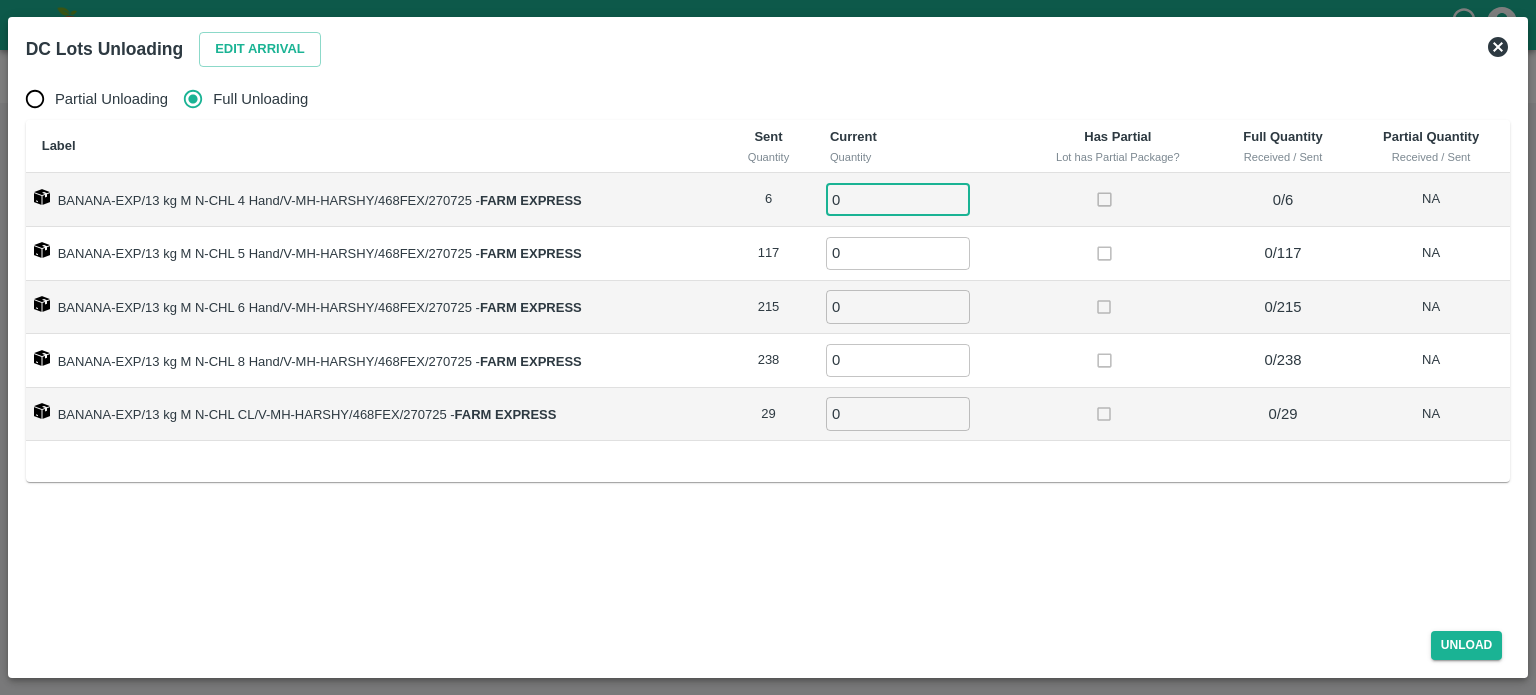 click on "0" at bounding box center [898, 199] 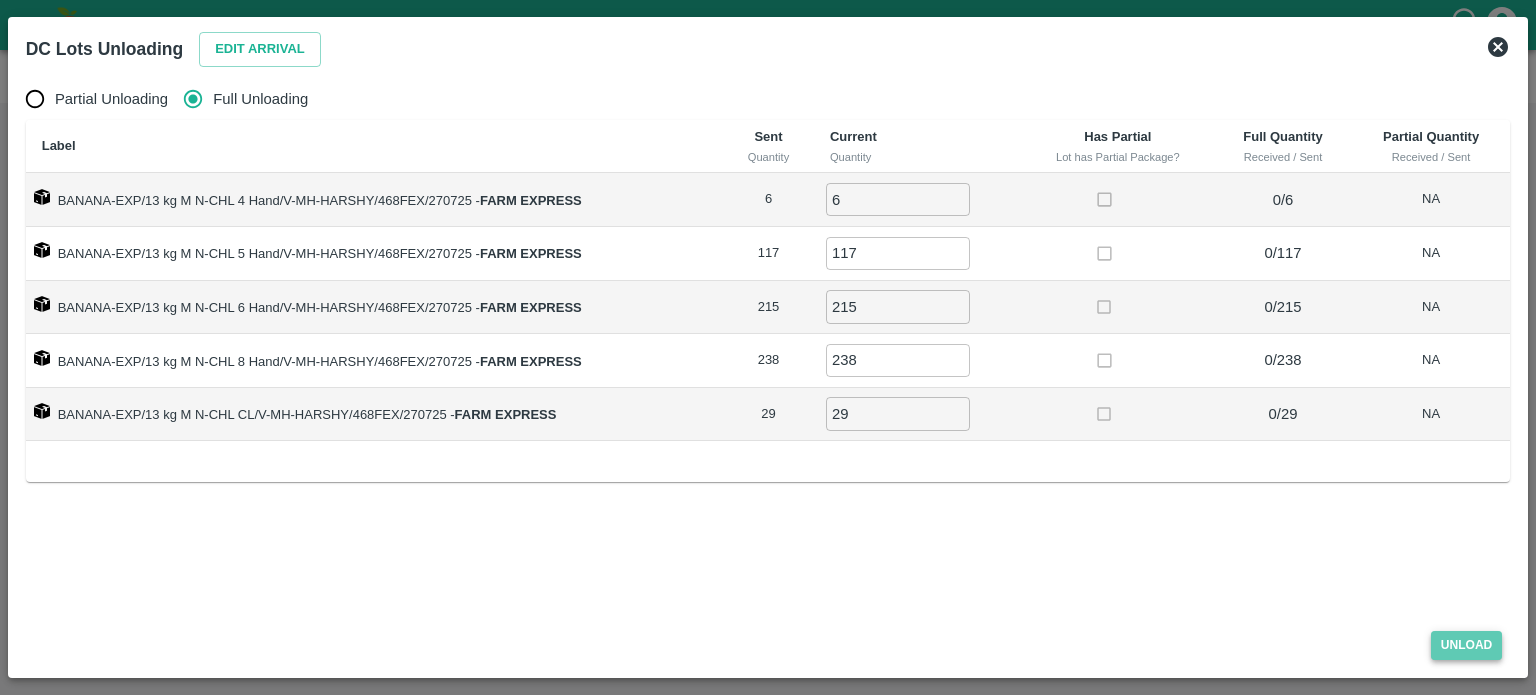 click on "Unload" at bounding box center [1467, 645] 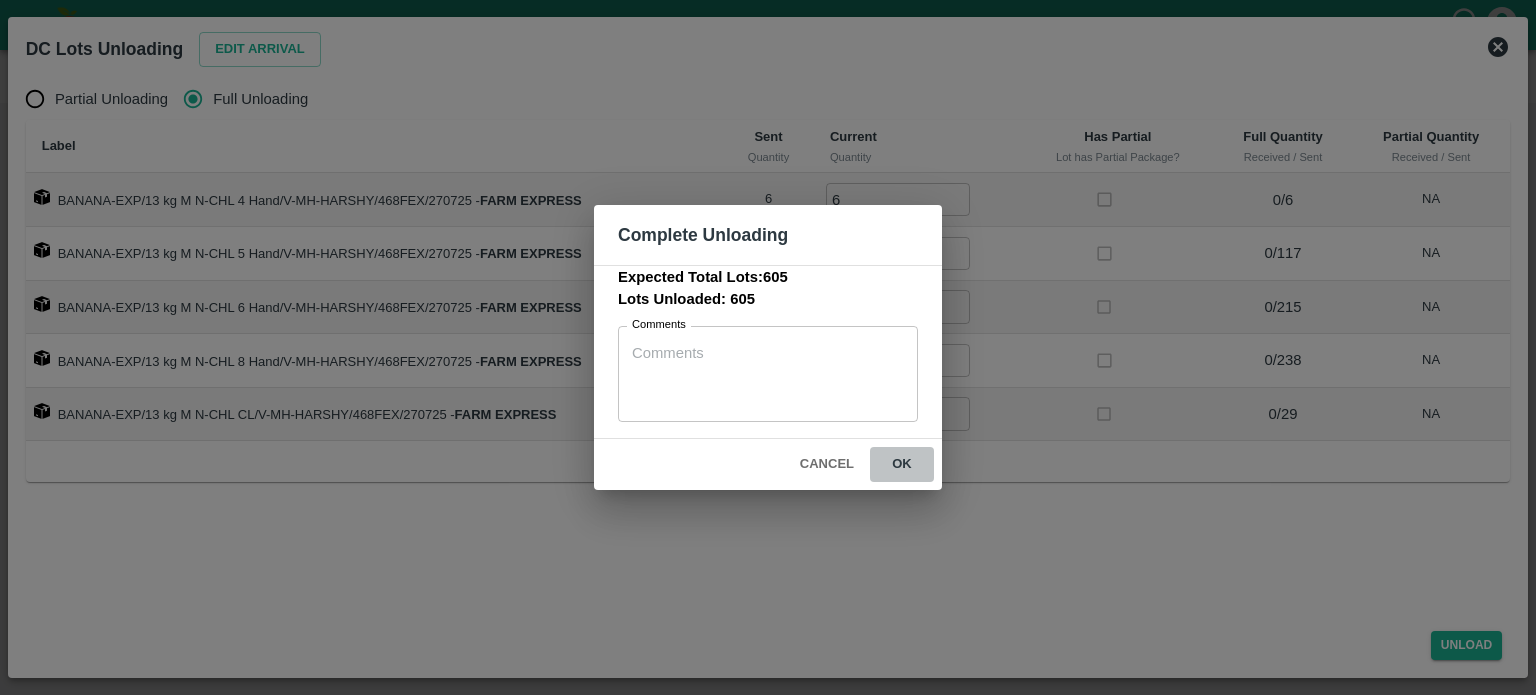 click on "ok" at bounding box center (902, 464) 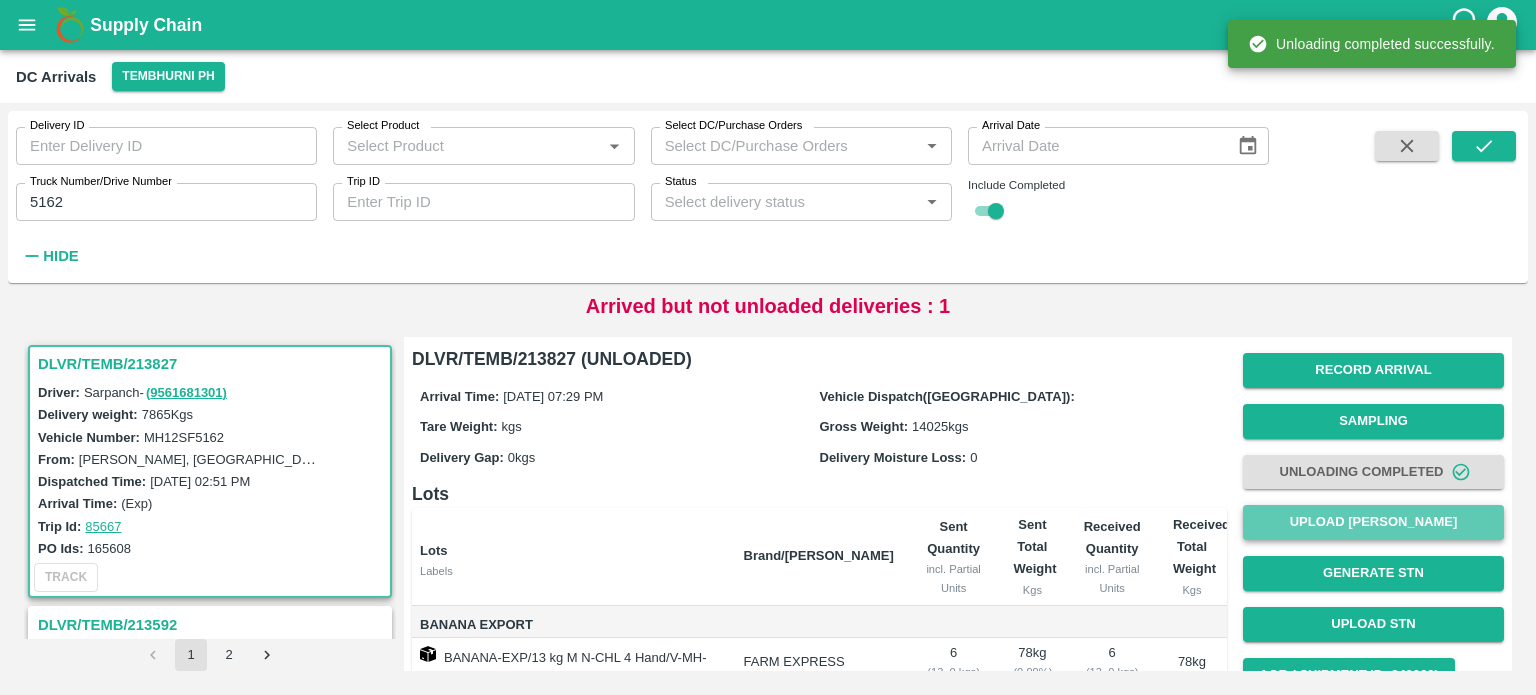 click on "Upload [PERSON_NAME]" at bounding box center [1373, 522] 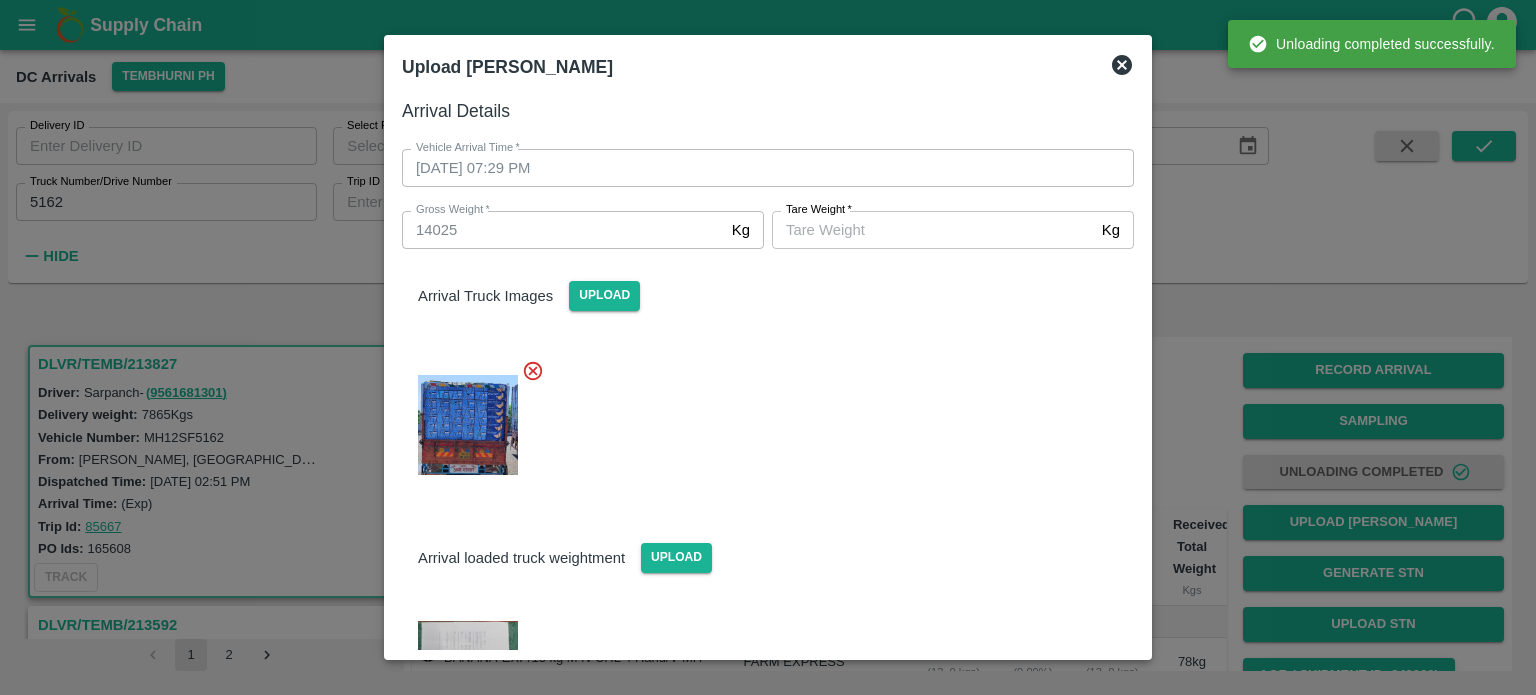 click on "[PERSON_NAME]   *" at bounding box center (933, 230) 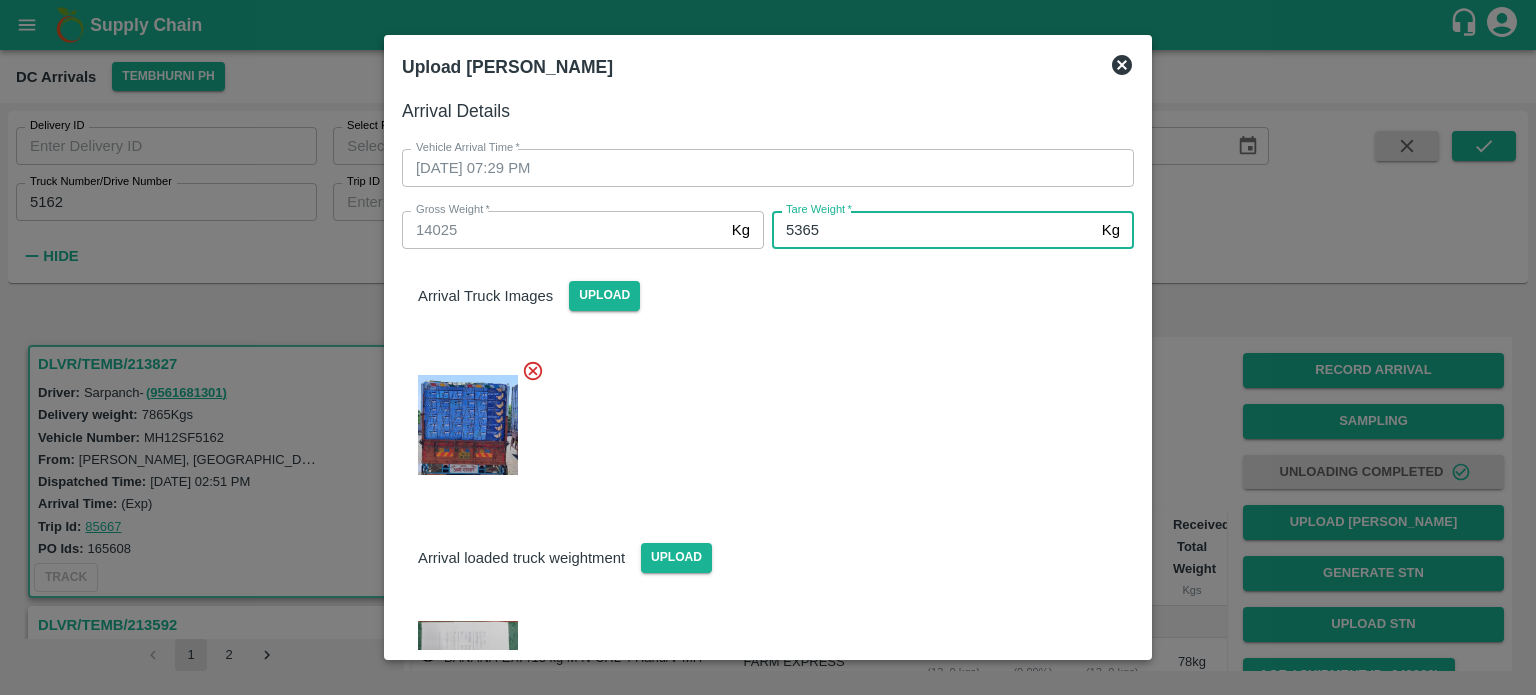 click on "Arrival loaded truck weightment Upload" at bounding box center (760, 656) 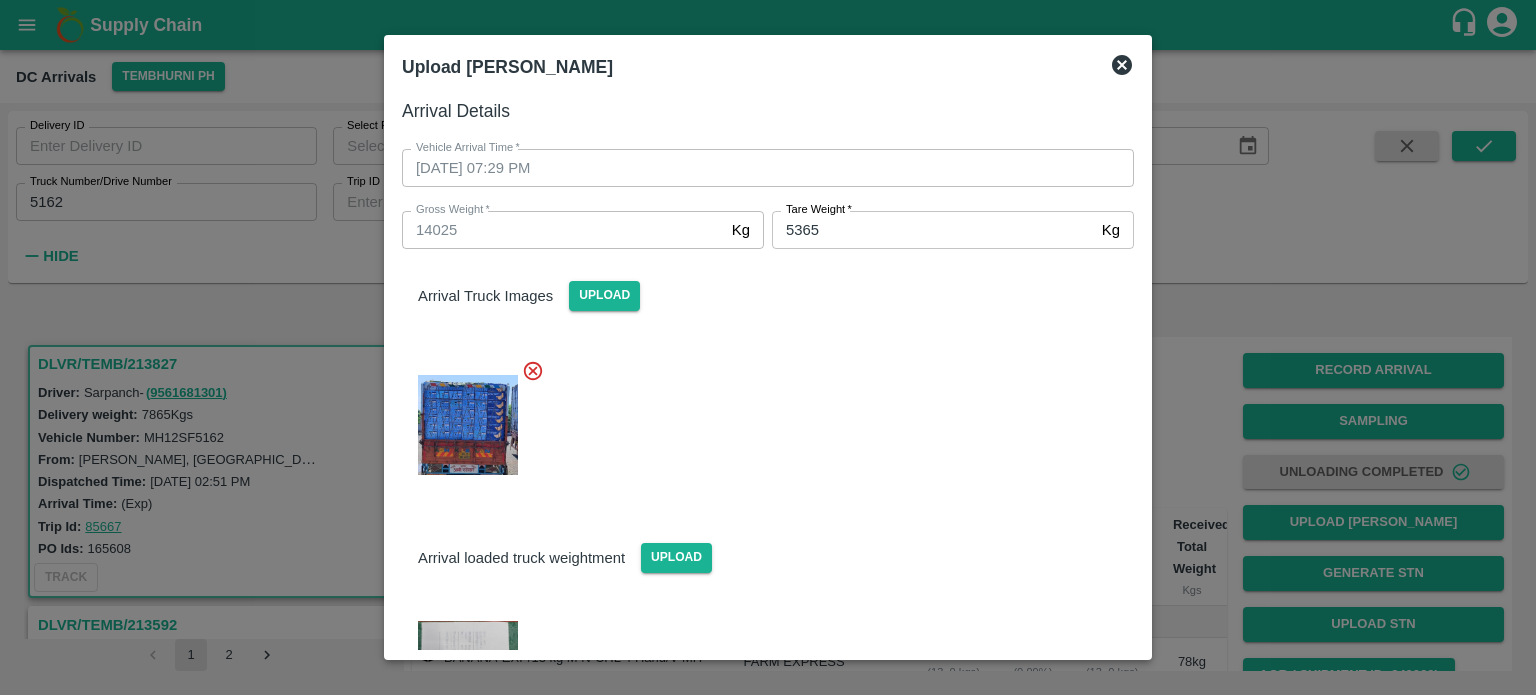 scroll, scrollTop: 224, scrollLeft: 0, axis: vertical 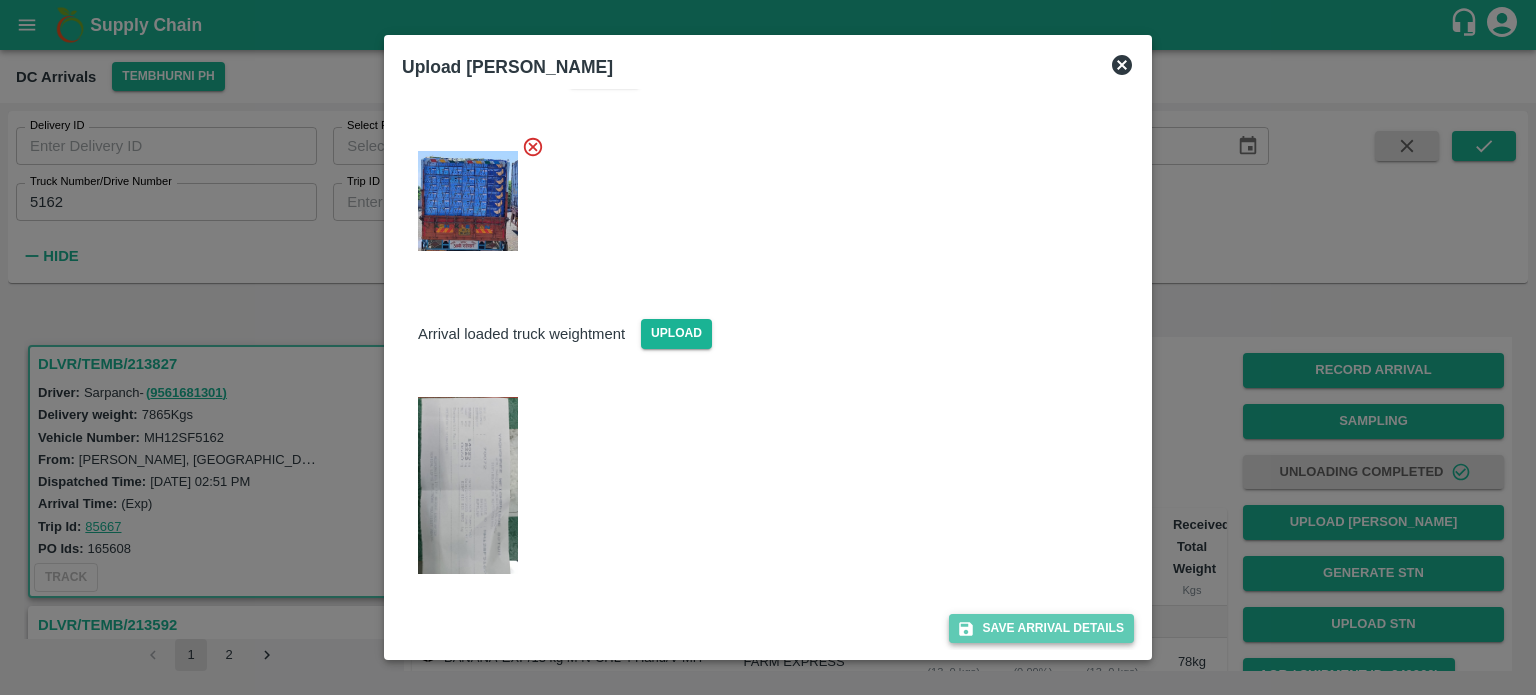 click on "Save Arrival Details" at bounding box center (1041, 628) 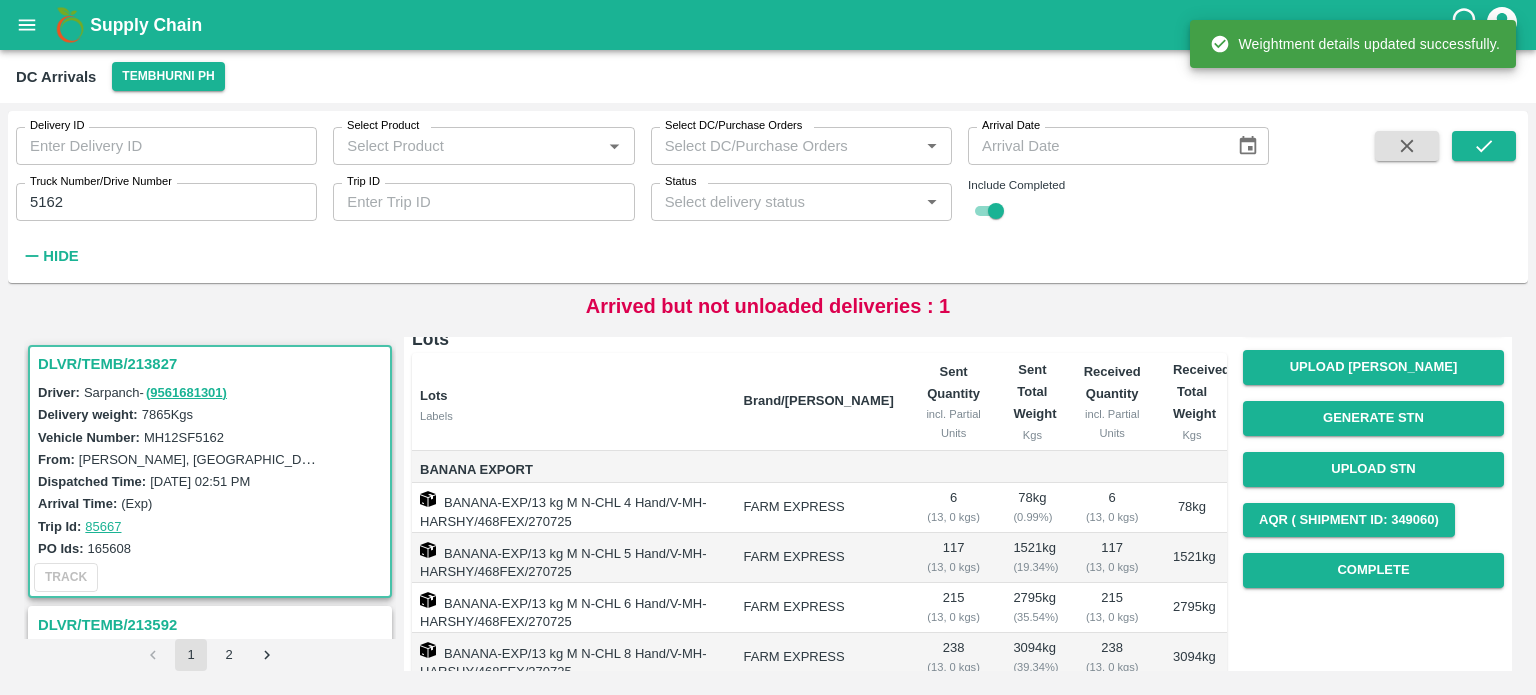 scroll, scrollTop: 156, scrollLeft: 0, axis: vertical 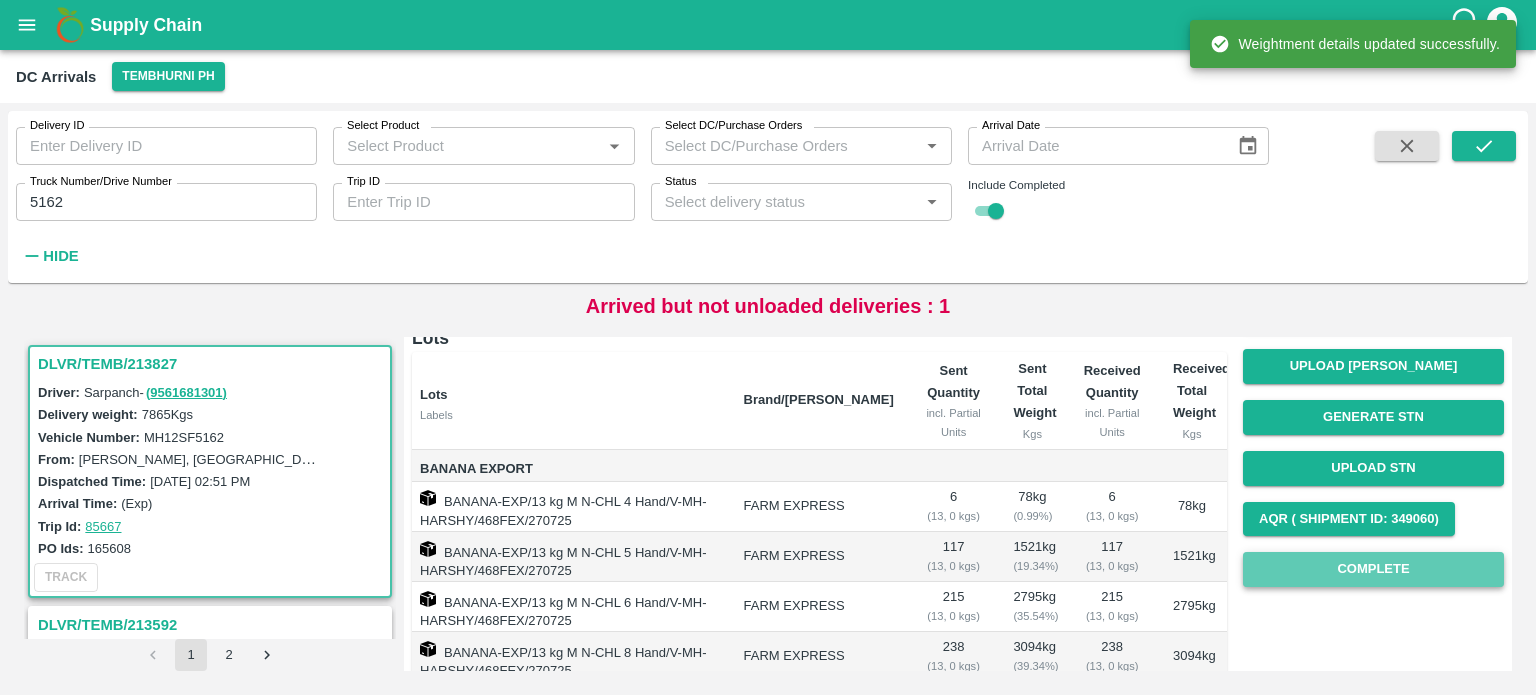 click on "Complete" at bounding box center (1373, 569) 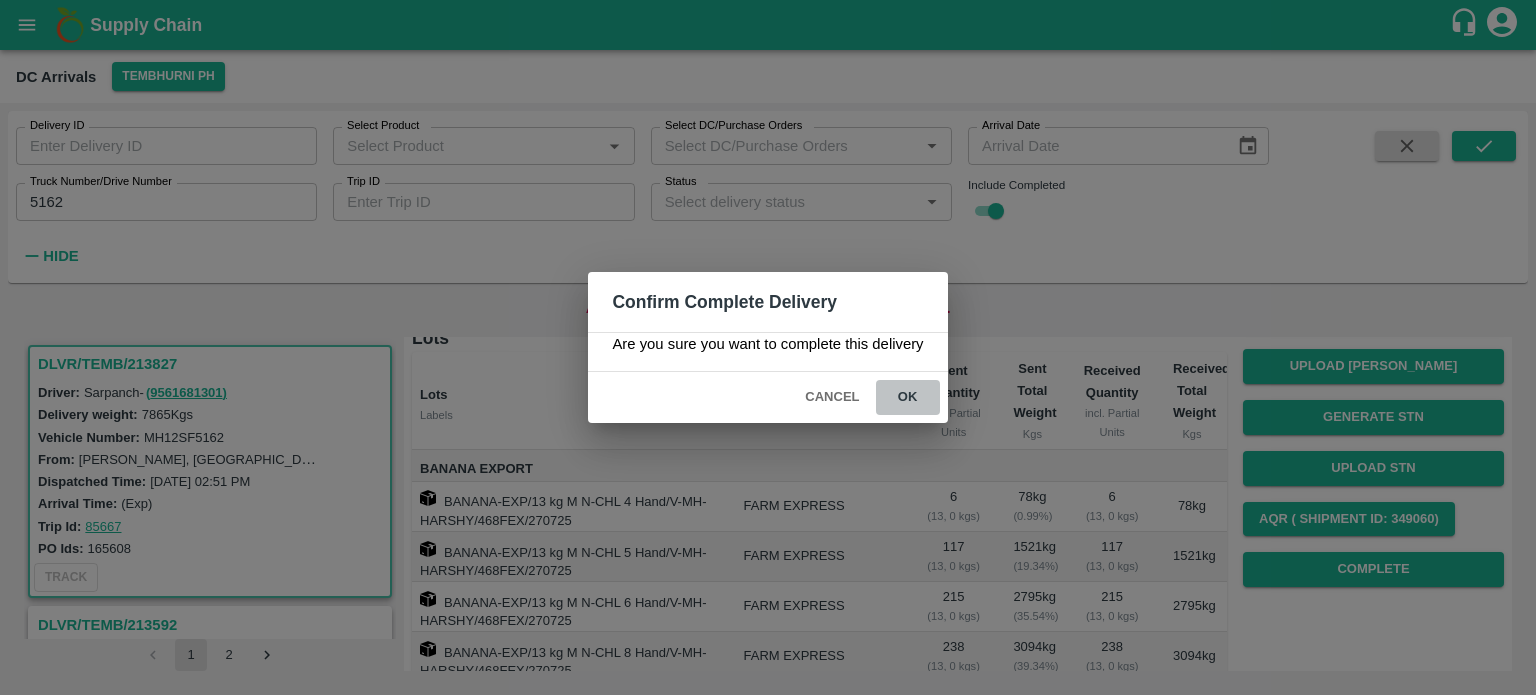 click on "ok" at bounding box center [908, 397] 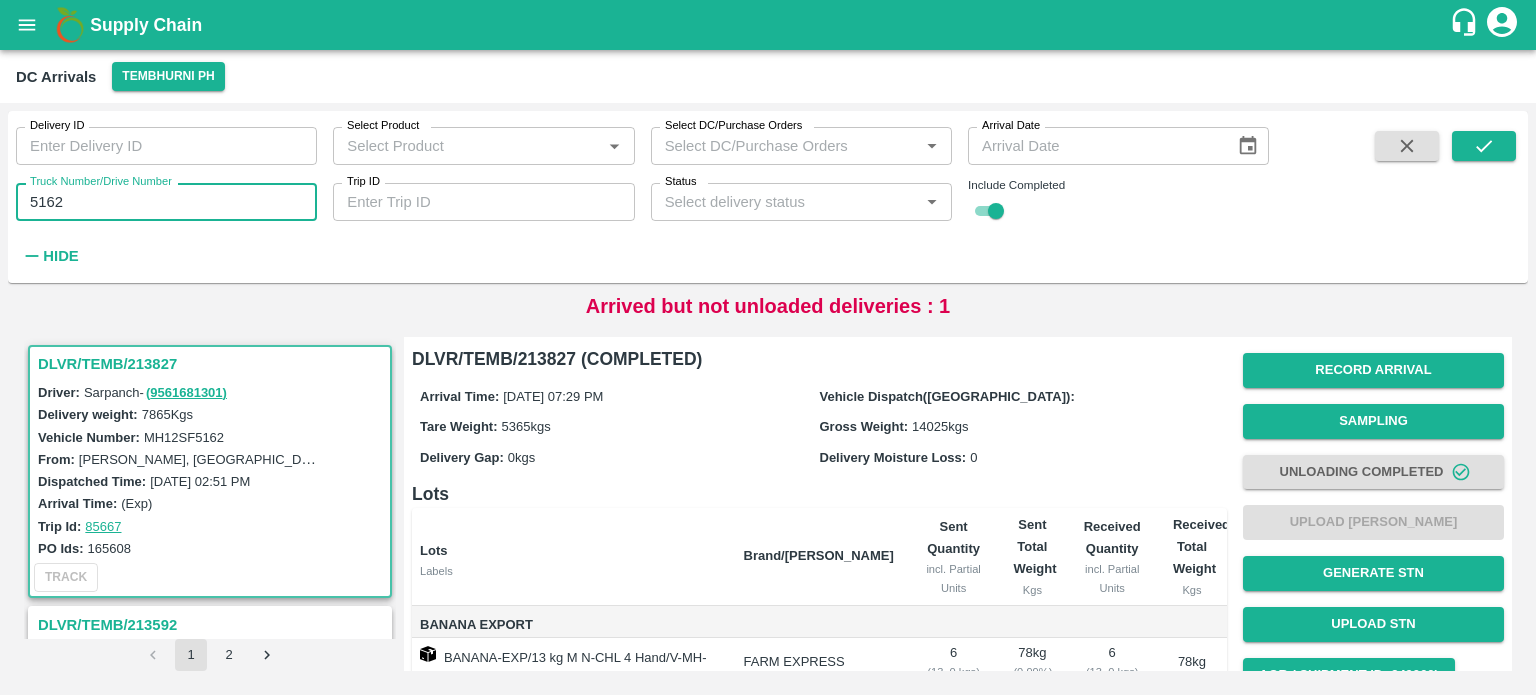 click on "5162" at bounding box center (166, 202) 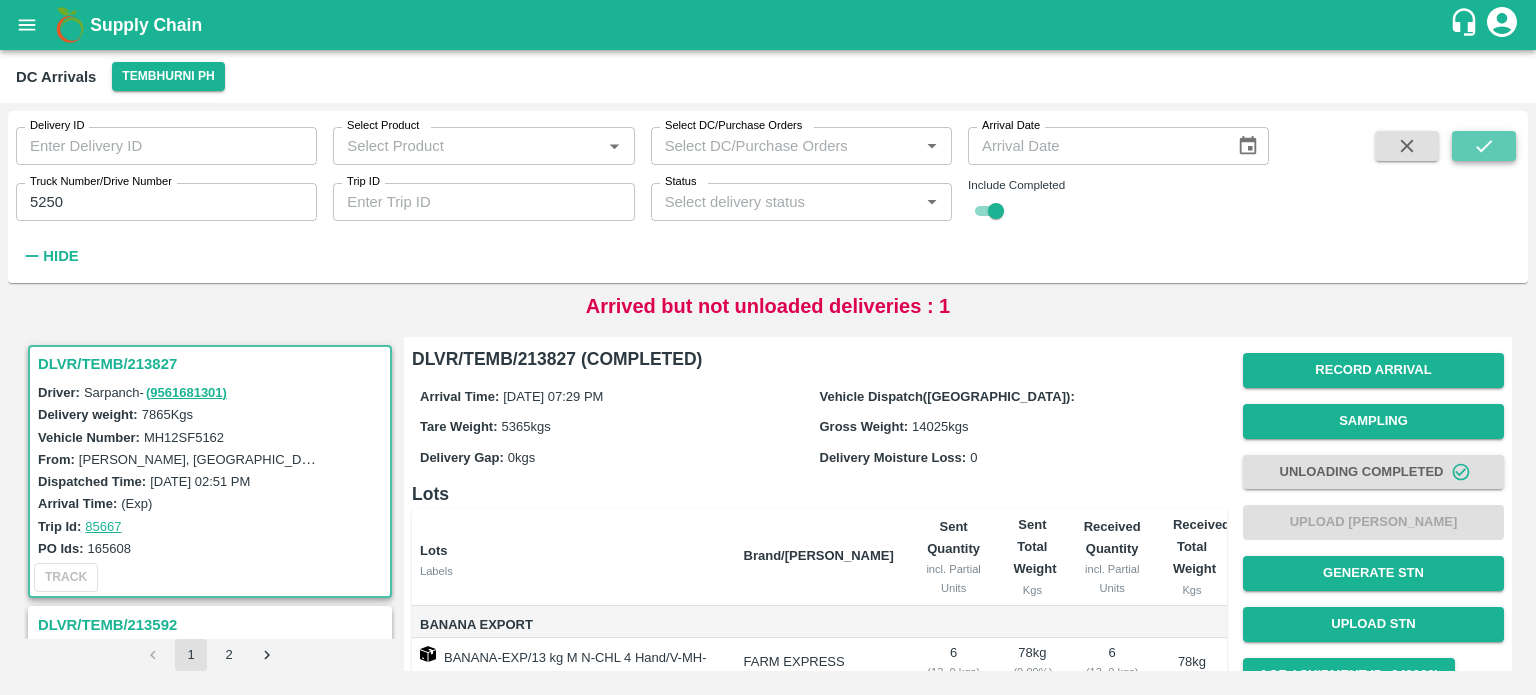 click at bounding box center (1484, 146) 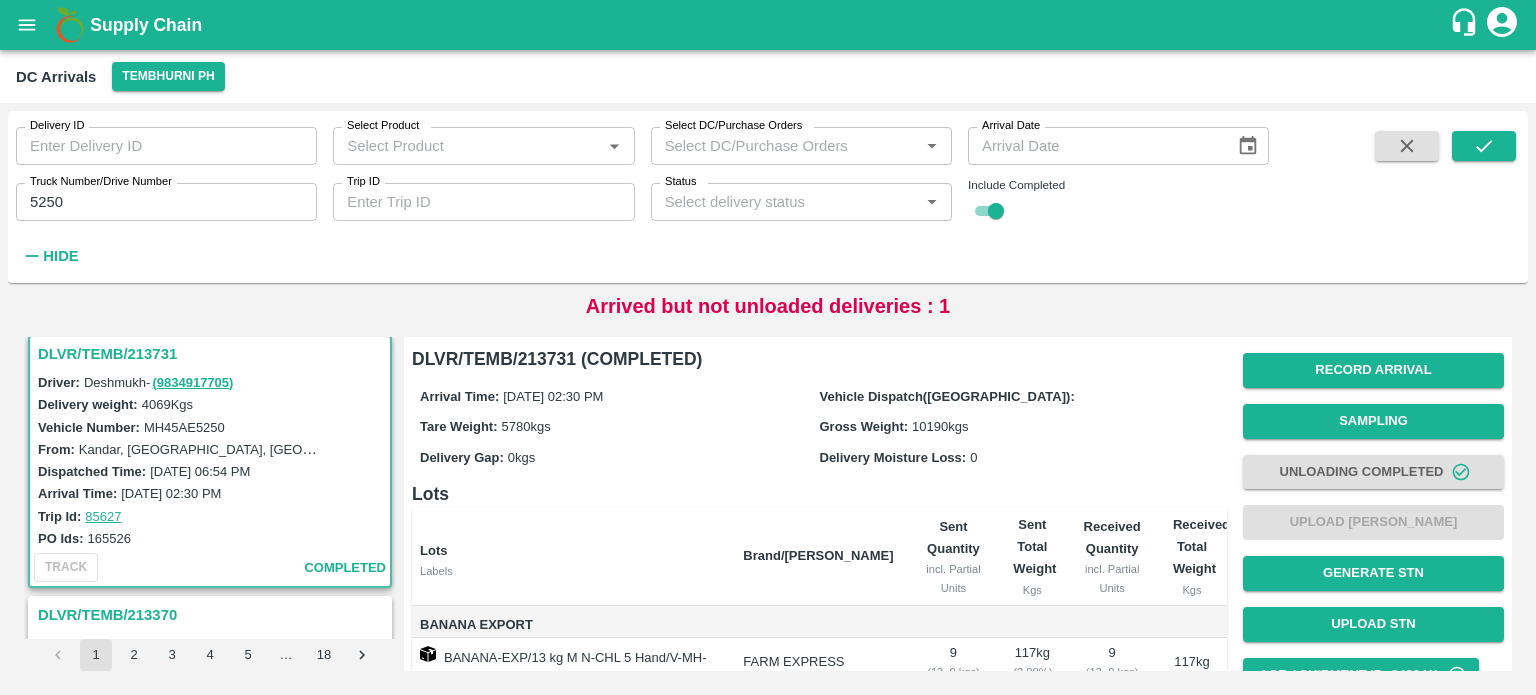 scroll, scrollTop: 0, scrollLeft: 0, axis: both 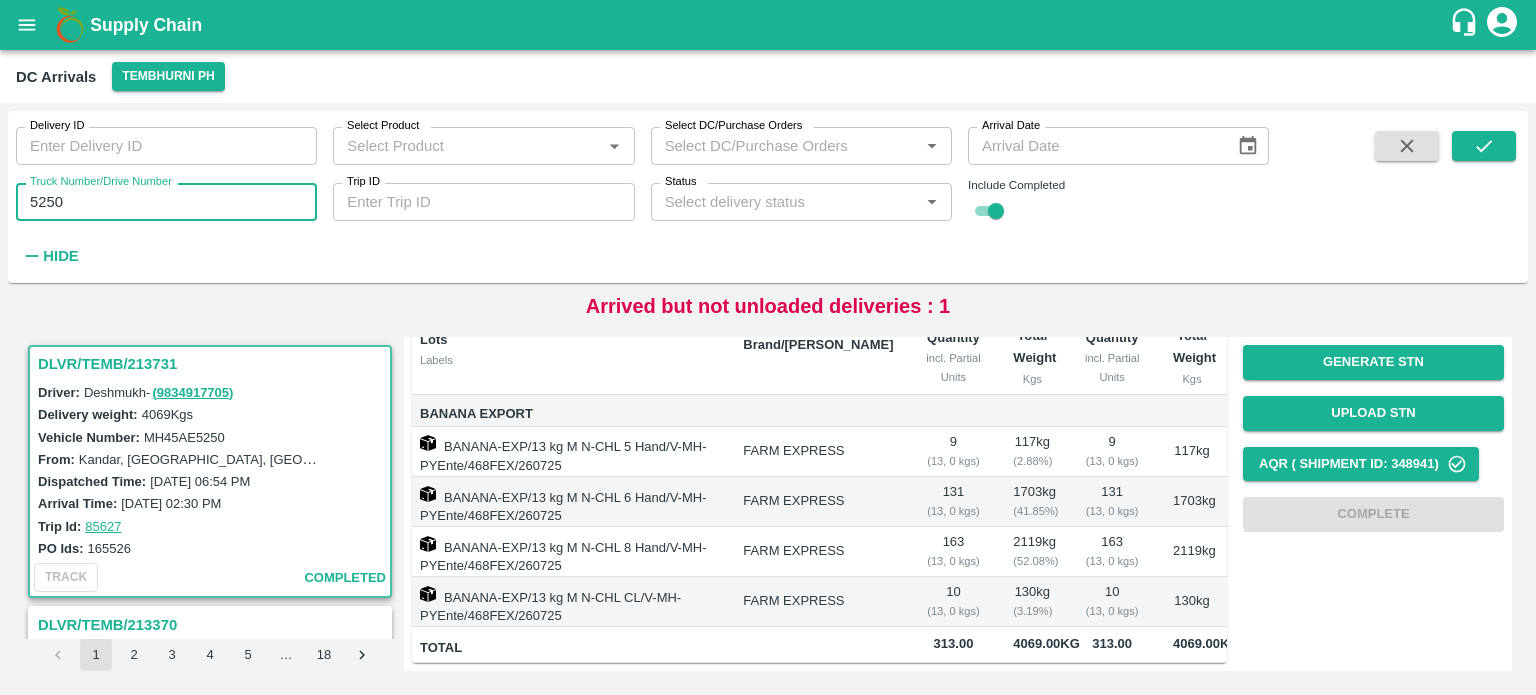 click on "5250" at bounding box center (166, 202) 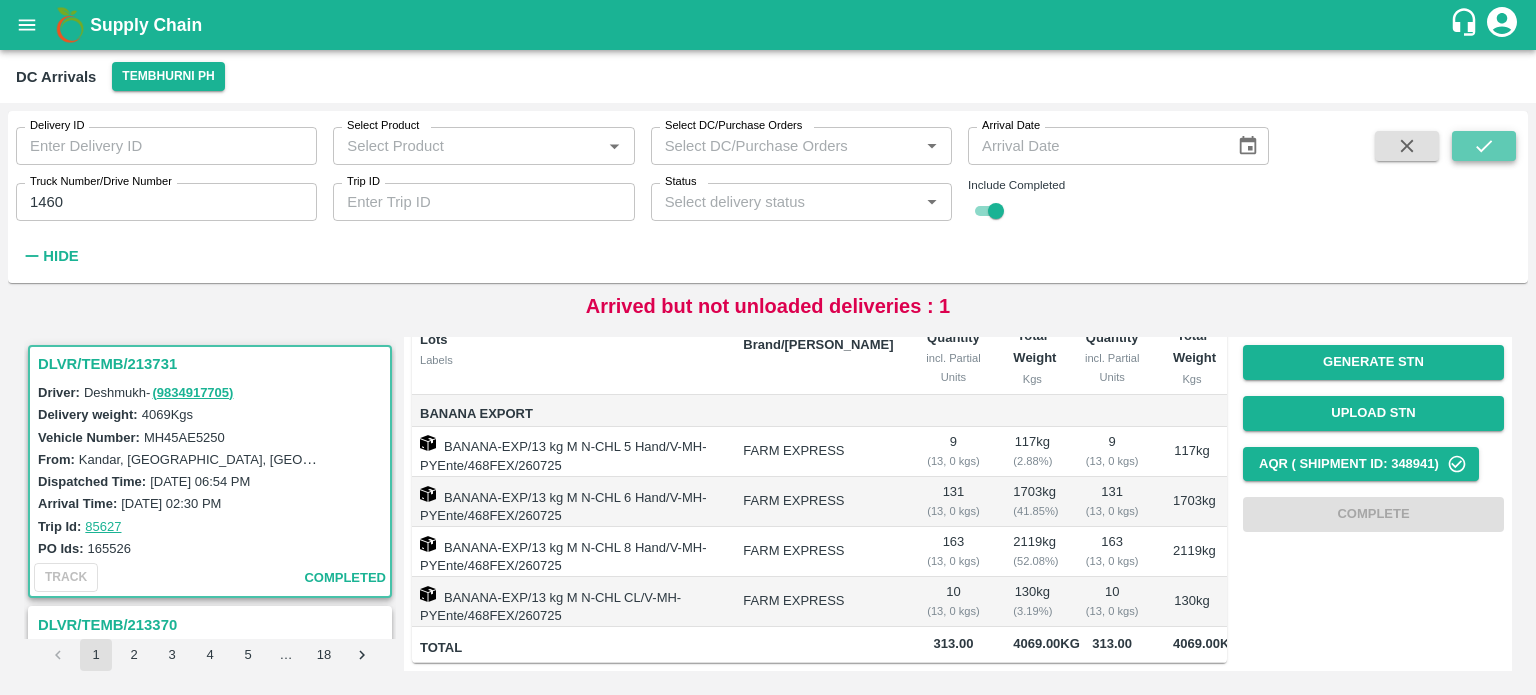 click 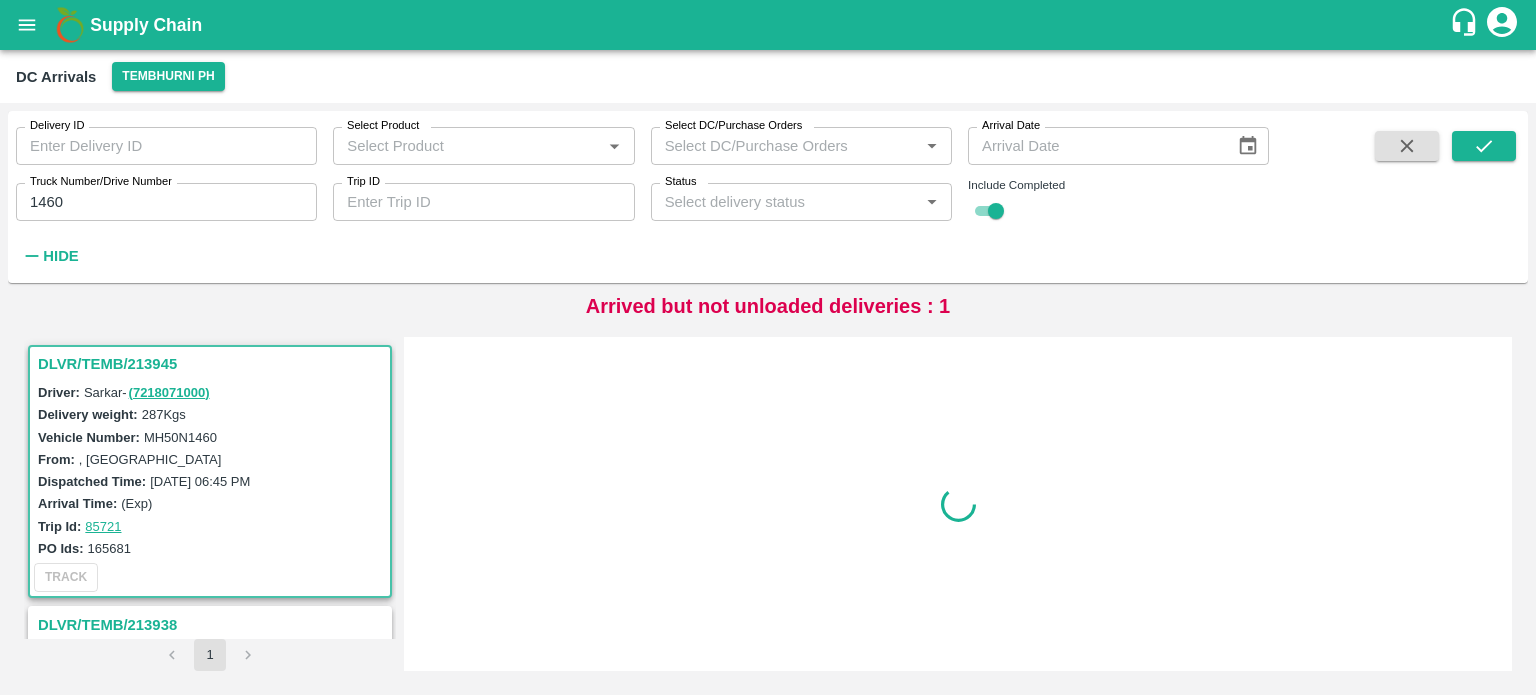 scroll, scrollTop: 0, scrollLeft: 0, axis: both 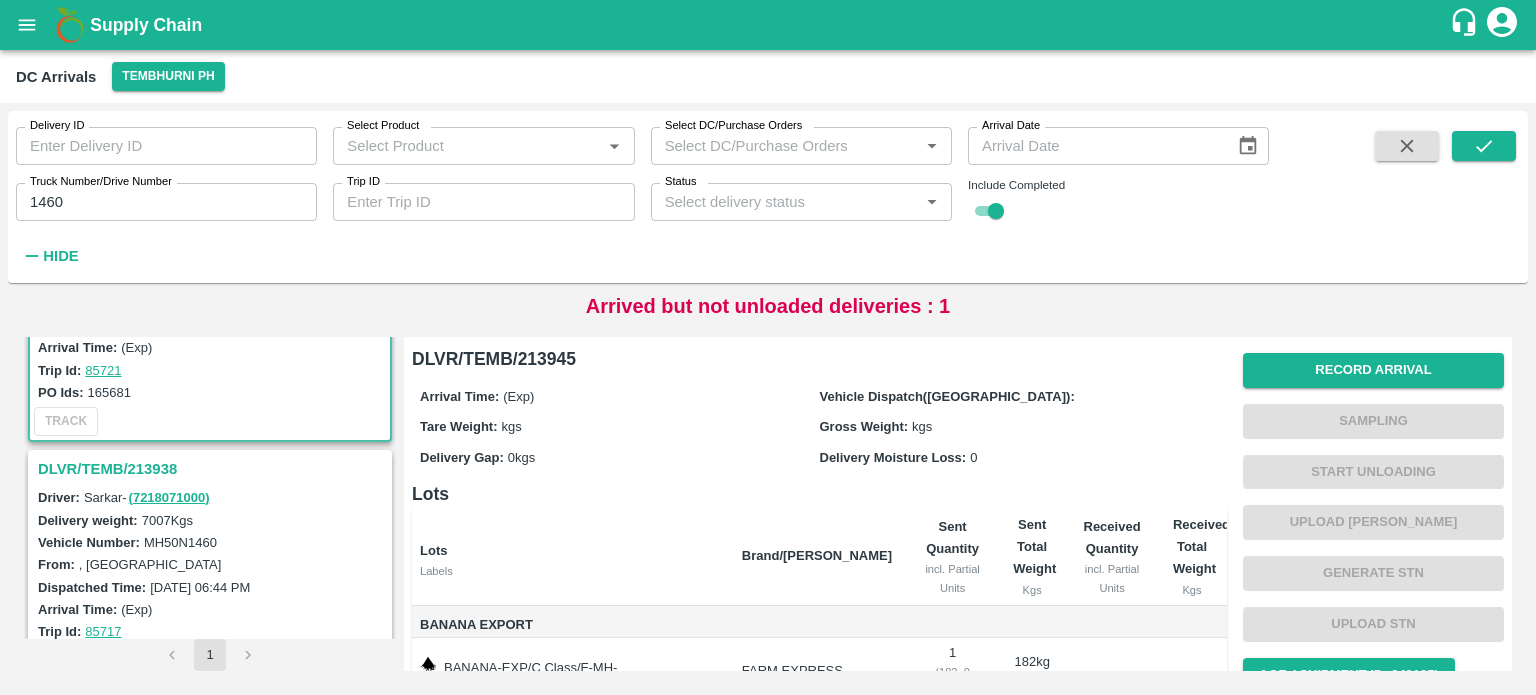 click on "DLVR/TEMB/213938" at bounding box center (213, 469) 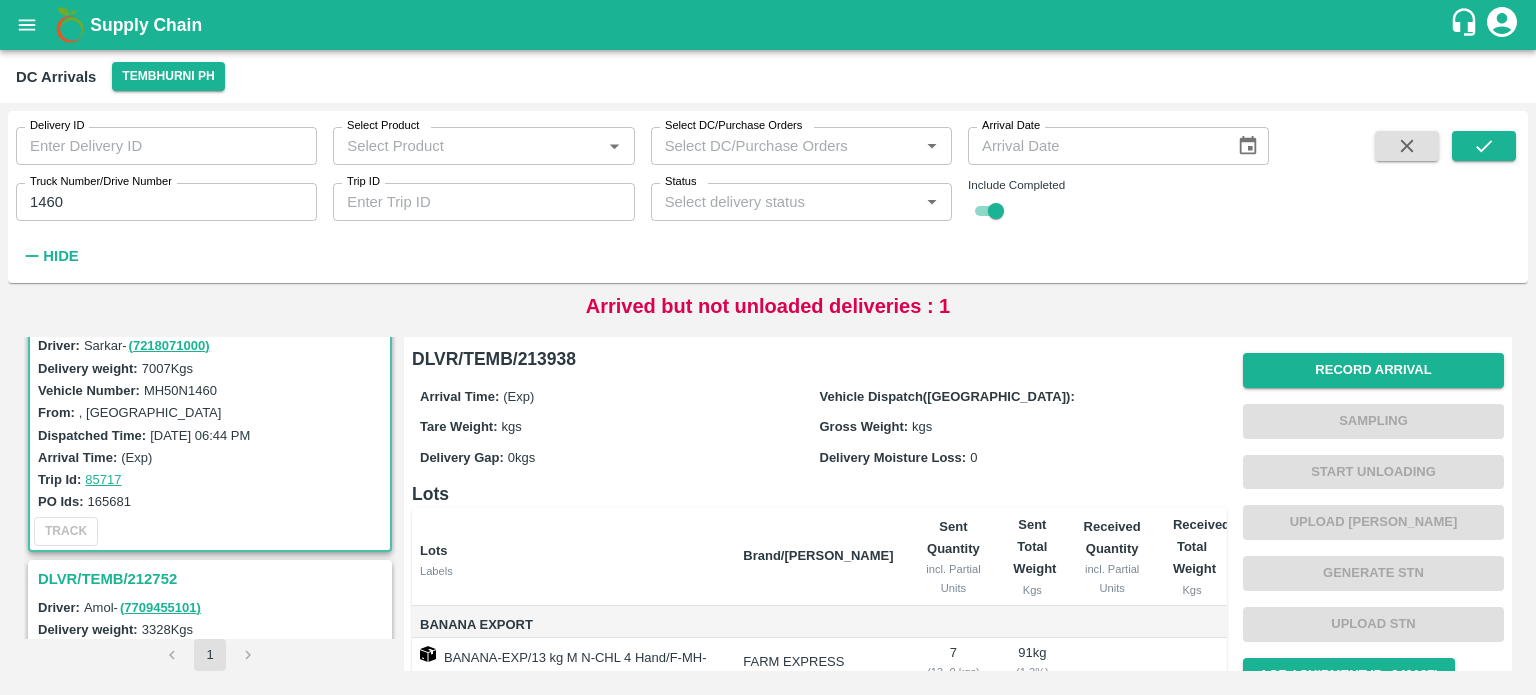 scroll, scrollTop: 306, scrollLeft: 0, axis: vertical 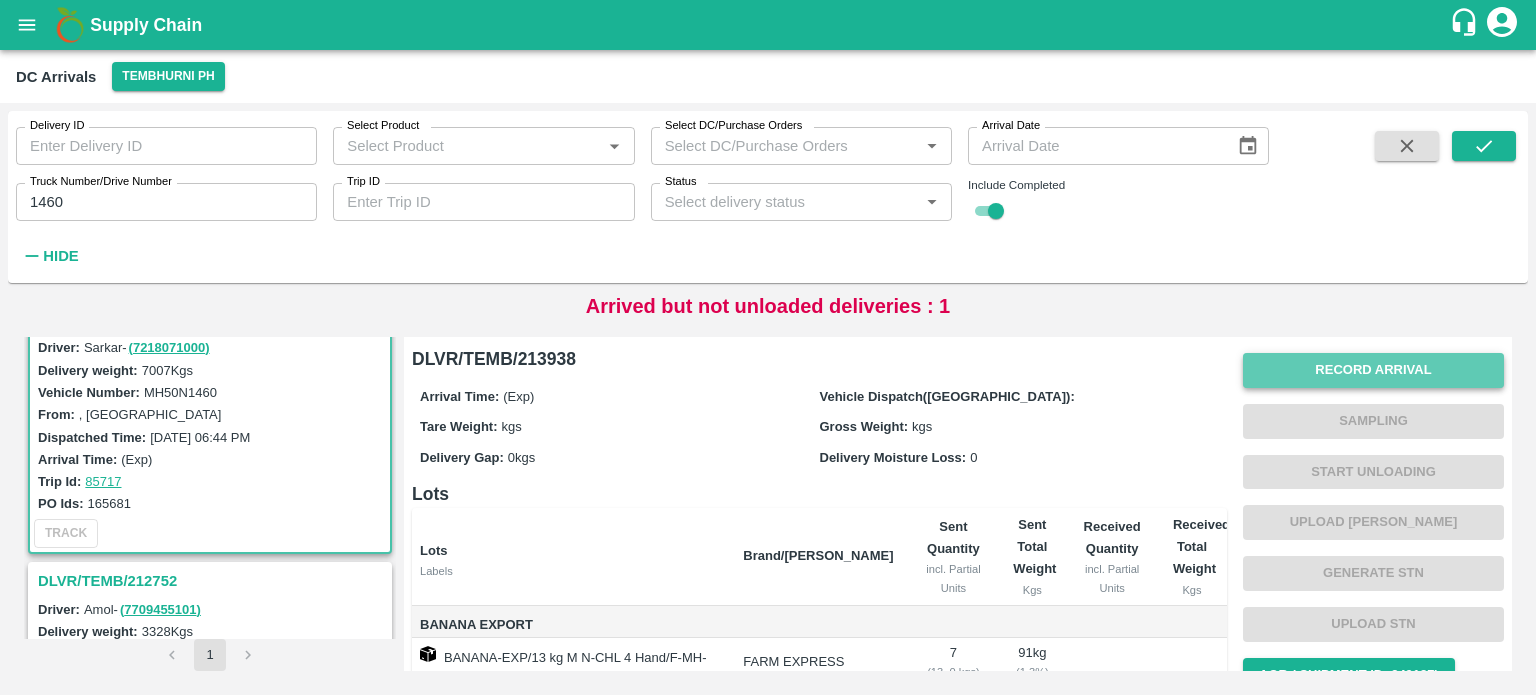 click on "Record Arrival" at bounding box center [1373, 370] 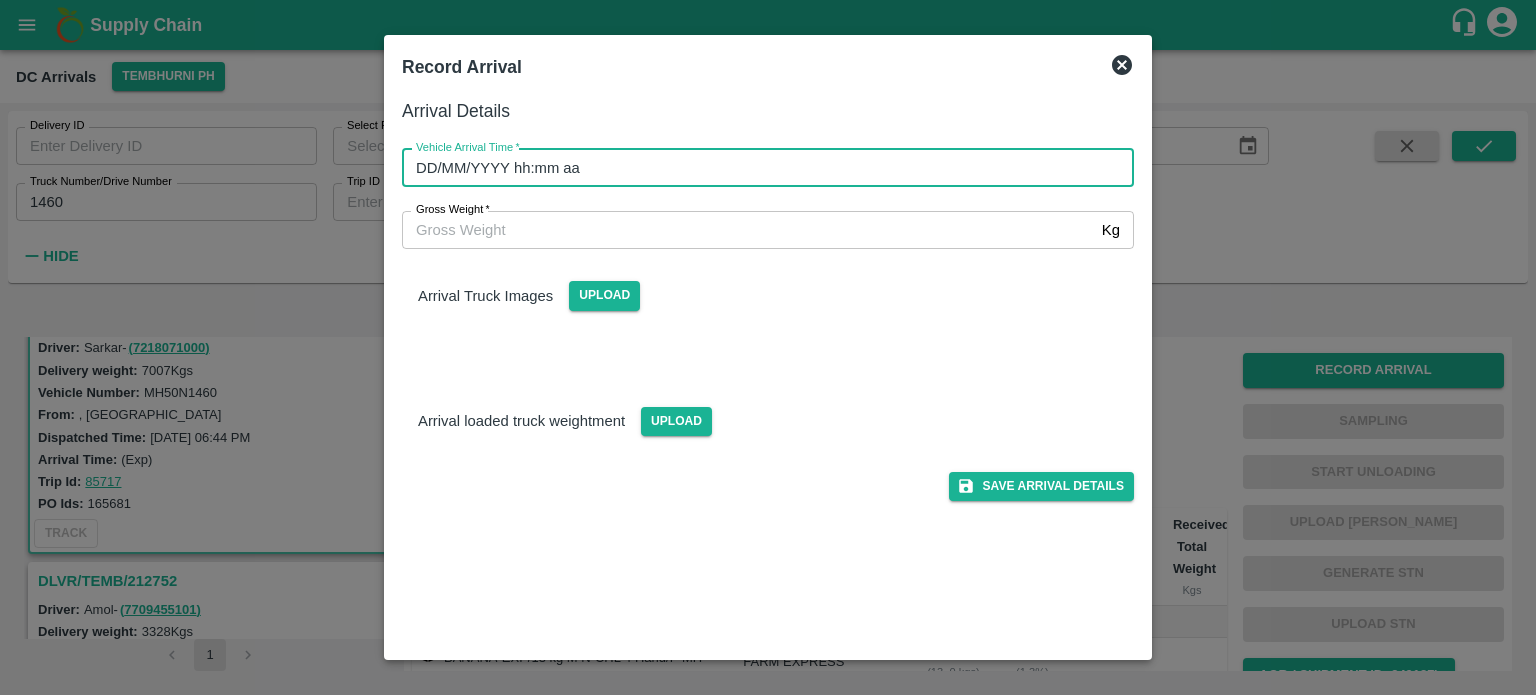 click on "DD/MM/YYYY hh:mm aa" at bounding box center (761, 168) 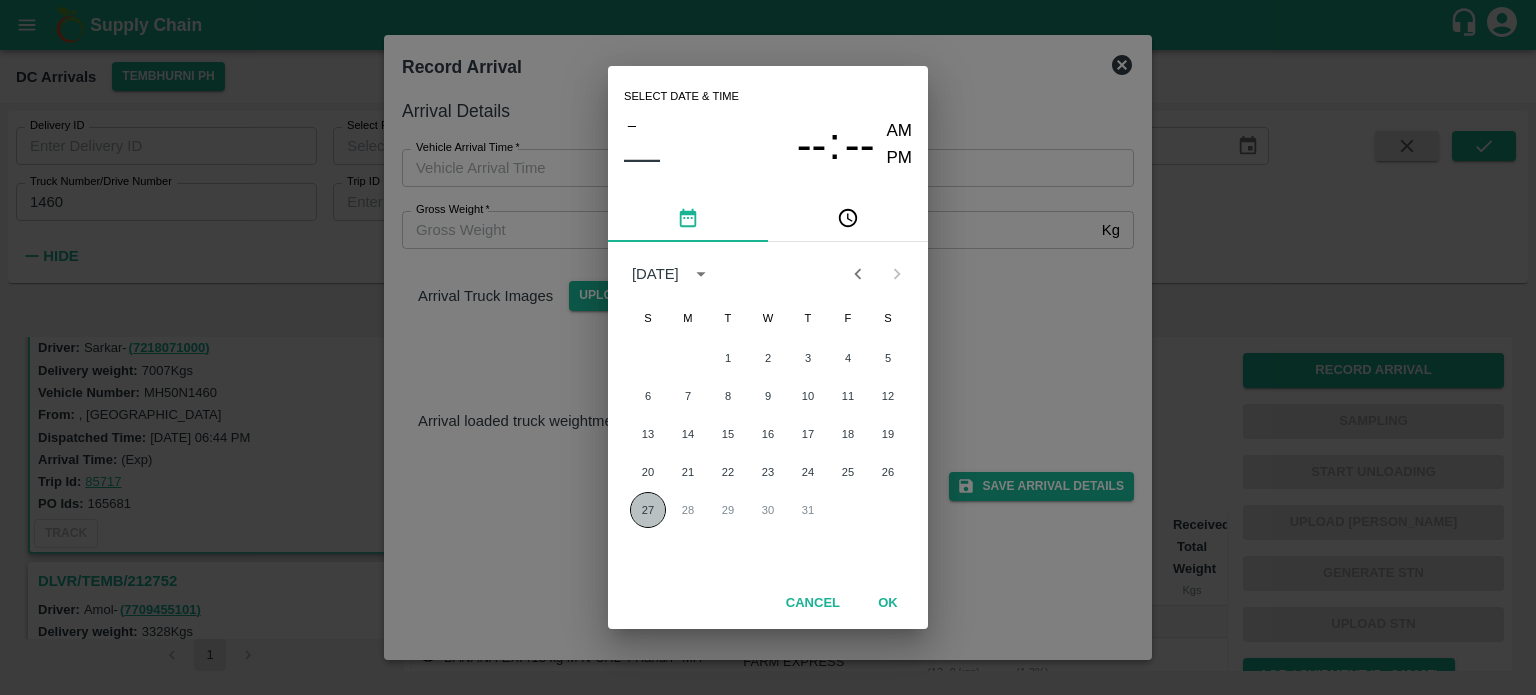 click on "27" at bounding box center [648, 510] 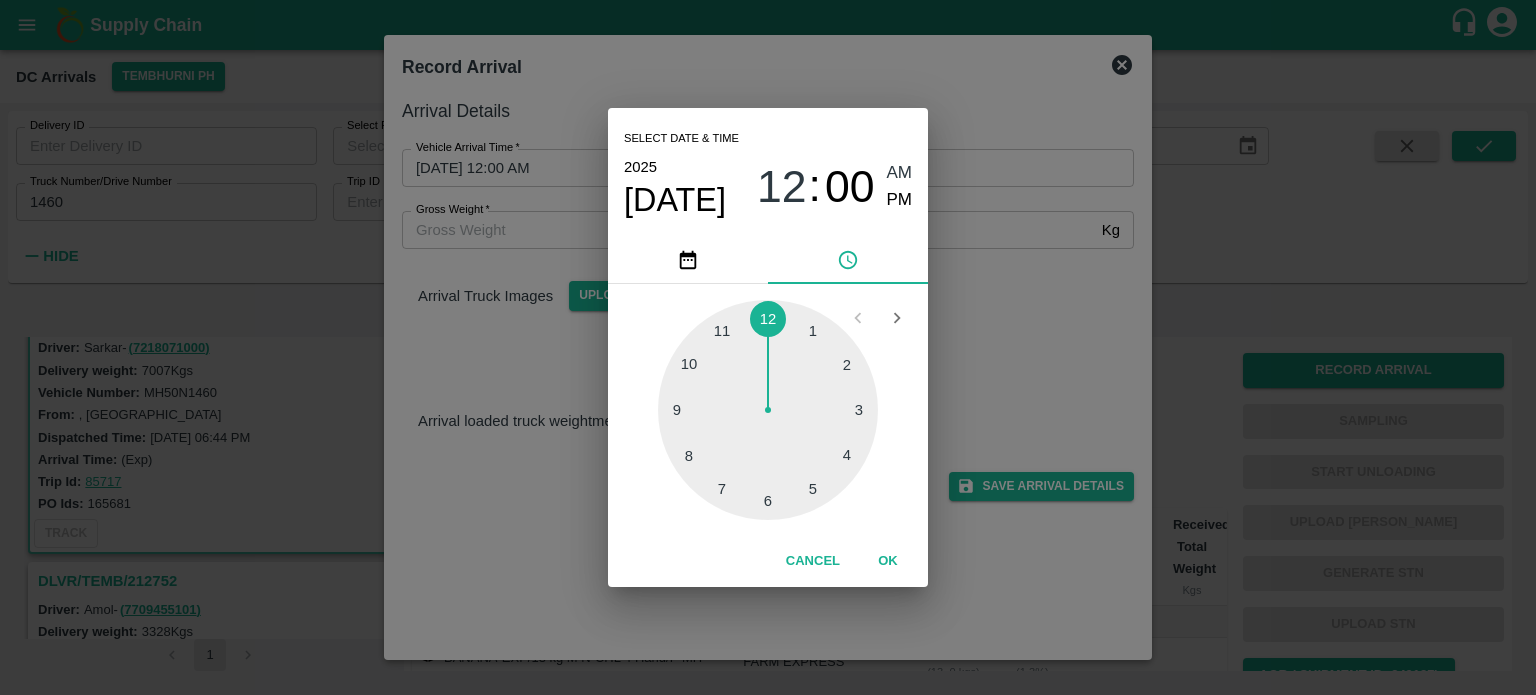 click at bounding box center (768, 410) 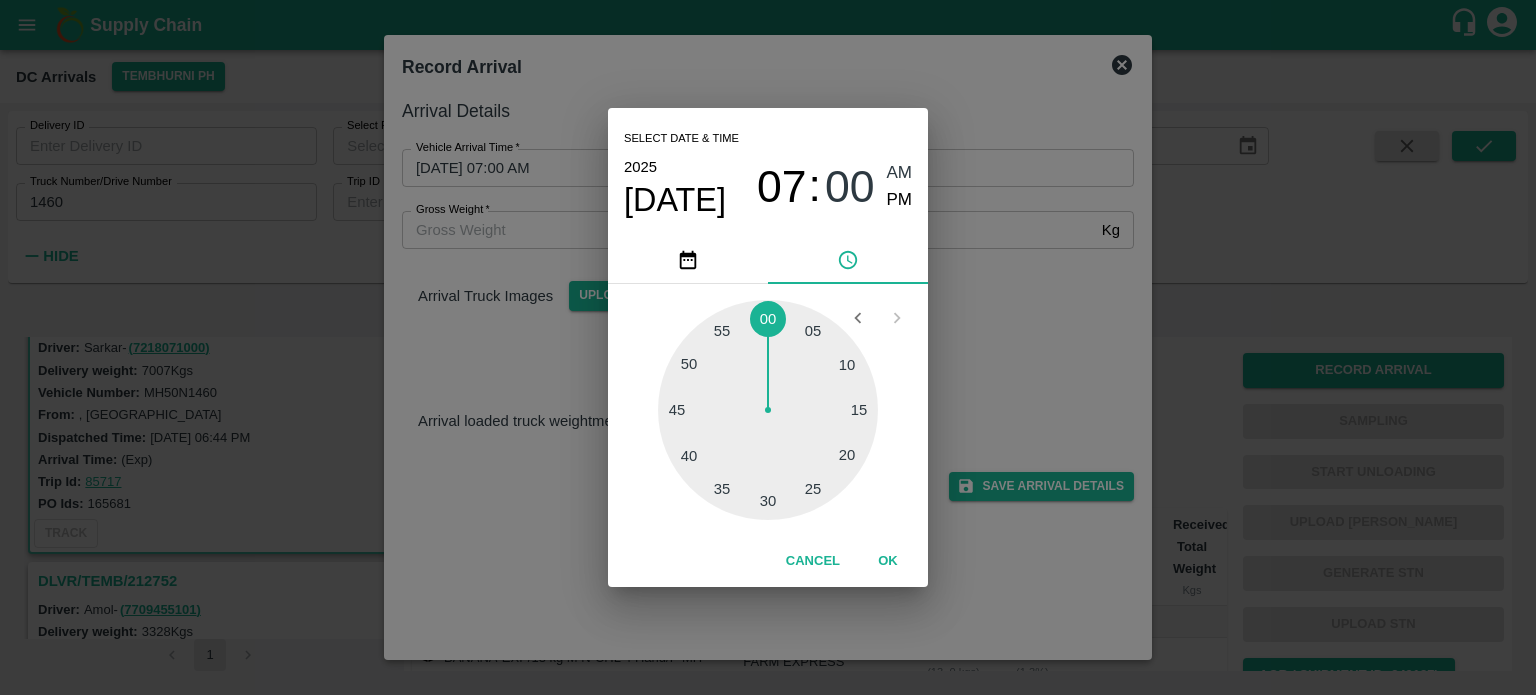 click at bounding box center (768, 410) 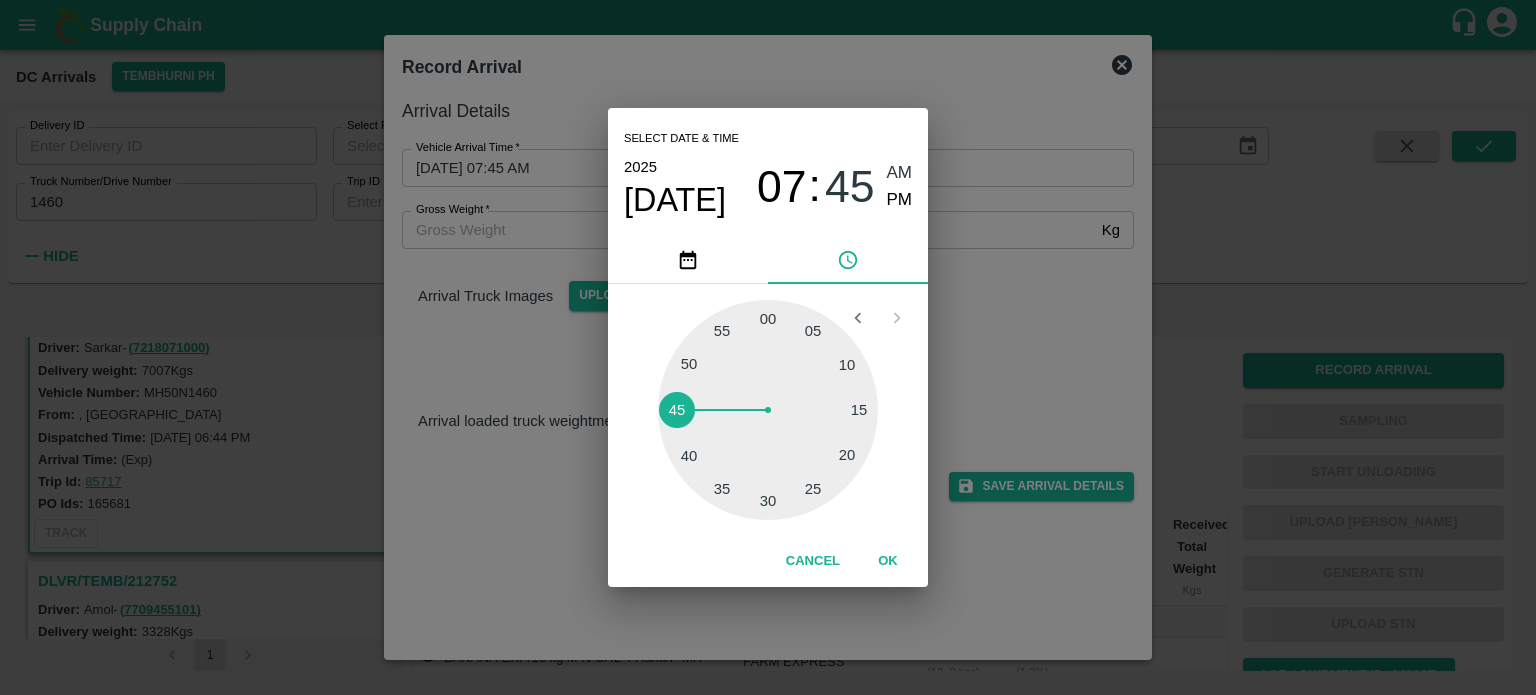 click on "PM" at bounding box center (900, 200) 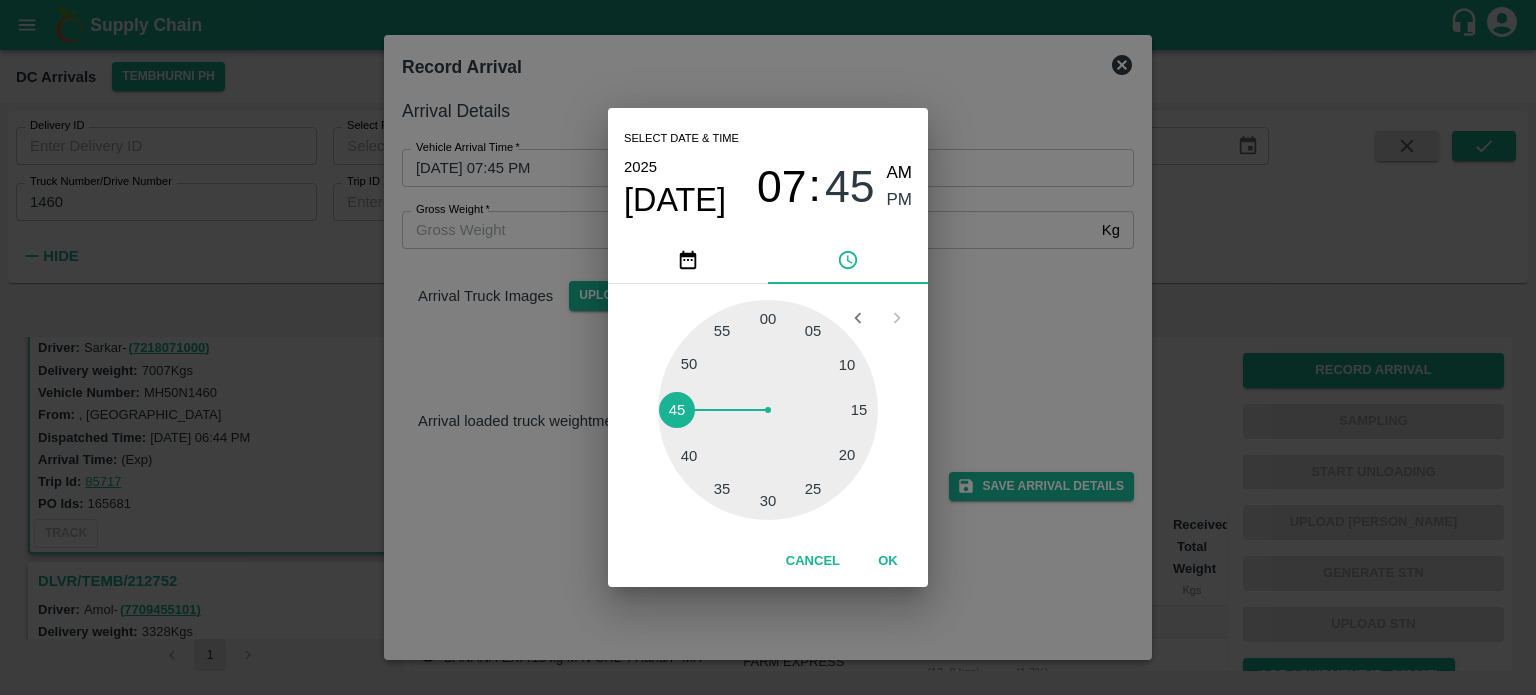 click on "Select date & time [DATE] 07 : 45 AM PM 05 10 15 20 25 30 35 40 45 50 55 00 Cancel OK" at bounding box center [768, 347] 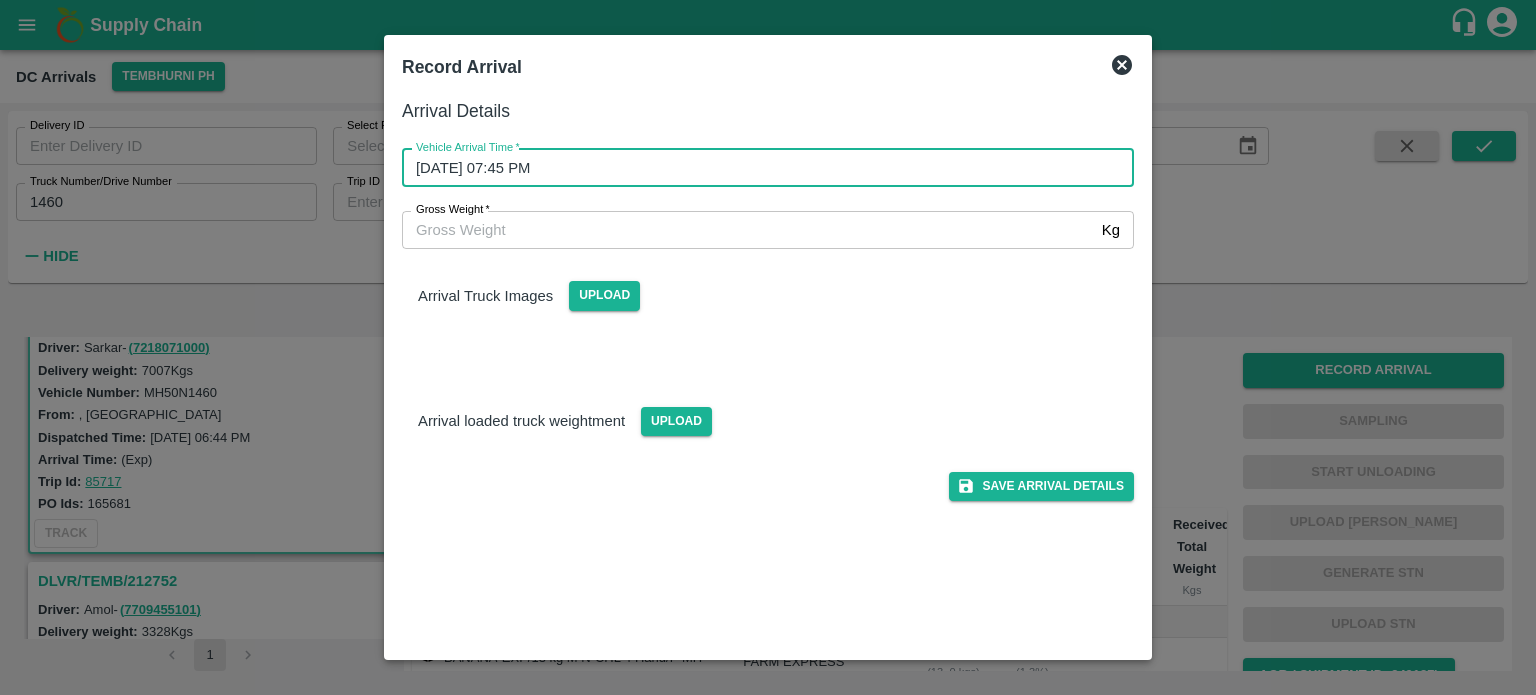 click on "Gross Weight   *" at bounding box center (748, 230) 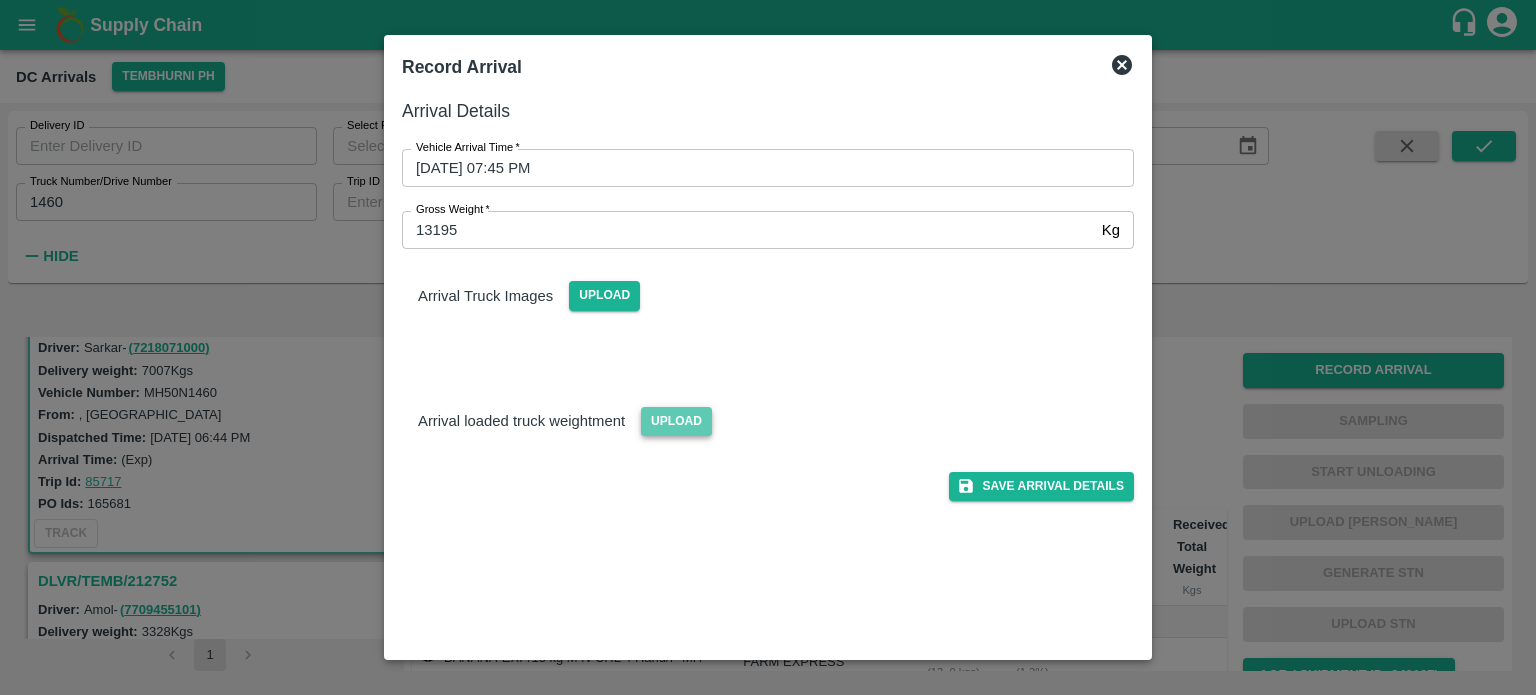 click on "Upload" at bounding box center [676, 421] 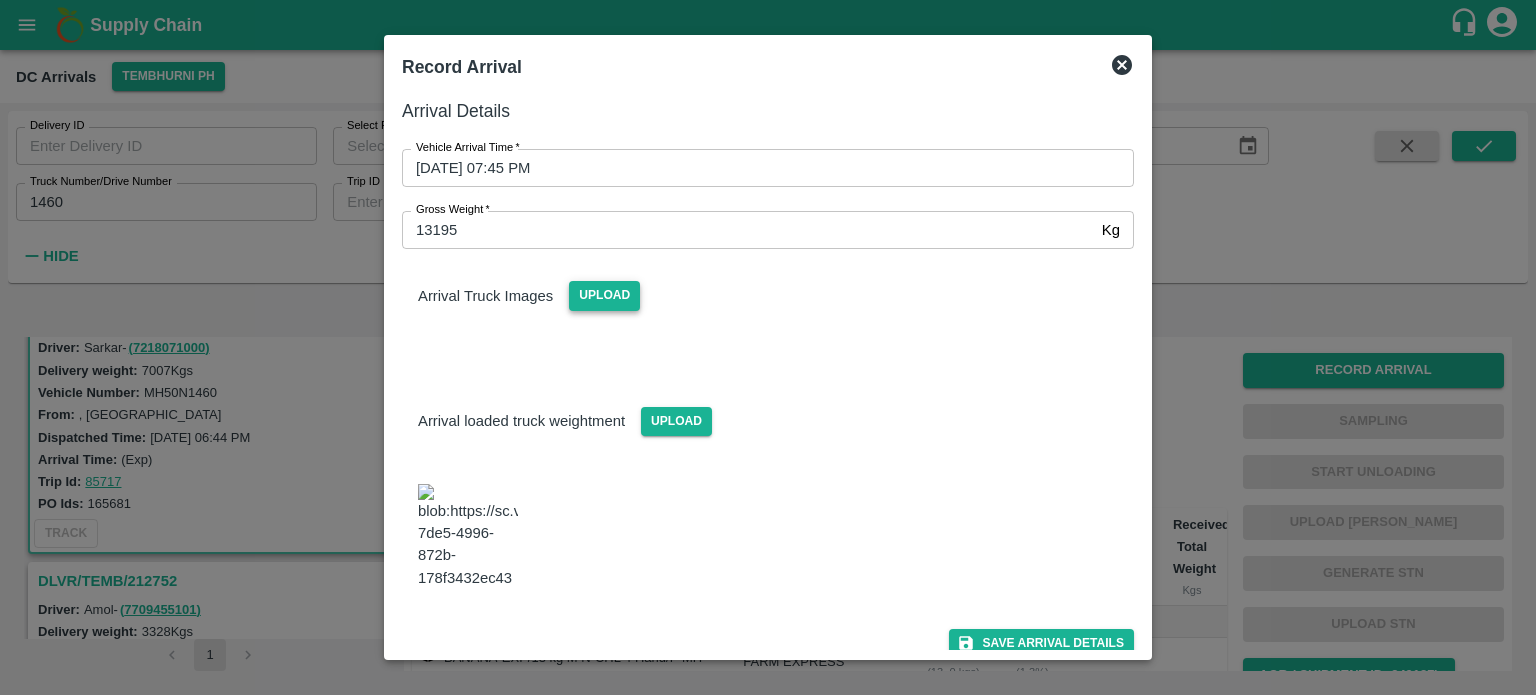 click on "Upload" at bounding box center (604, 295) 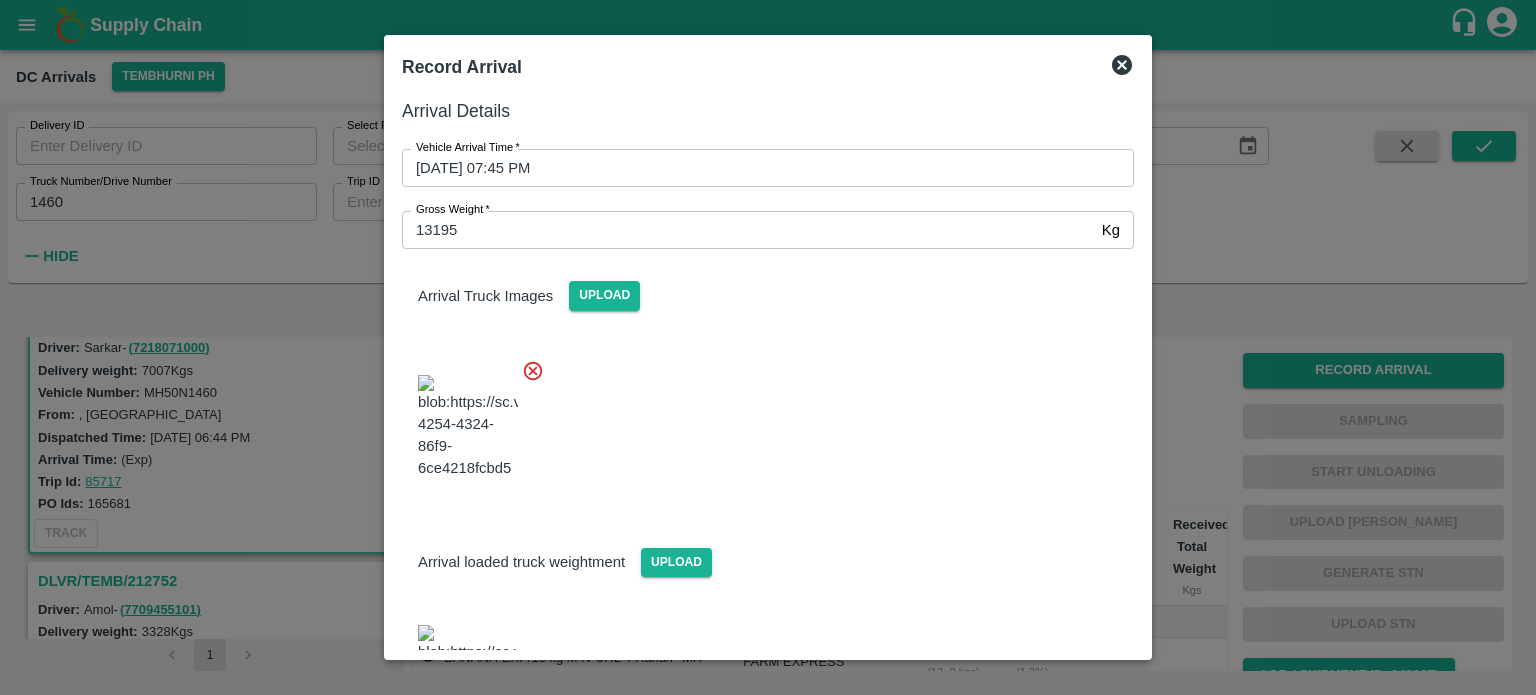 click at bounding box center (760, 421) 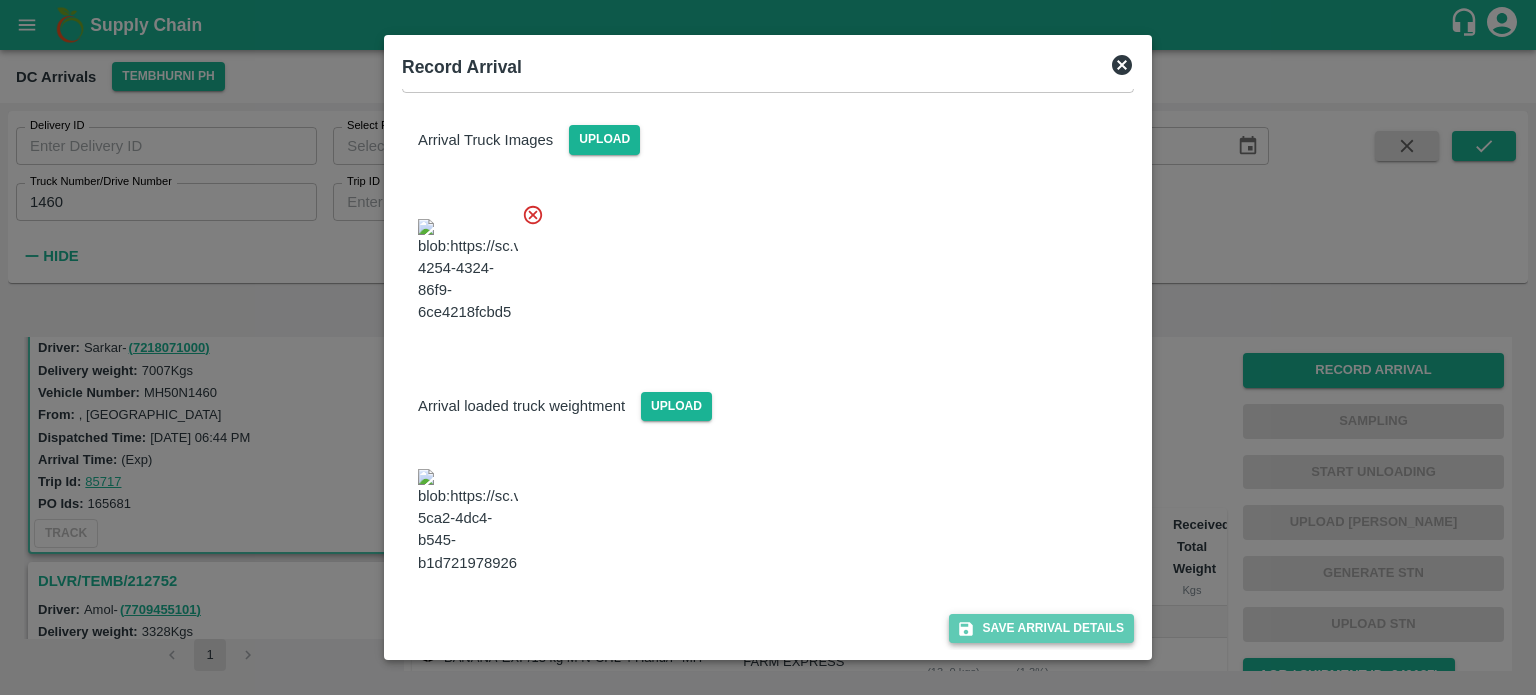 click on "Save Arrival Details" at bounding box center [1041, 628] 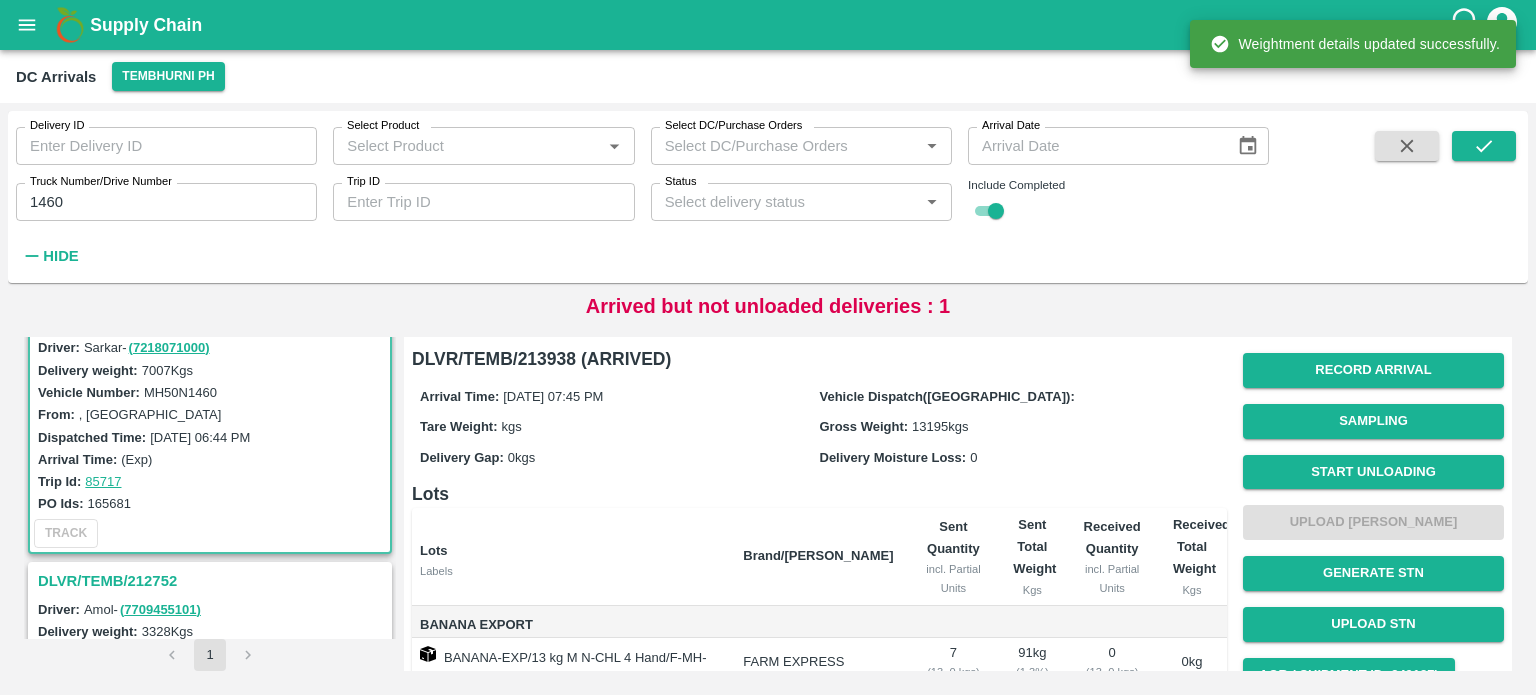 click on "Start Unloading" at bounding box center (1373, 472) 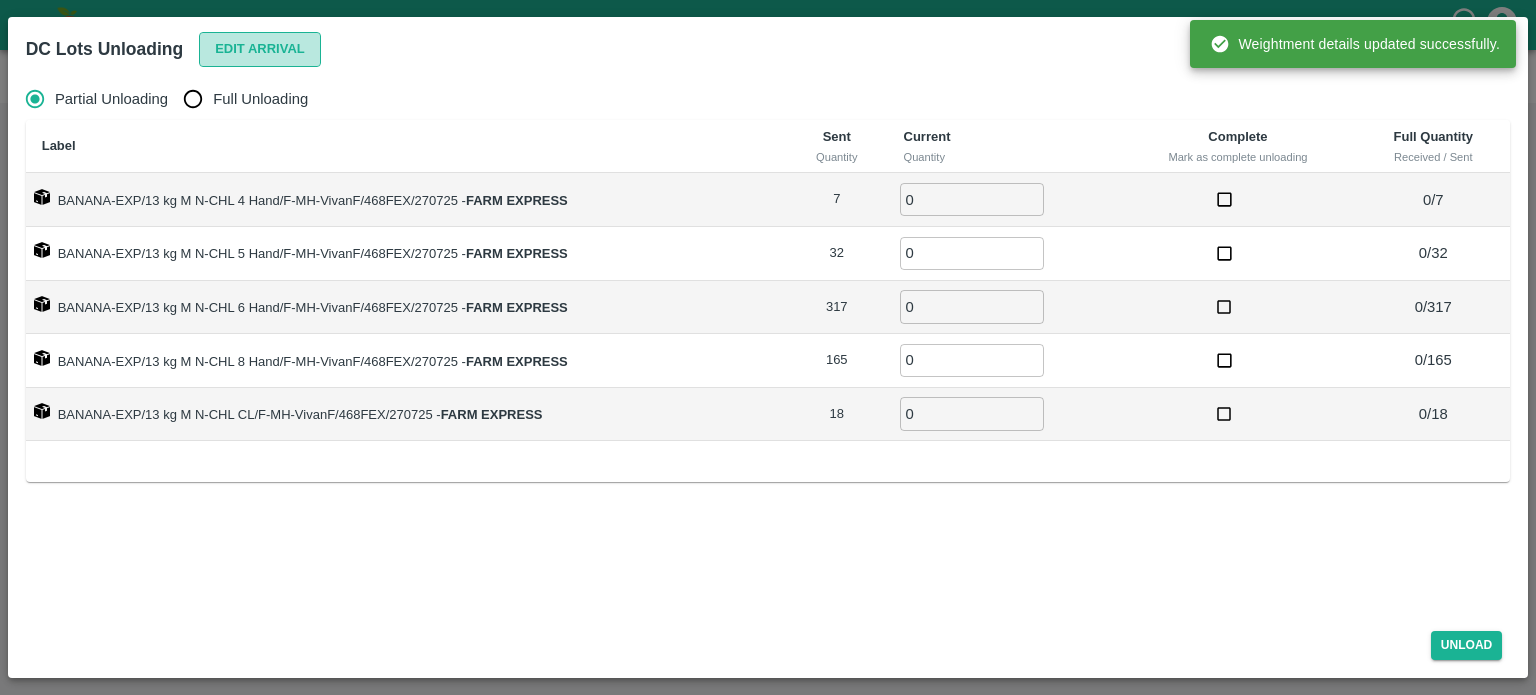 click on "Edit Arrival" at bounding box center [260, 49] 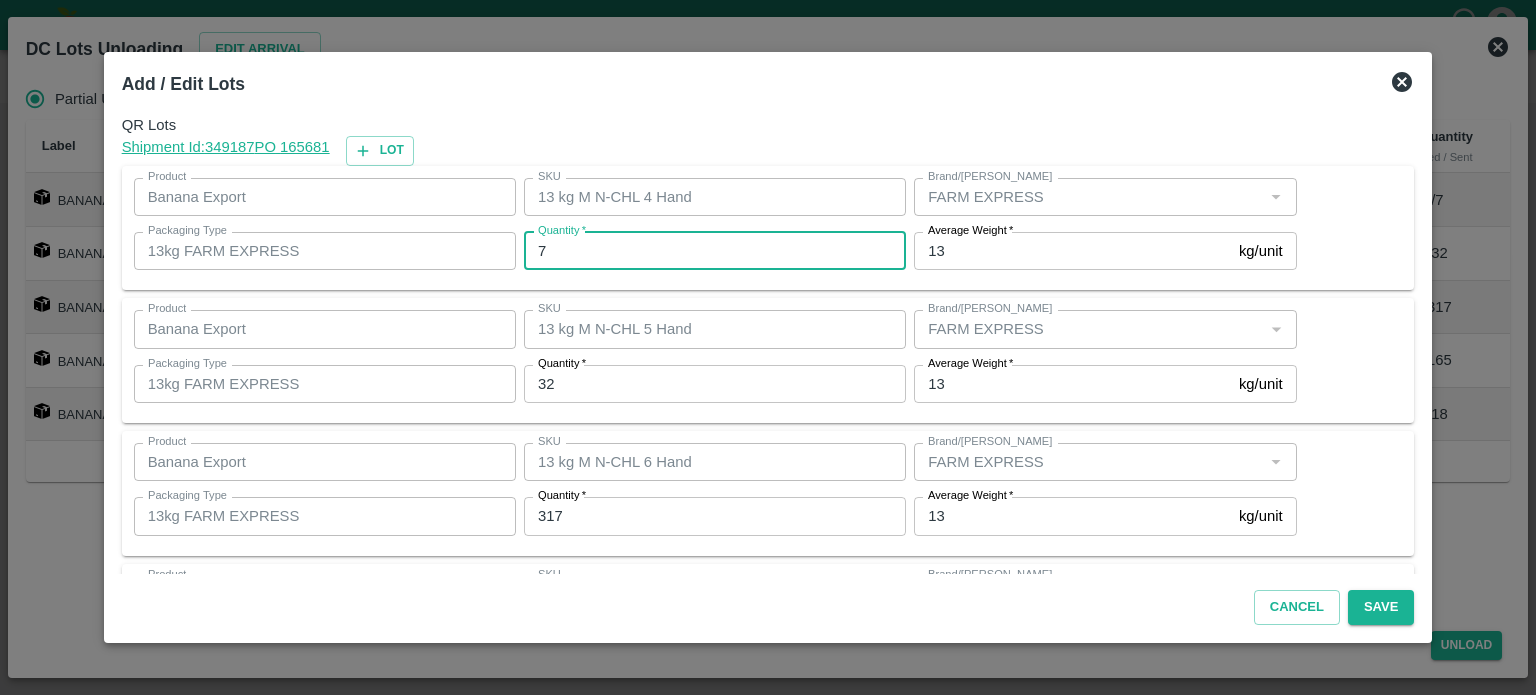 click on "7" at bounding box center (715, 251) 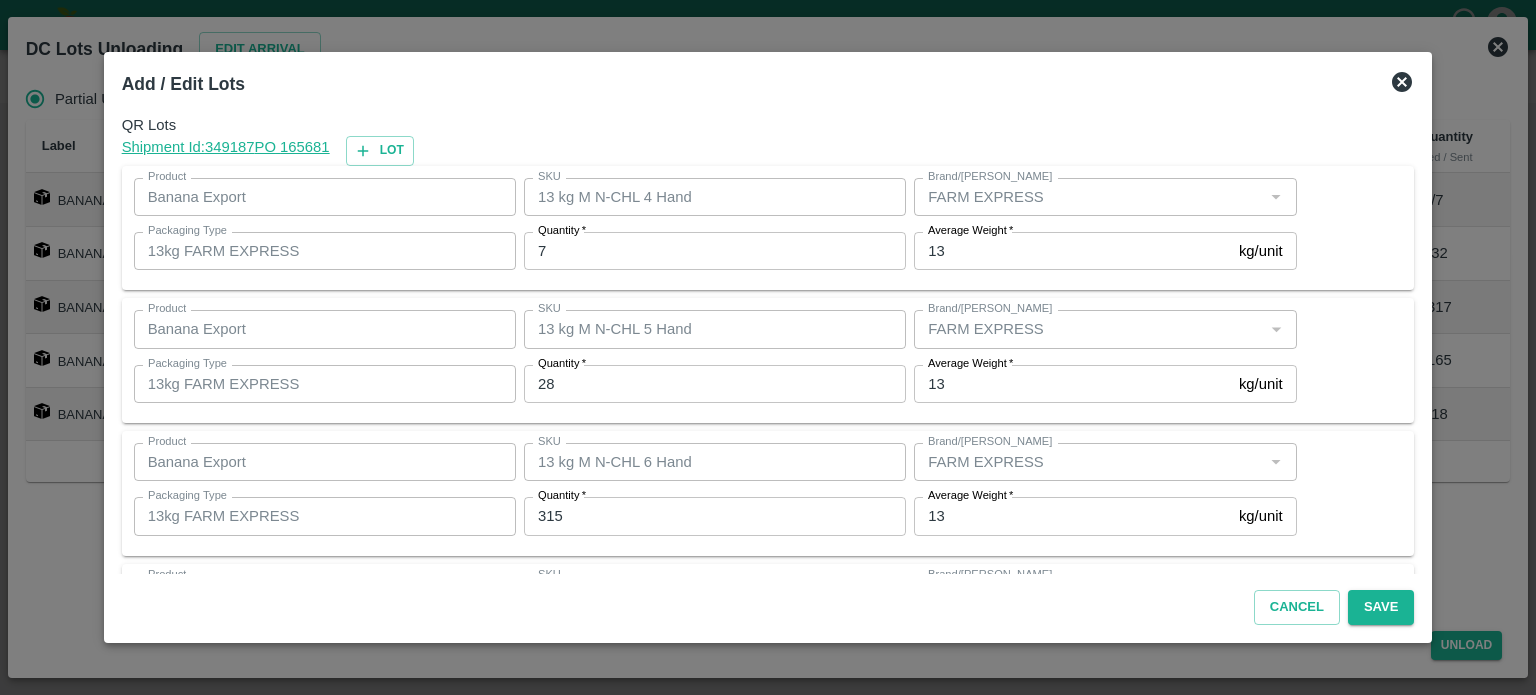 scroll, scrollTop: 262, scrollLeft: 0, axis: vertical 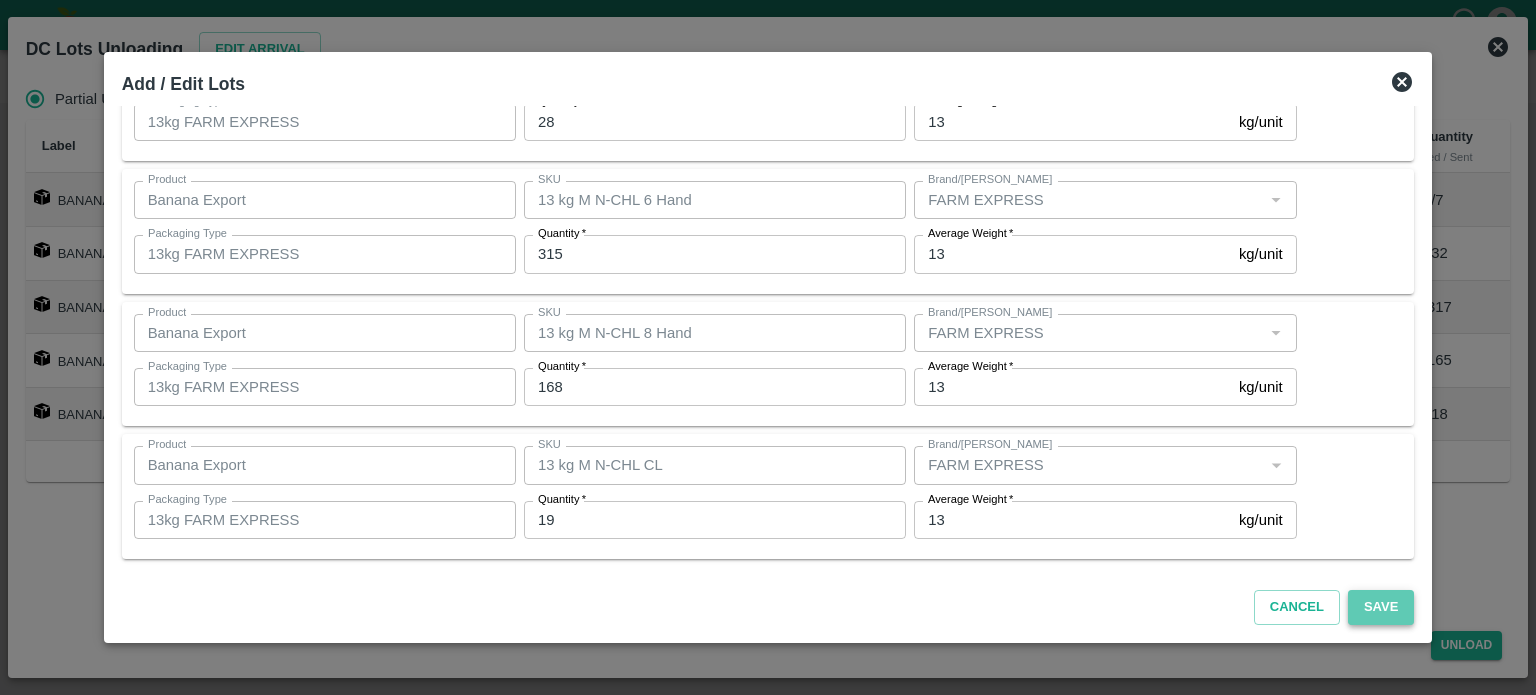 click on "Save" at bounding box center (1381, 607) 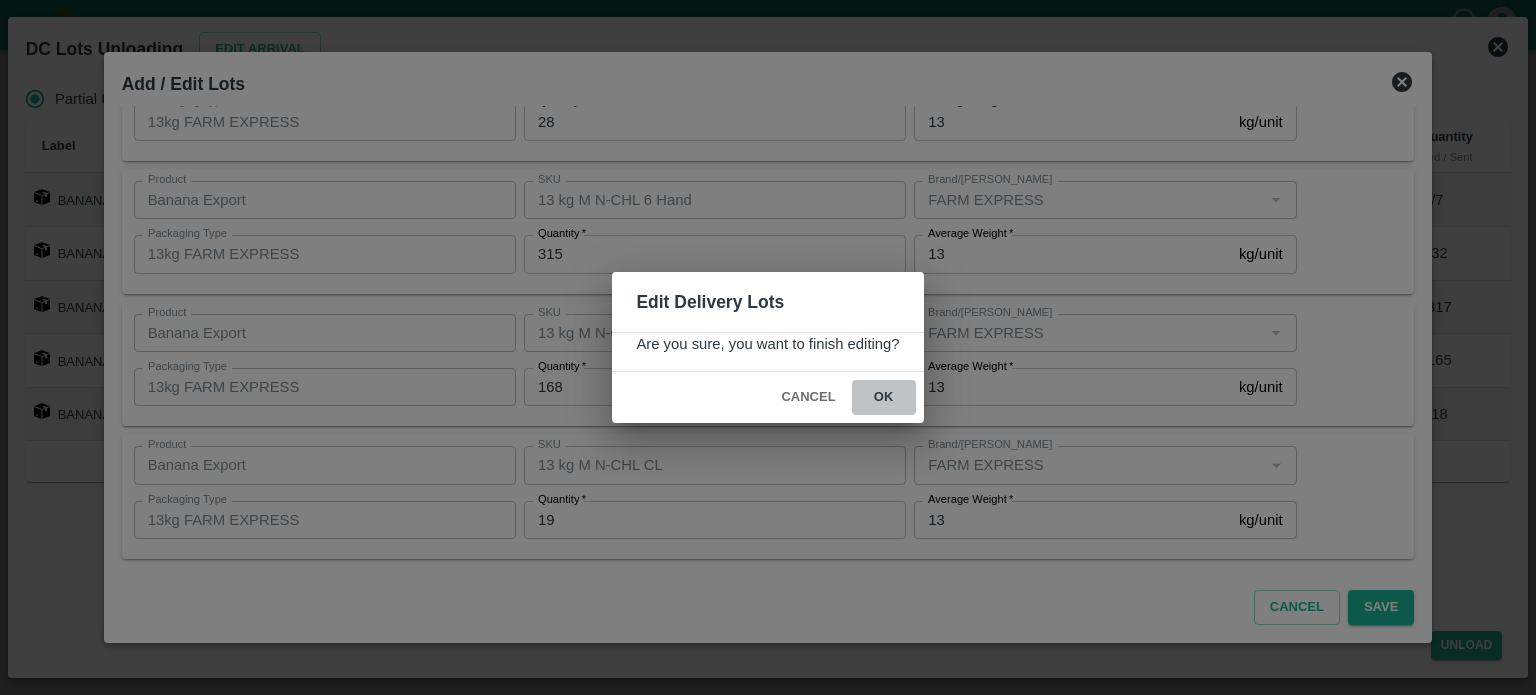 click on "ok" at bounding box center (884, 397) 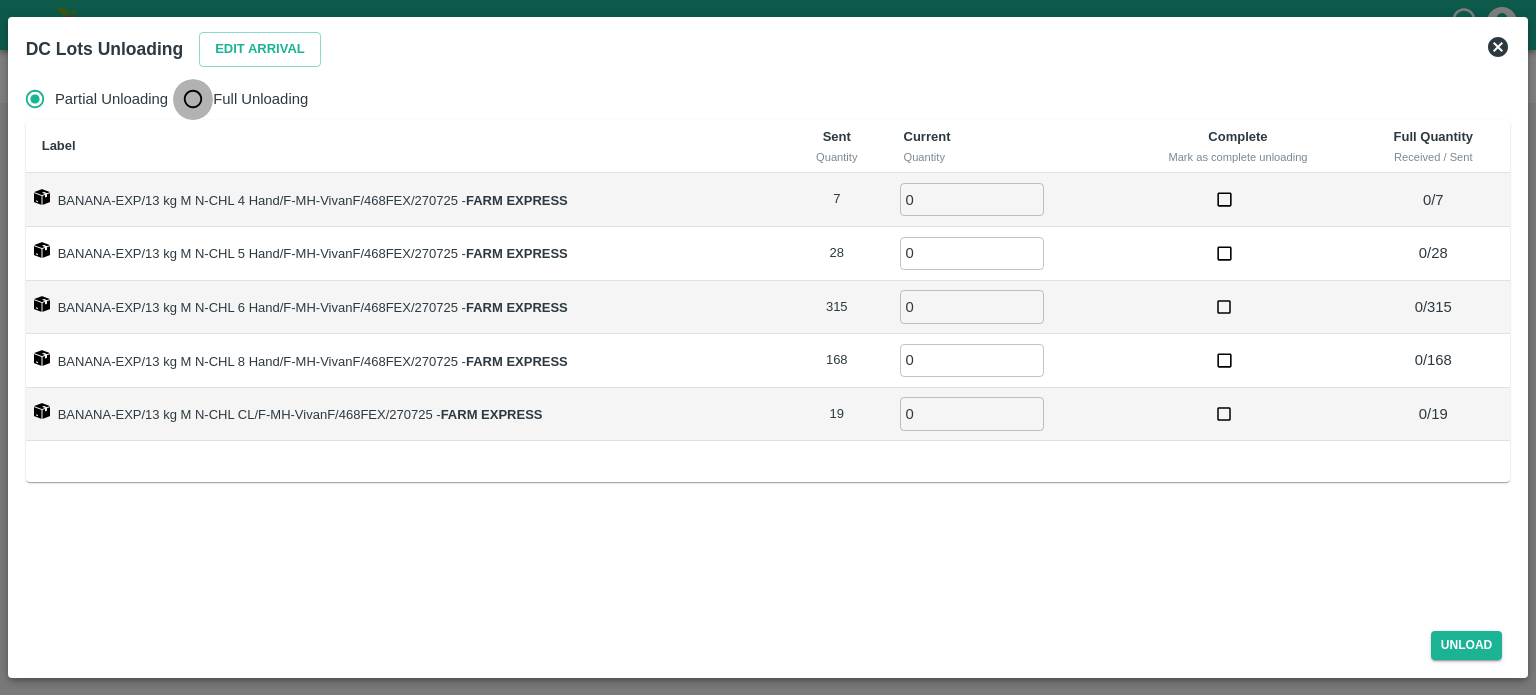click on "Full Unloading" at bounding box center (193, 99) 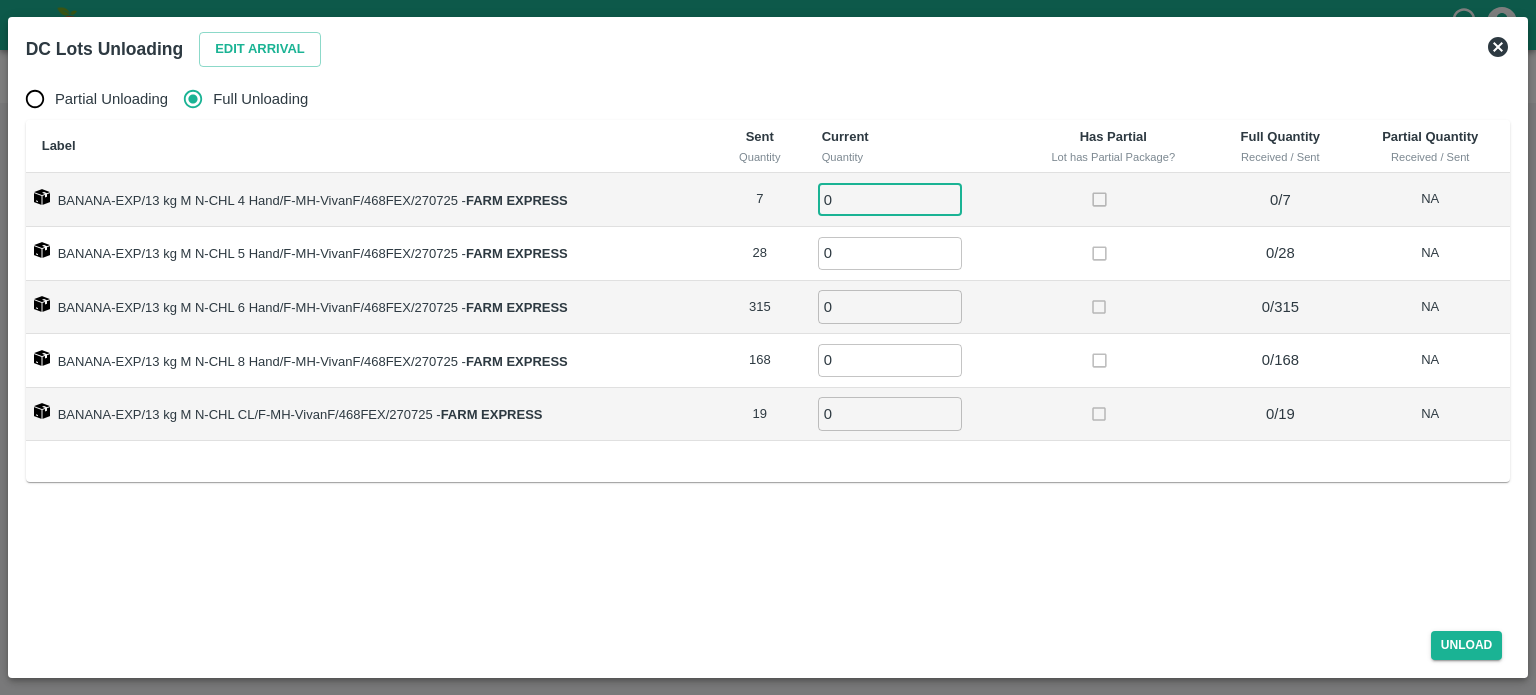 click on "0" at bounding box center [890, 199] 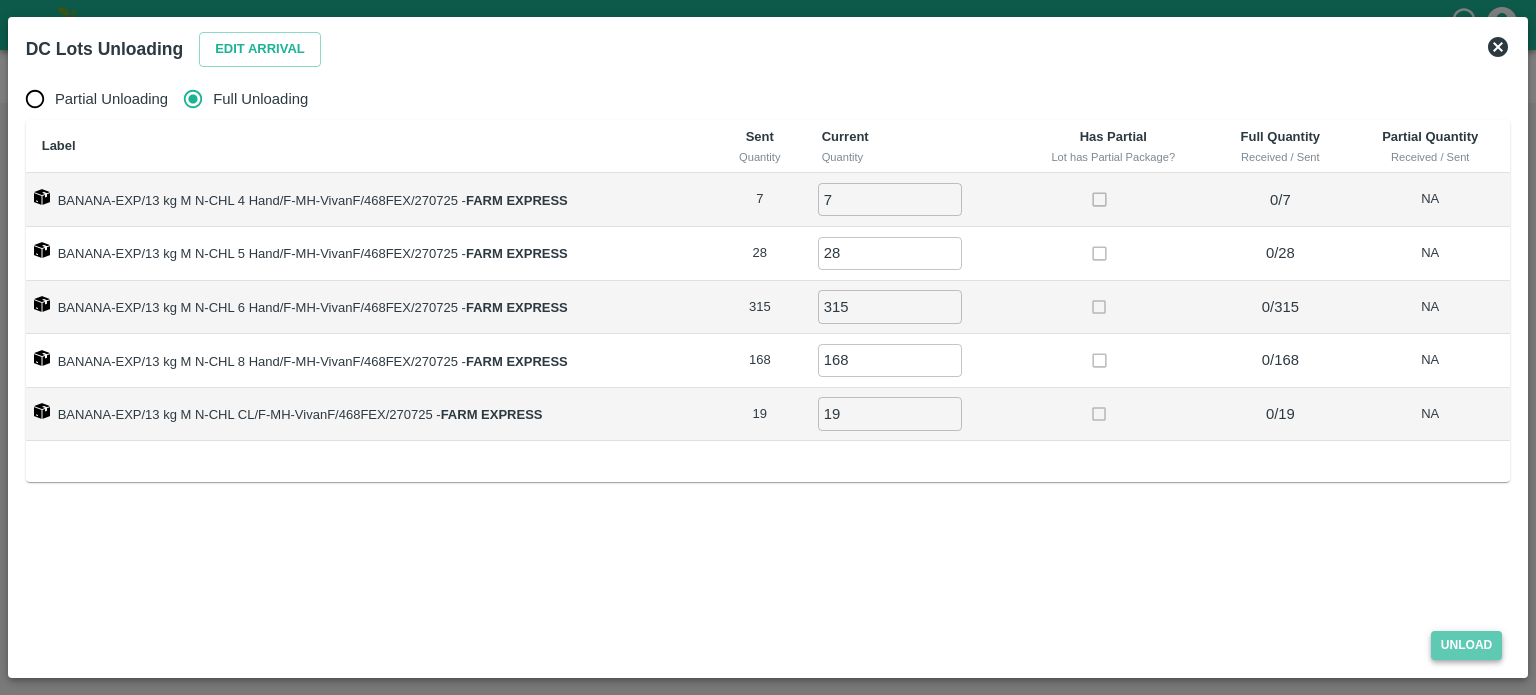click on "Unload" at bounding box center (1467, 645) 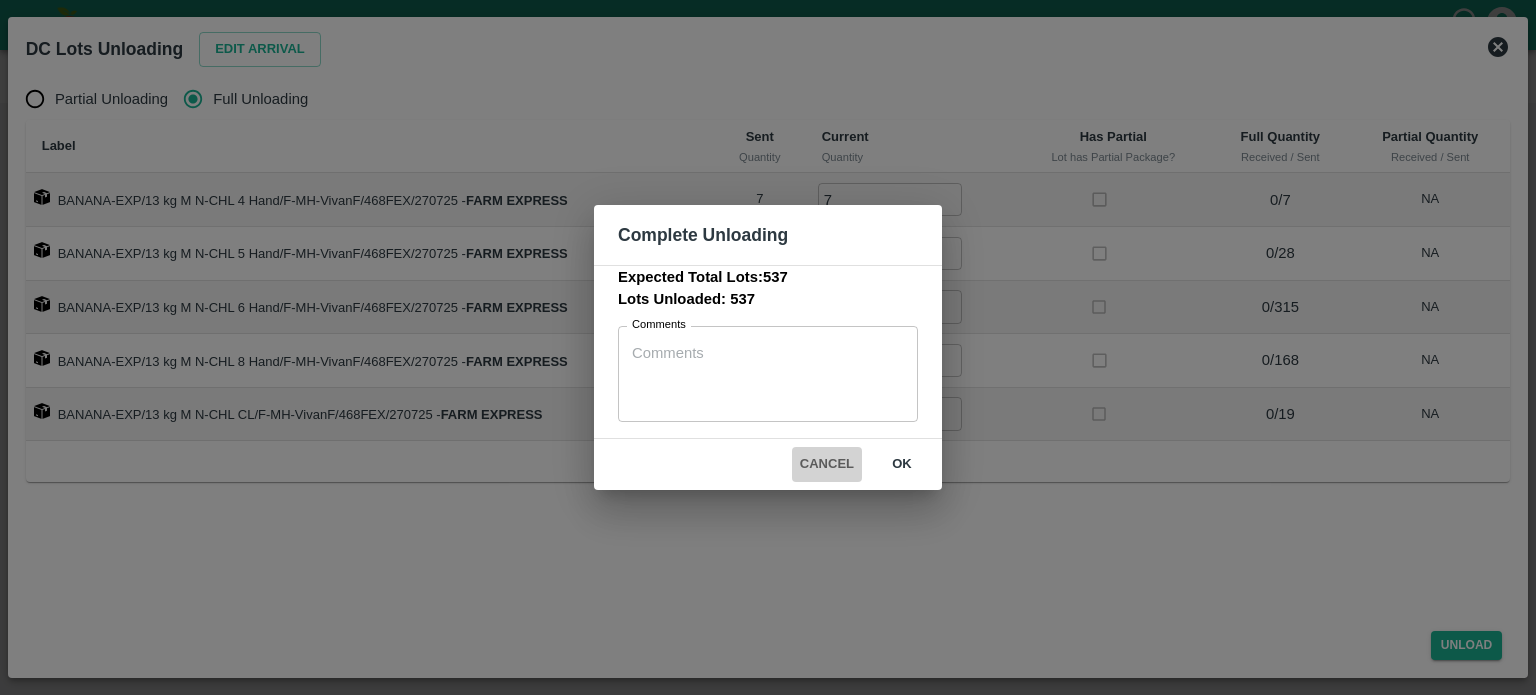 click on "Cancel" at bounding box center (827, 464) 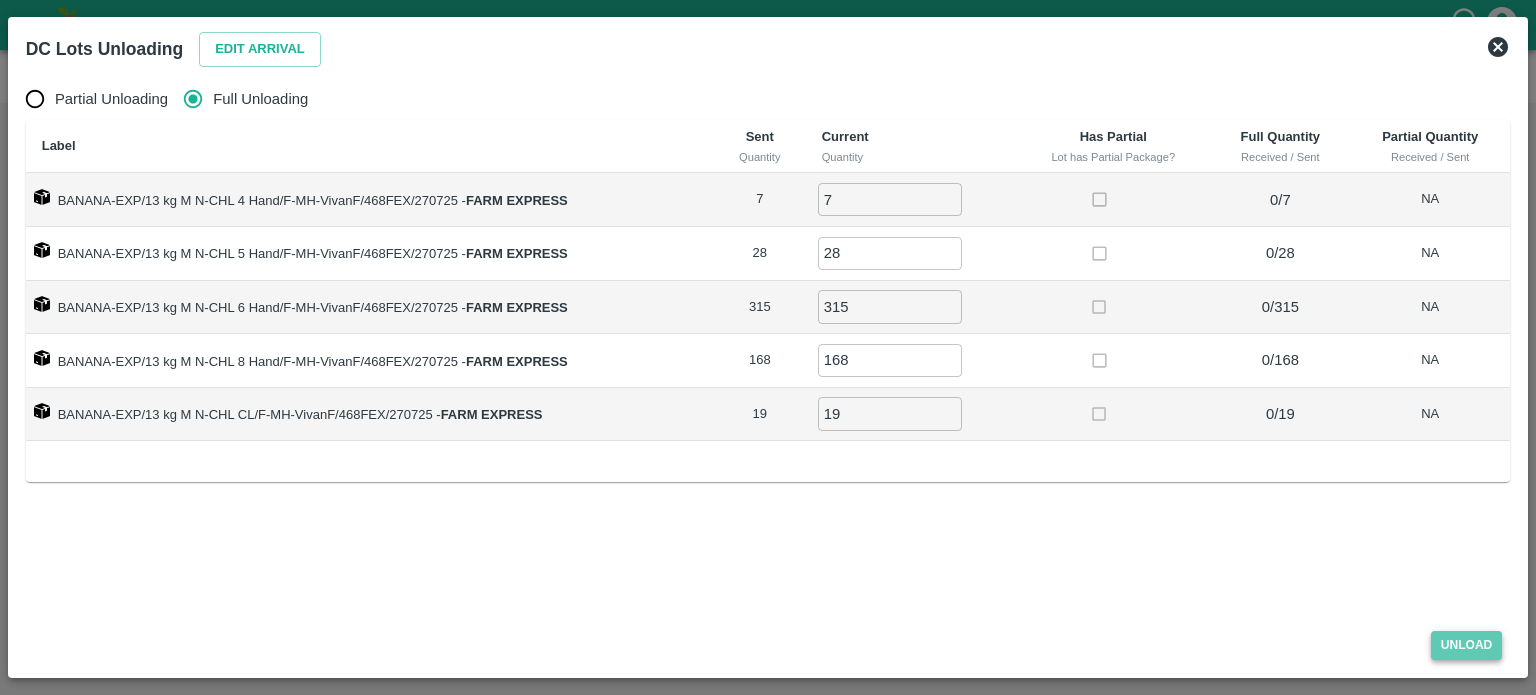click on "Unload" at bounding box center (1467, 645) 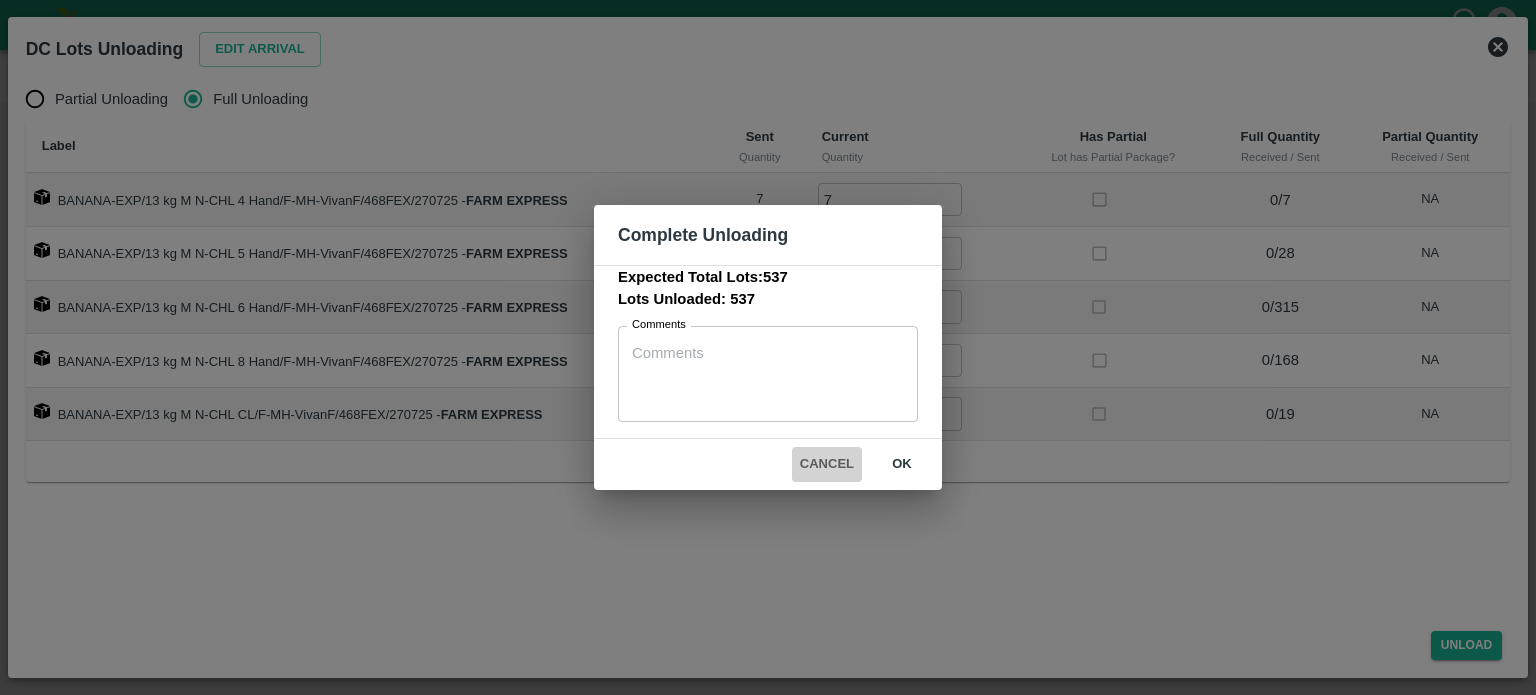 click on "Cancel" at bounding box center (827, 464) 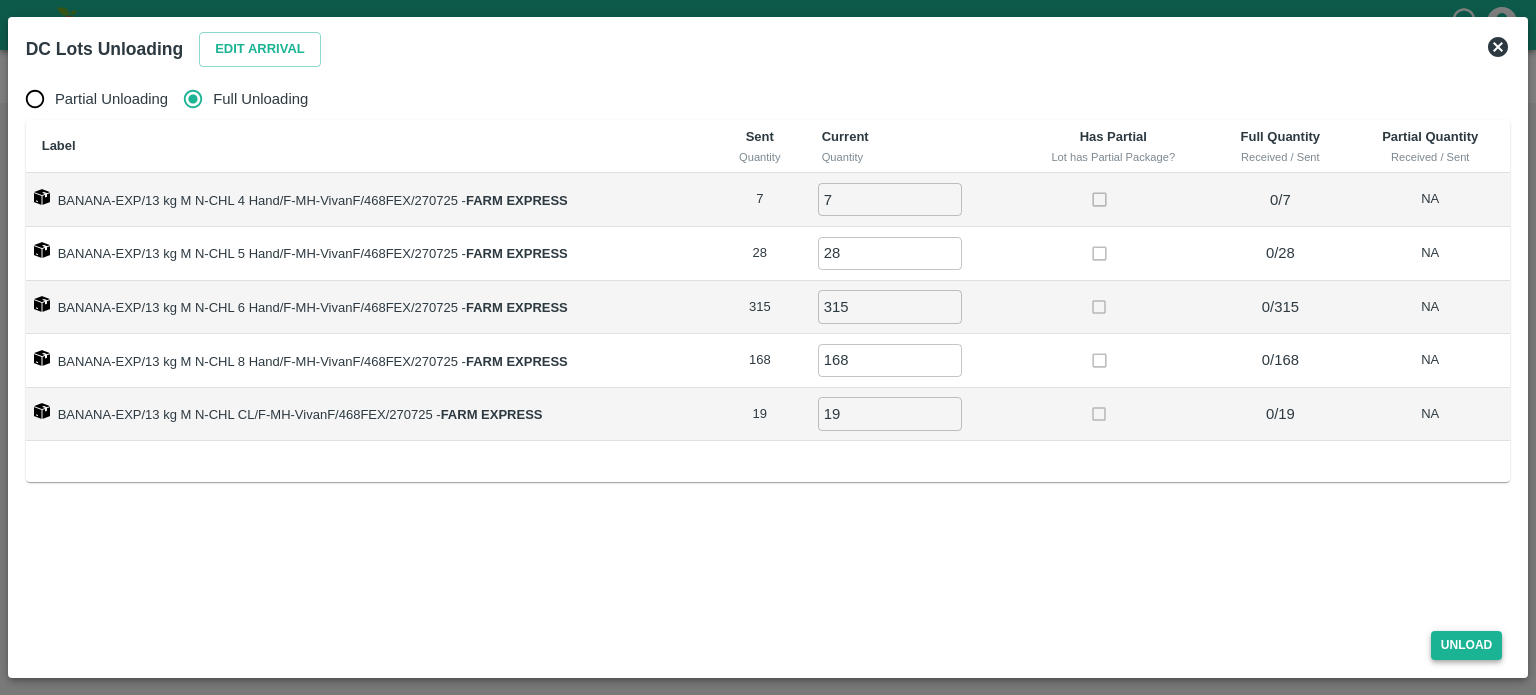click on "Unload" at bounding box center [1467, 645] 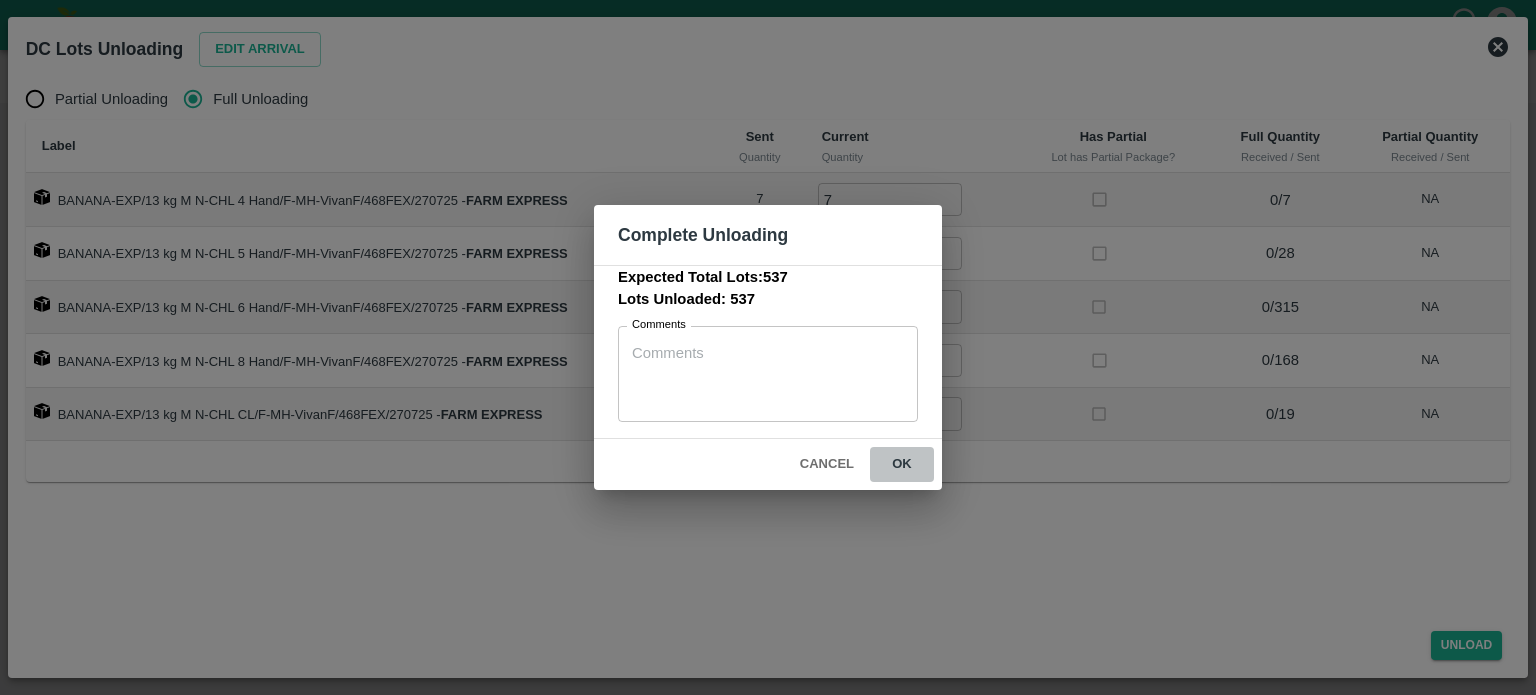 click on "ok" at bounding box center [902, 464] 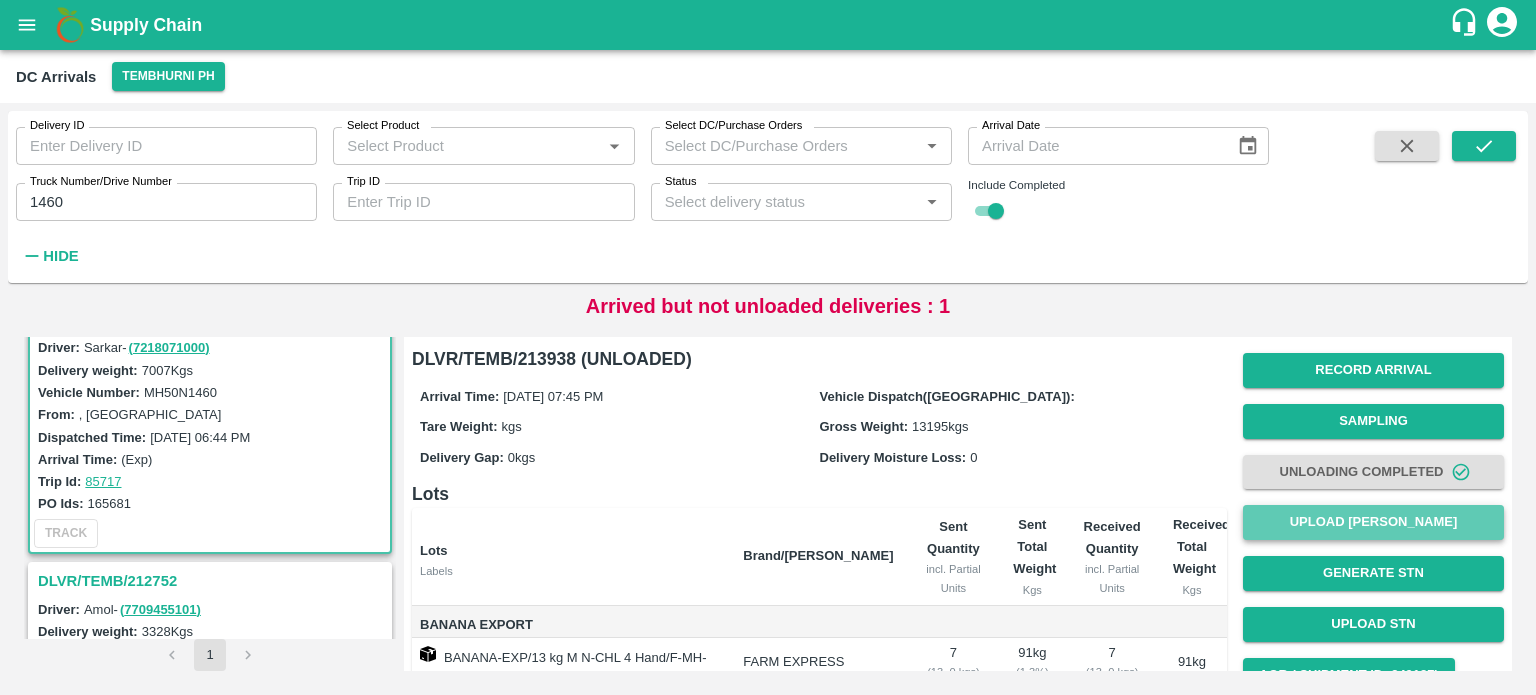 click on "Upload [PERSON_NAME]" at bounding box center [1373, 522] 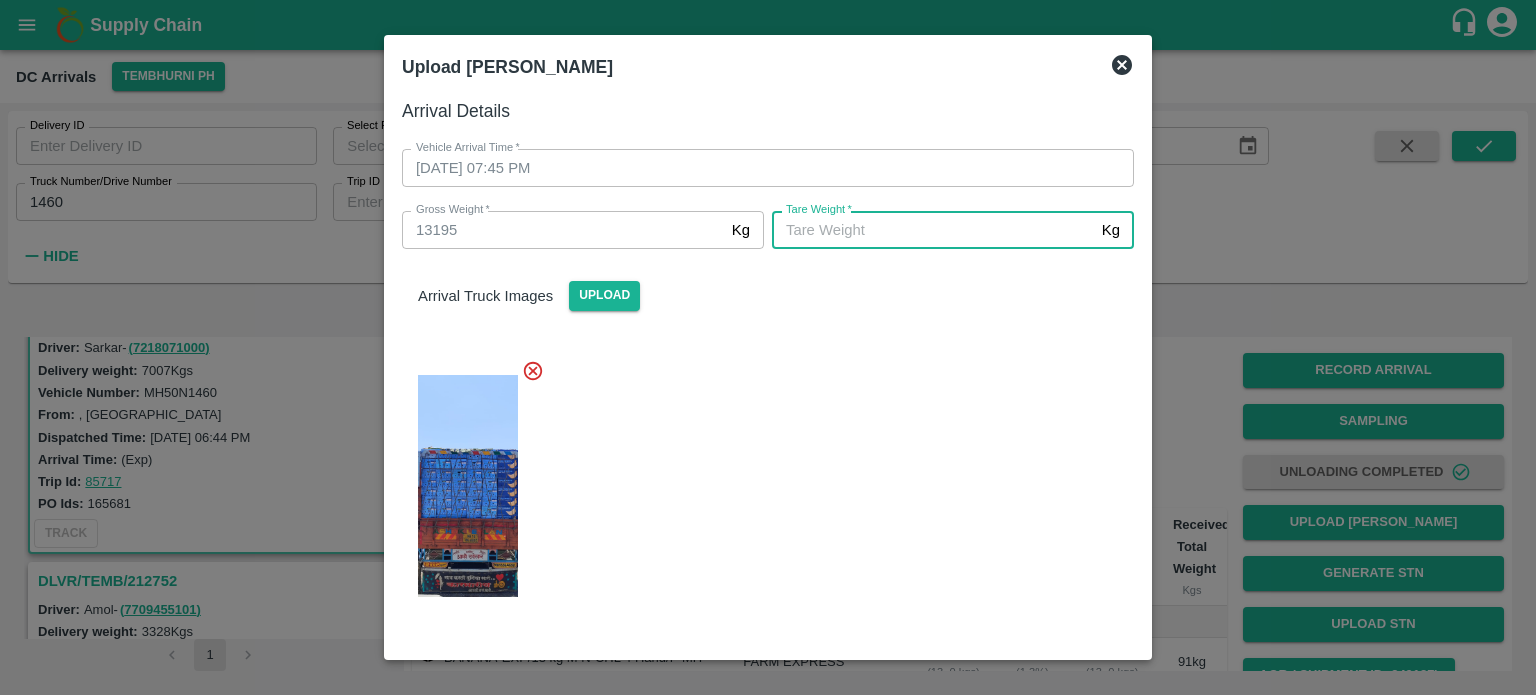 click on "[PERSON_NAME]   *" at bounding box center [933, 230] 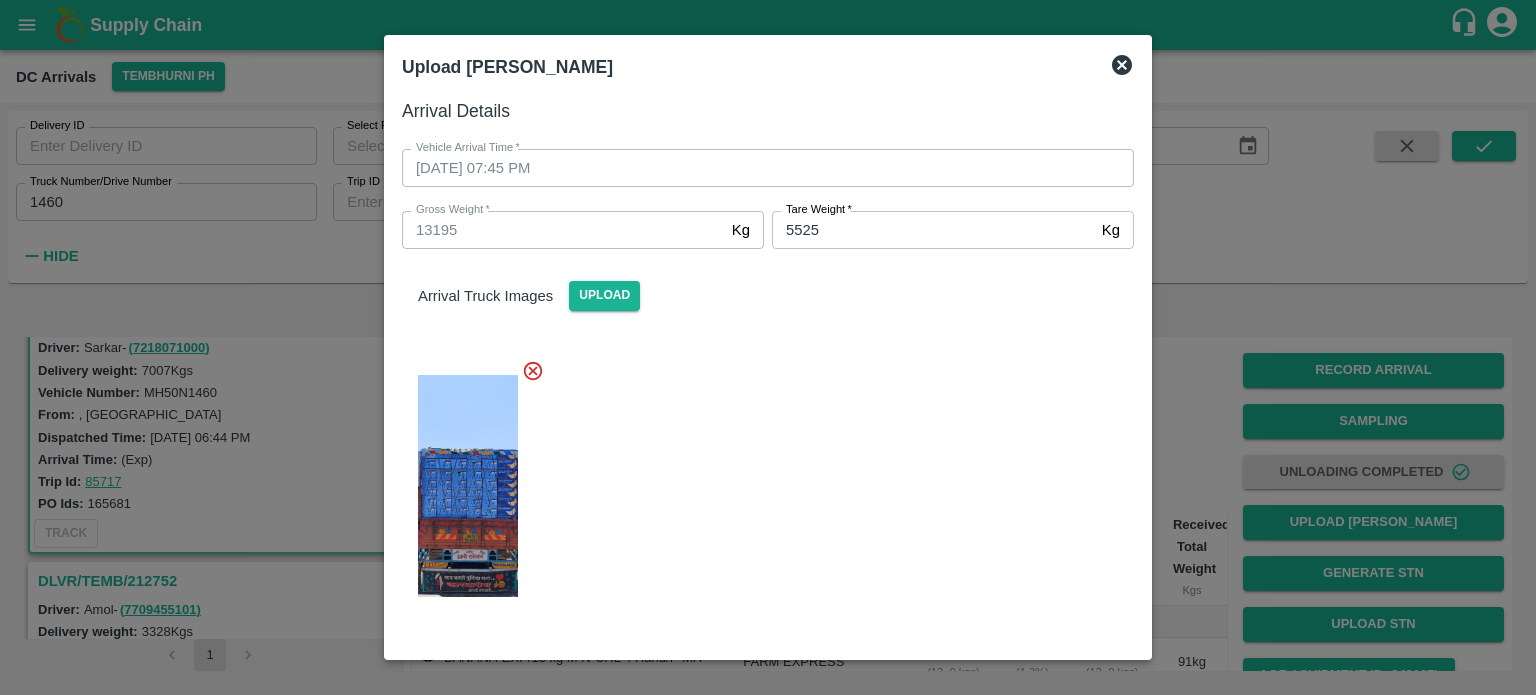 click at bounding box center (760, 480) 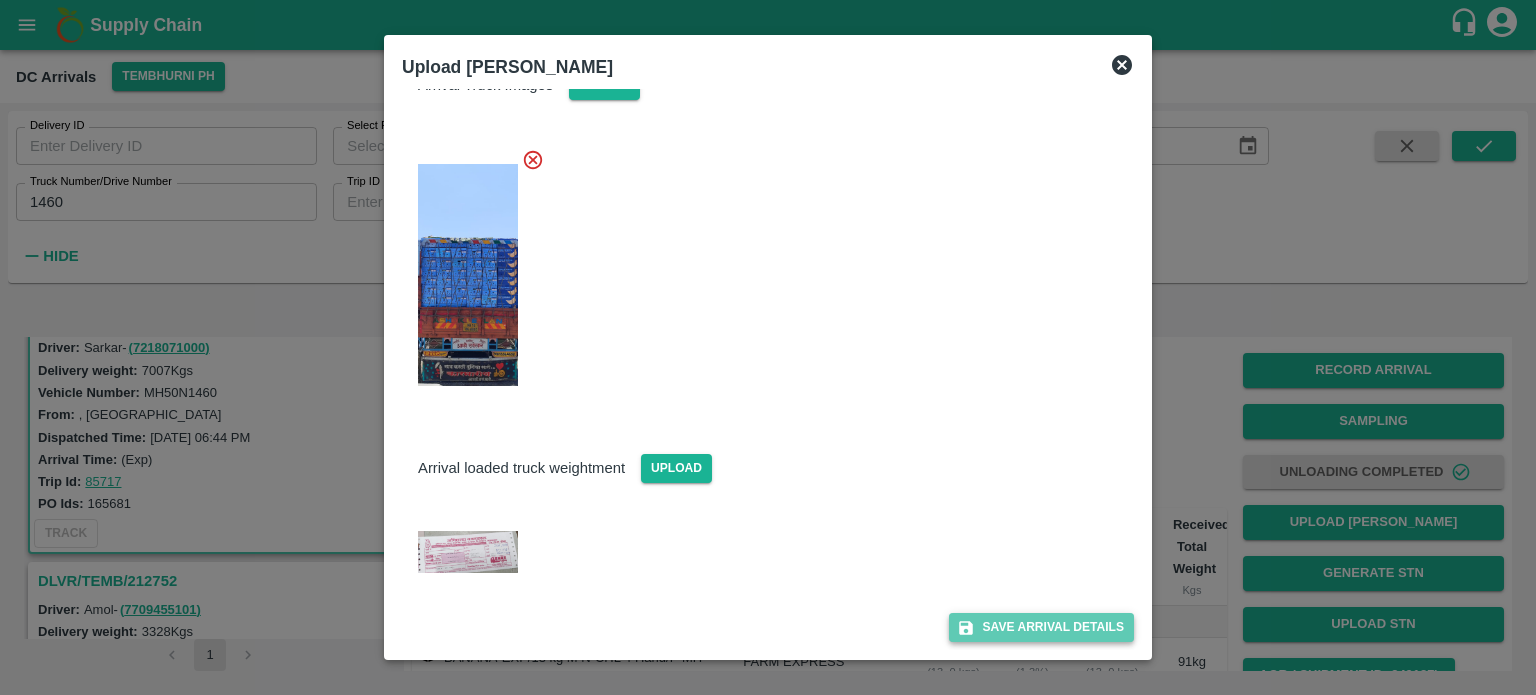 click on "Save Arrival Details" at bounding box center (1041, 627) 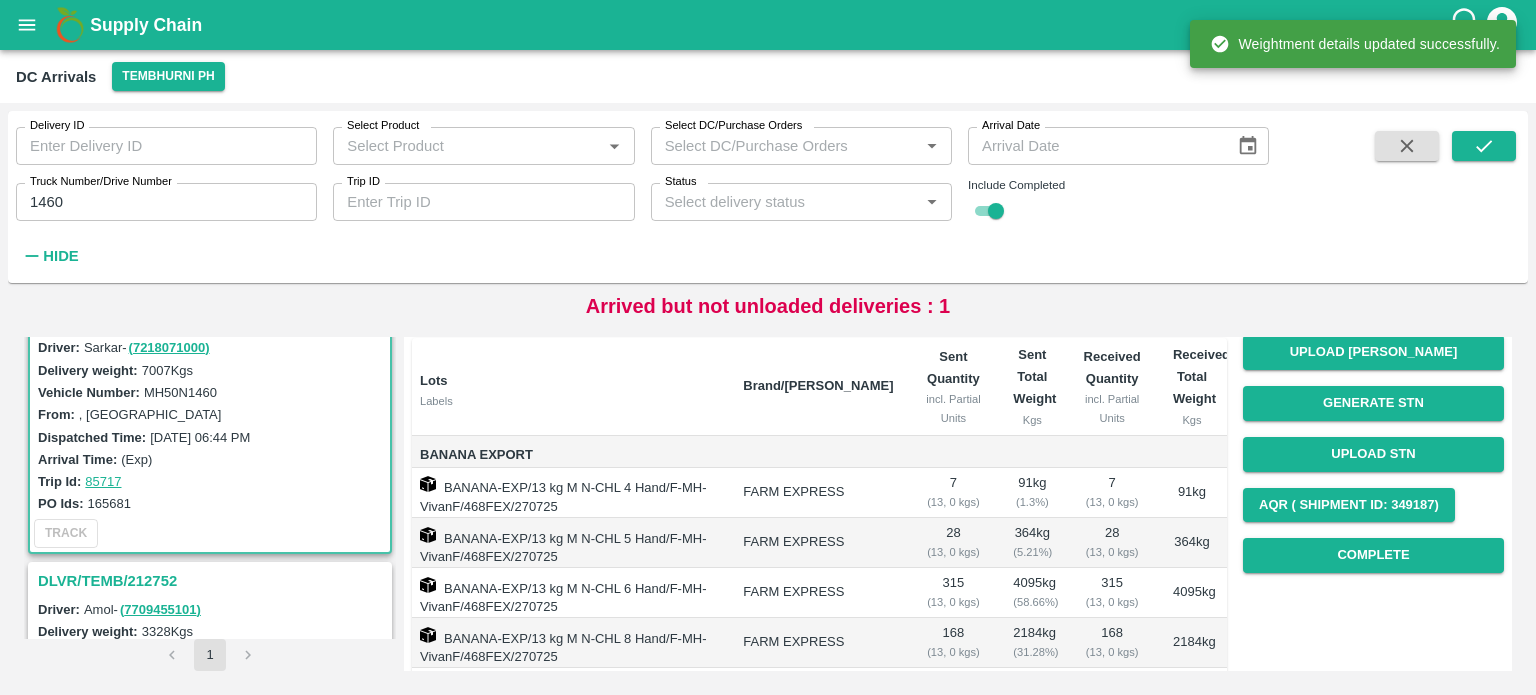 scroll, scrollTop: 172, scrollLeft: 0, axis: vertical 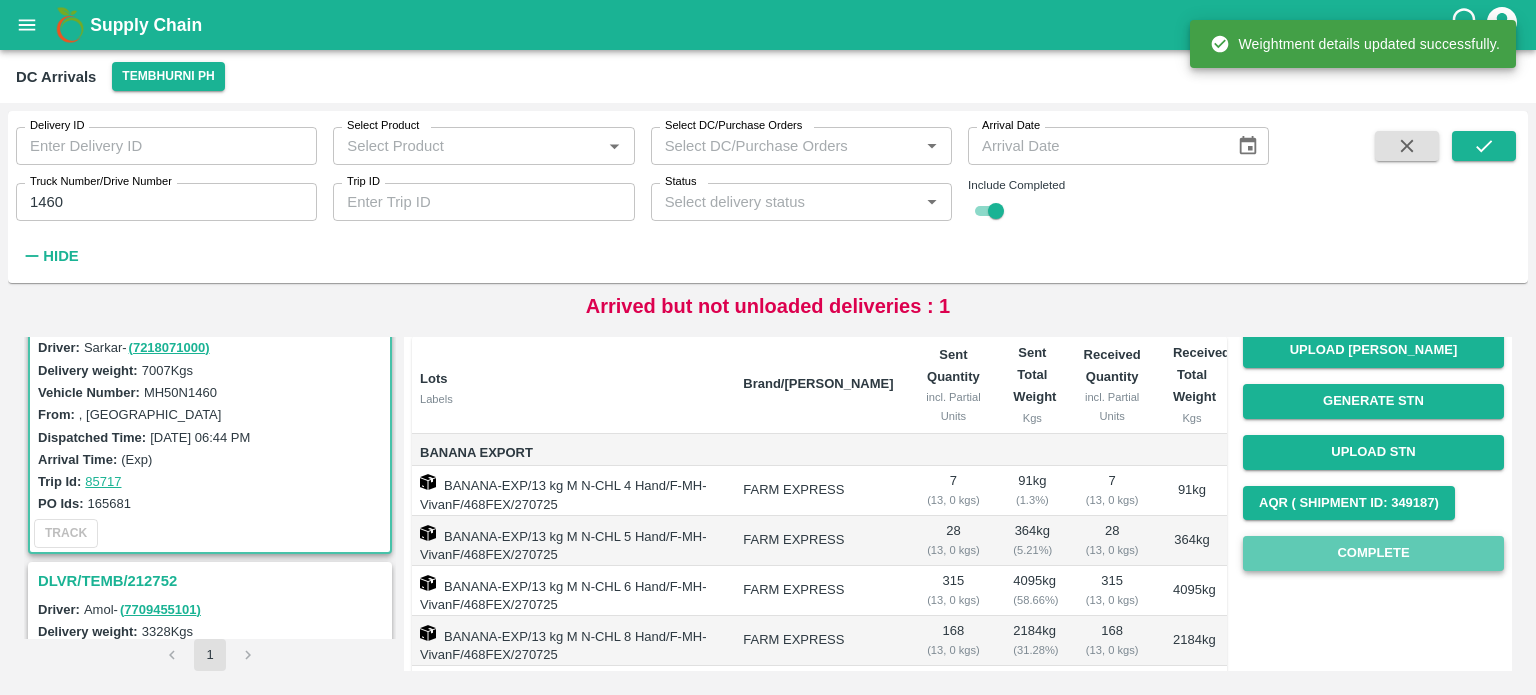click on "Complete" at bounding box center [1373, 553] 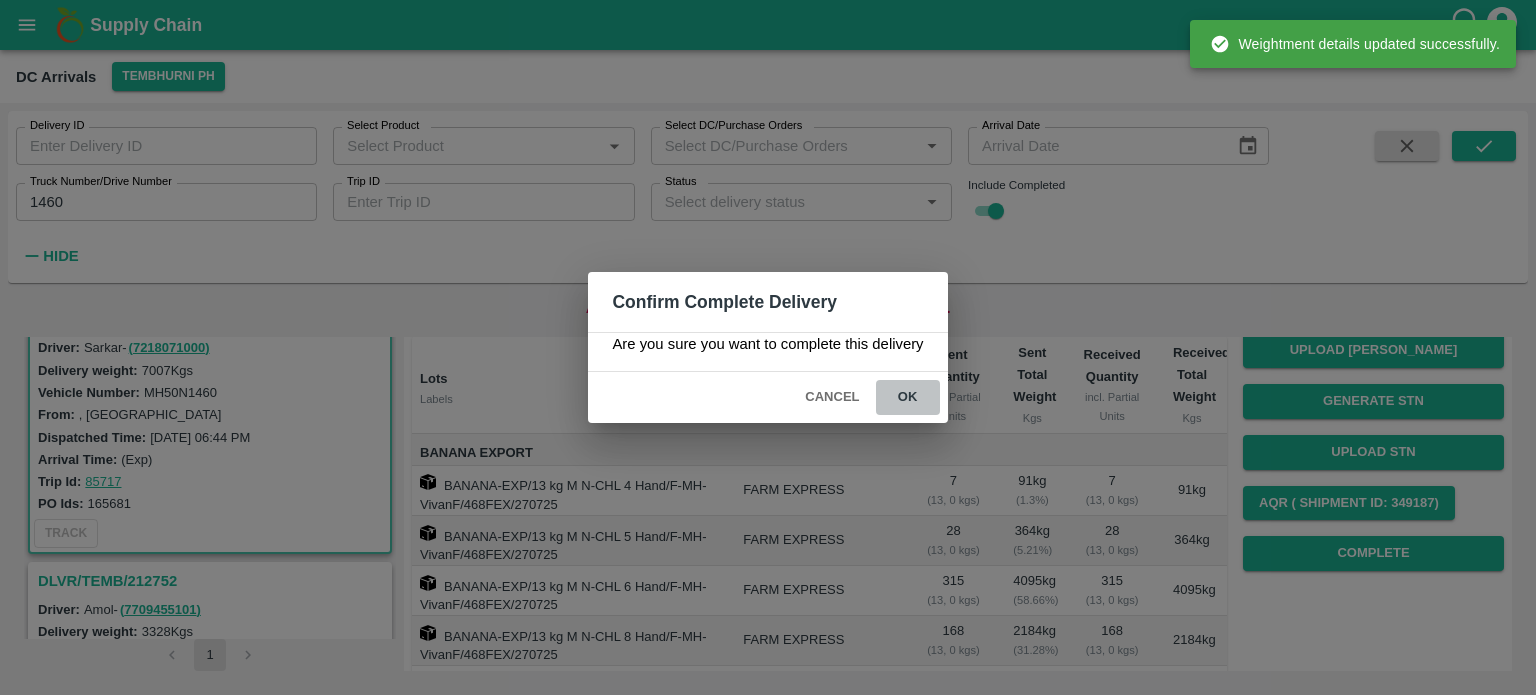 click on "ok" at bounding box center (908, 397) 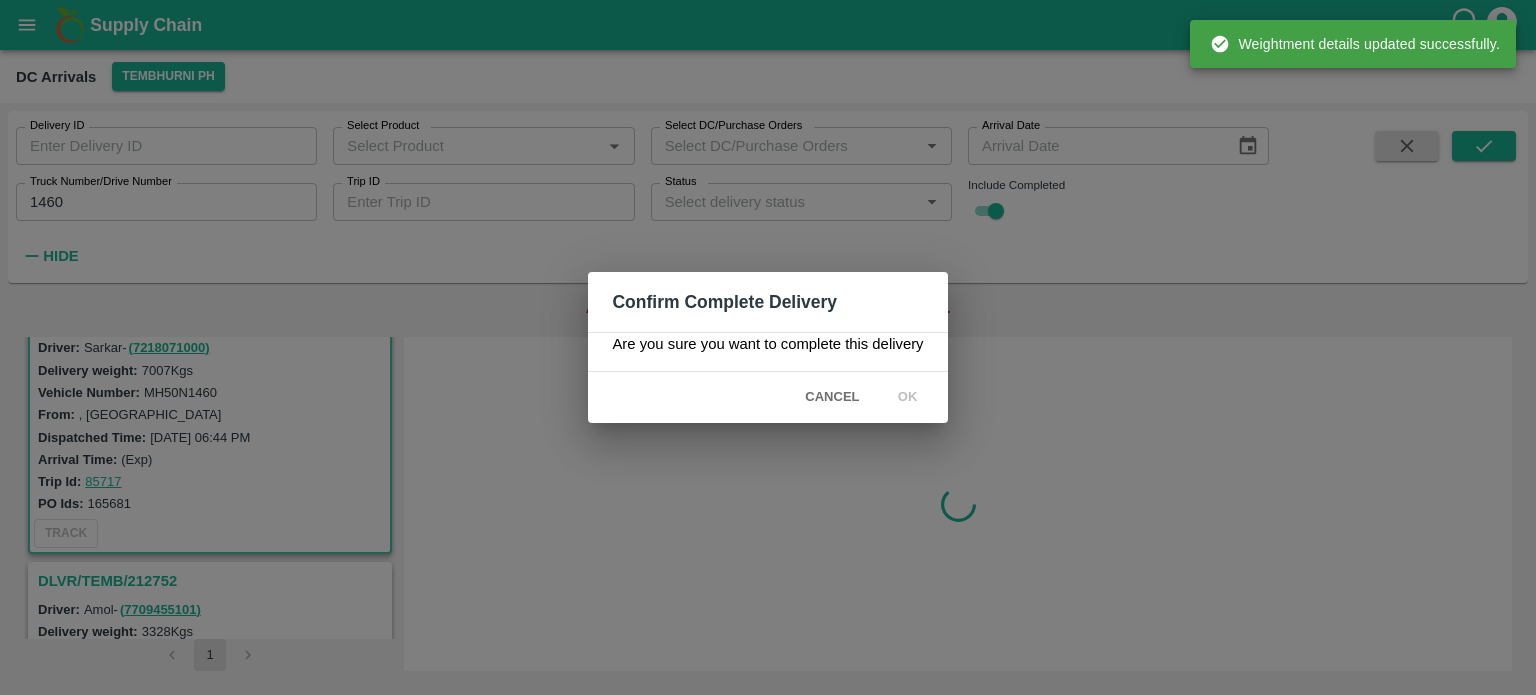 scroll, scrollTop: 0, scrollLeft: 0, axis: both 